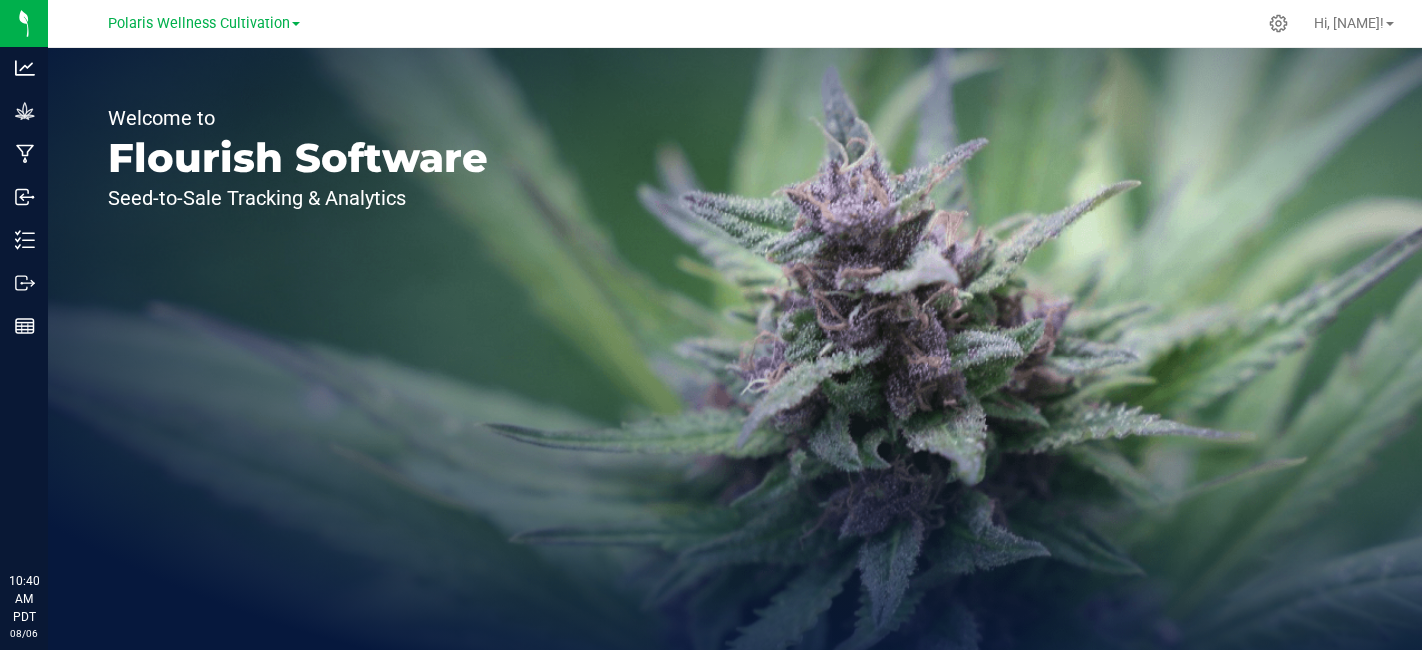 scroll, scrollTop: 0, scrollLeft: 0, axis: both 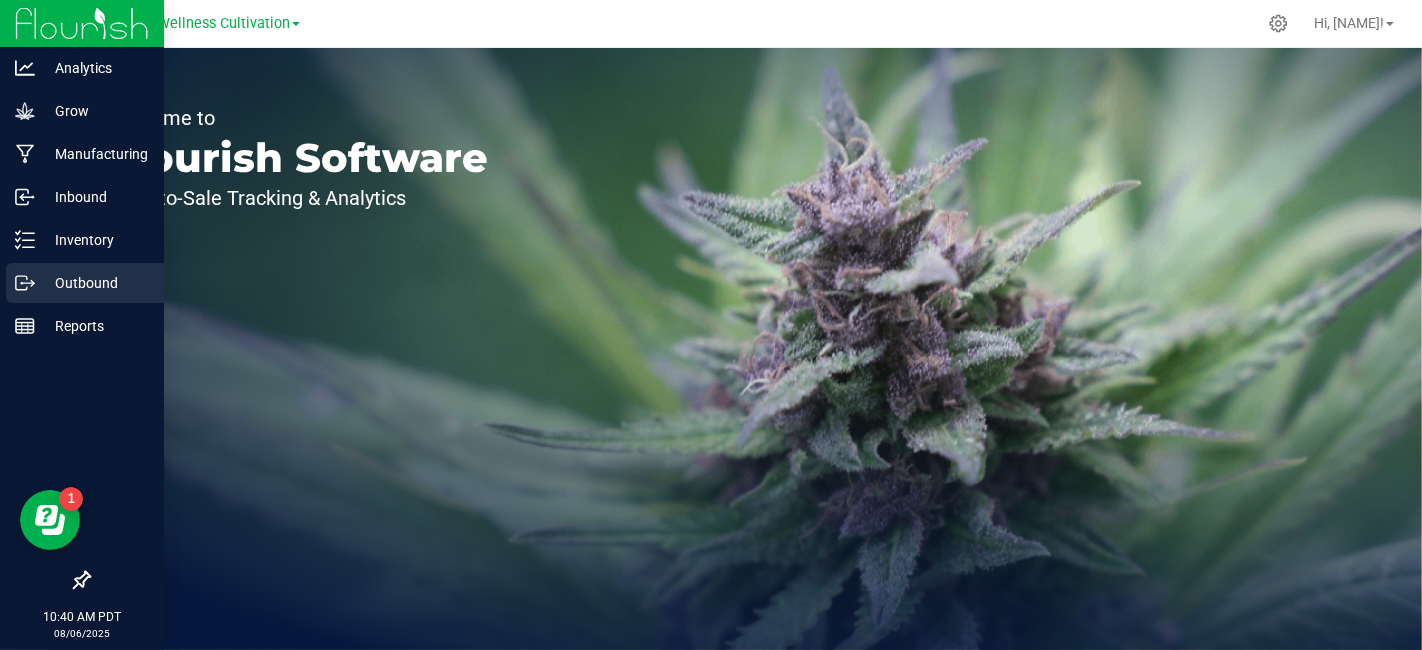 click on "Outbound" at bounding box center [95, 283] 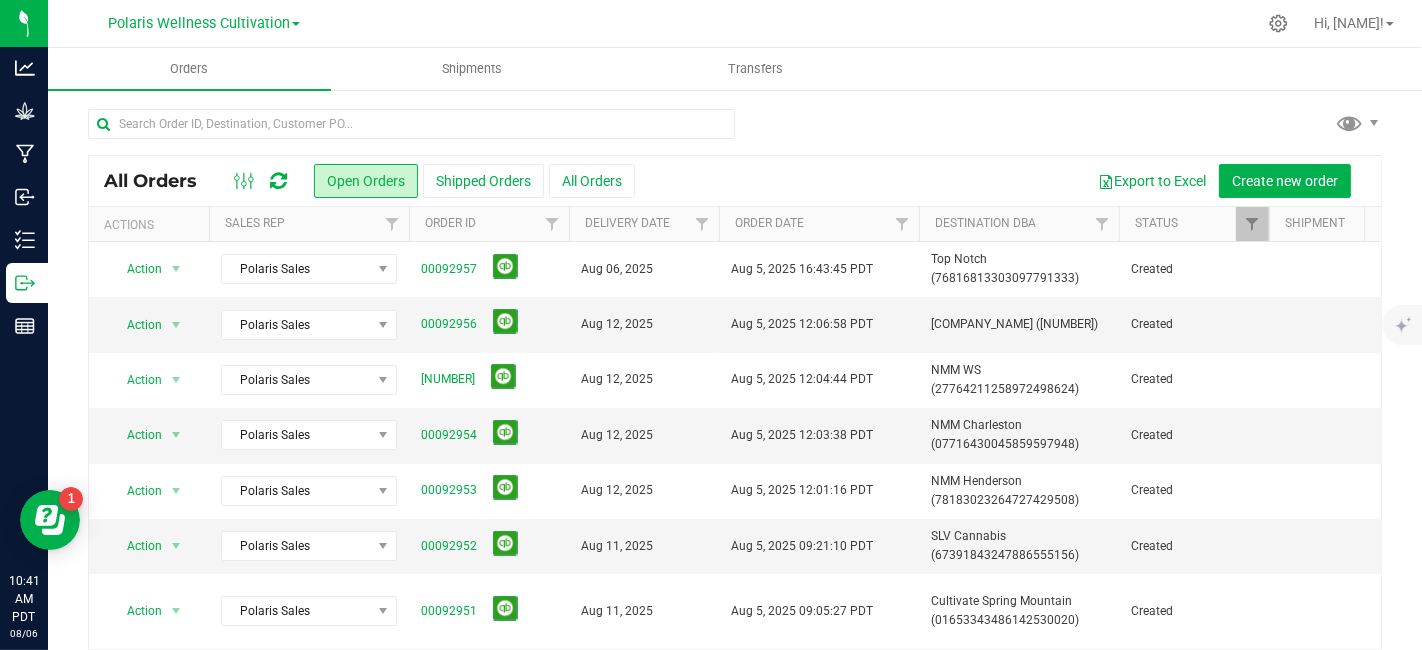 click on "Polaris Wellness Cultivation" at bounding box center [204, 22] 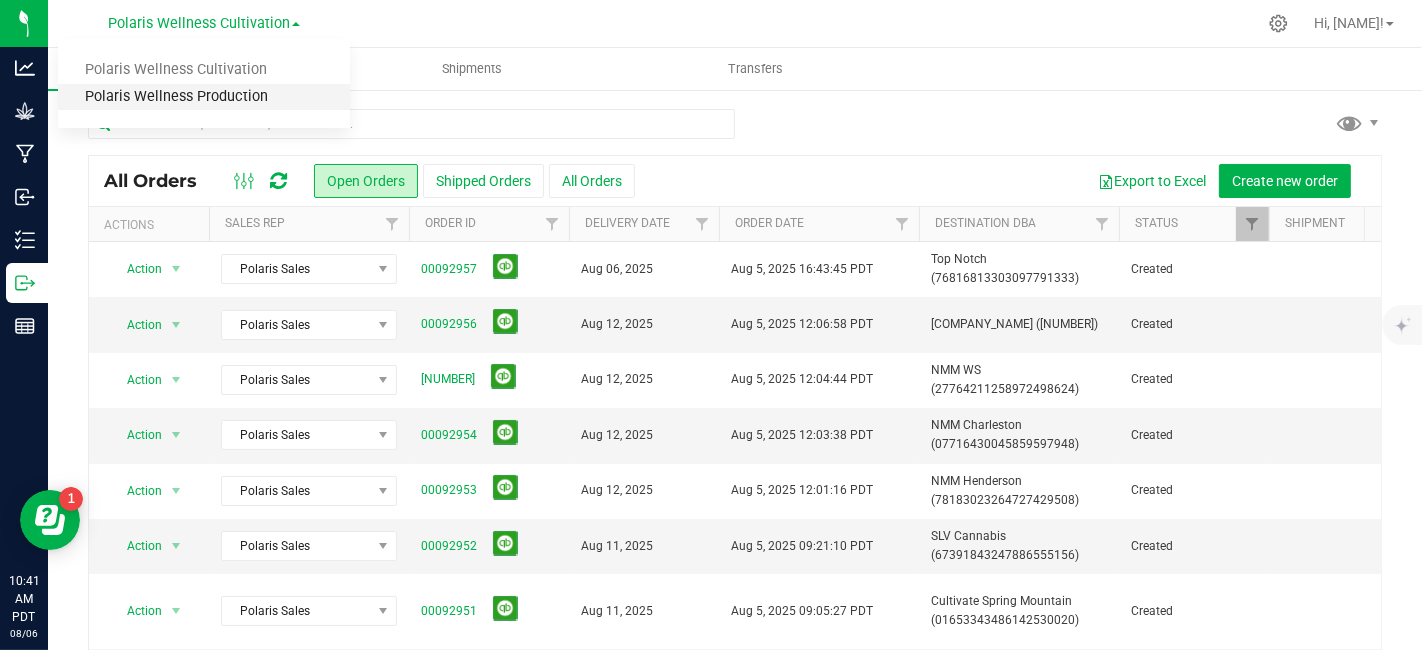 click on "Polaris Wellness Production" at bounding box center (204, 97) 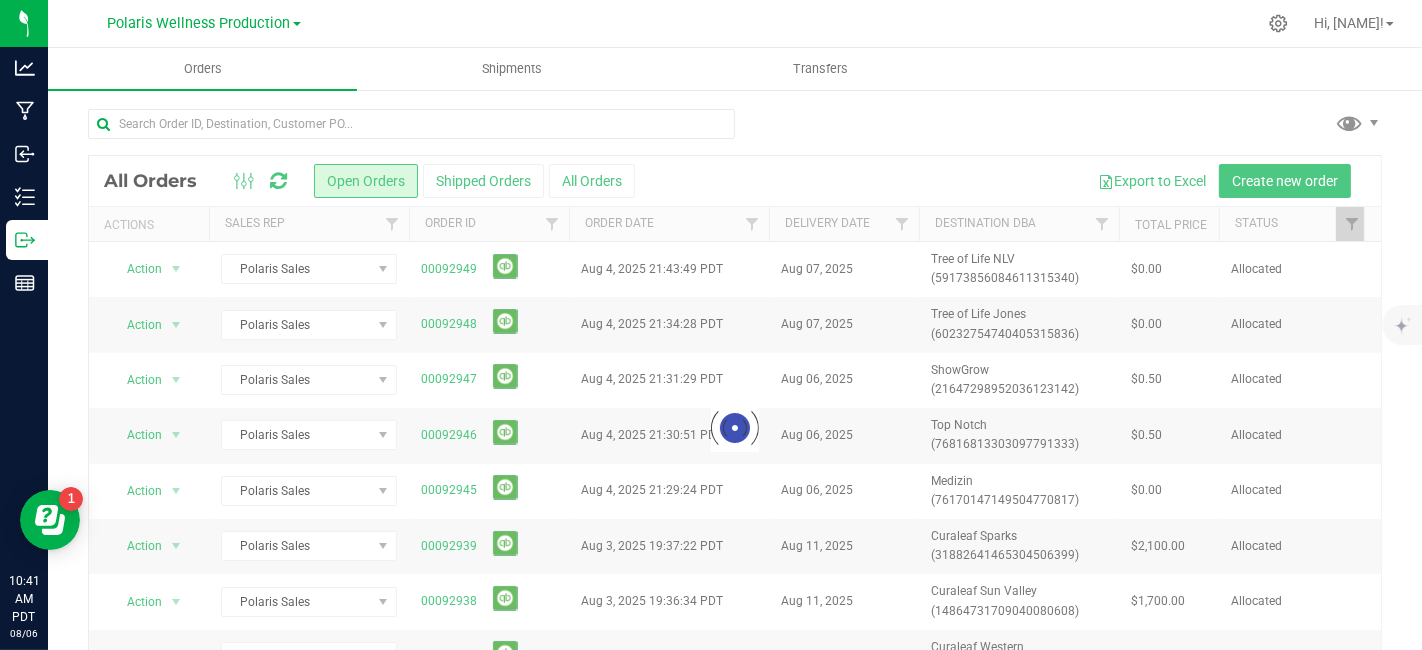 click at bounding box center (735, 427) 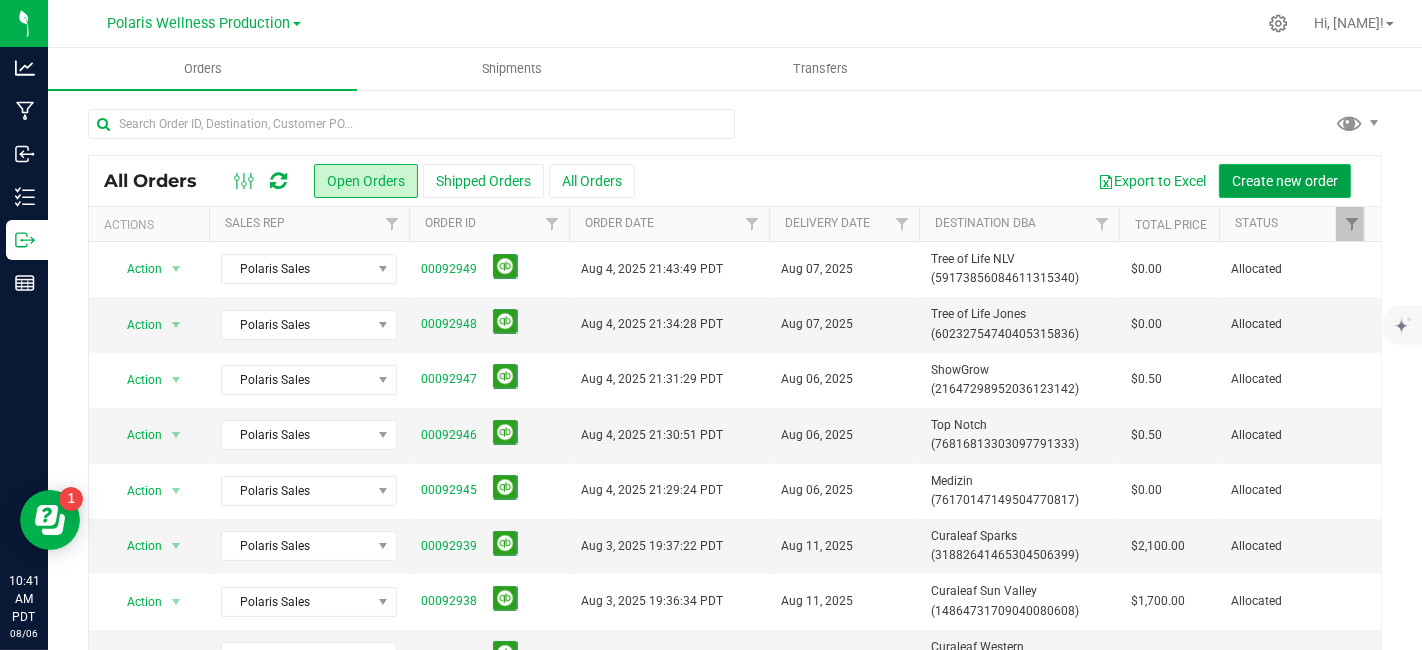 click on "Create new order" at bounding box center (1285, 181) 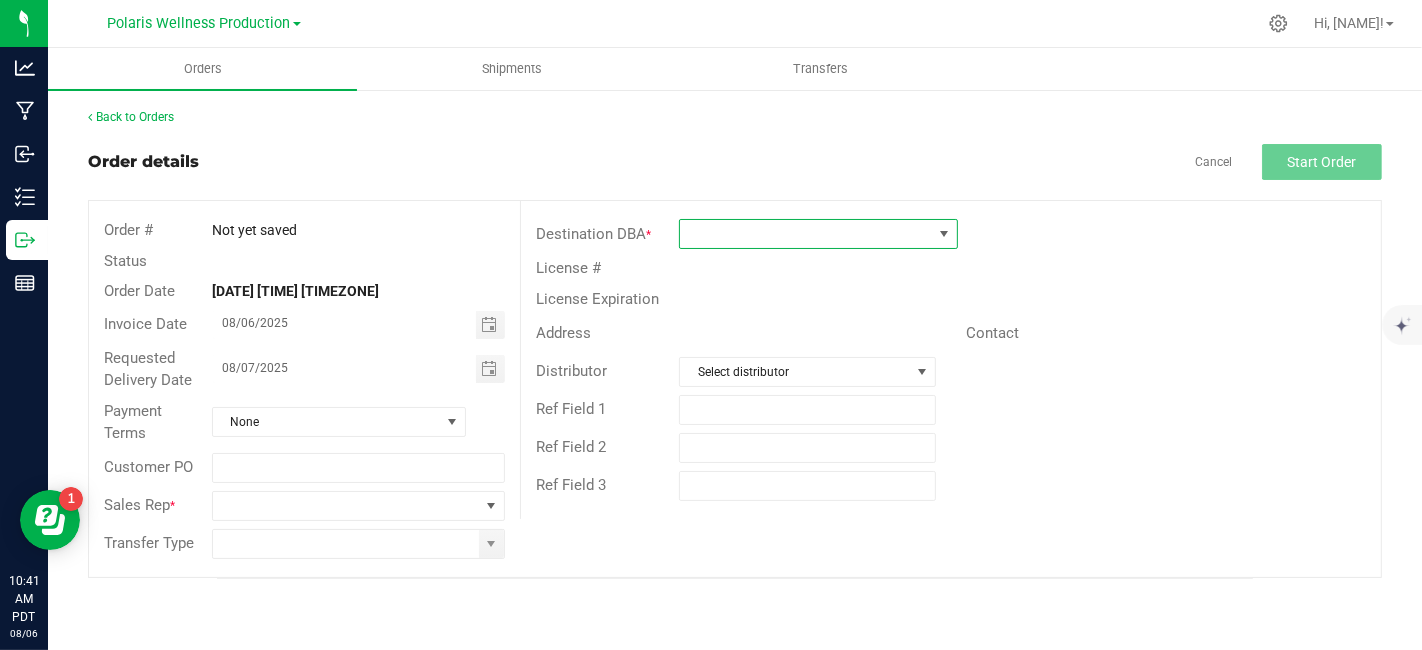 click at bounding box center [806, 234] 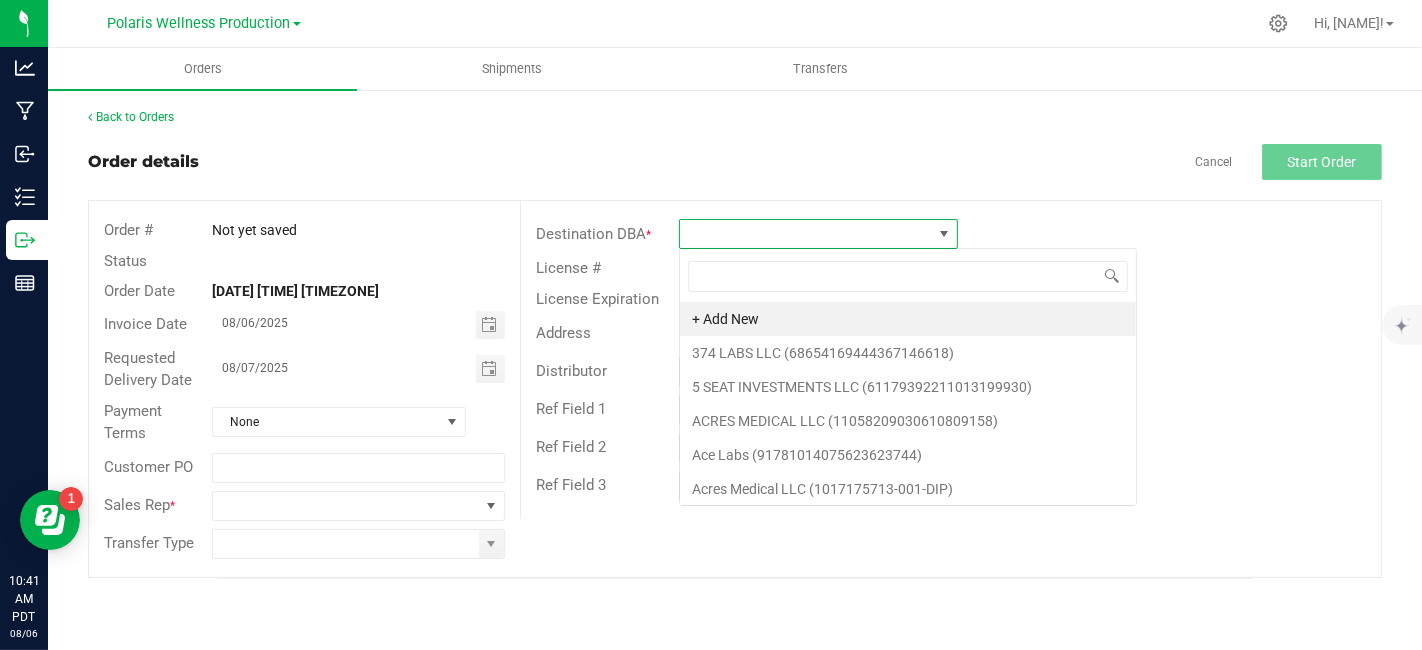 scroll, scrollTop: 99970, scrollLeft: 99720, axis: both 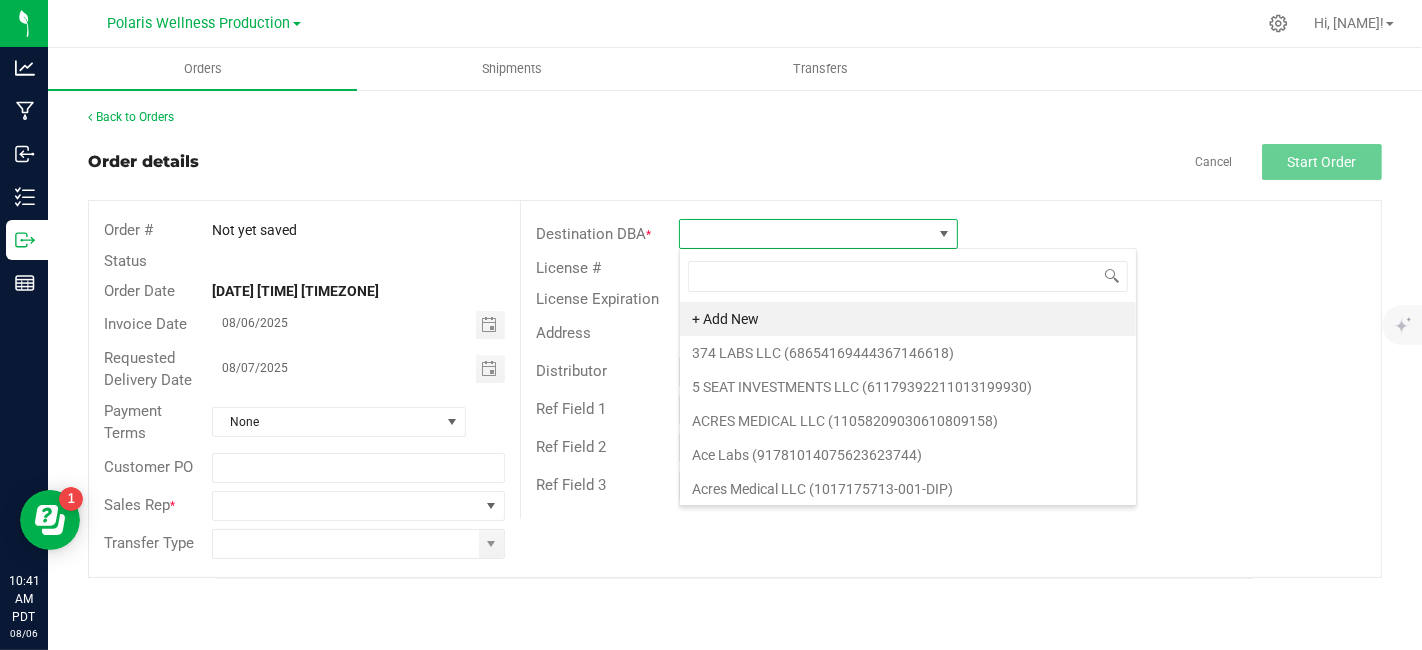 type on "n" 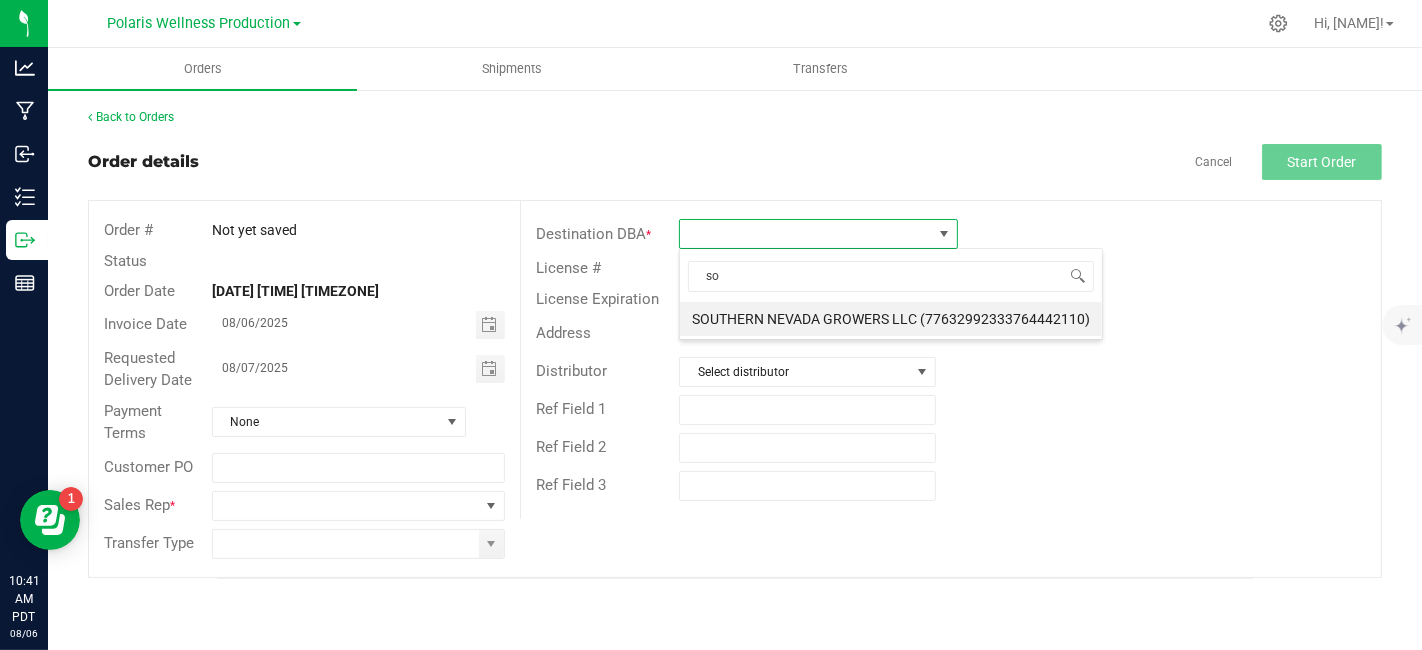 type on "s" 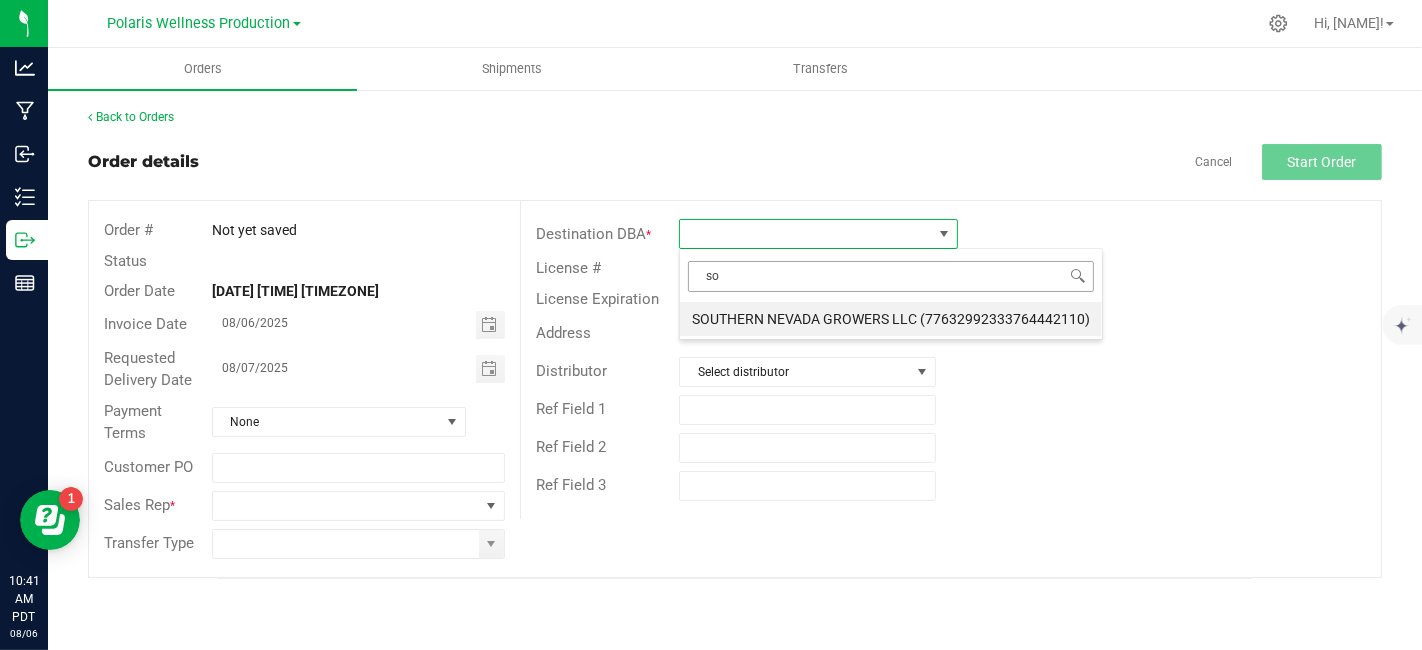 type on "s" 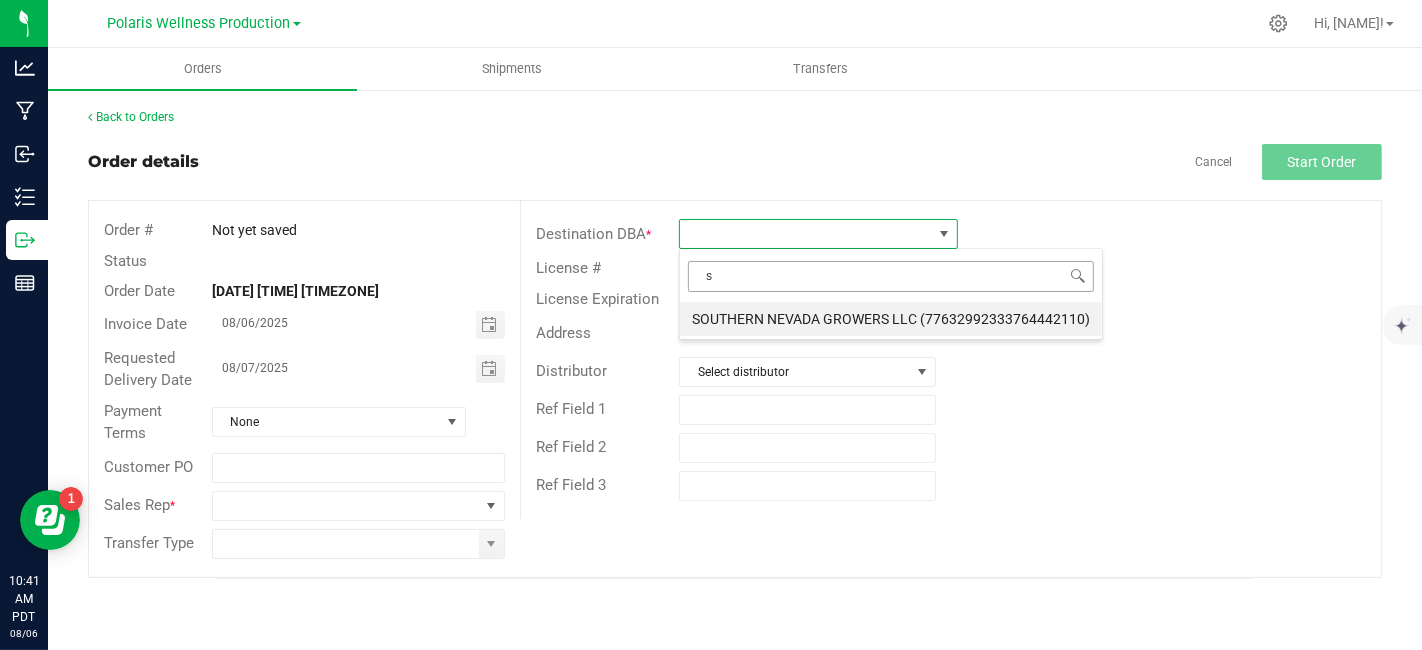 type 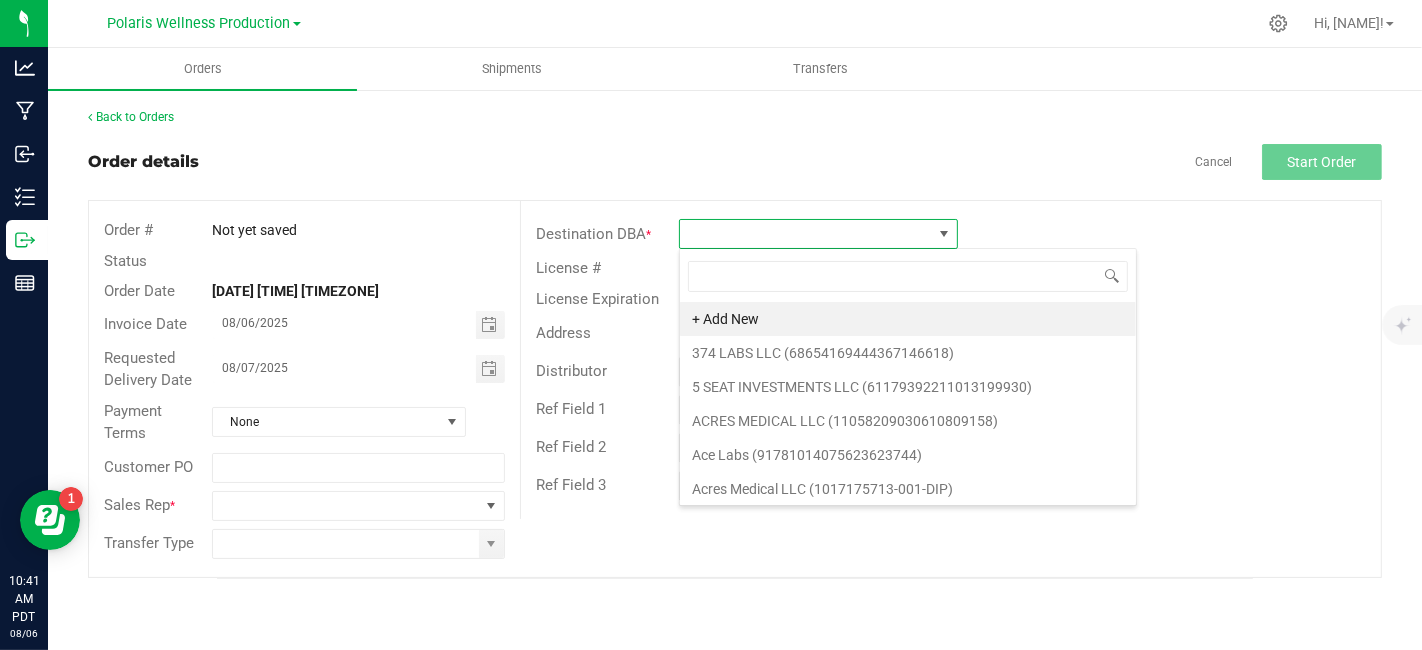 click on "Order details   Cancel   Start Order" at bounding box center (735, 162) 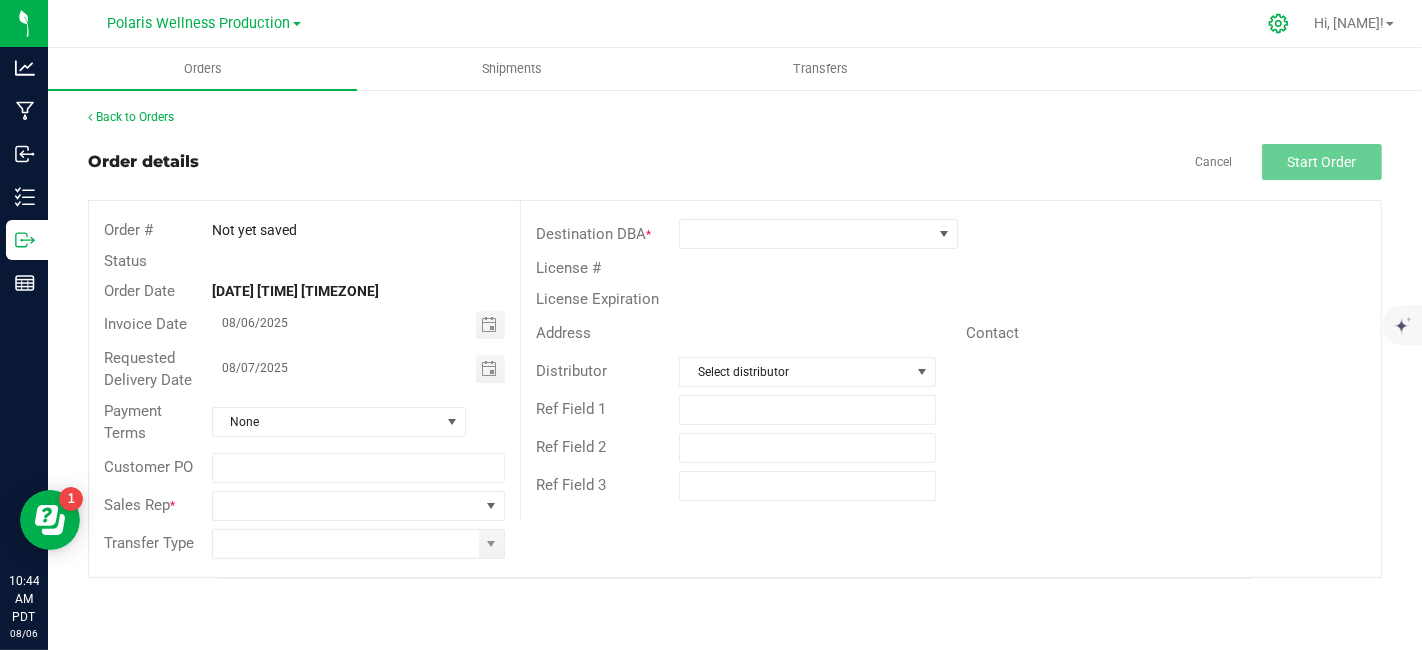 click 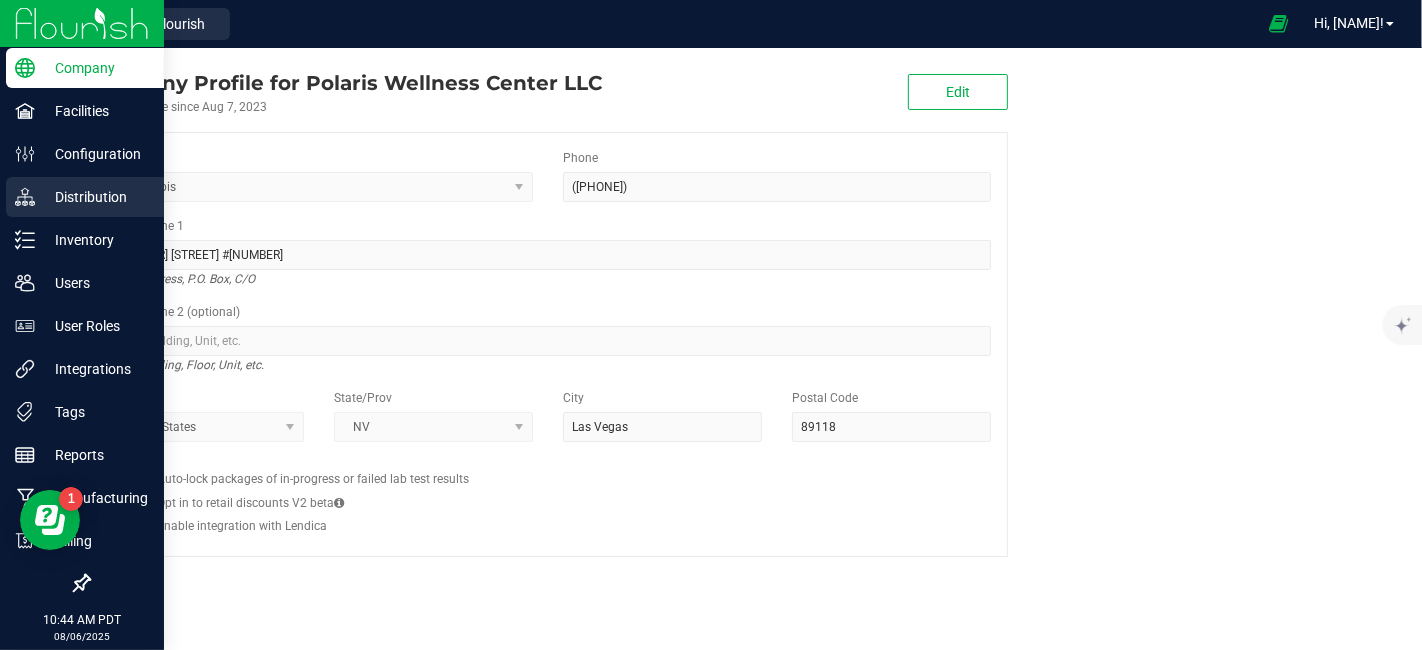 click on "Distribution" at bounding box center [95, 197] 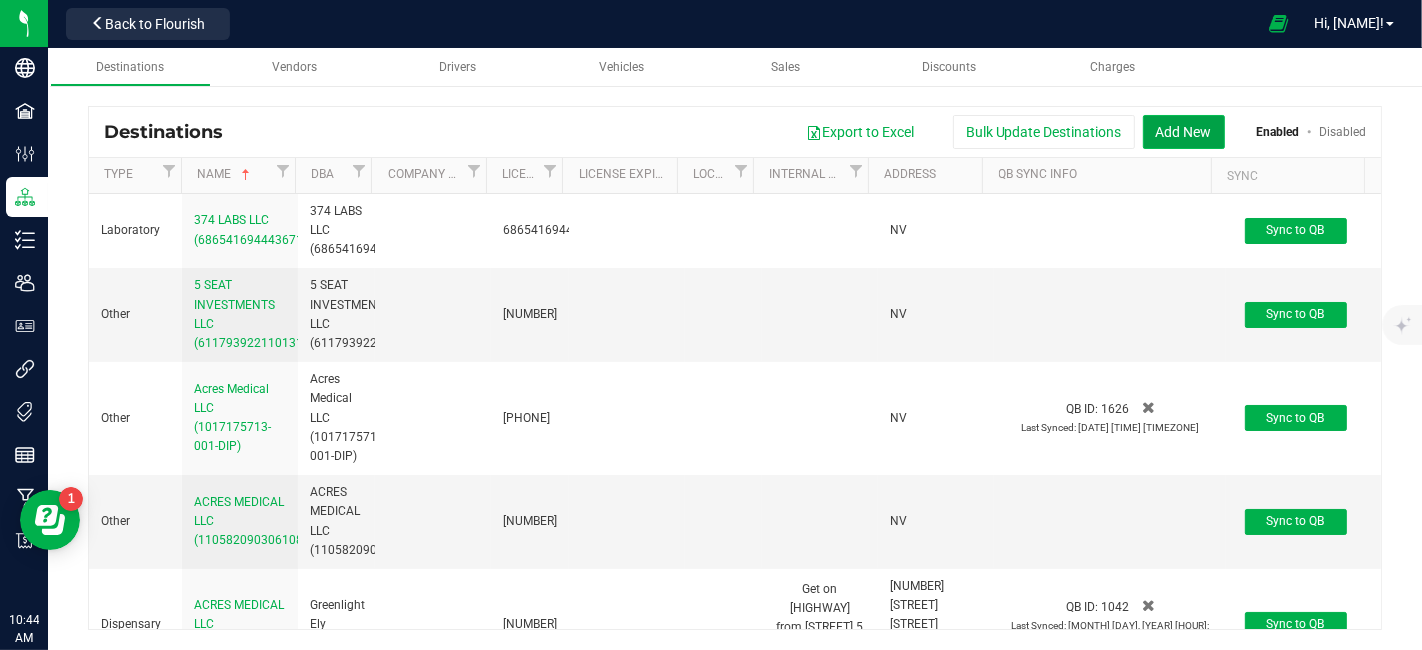 click on "Add New" at bounding box center (1184, 132) 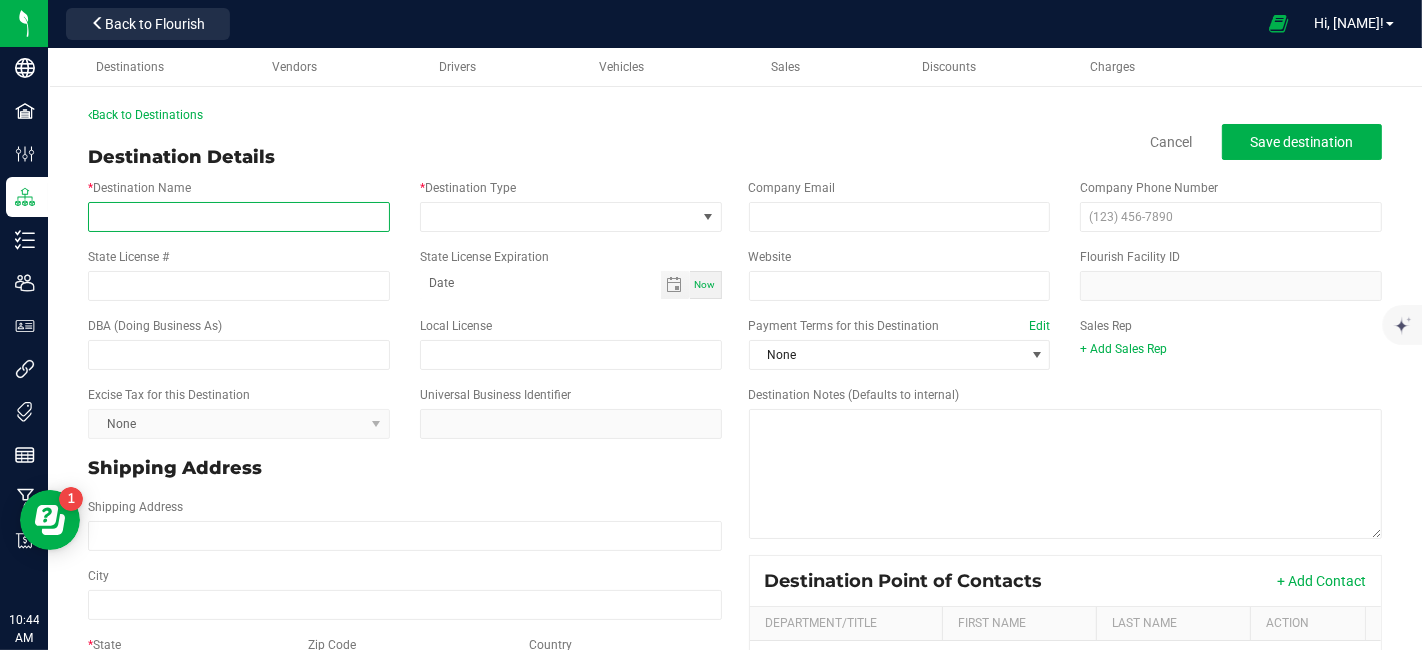 click on "*  Destination Name" at bounding box center [239, 217] 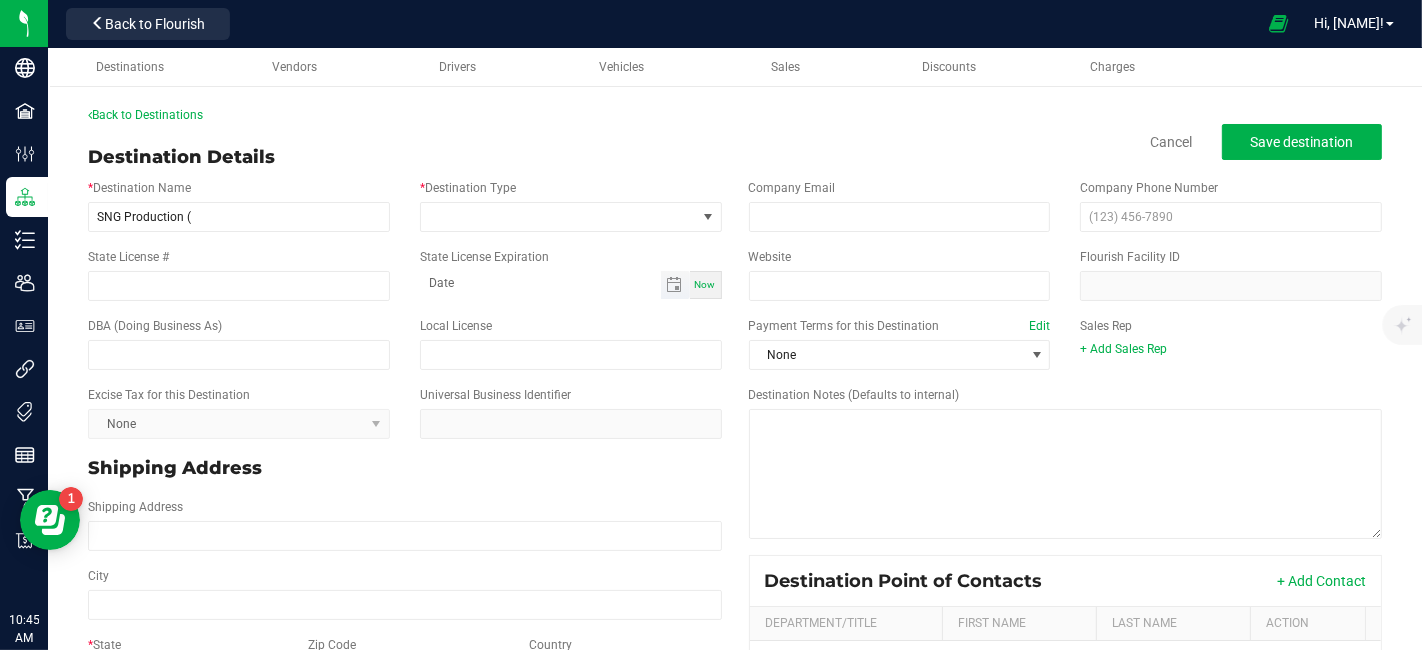 drag, startPoint x: 1385, startPoint y: 110, endPoint x: 659, endPoint y: 294, distance: 748.9539 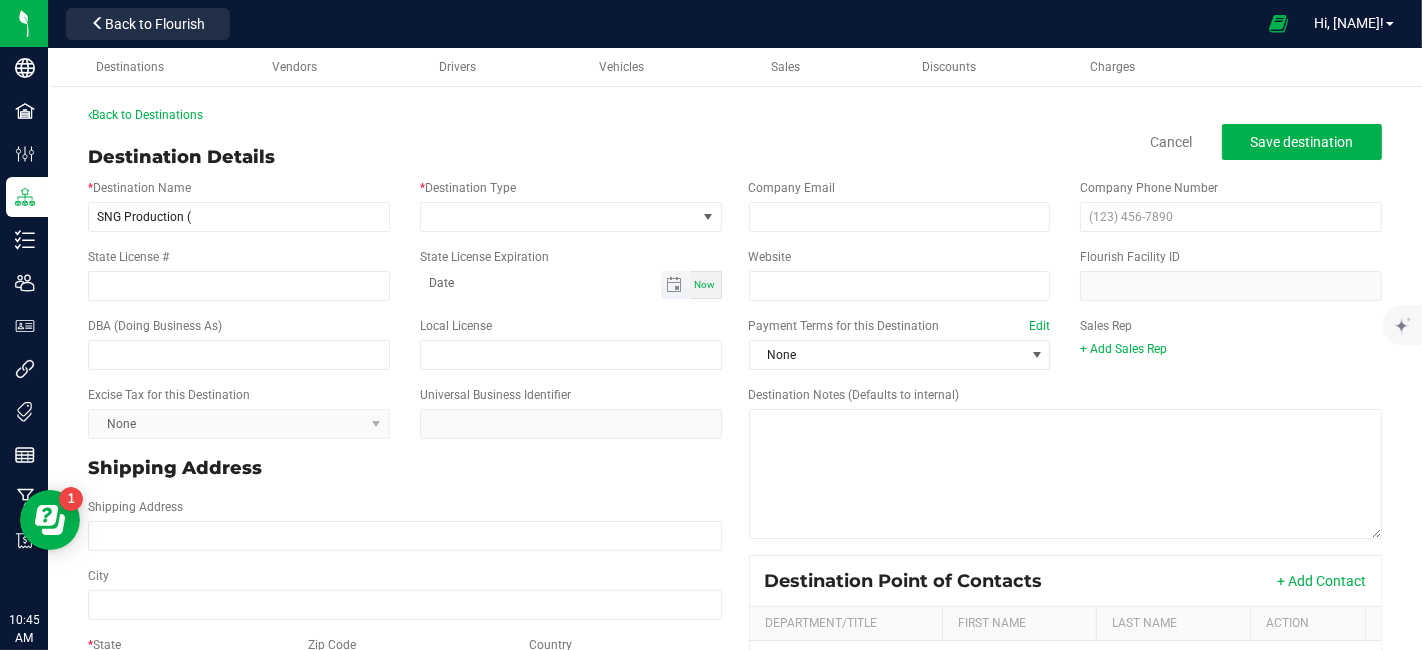 click on "Back to Destinations   Destination Details   Cancel   Save destination  *  Destination Name  SNG Production ( *  Destination Type   State License #   State License Expiration  Now  DBA (Doing Business As)     Local License     Excise Tax for this Destination    None  Universal Business Identifier     Shipping Address   Shipping Address   City  *  State  Select  Zip Code   Country  United States  Billing Address (optional)   Billing Address (optional)   Same as Shipping   City  *  State  Select  Zip Code   Country  United States  Company Email   Company Phone Number   Website   Flourish Facility ID   Payment Terms for this Destination   Edit  None  Sales Rep   + Add Sales Rep   Destination Notes (Defaults to internal)                  Destination Point of Contacts   + Add Contact  Department/Title First Name Last Name Action  No contact found." at bounding box center [735, 528] 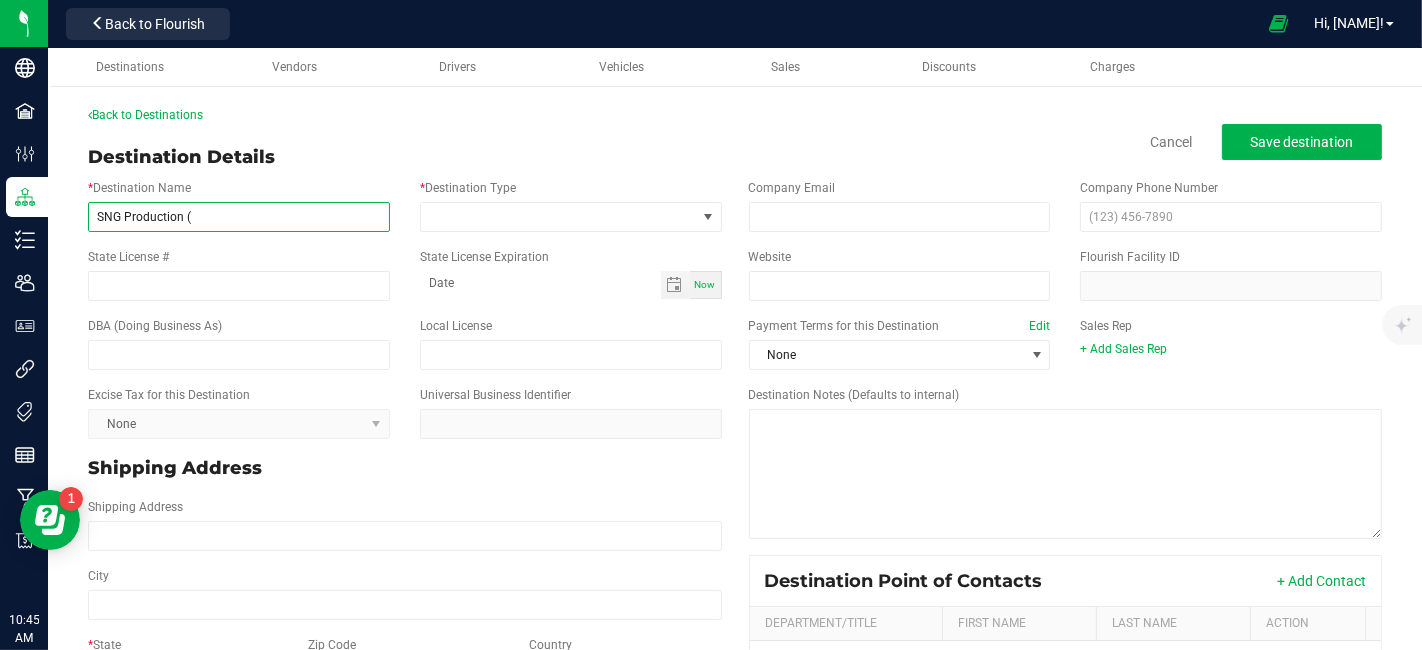click on "SNG Production (" at bounding box center [239, 217] 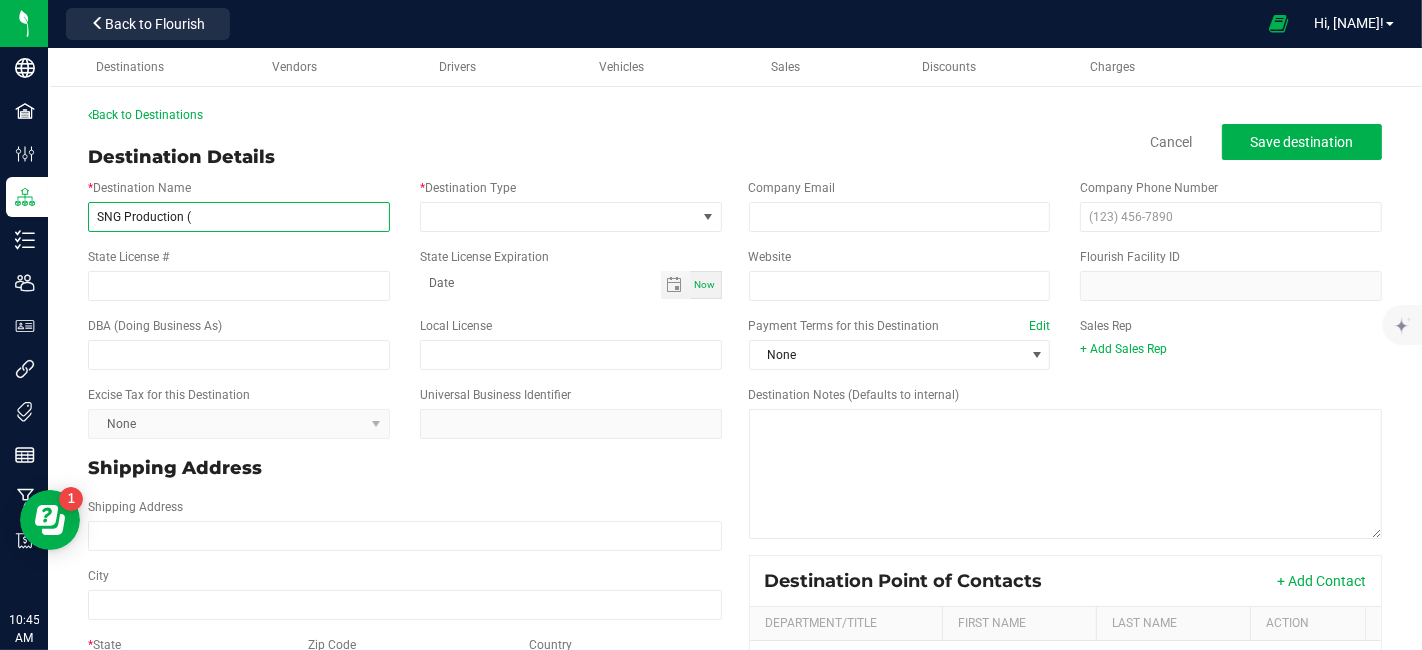 paste on "[NUMBER]" 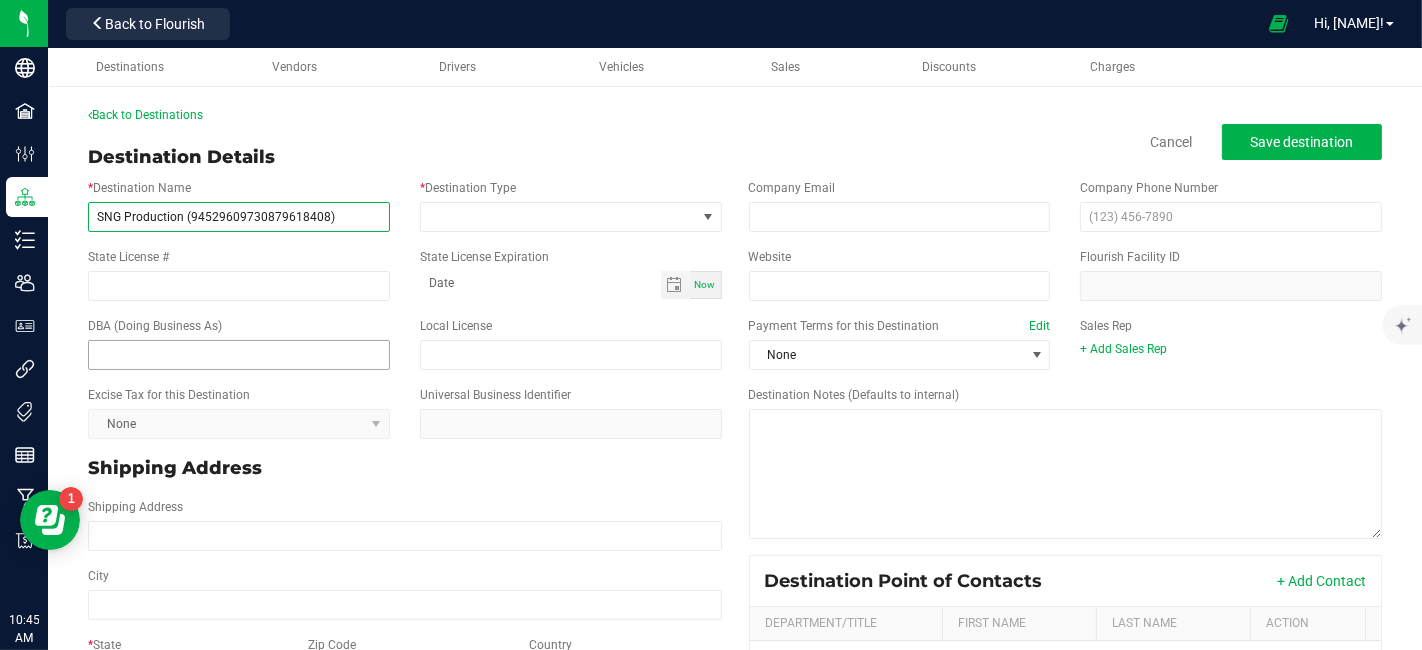 type on "SNG Production (94529609730879618408)" 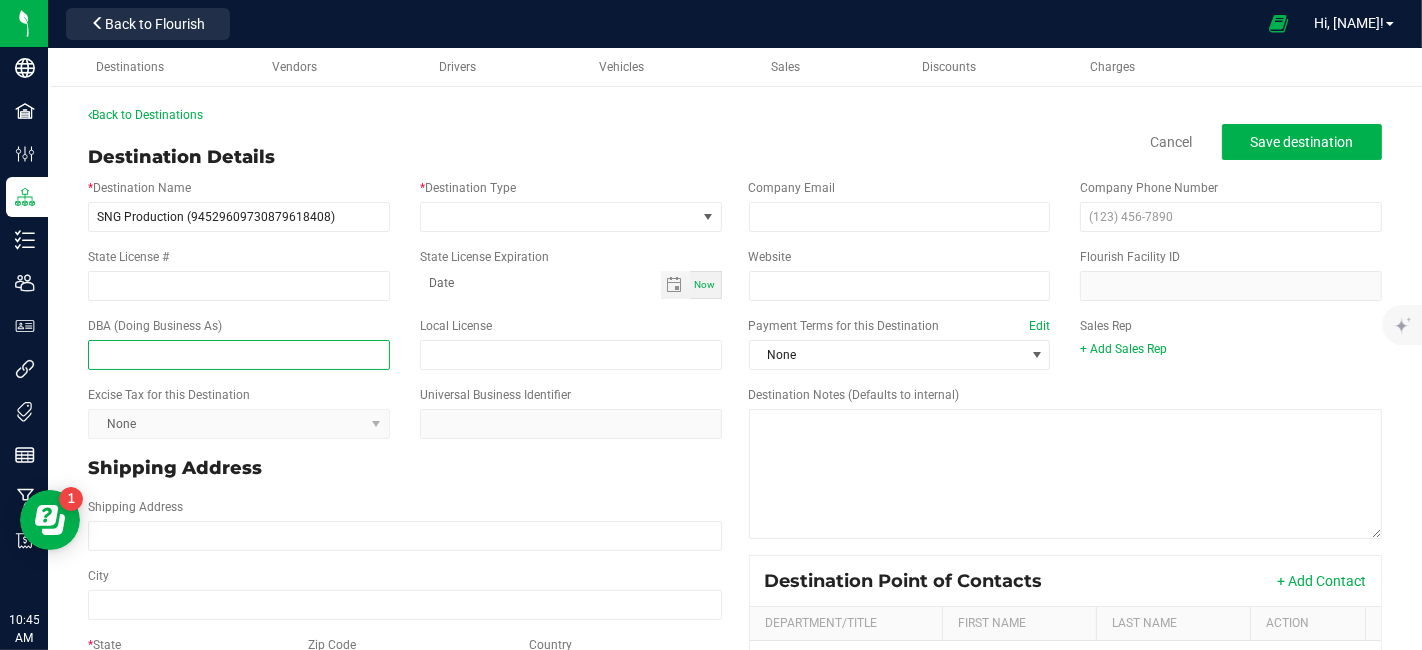 click at bounding box center (239, 355) 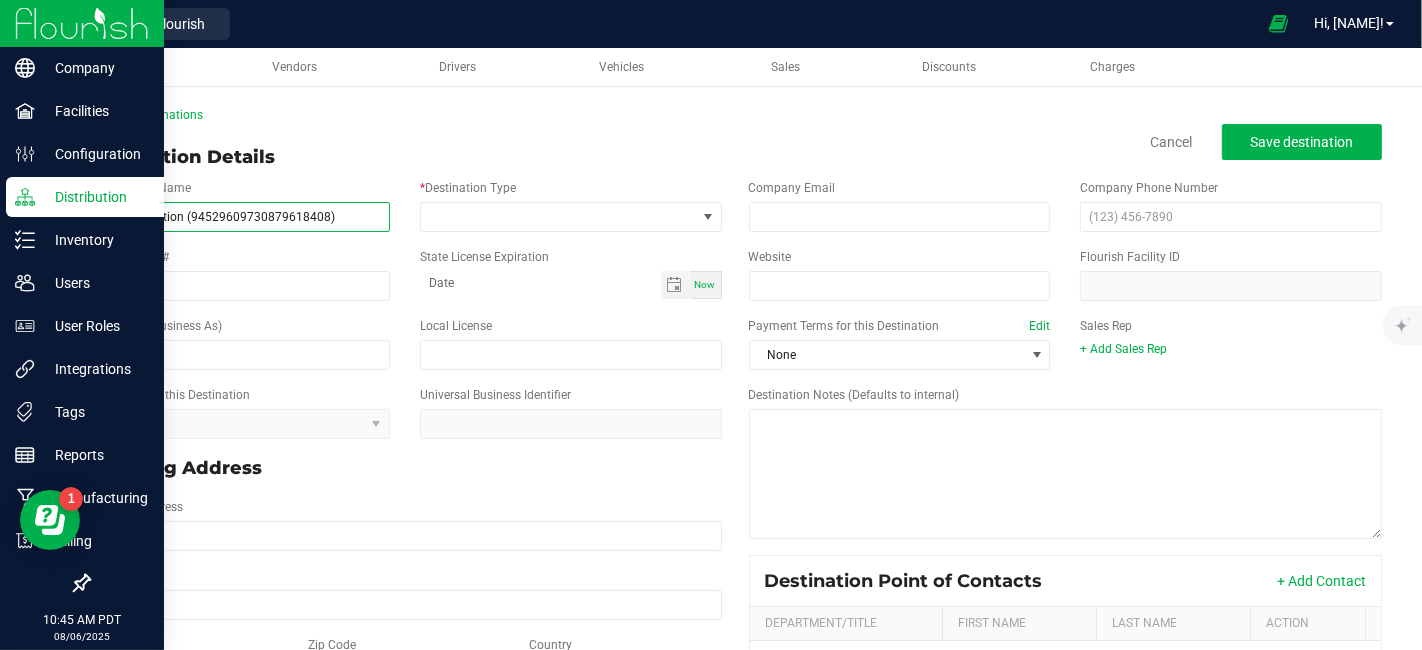 drag, startPoint x: 342, startPoint y: 210, endPoint x: 0, endPoint y: 202, distance: 342.09357 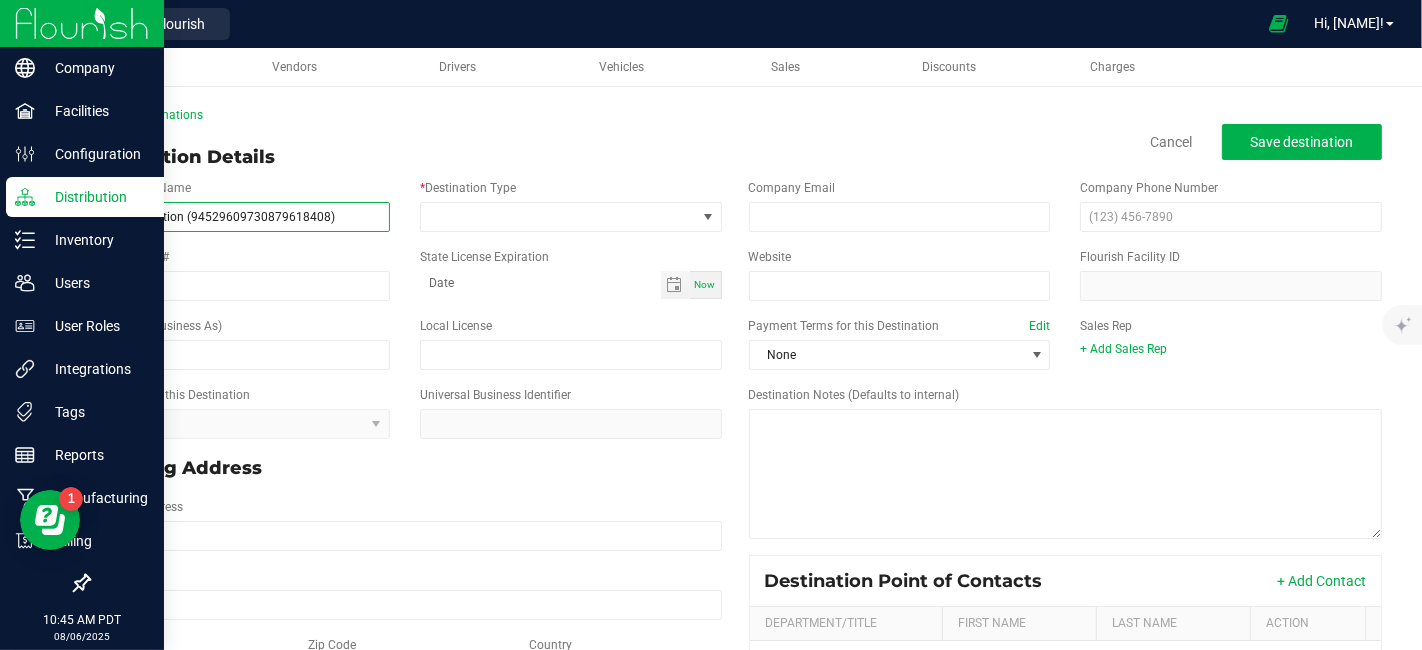 click on "Company Facilities Configuration Distribution Inventory Users User Roles Integrations Tags Reports Manufacturing Billing [TIME] [TIMEZONE] [DATE] [DATE] [COMPANY_NAME] [COMPANY_NAME] [COMPANY_NAME] Back to Flourish Hi, [NAME]! Destinations Vendors Drivers Vehicles Sales Discounts Charges Back to Destinations Destination Details Cancel Save destination * Destination Name [COMPANY_NAME] ([NUMBER]) * Destination Type State License # State License Expiration Now DBA (Doing Business As) Local License Excise Tax for this Destination None Universal Business Identifier Shipping Address Shipping Address City * State Select Zip Code Country United States Billing Address (optional) Billing Address (optional) Same as Shipping City * State Select Zip Code Country United States None" at bounding box center [711, 325] 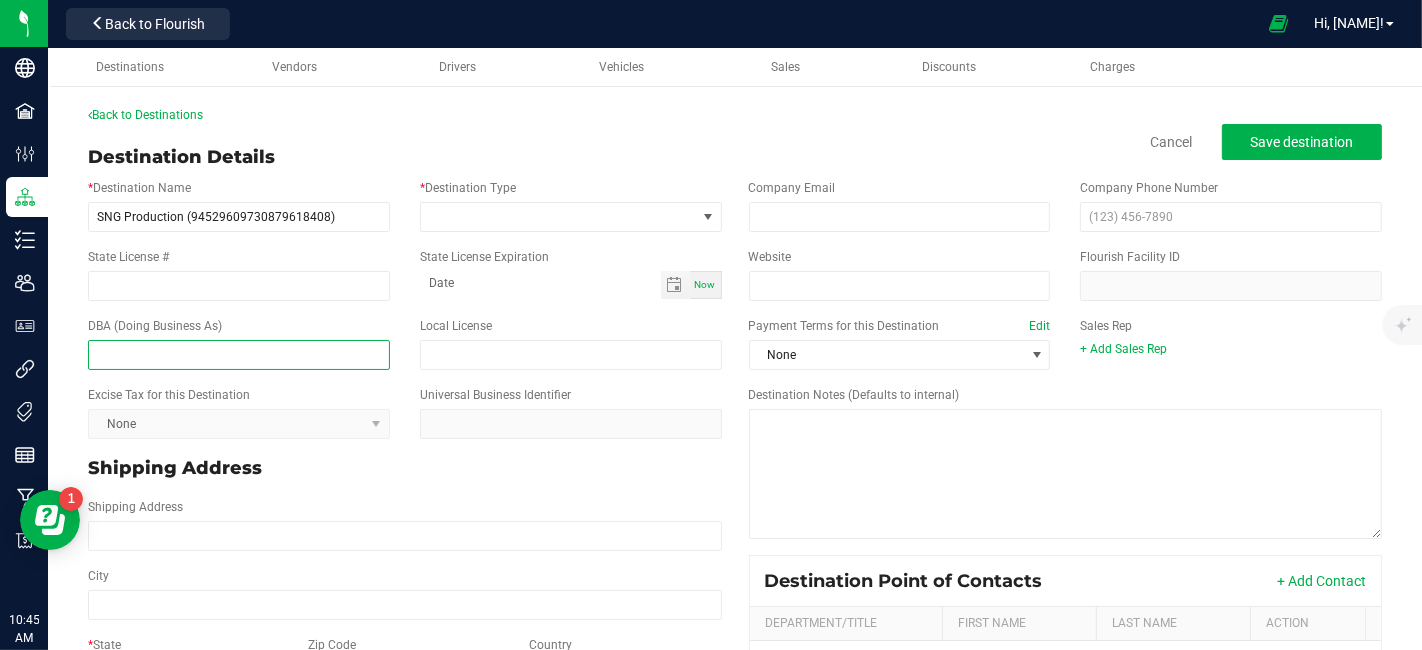 click at bounding box center [239, 355] 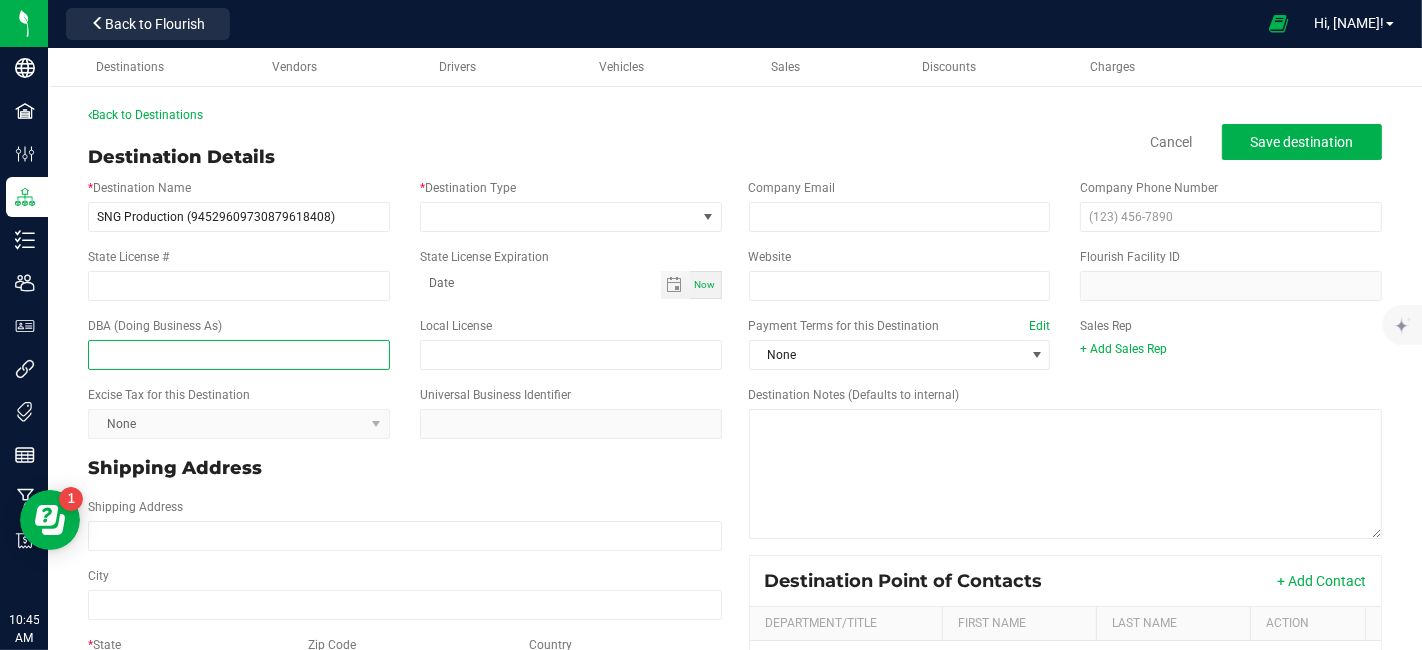 paste on "SNG Production (94529609730879618408)" 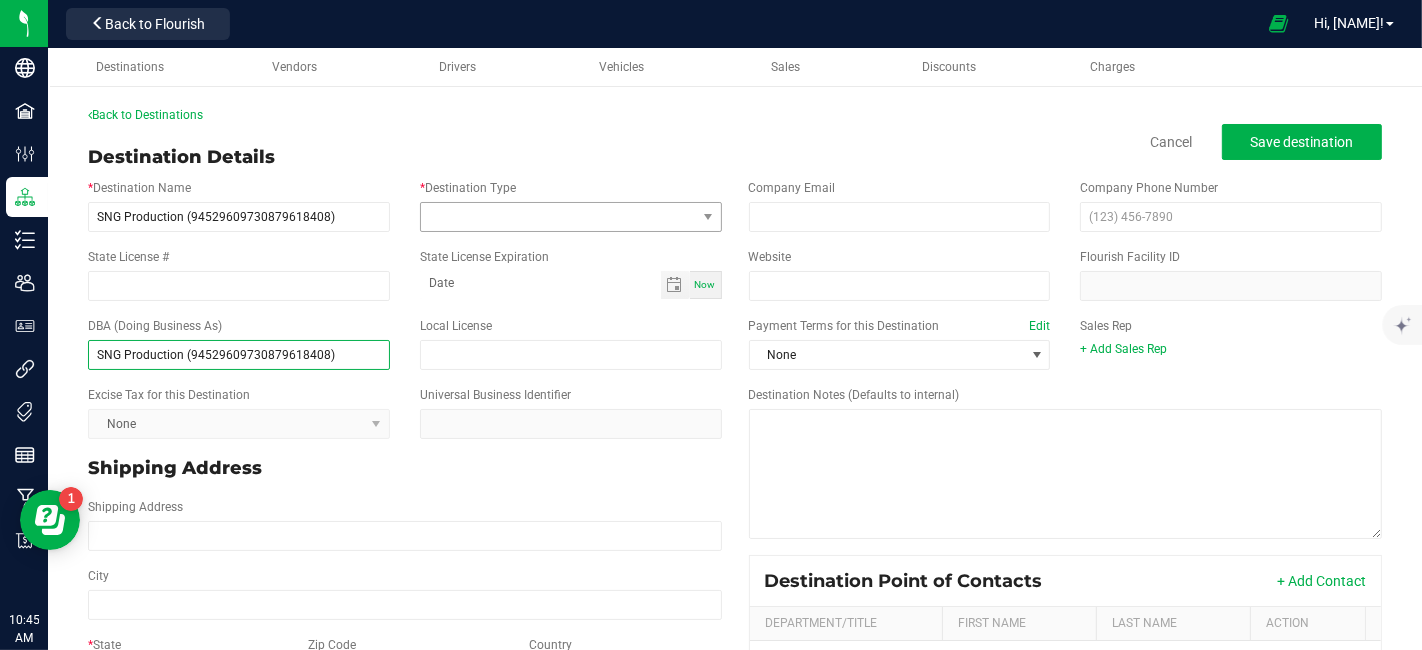 type on "SNG Production (94529609730879618408)" 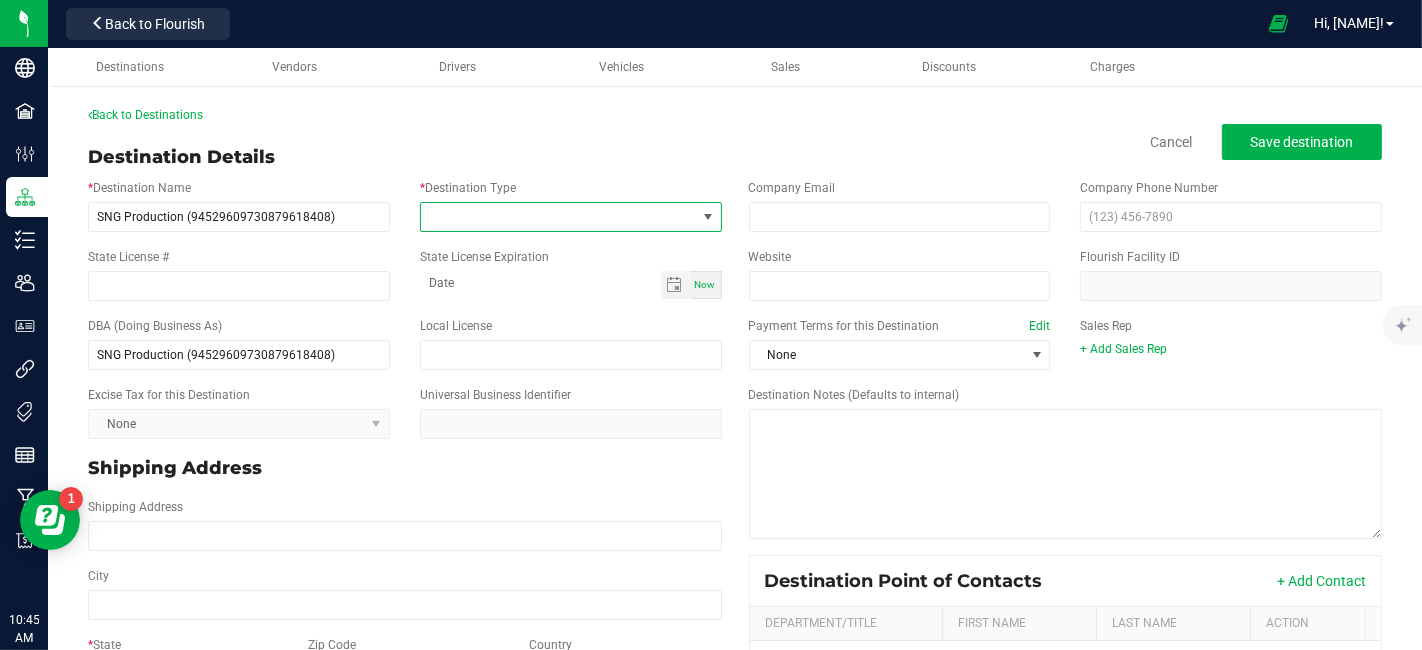click at bounding box center (558, 217) 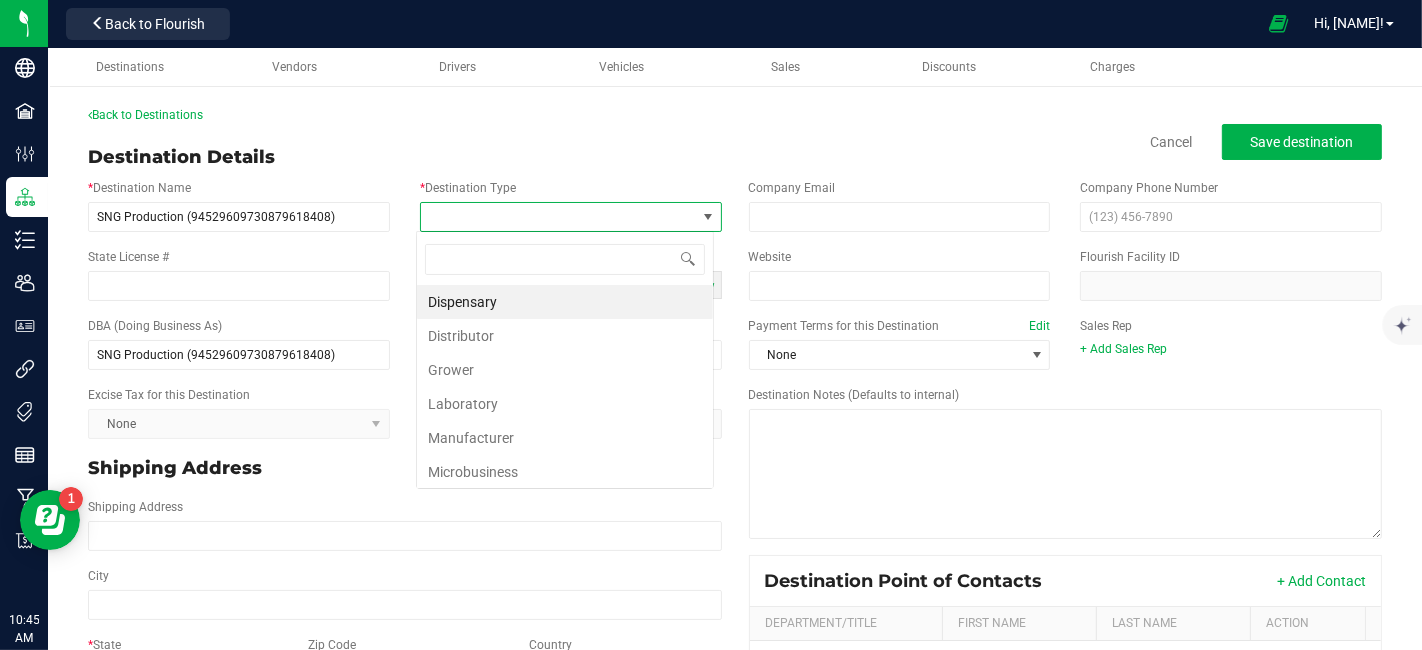 scroll, scrollTop: 99970, scrollLeft: 99702, axis: both 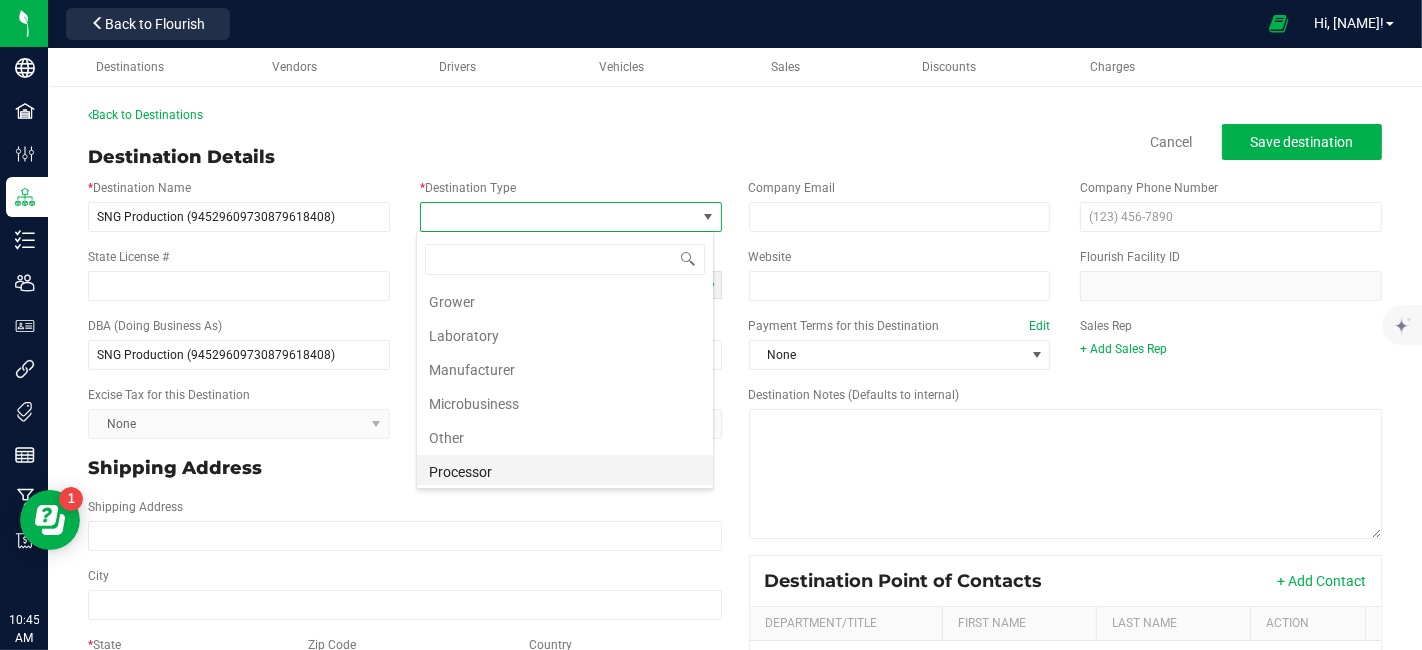 click on "Processor" at bounding box center (565, 472) 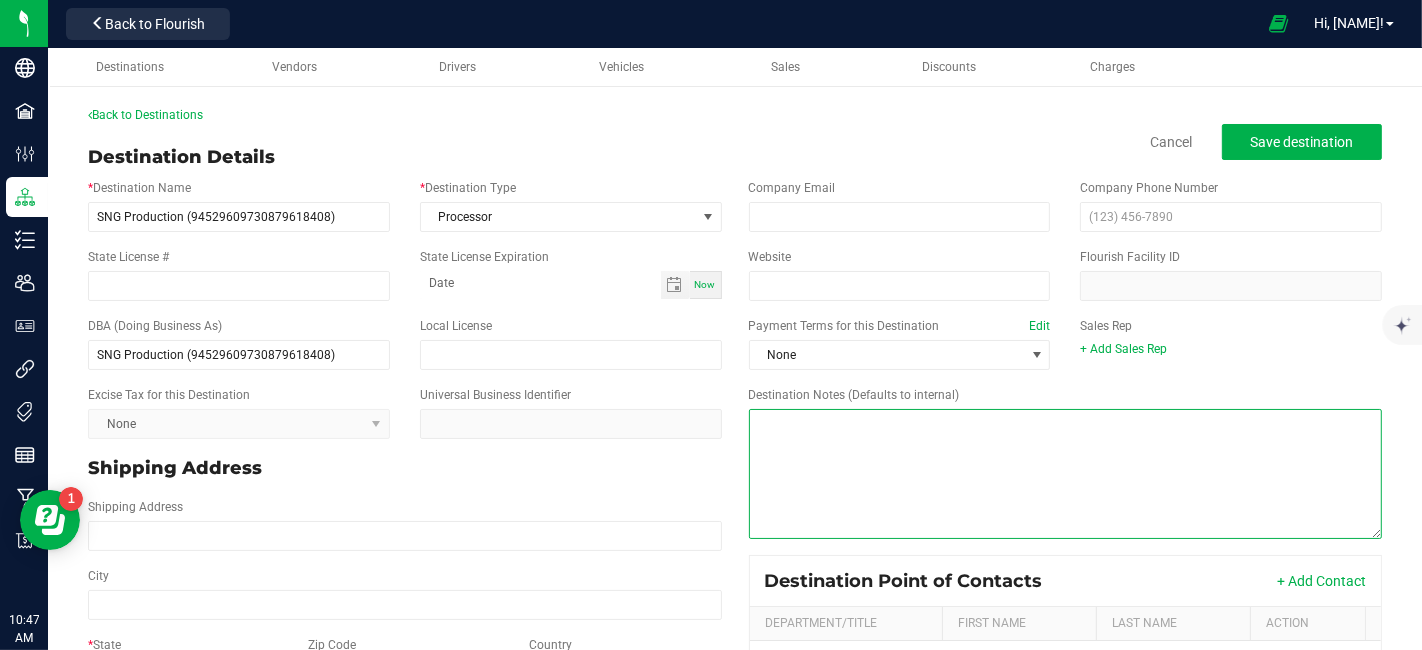 click on "Destination Notes (Defaults to internal)" at bounding box center [1066, 474] 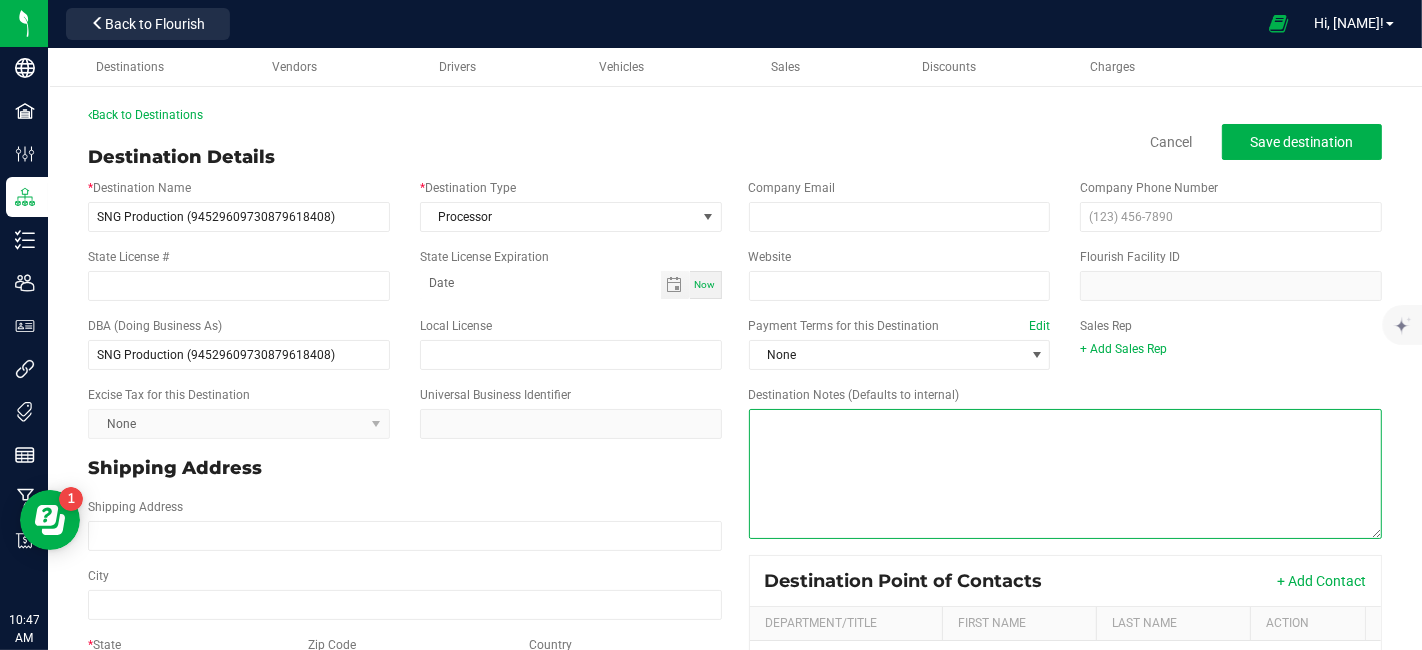 paste on "[NUMBER] [STREET]
[CITY], [STATE] [ZIP]

Get on [HIGHWAY] from [STREET], [STREET], [STREET] and [STREET]
5 min (1.4 mi)

Follow [HIGHWAY] to [STREET] in [CITY]. Take exit [EXIT_NUMBER] from [HIGHWAY]
9 min (8.7 mi)

Take [STREET], [STREET] and [STREET] to your destination
6 min (1.9 mi)
[NUMBER] [STREET]
[CITY], [STATE] [ZIP]" 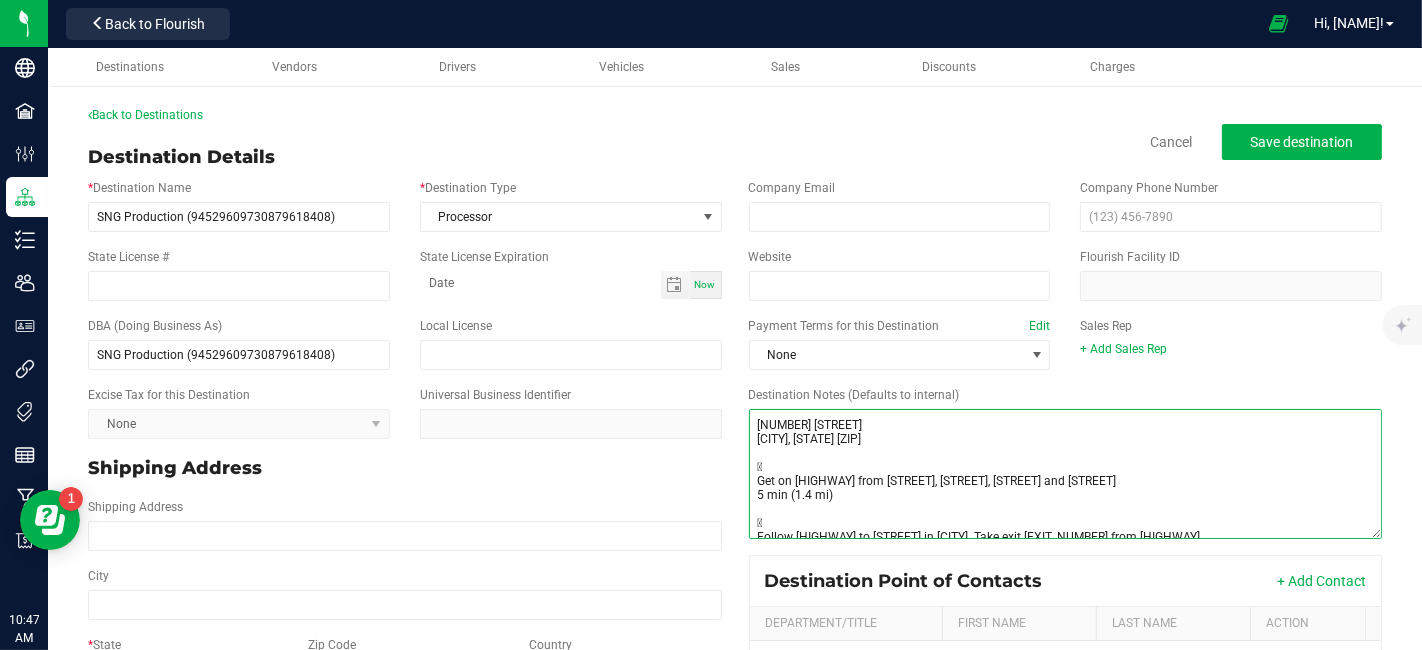 scroll, scrollTop: 104, scrollLeft: 0, axis: vertical 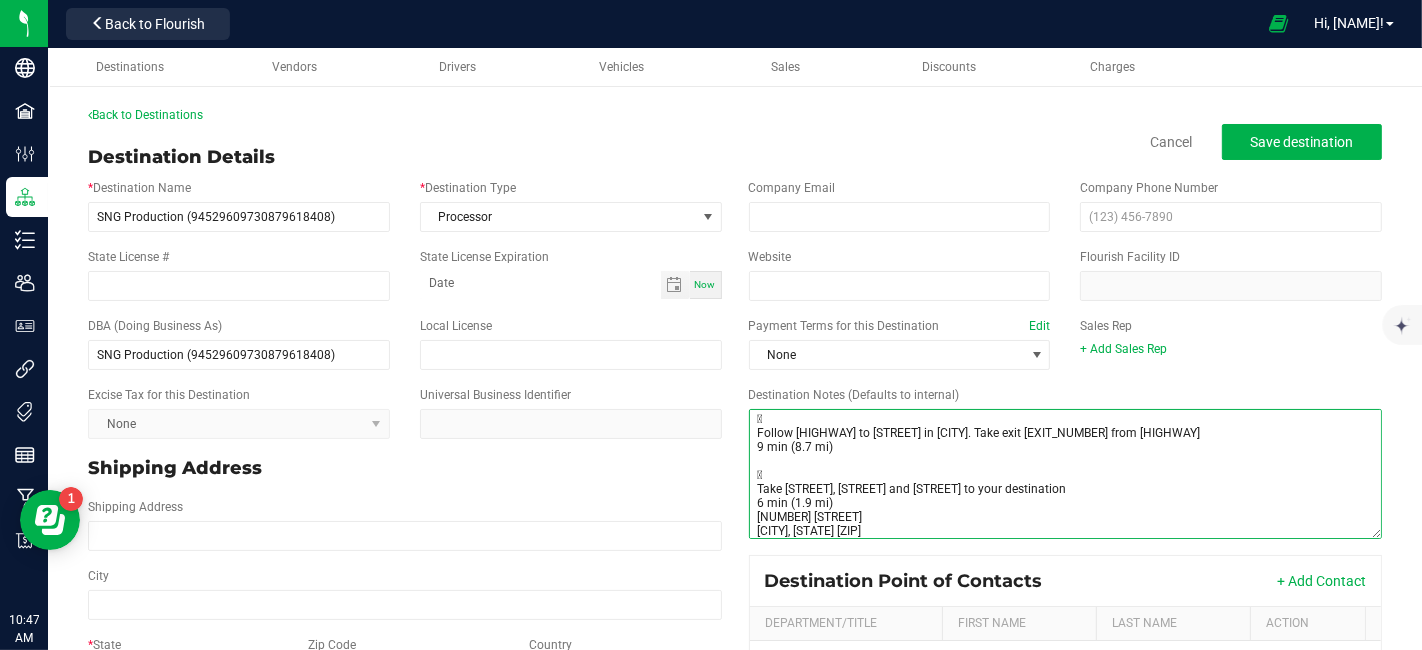 click on "Destination Notes (Defaults to internal)" at bounding box center (1066, 474) 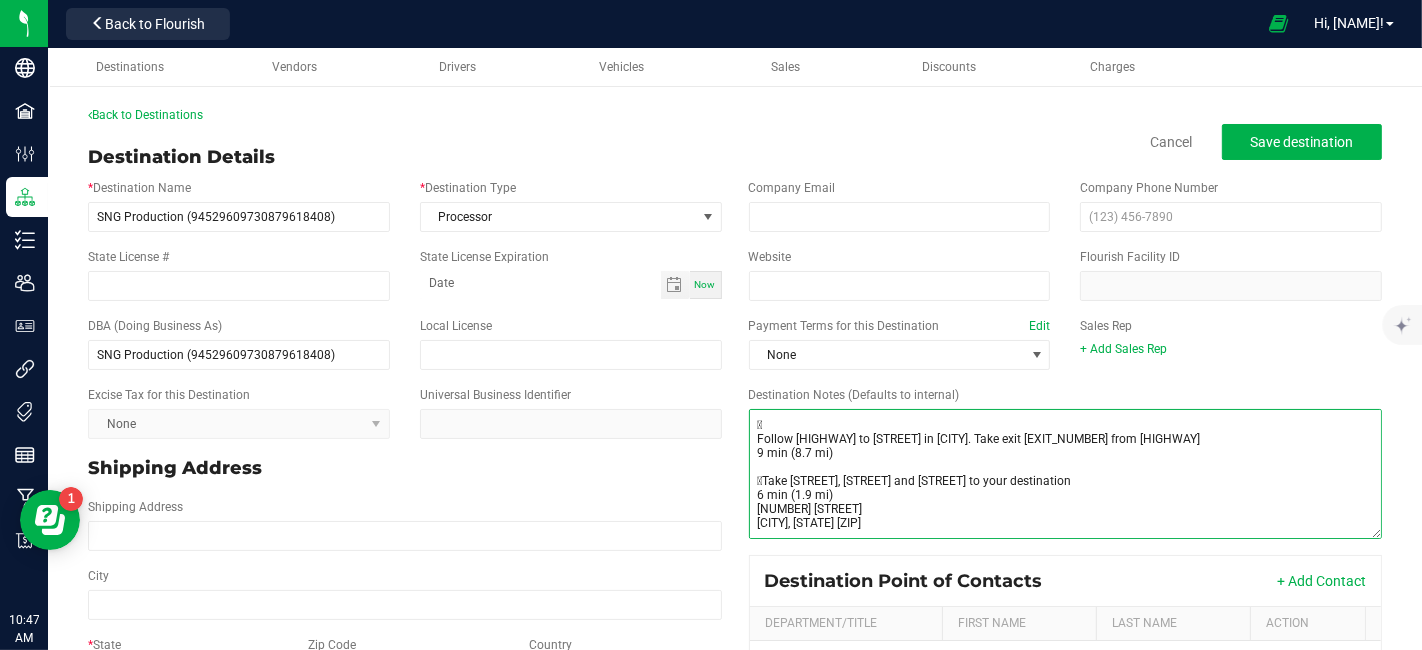 scroll, scrollTop: 98, scrollLeft: 0, axis: vertical 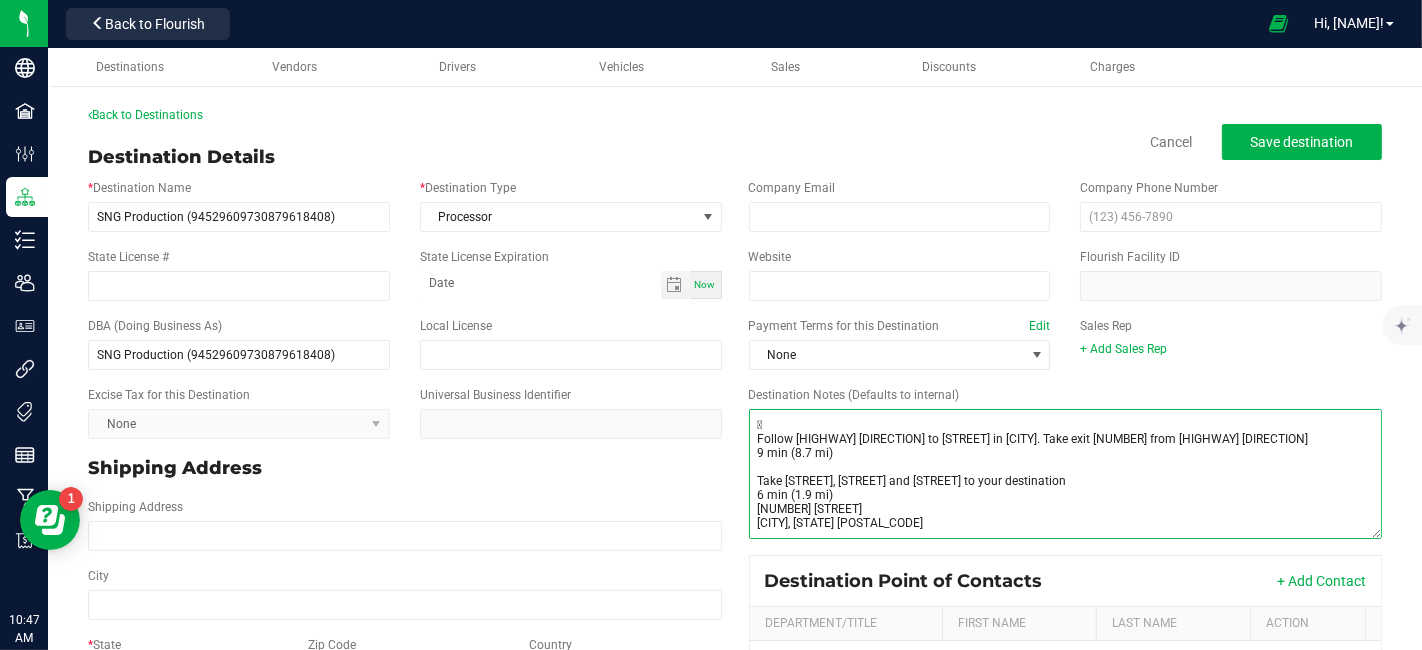 click on "Destination Notes (Defaults to internal)" at bounding box center [1066, 474] 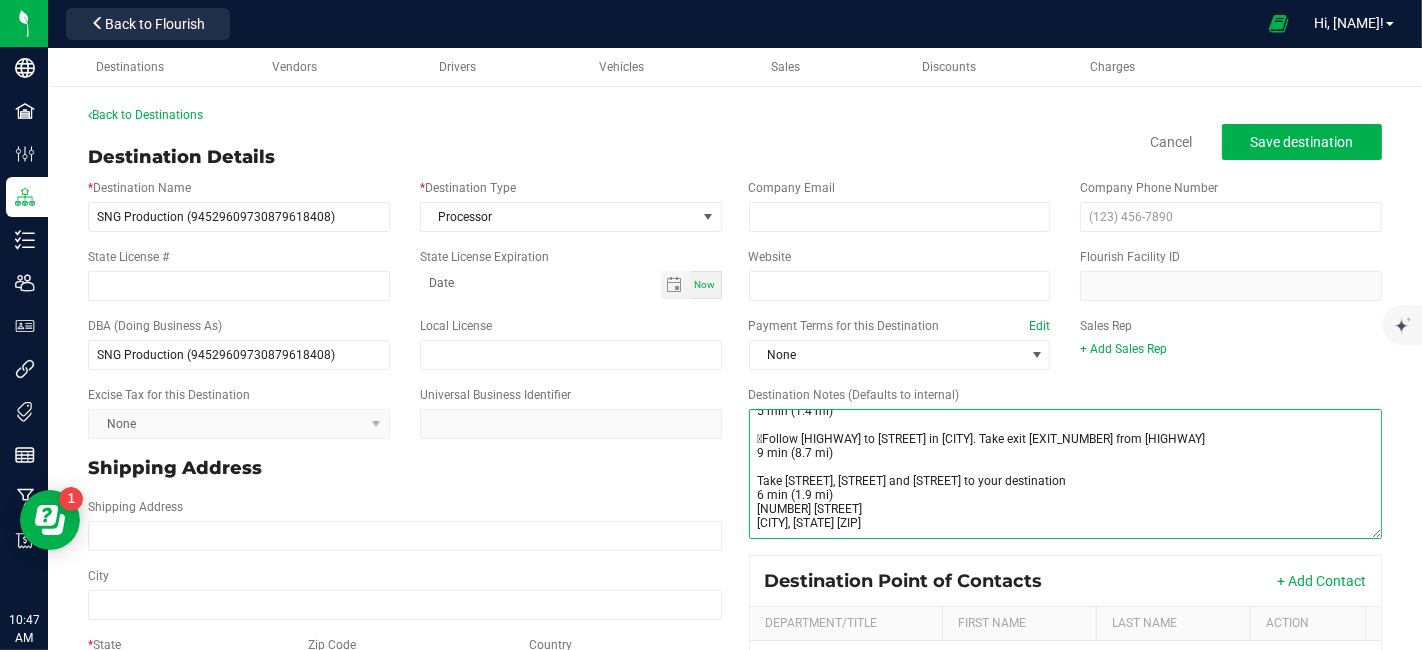 scroll, scrollTop: 84, scrollLeft: 0, axis: vertical 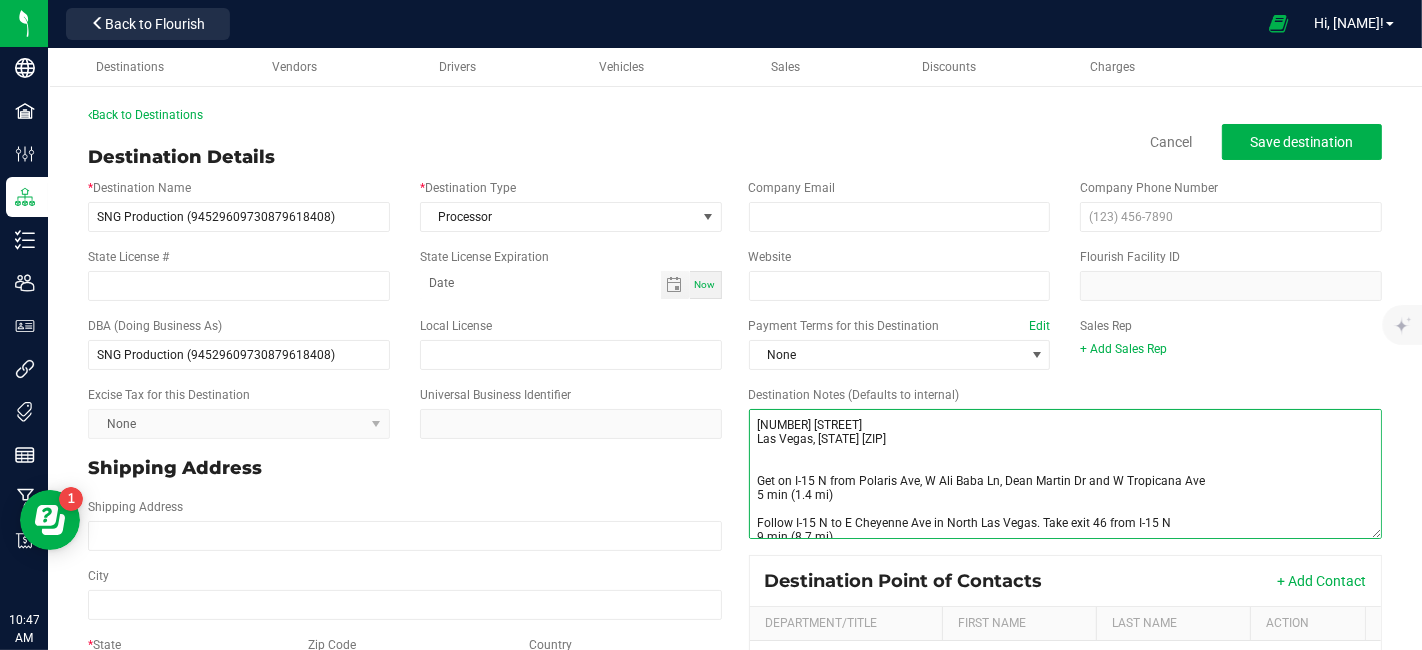 click on "Destination Notes (Defaults to internal)" at bounding box center (1066, 474) 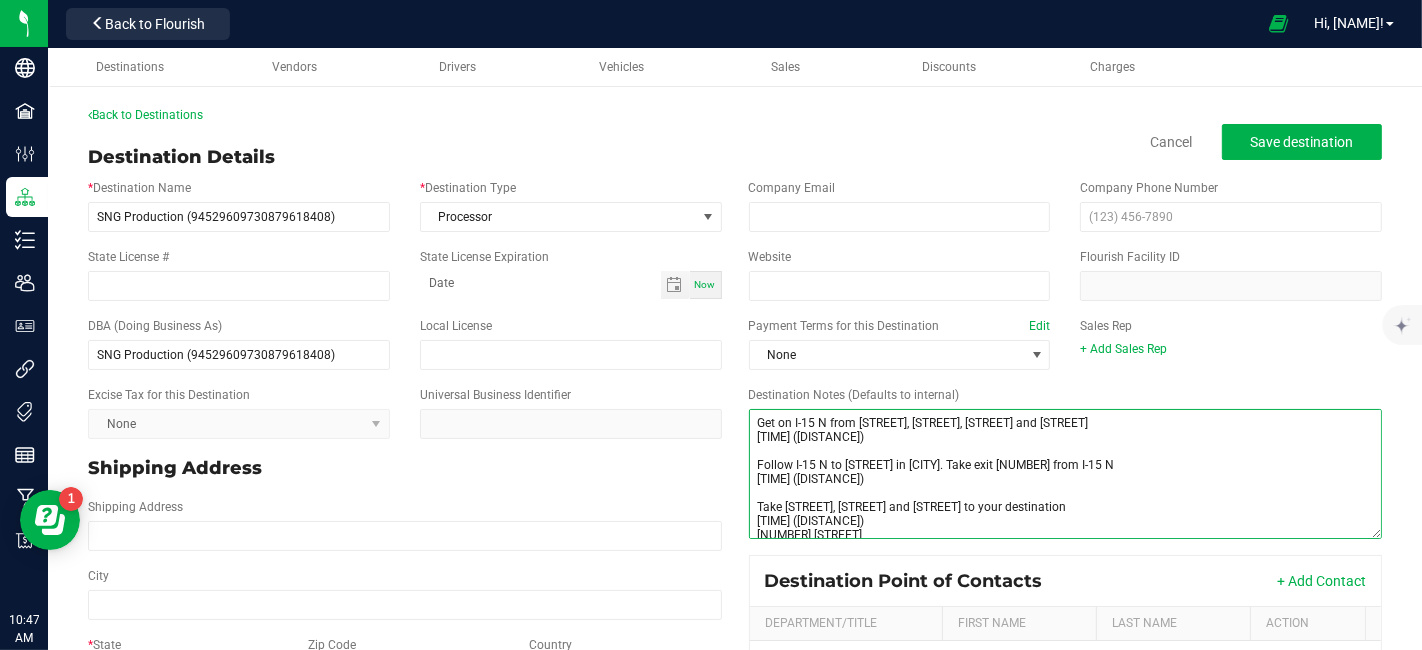 scroll, scrollTop: 70, scrollLeft: 0, axis: vertical 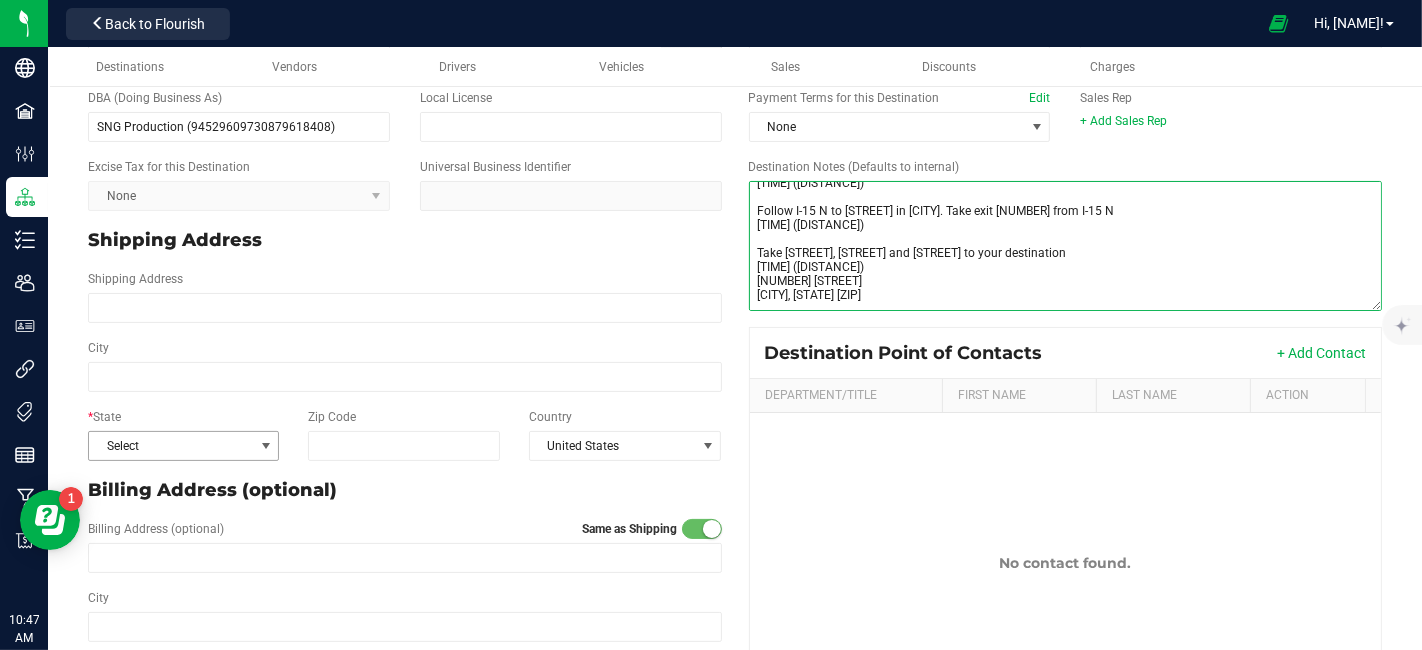 type on "[NUMBER] [STREET]
[CITY], [STATE] [ZIP]
Get on I-15 N from [STREET], [STREET], [STREET] and [STREET]
[TIME] ([DISTANCE])
Follow I-15 N to [STREET] in [CITY]. Take exit [NUMBER] from I-15 N
[TIME] ([DISTANCE])
Take [STREET], [STREET] and [STREET] to your destination
[TIME] ([DISTANCE])
[NUMBER] [STREET]
[CITY], [STATE] [ZIP]" 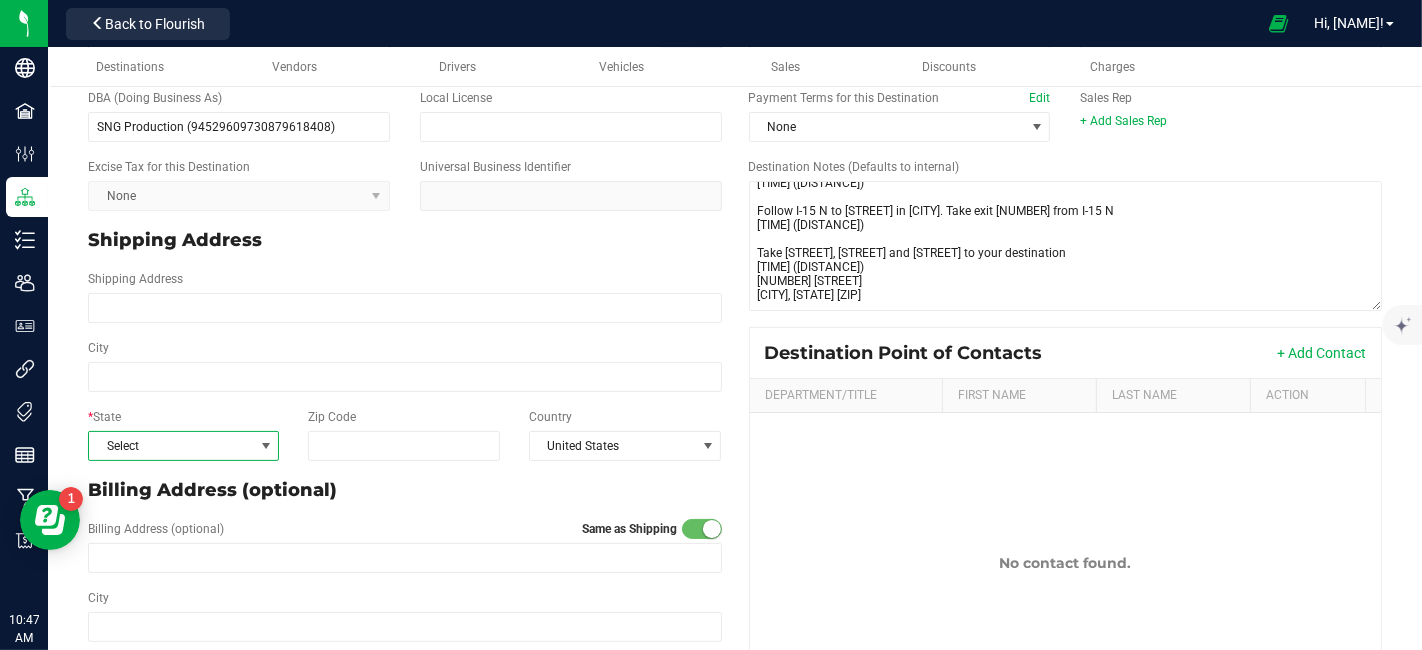 click at bounding box center [266, 446] 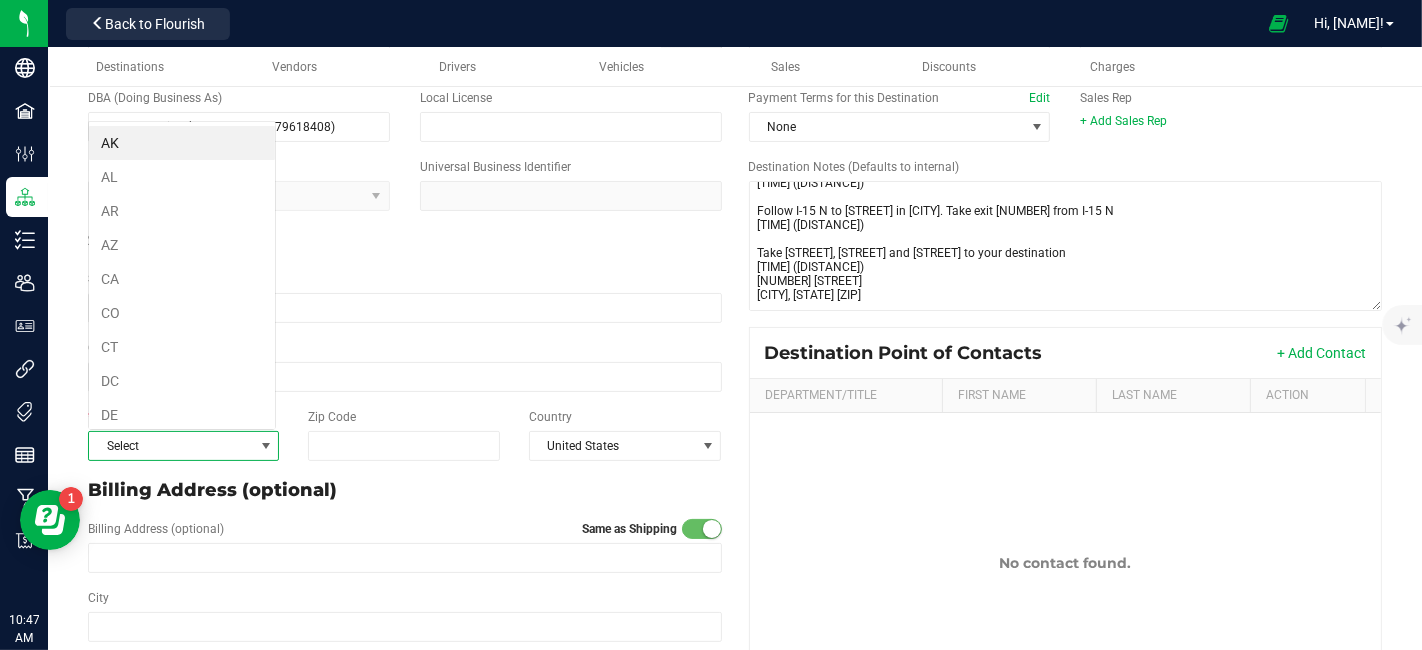 scroll, scrollTop: 99970, scrollLeft: 99811, axis: both 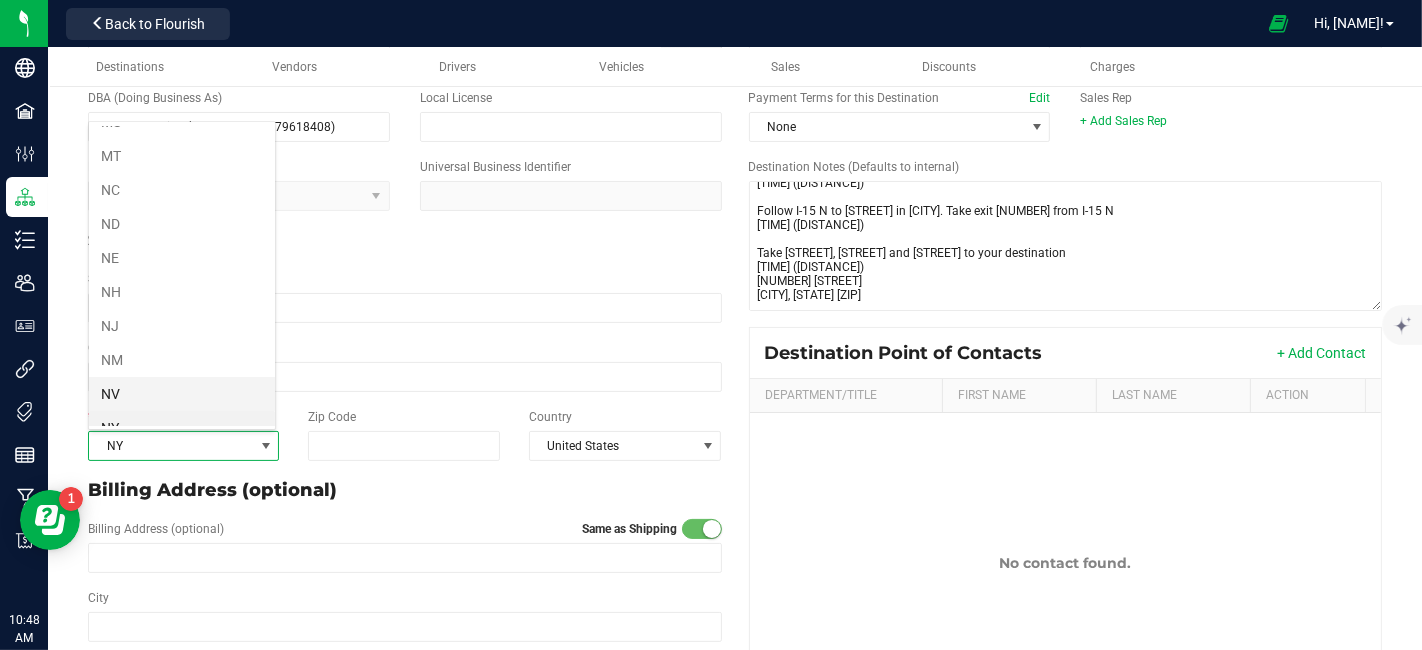 click on "NV" at bounding box center [182, 394] 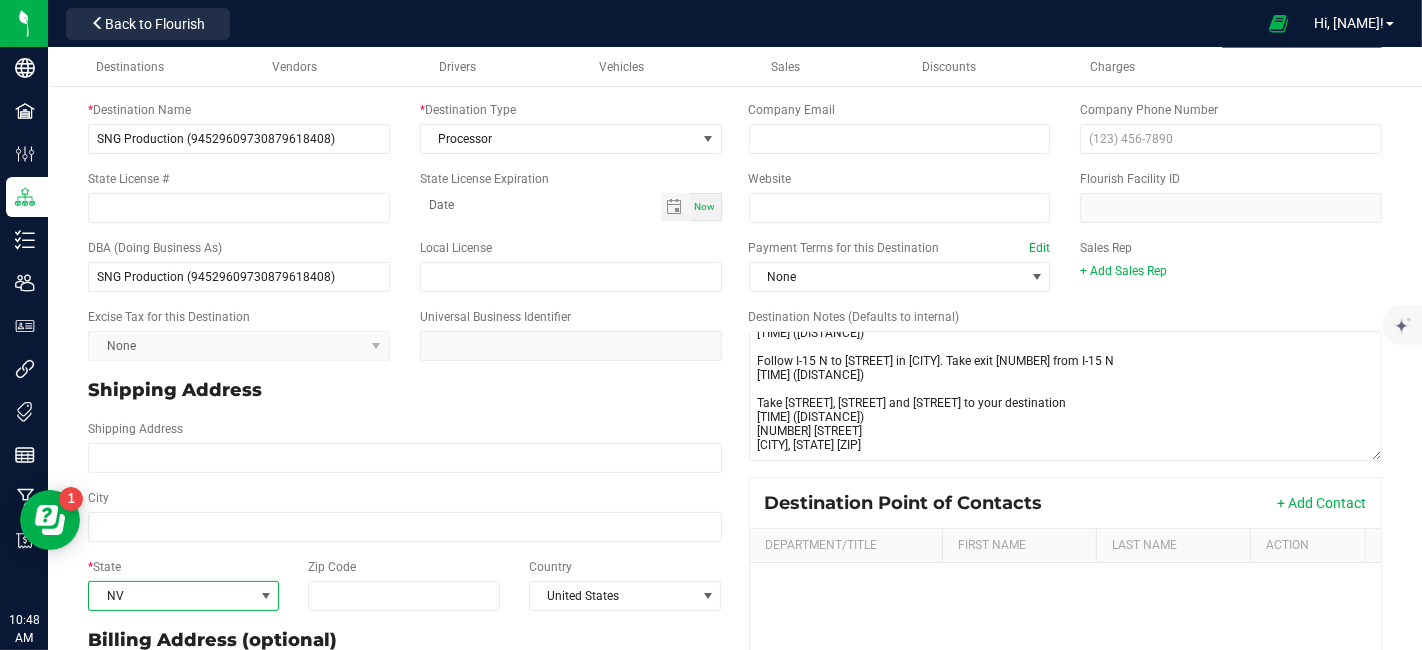 scroll, scrollTop: 0, scrollLeft: 0, axis: both 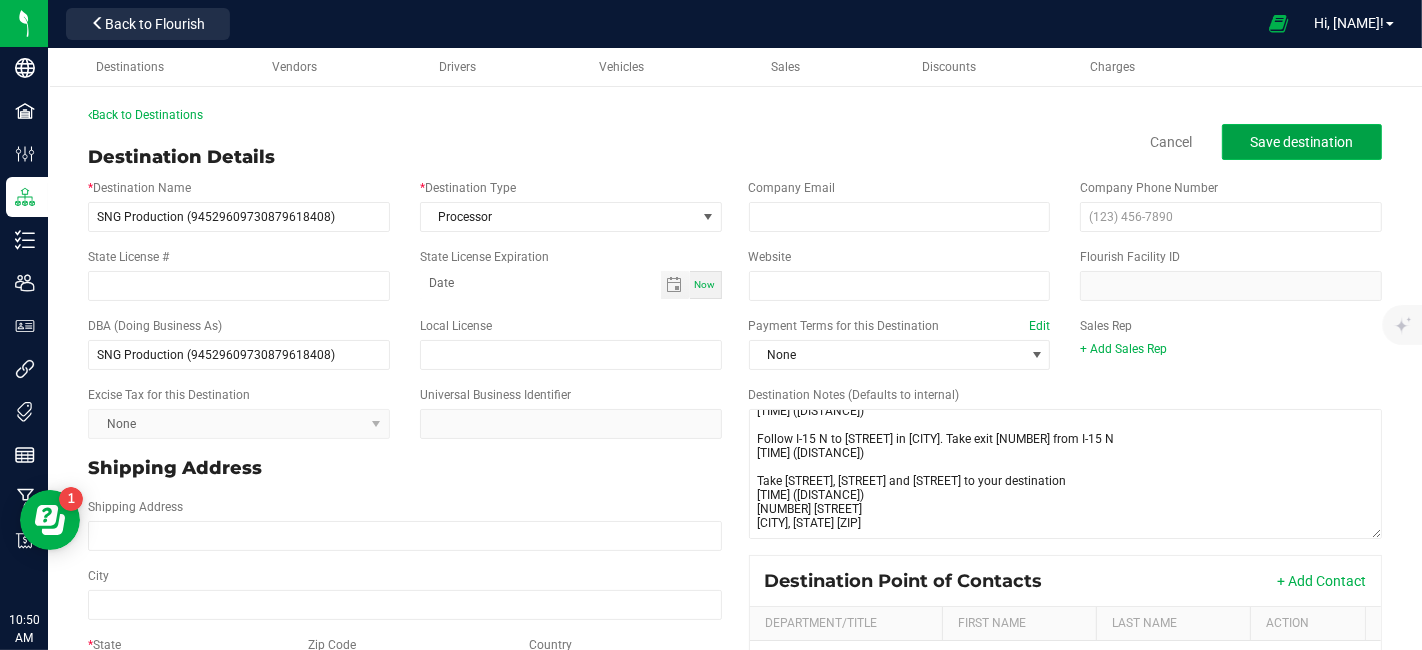 click on "Save destination" 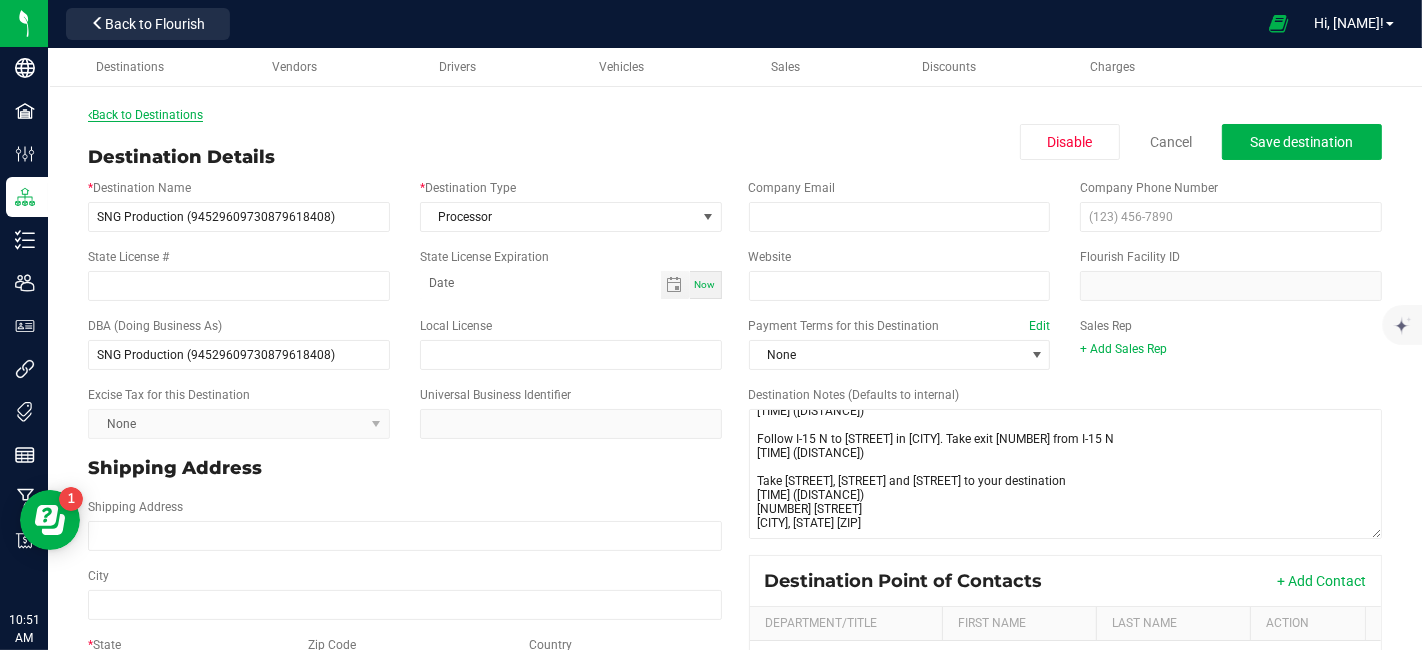 click on "Back to Destinations" at bounding box center (145, 115) 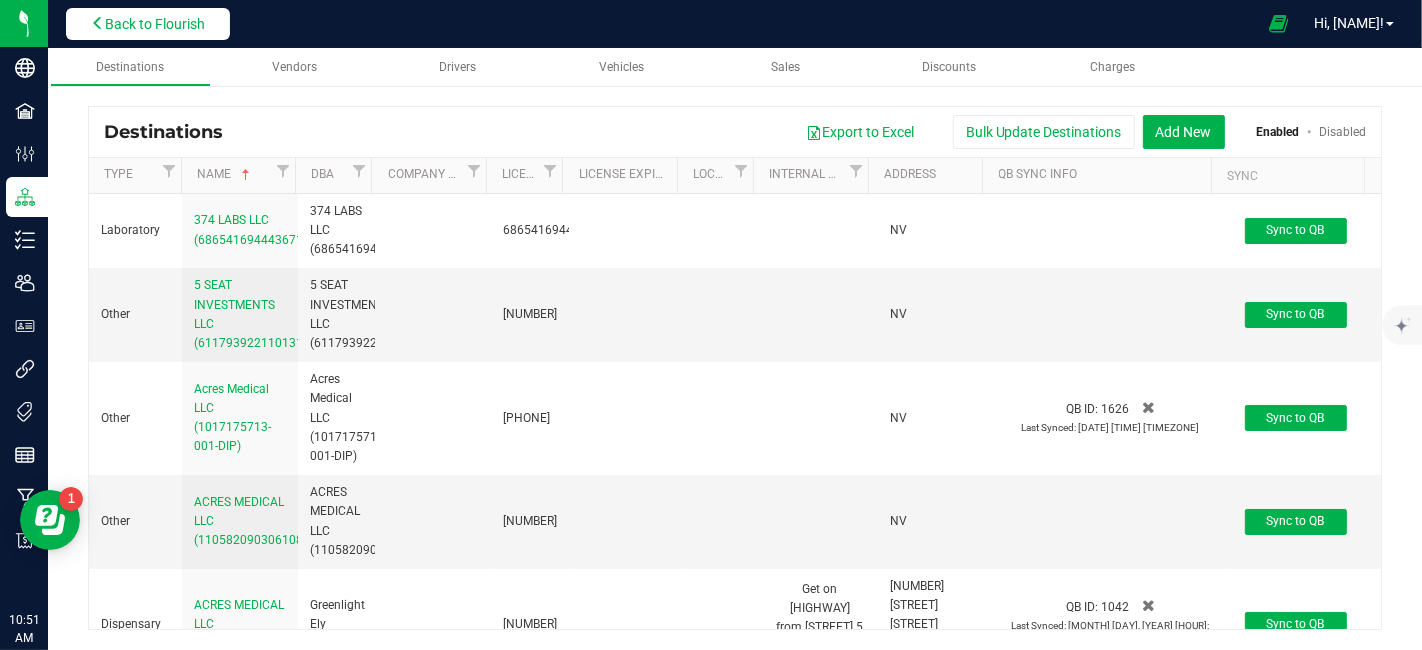 click on "Back to Flourish" at bounding box center (155, 24) 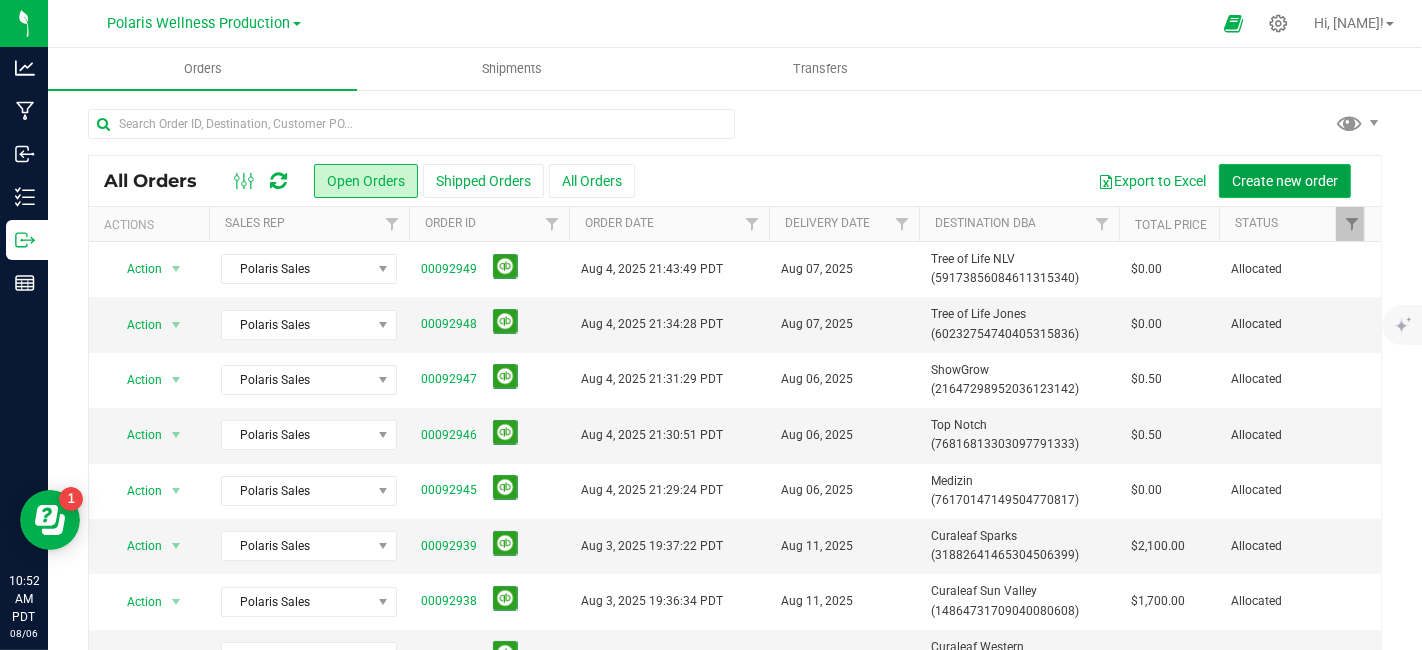 click on "Create new order" at bounding box center (1285, 181) 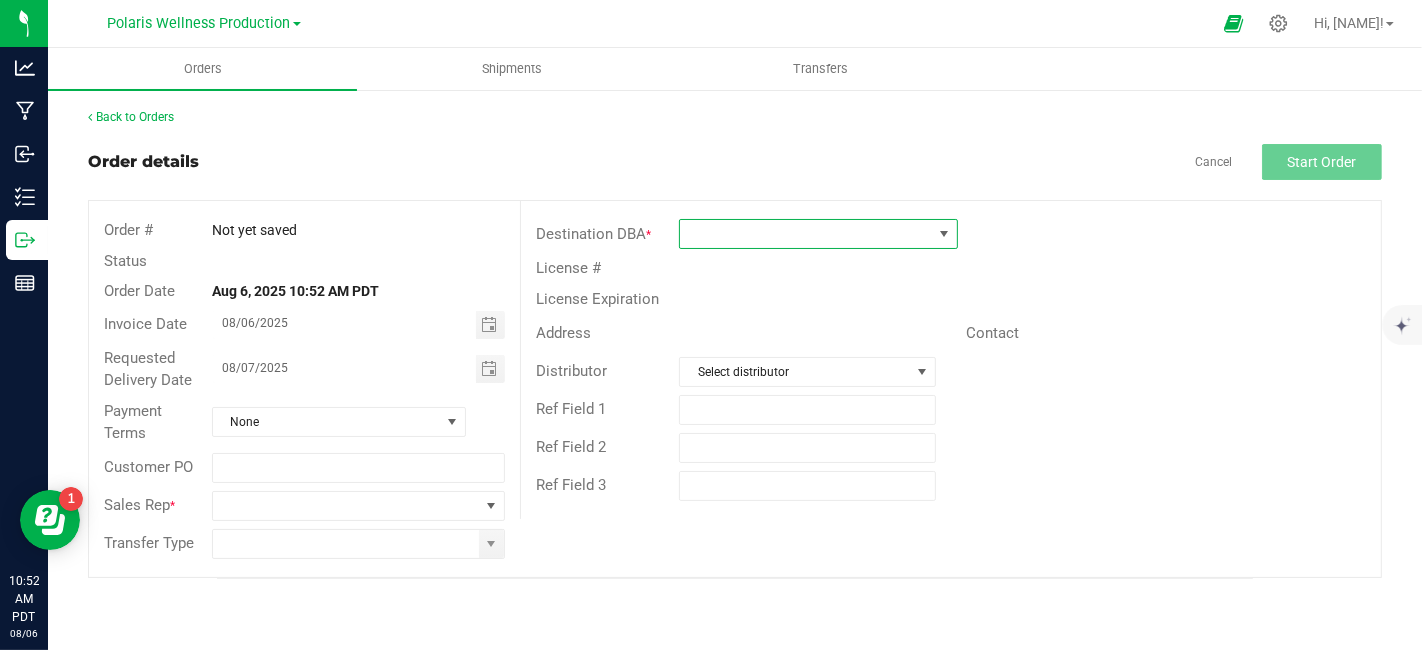 click at bounding box center [806, 234] 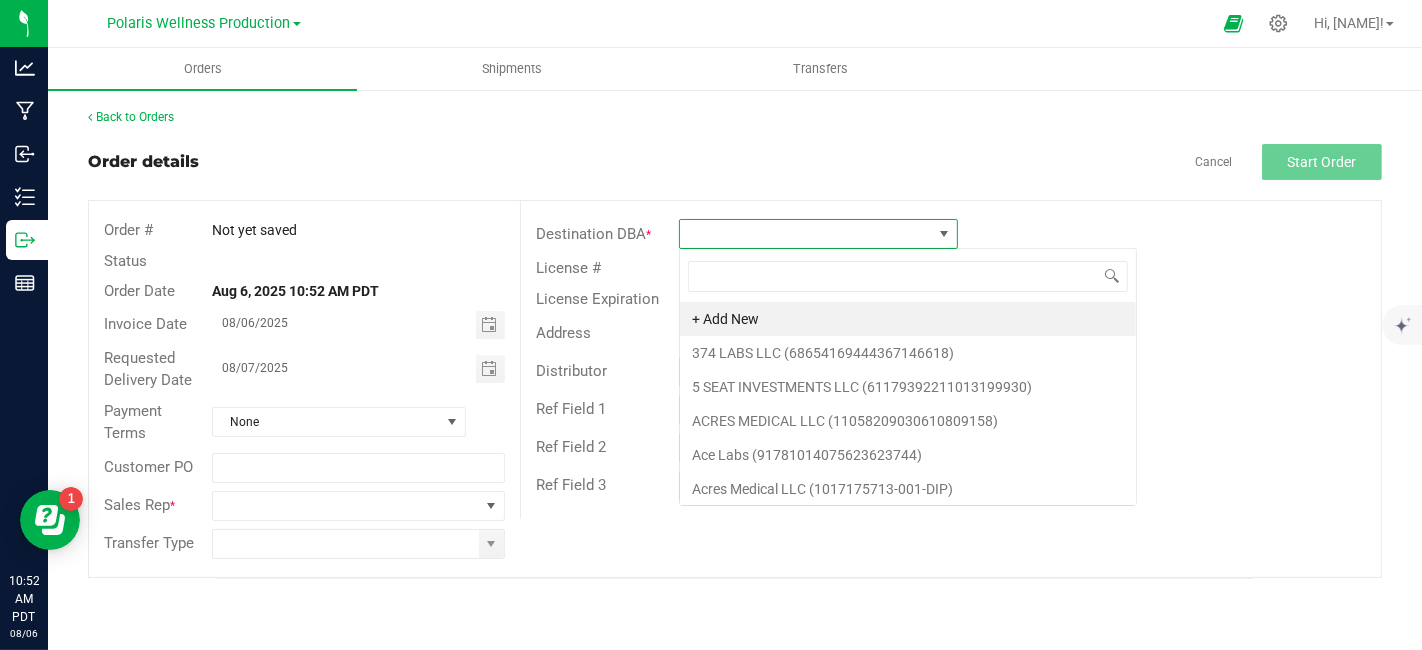 scroll, scrollTop: 99970, scrollLeft: 99720, axis: both 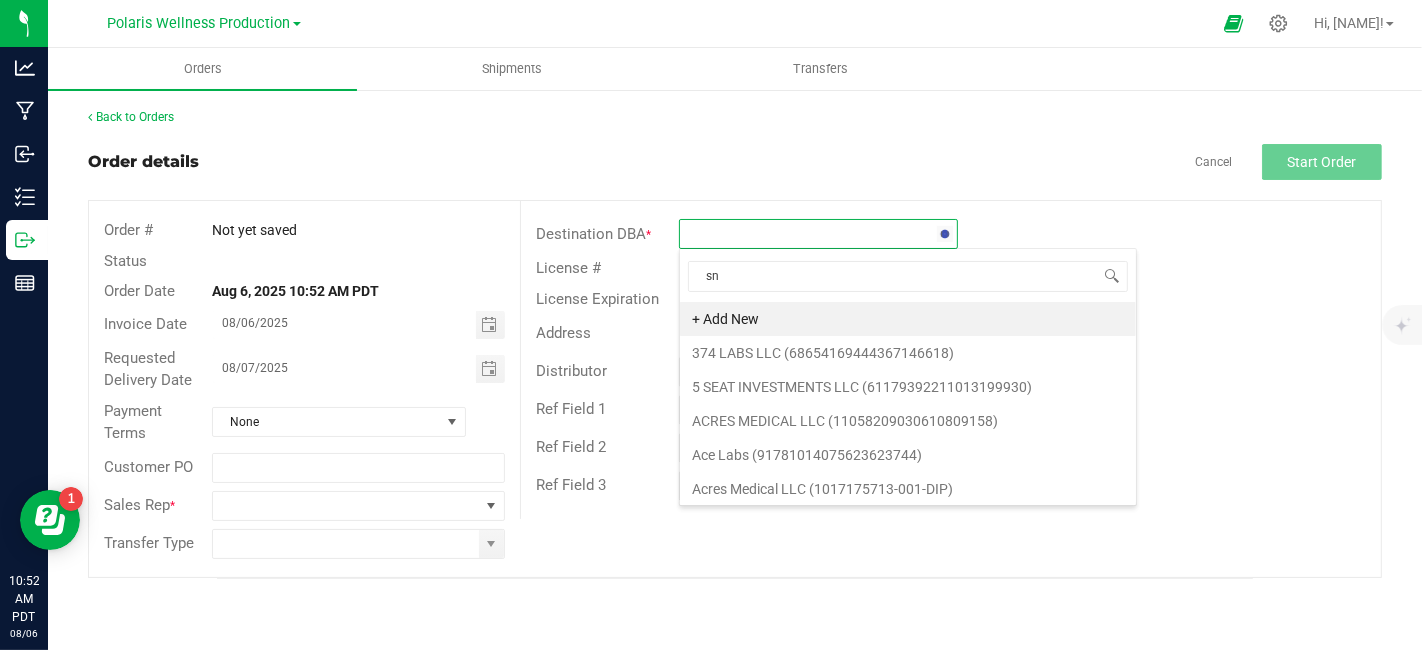 type on "sng" 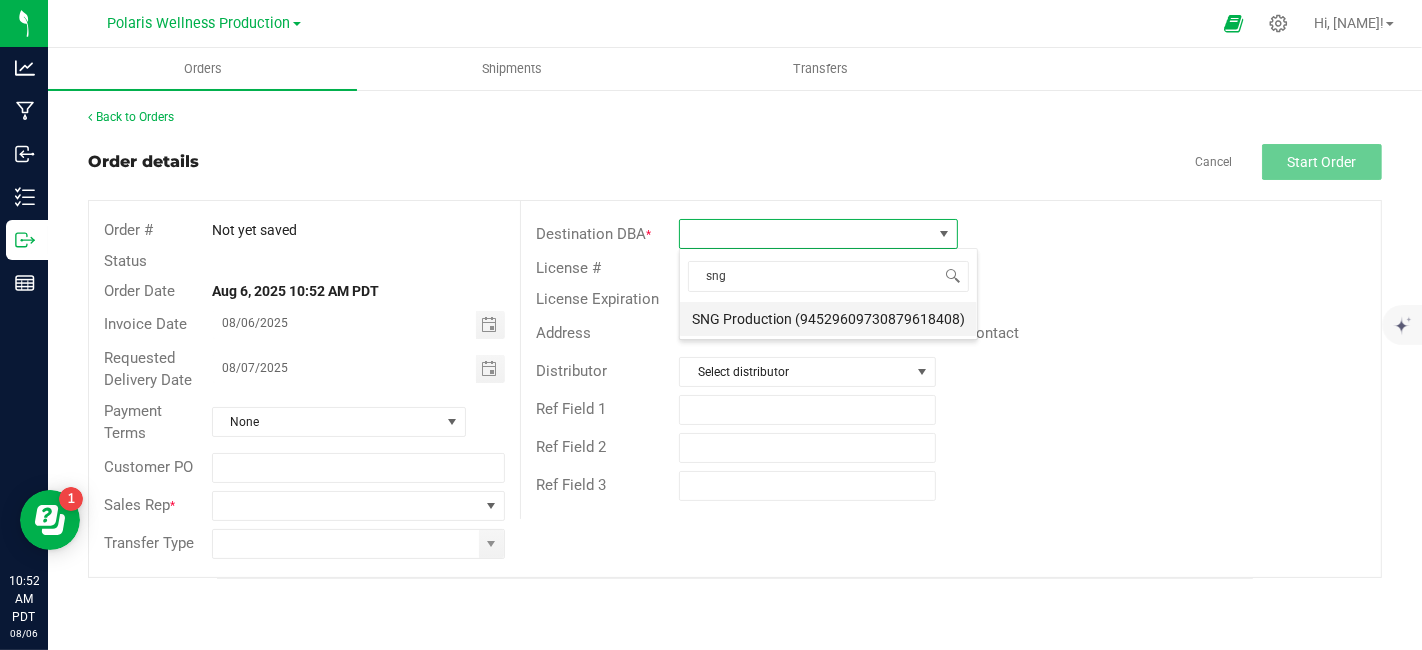 click on "SNG Production (94529609730879618408)" at bounding box center (828, 319) 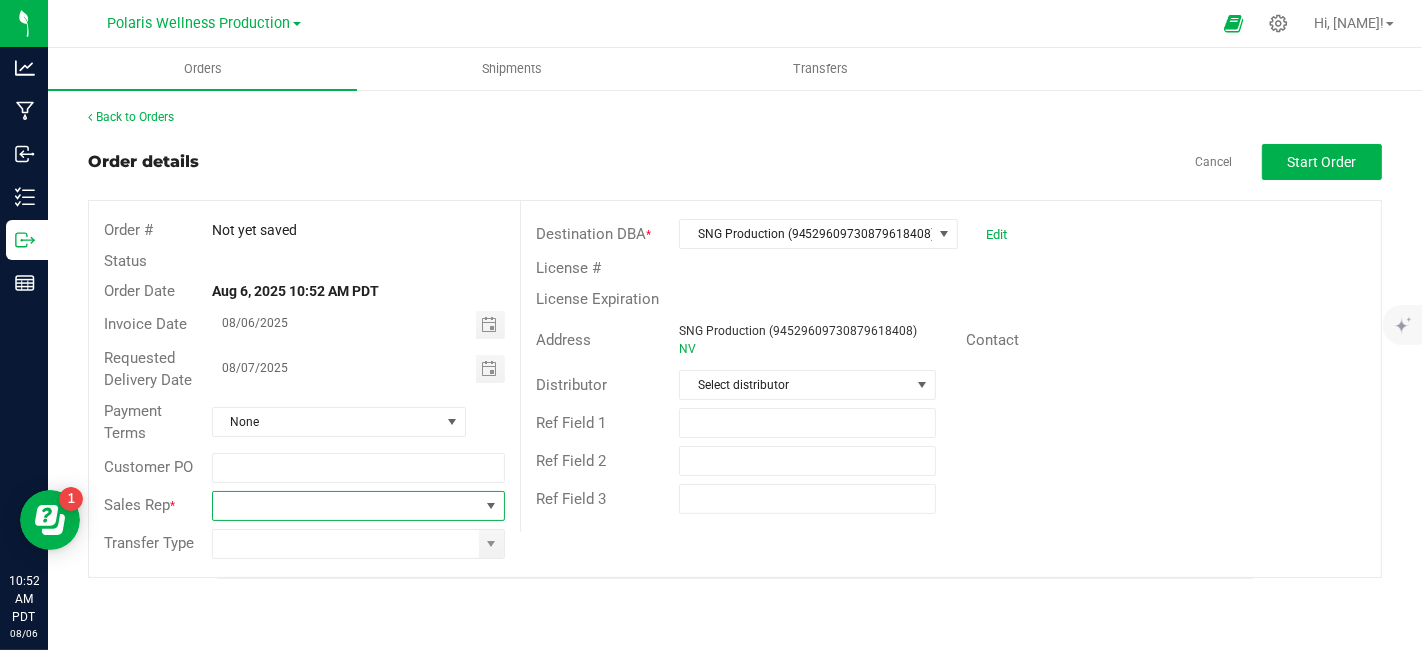 click at bounding box center (346, 506) 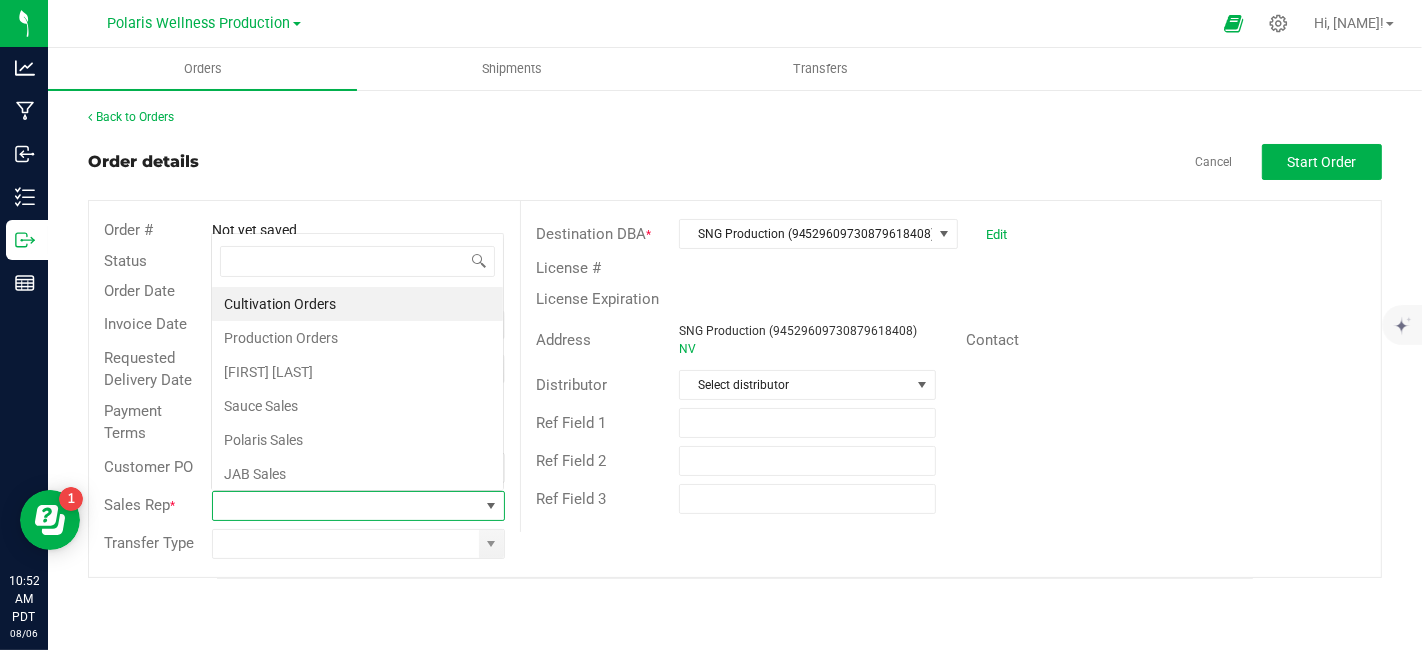 scroll, scrollTop: 0, scrollLeft: 0, axis: both 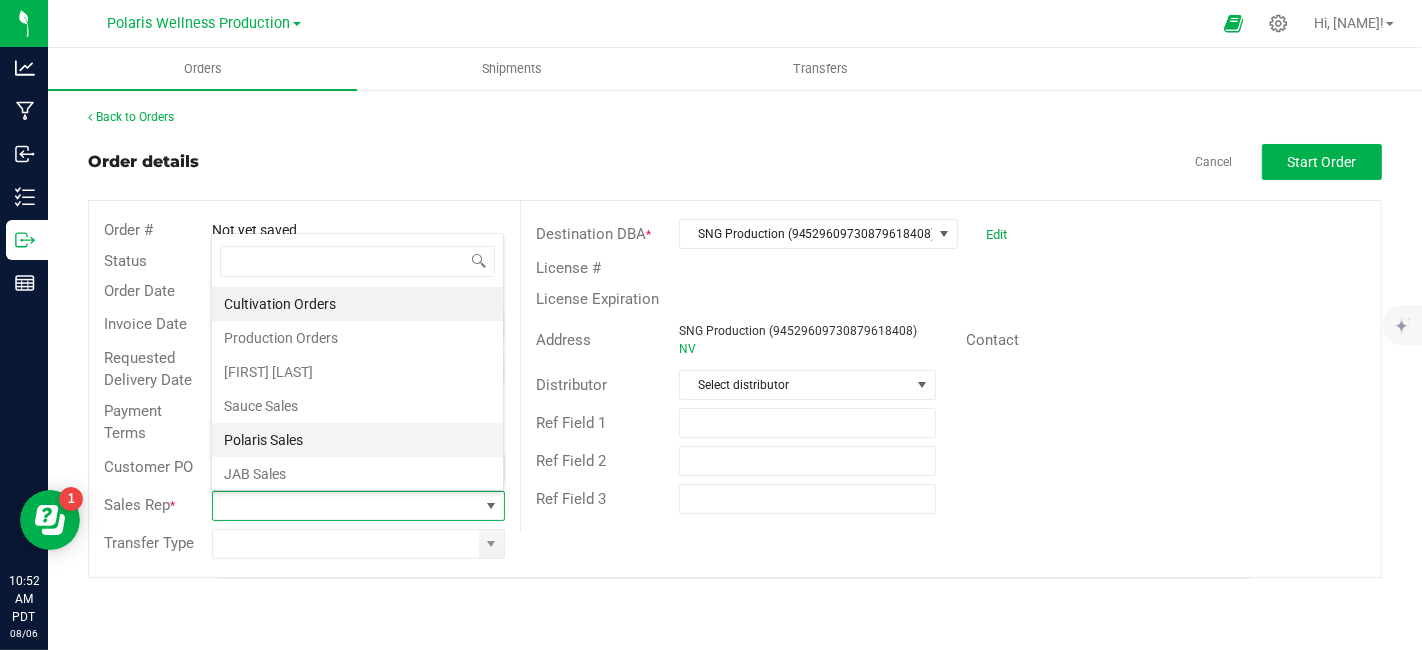 click on "Polaris Sales" at bounding box center (357, 440) 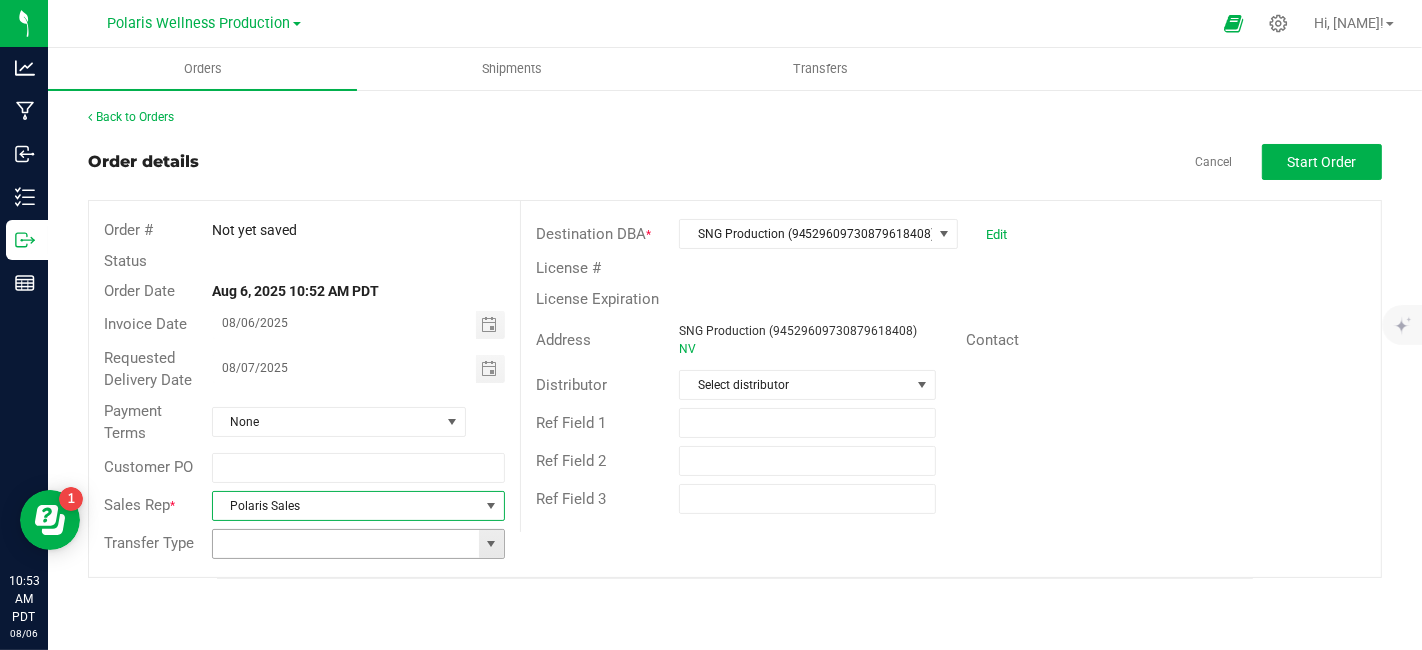 click at bounding box center [491, 544] 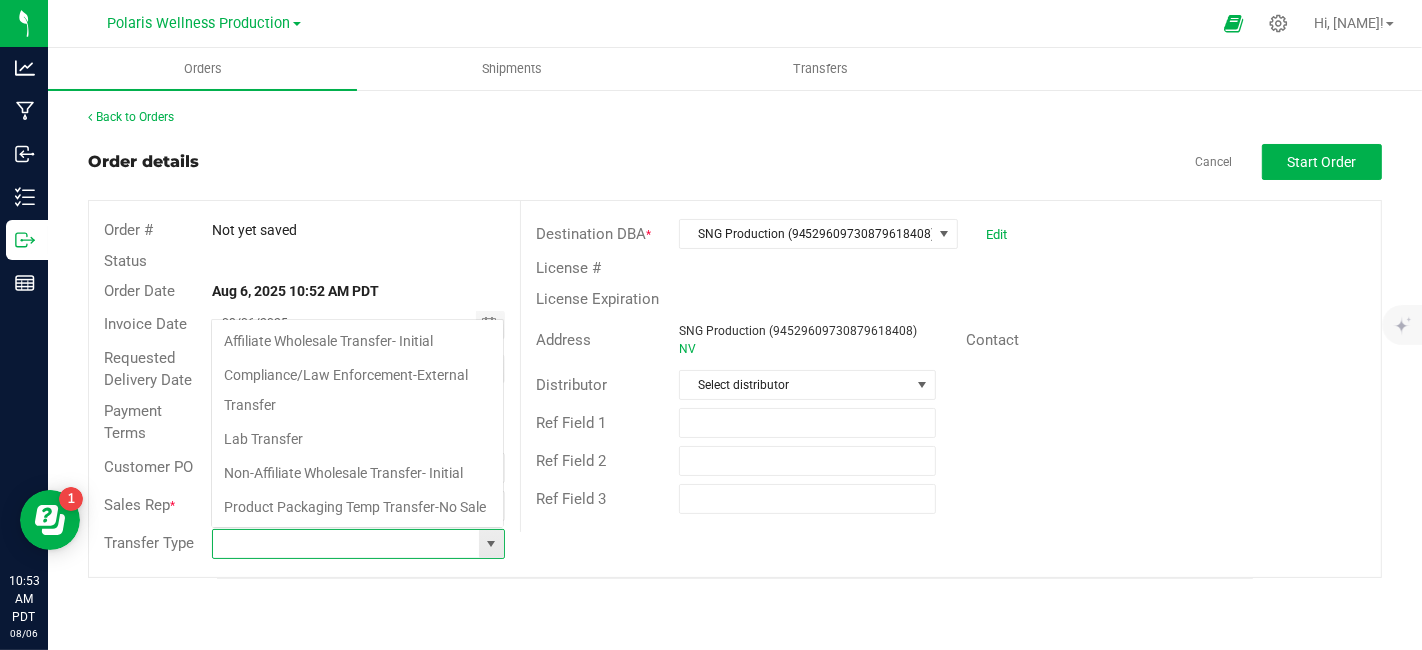 scroll, scrollTop: 99970, scrollLeft: 99706, axis: both 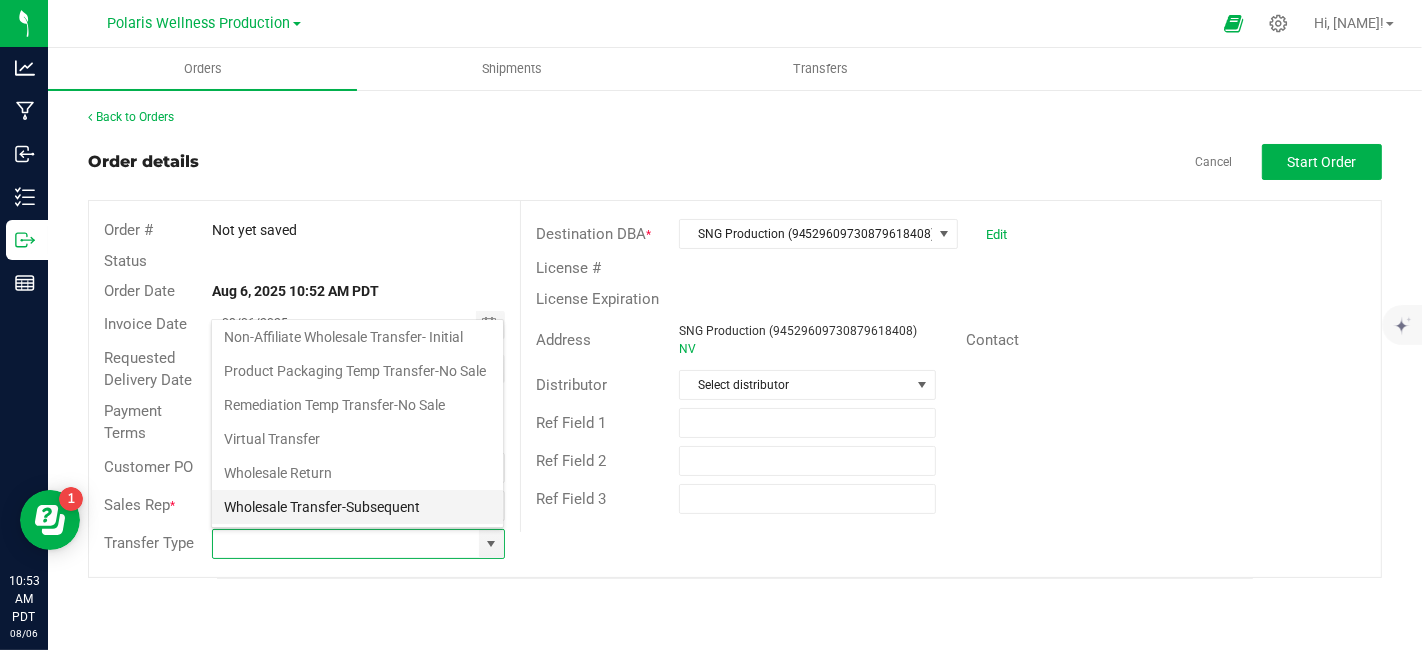 click on "Wholesale Transfer-Subsequent" at bounding box center (357, 507) 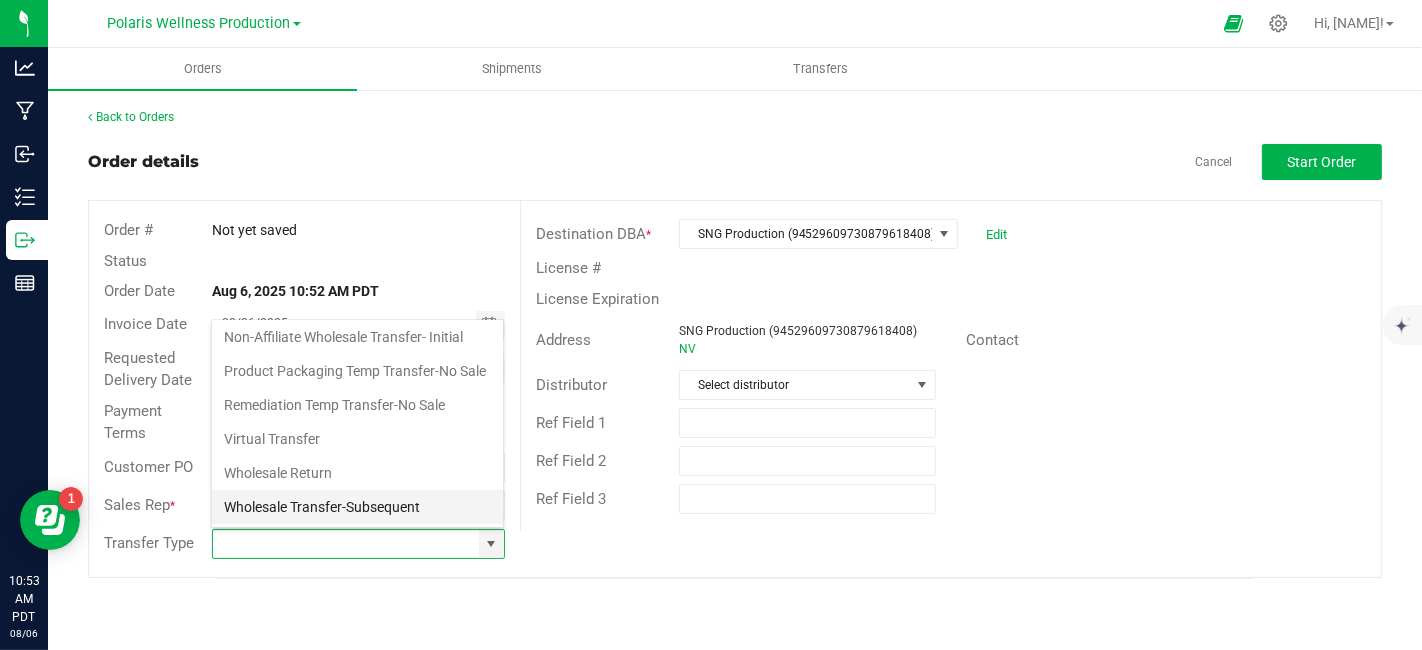type on "Wholesale Transfer-Subsequent" 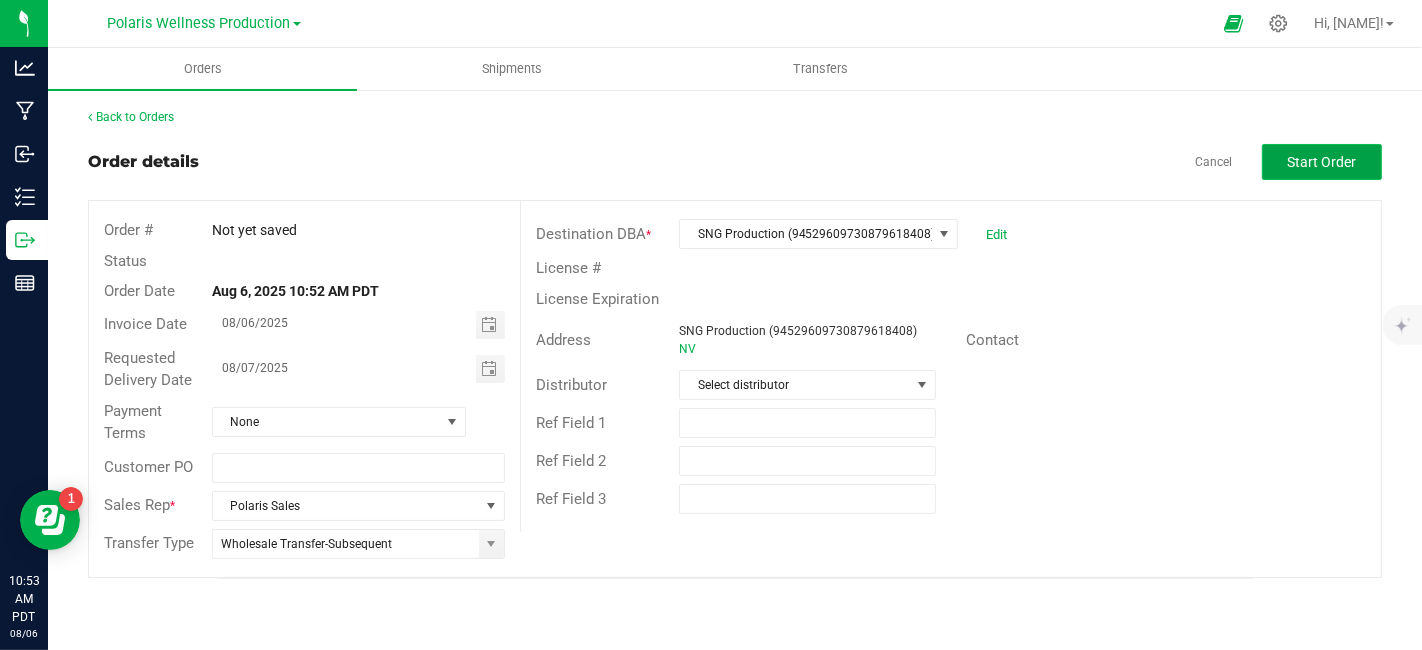 click on "Start Order" at bounding box center (1322, 162) 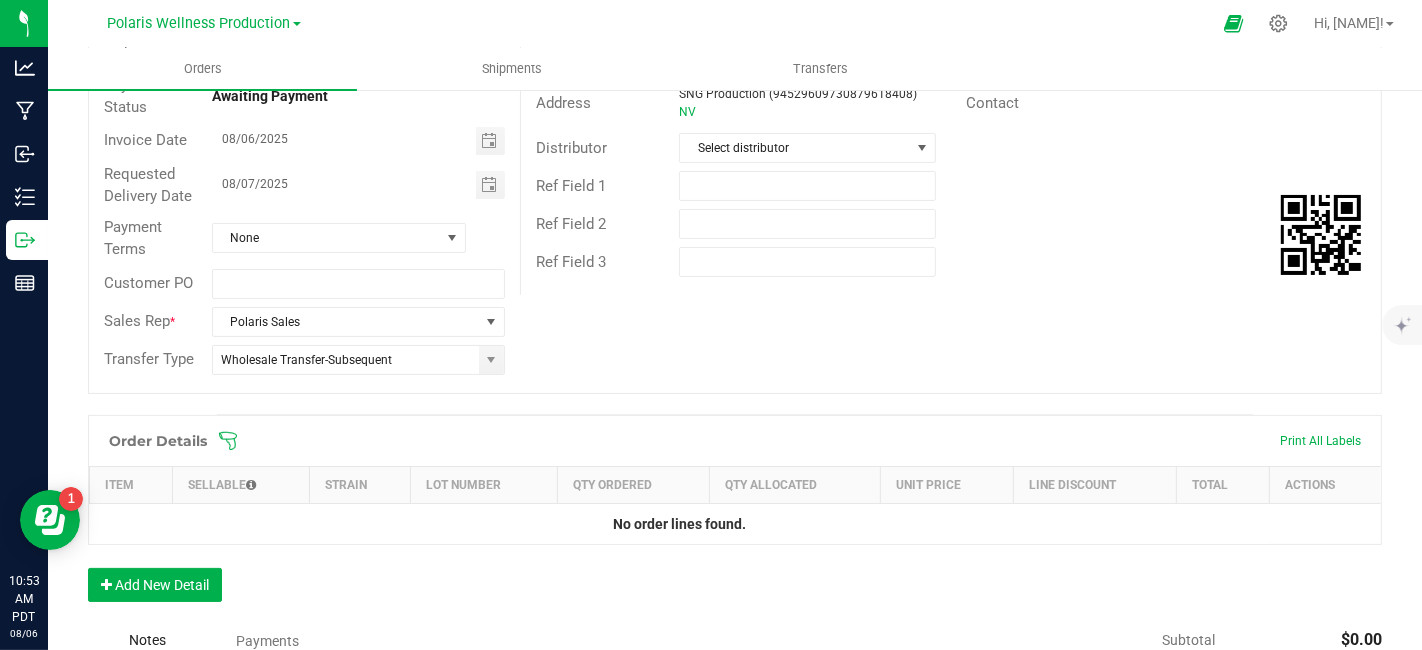 scroll, scrollTop: 0, scrollLeft: 0, axis: both 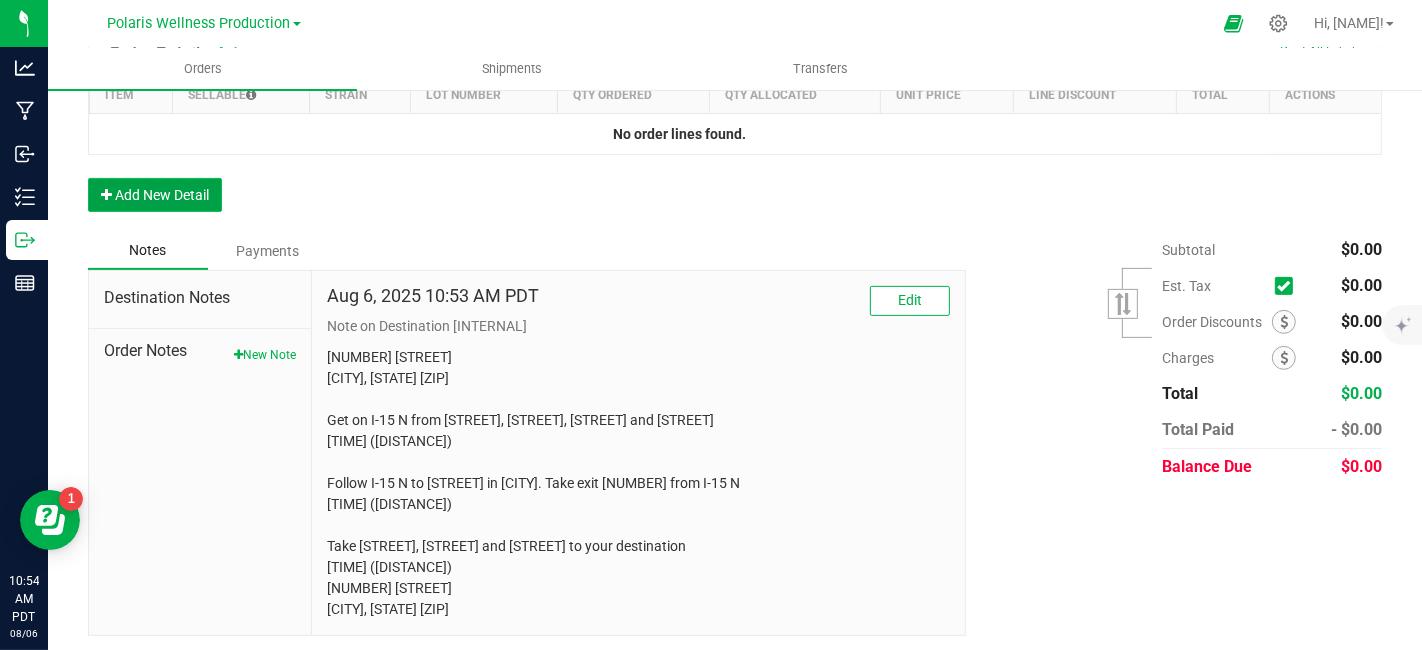 click on "Add New Detail" at bounding box center (155, 195) 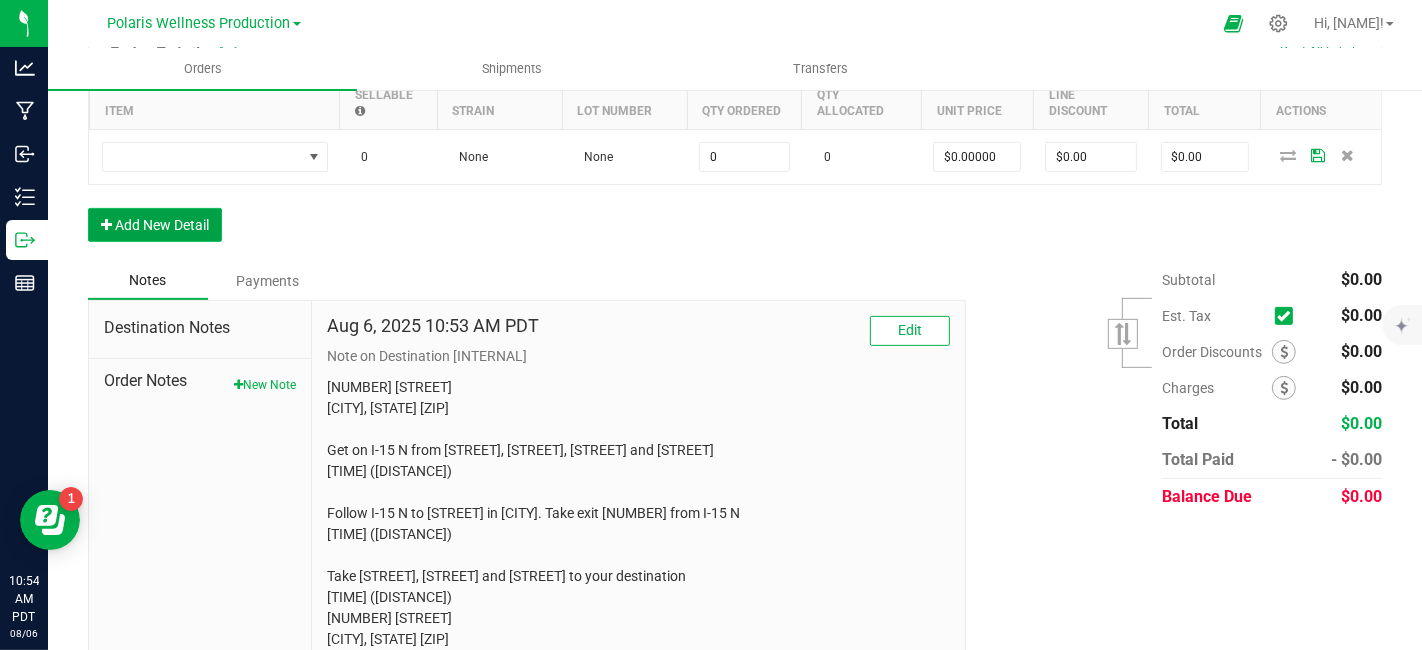click on "Add New Detail" at bounding box center [155, 225] 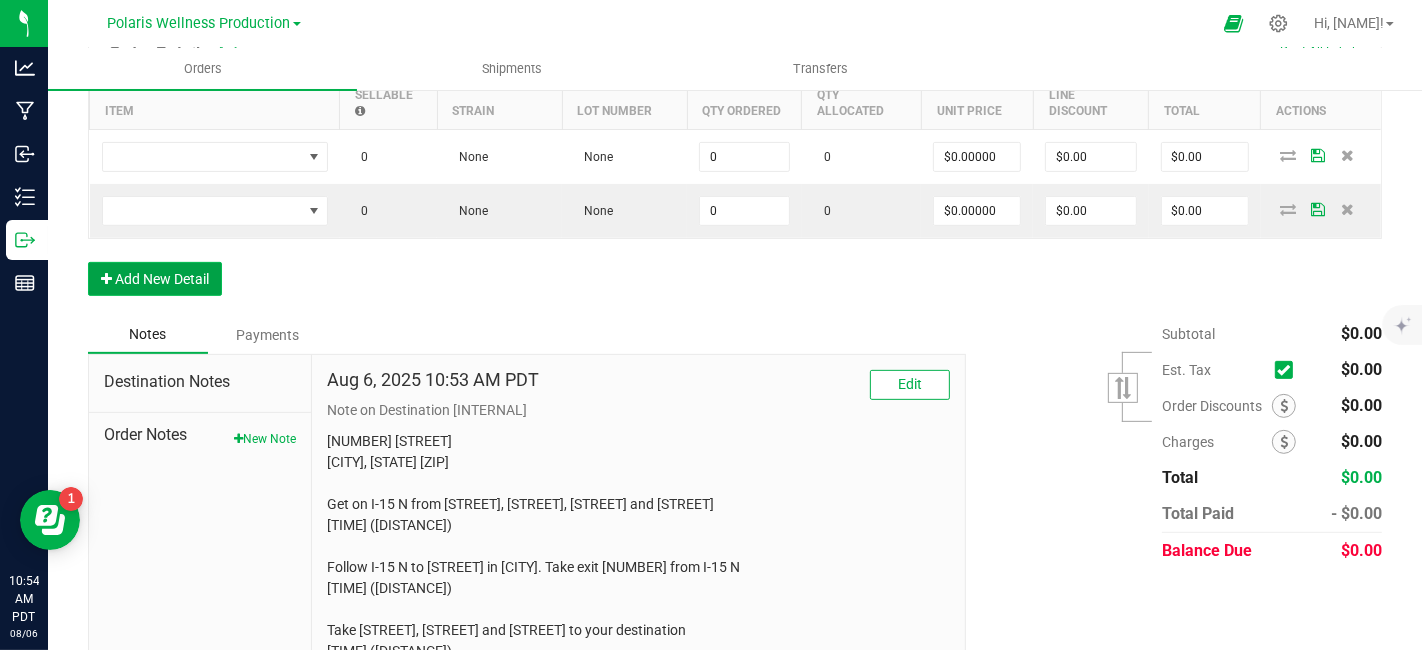 click on "Add New Detail" at bounding box center [155, 279] 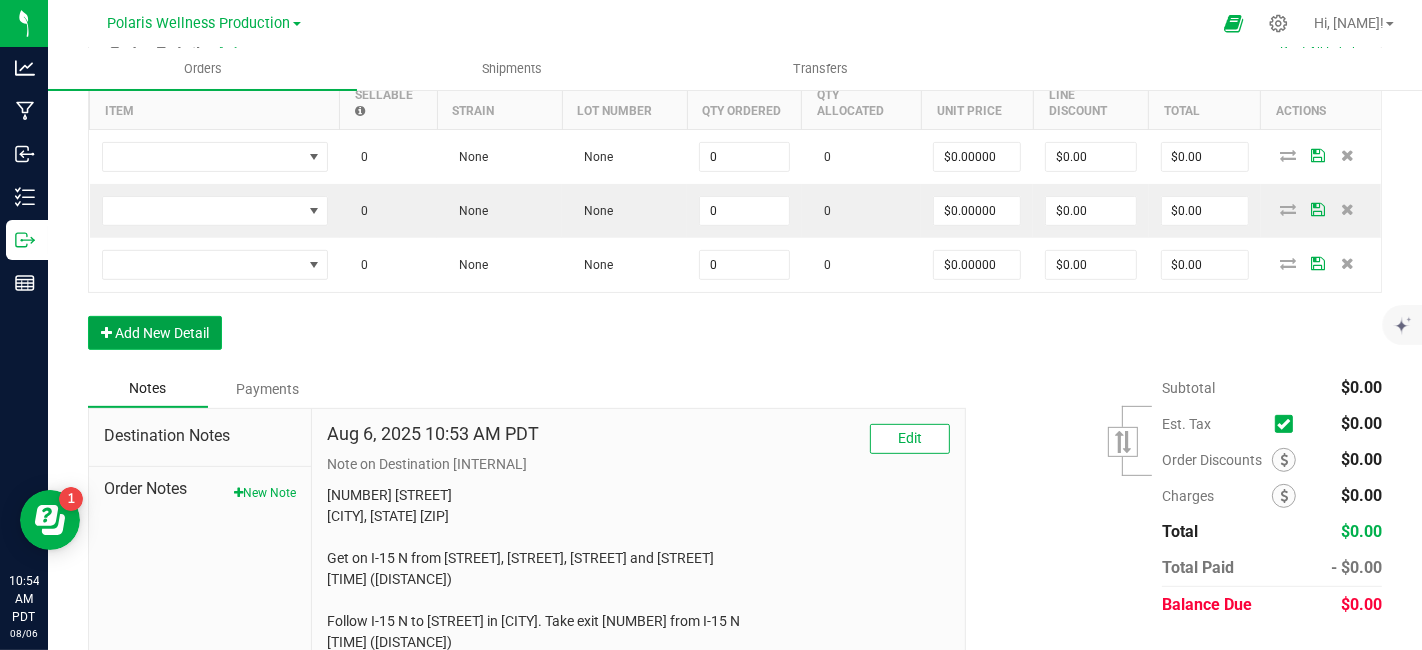 click on "Add New Detail" at bounding box center [155, 333] 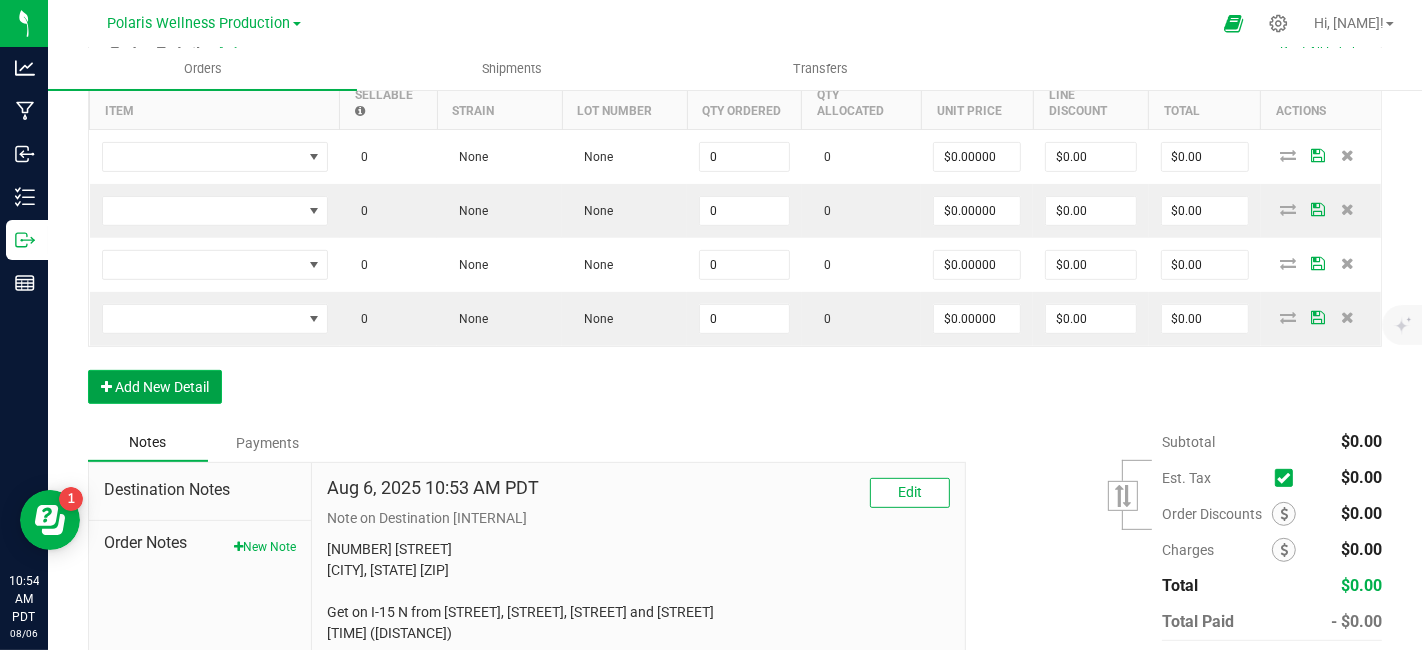 click on "Add New Detail" at bounding box center [155, 387] 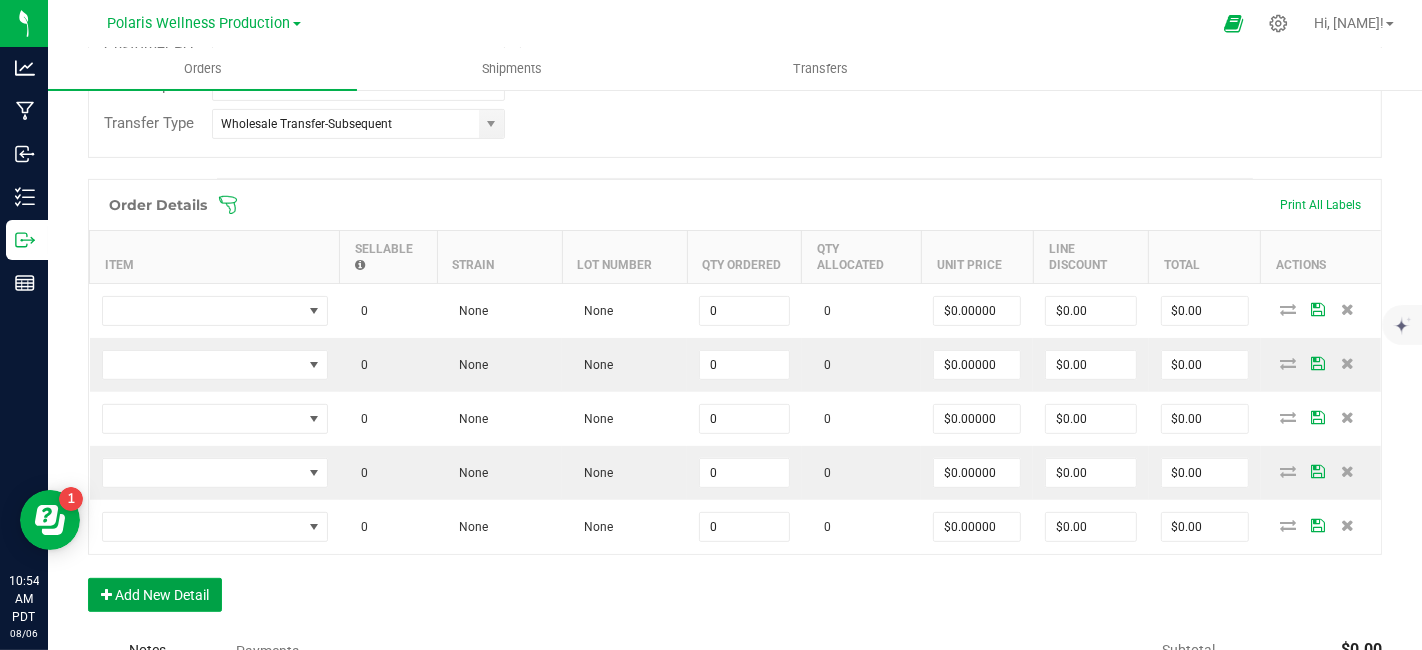 scroll, scrollTop: 521, scrollLeft: 0, axis: vertical 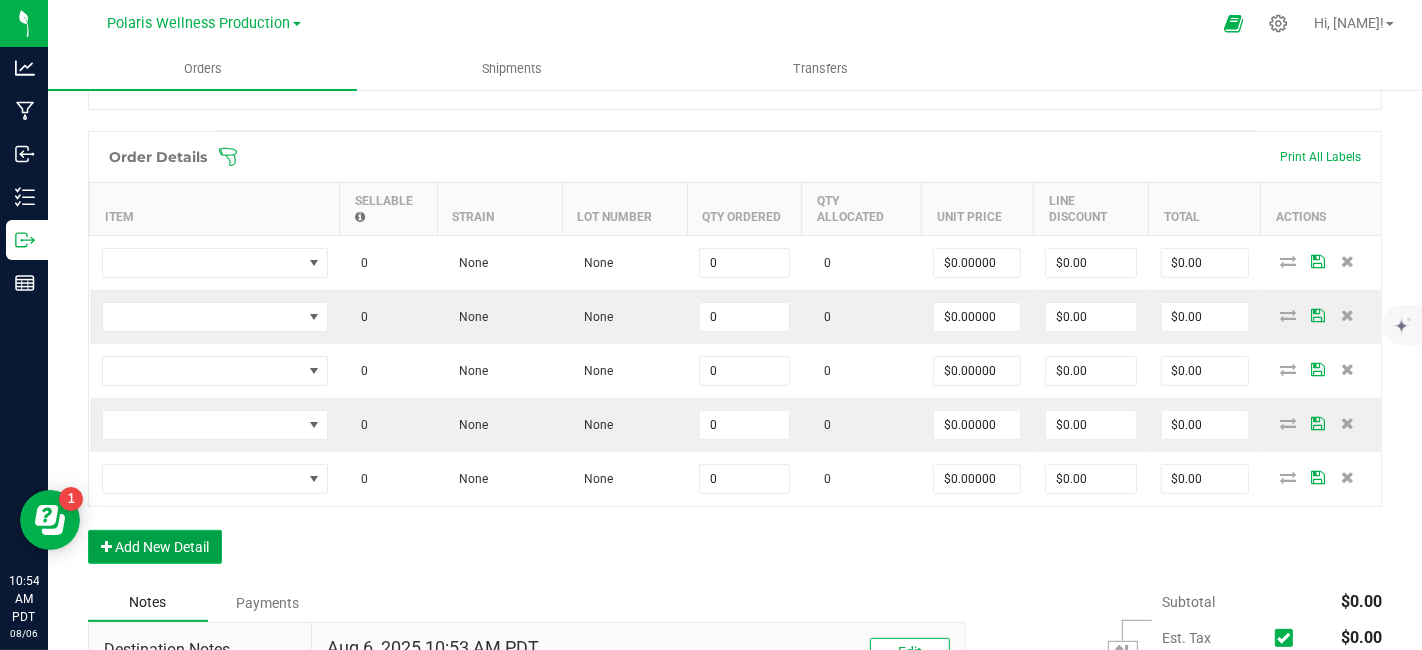 click on "Add New Detail" at bounding box center [155, 547] 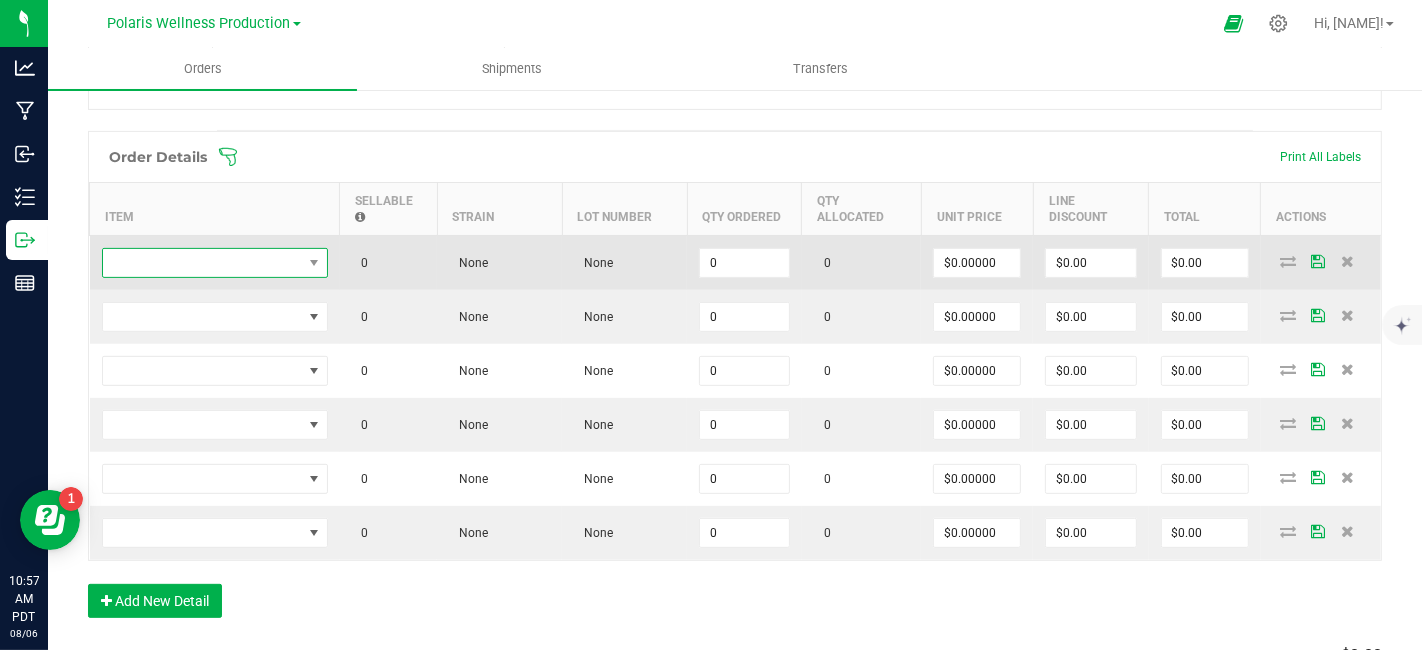 click at bounding box center [202, 263] 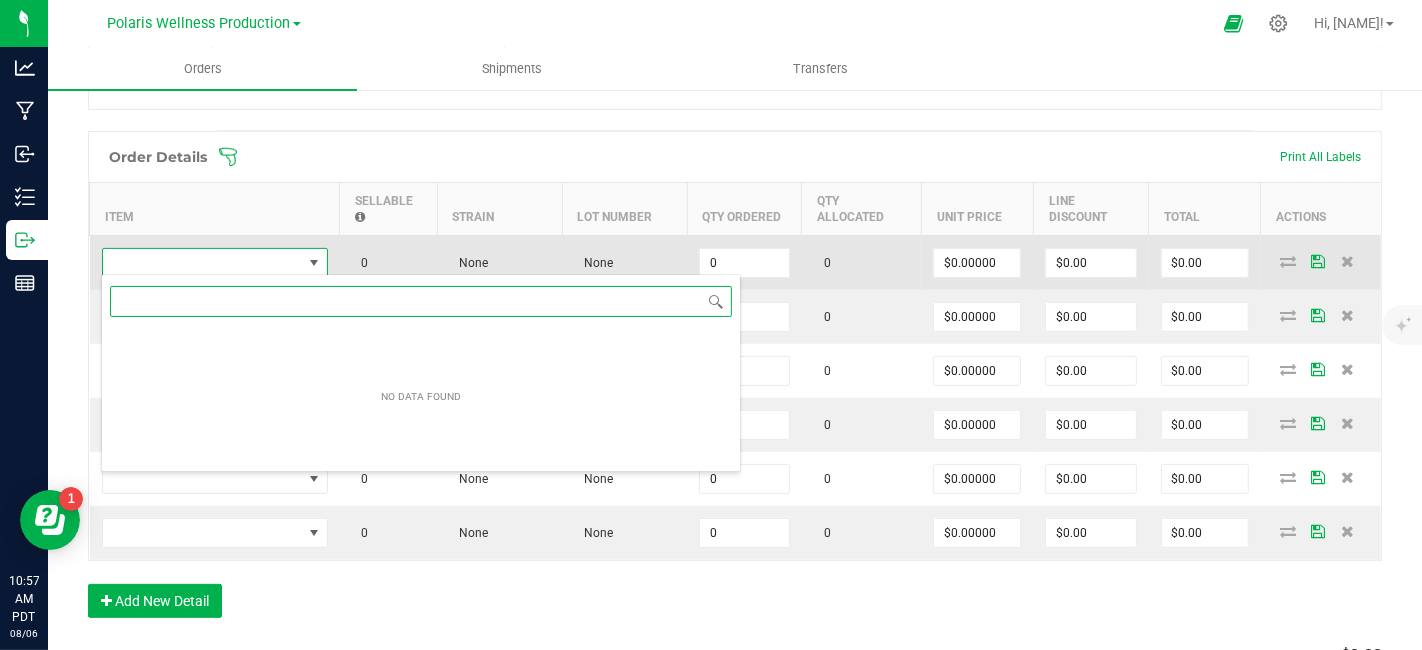 scroll, scrollTop: 99970, scrollLeft: 99774, axis: both 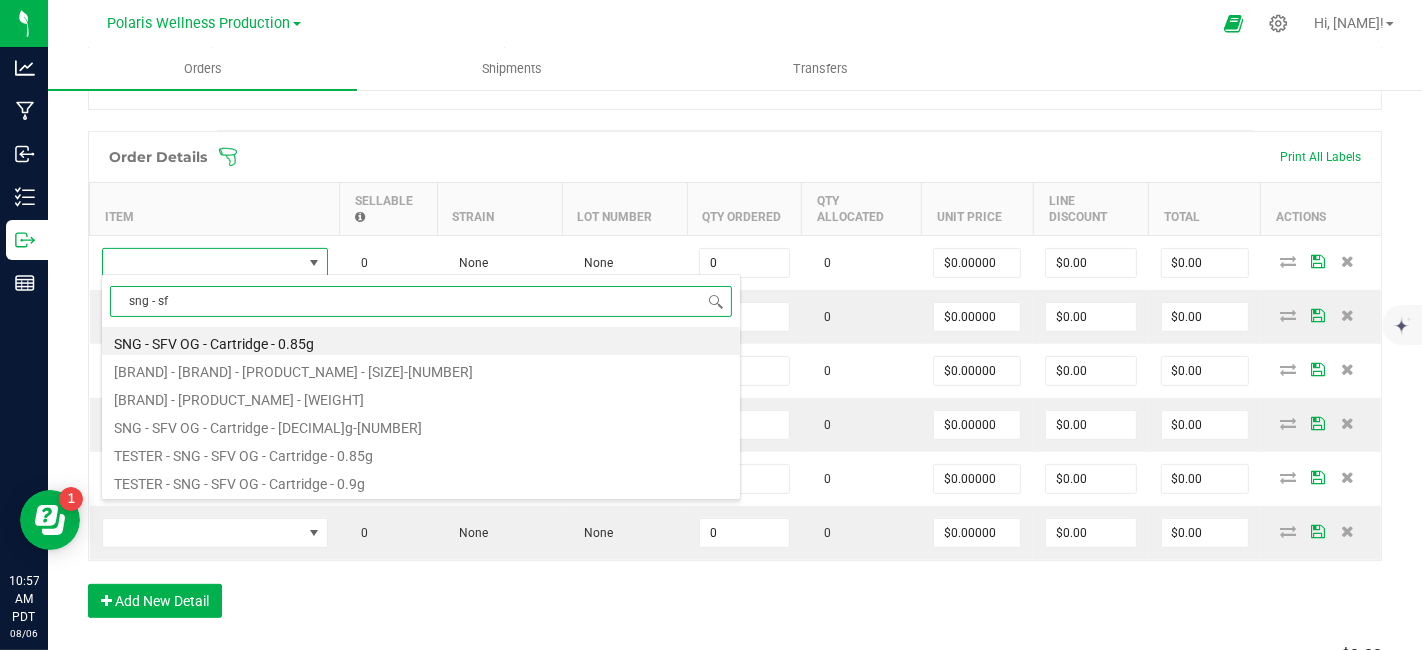 type on "sng - sf" 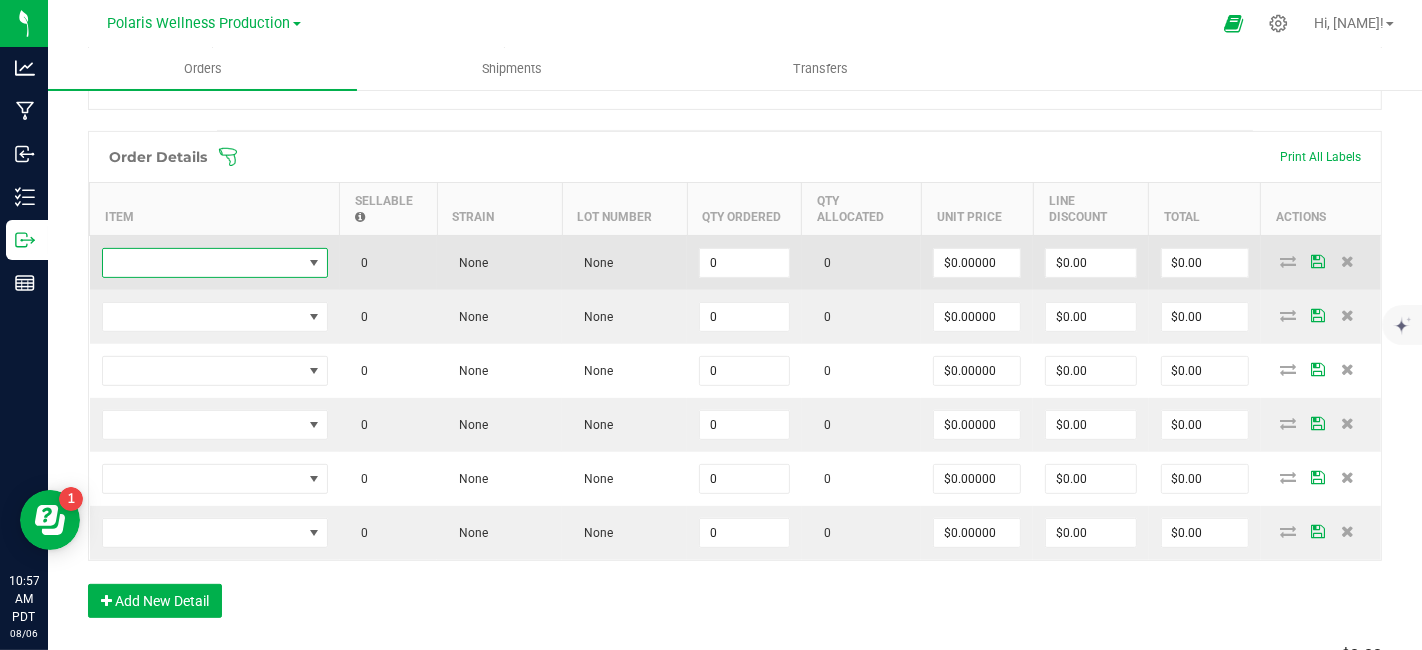 click at bounding box center (202, 263) 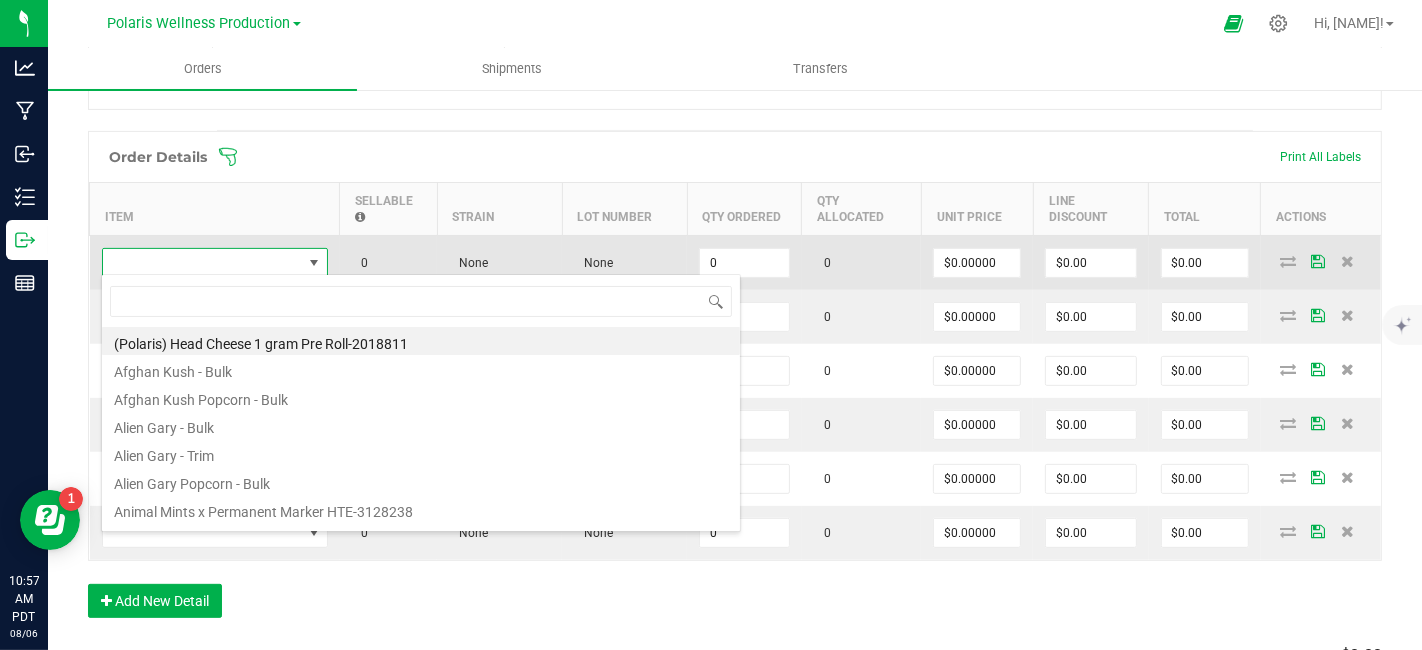 scroll, scrollTop: 99970, scrollLeft: 99774, axis: both 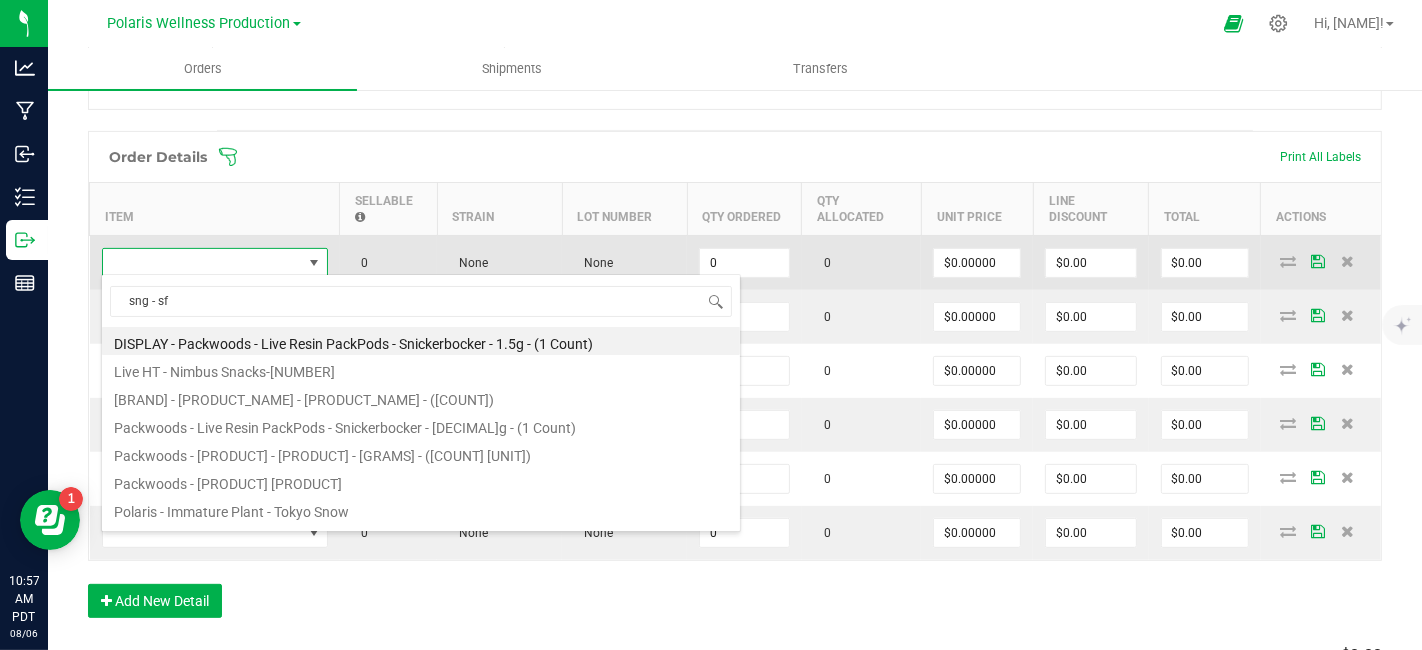 type on "[BRAND] - [BRAND]" 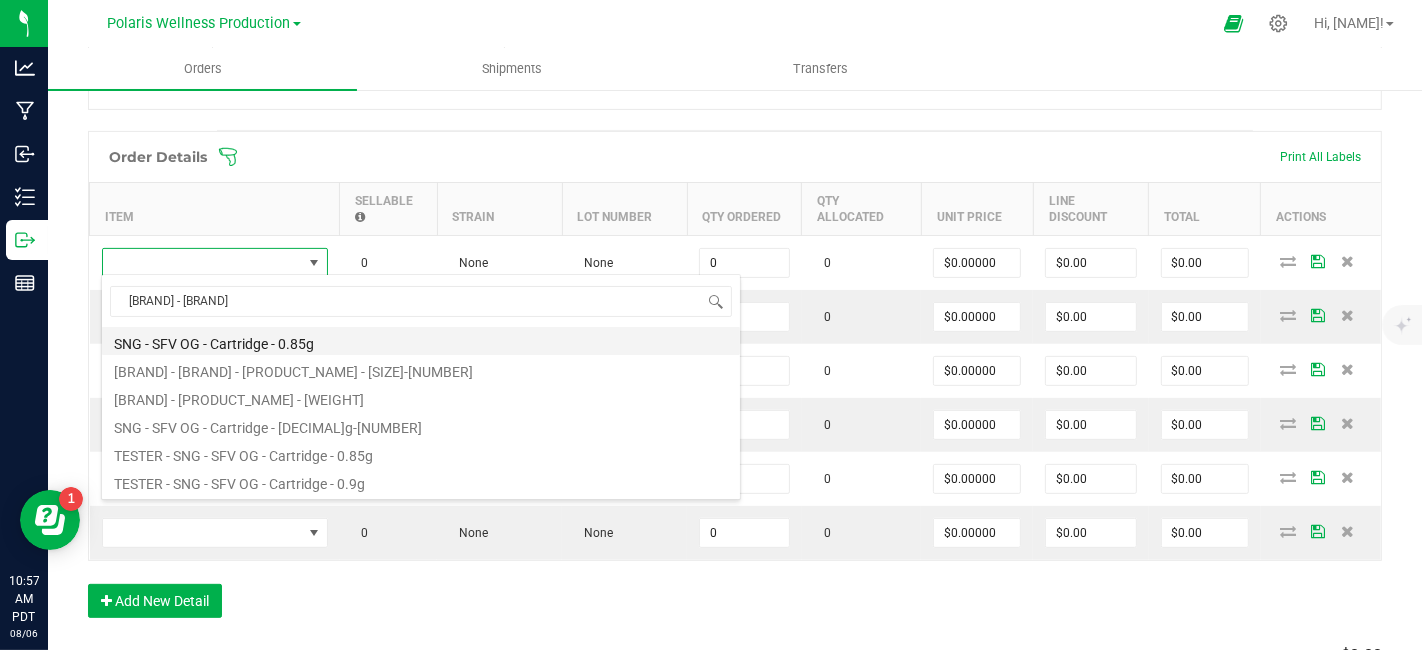 click on "SNG - SFV OG - Cartridge - 0.85g" at bounding box center (421, 341) 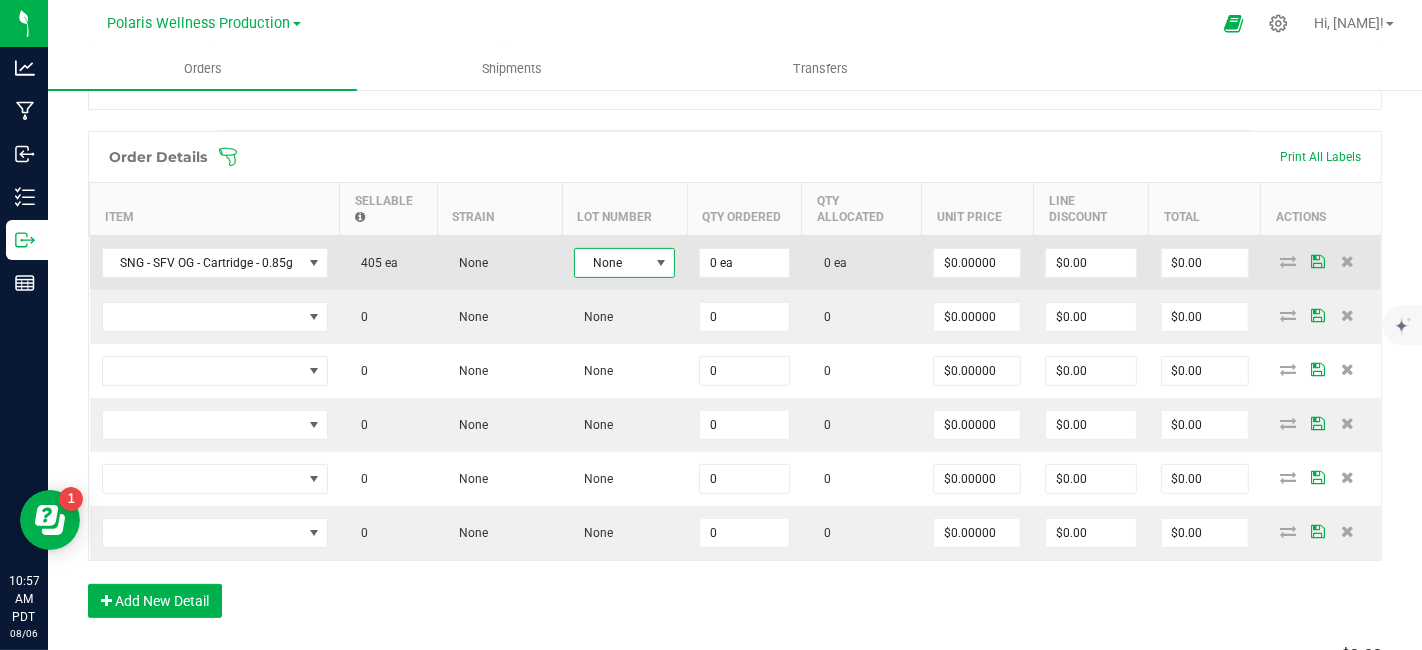 click at bounding box center [661, 263] 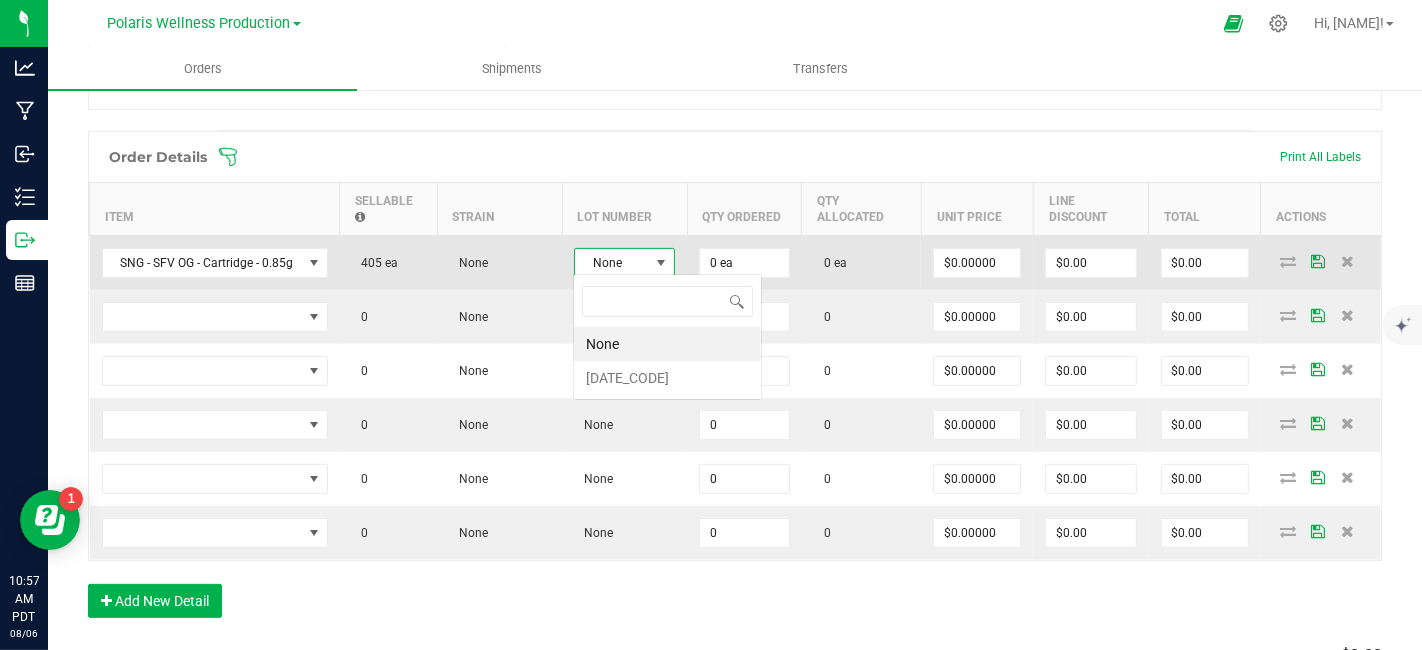 scroll, scrollTop: 99970, scrollLeft: 99899, axis: both 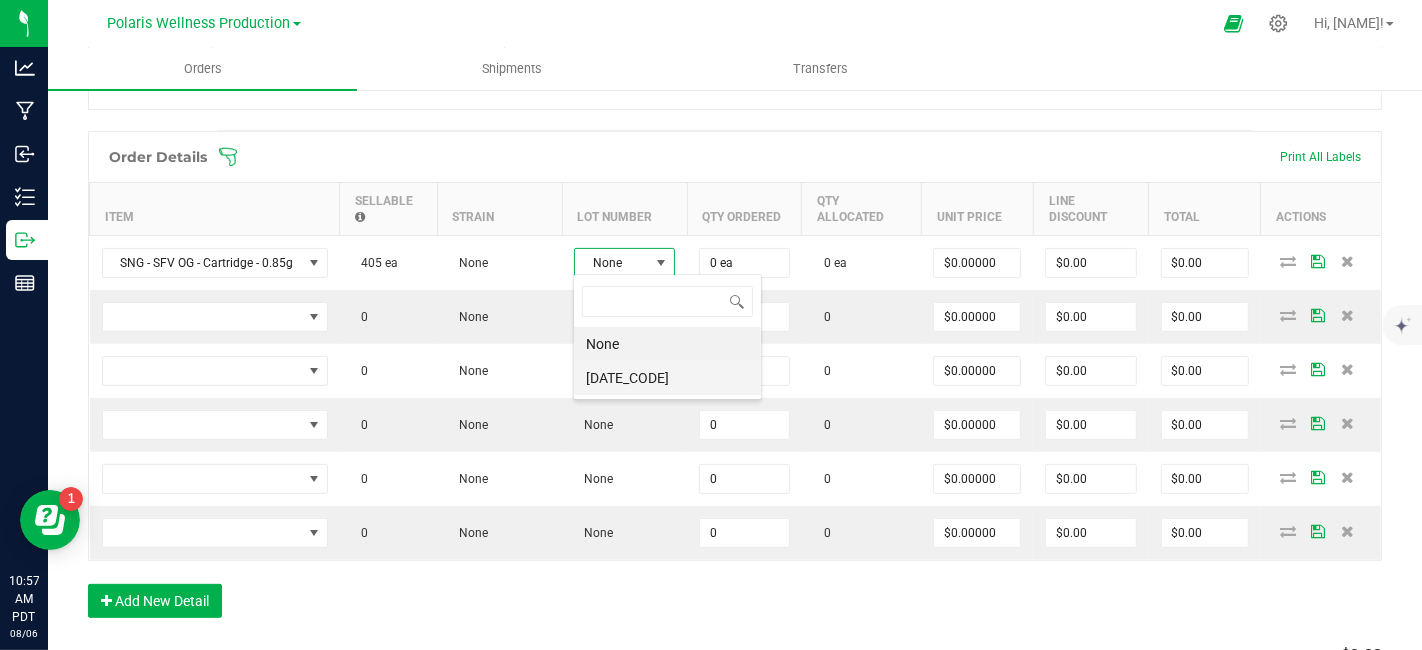 click on "[DATE_CODE]" at bounding box center [667, 378] 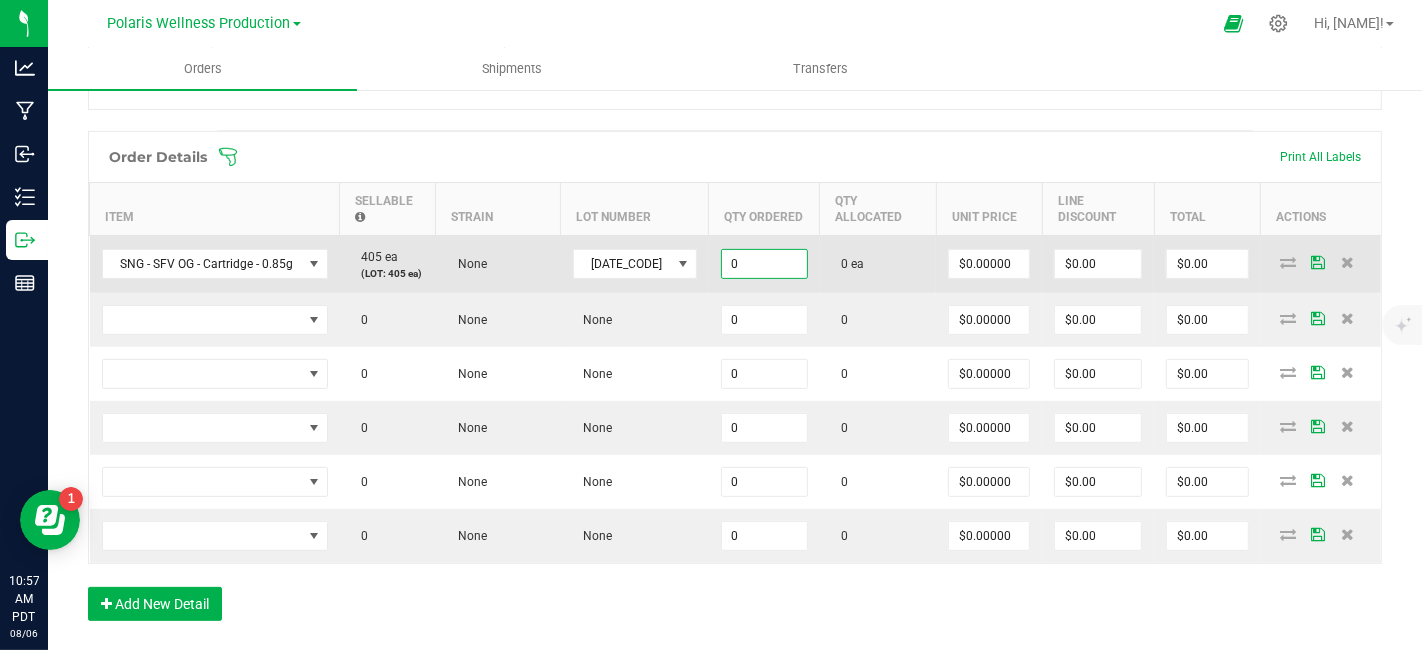 click on "0" at bounding box center [764, 264] 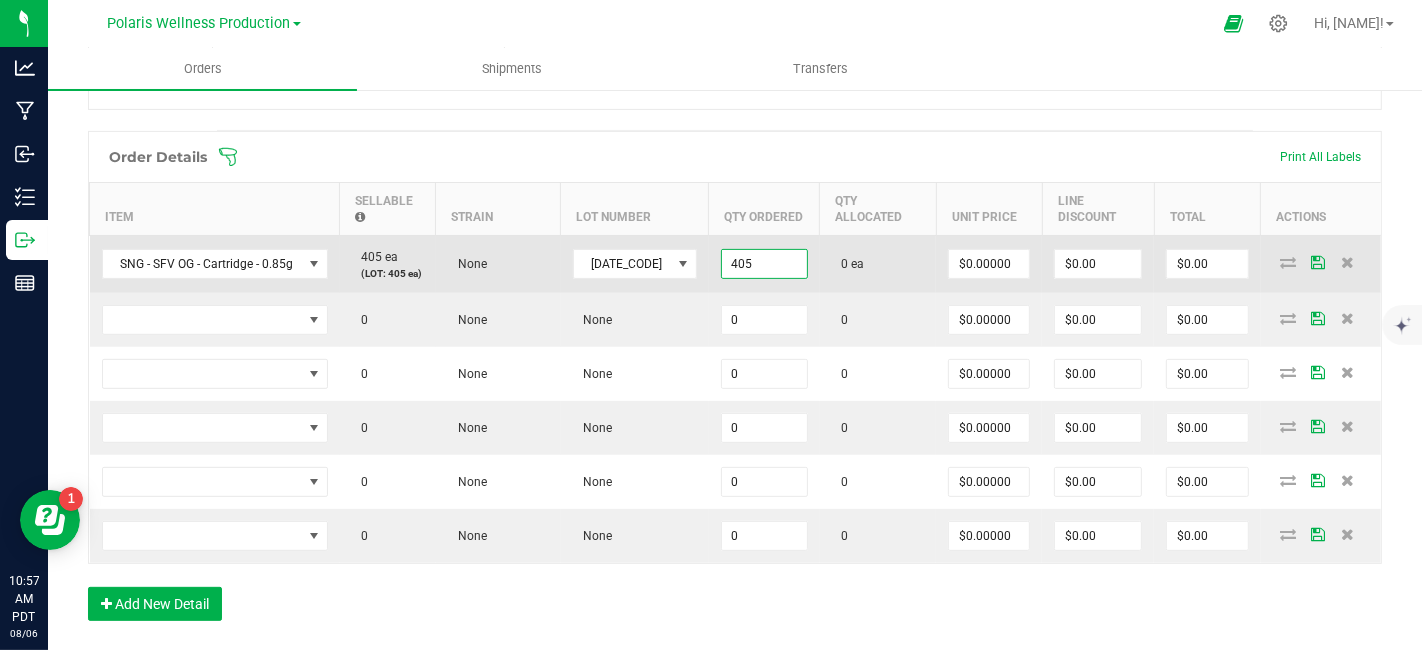 type on "405 ea" 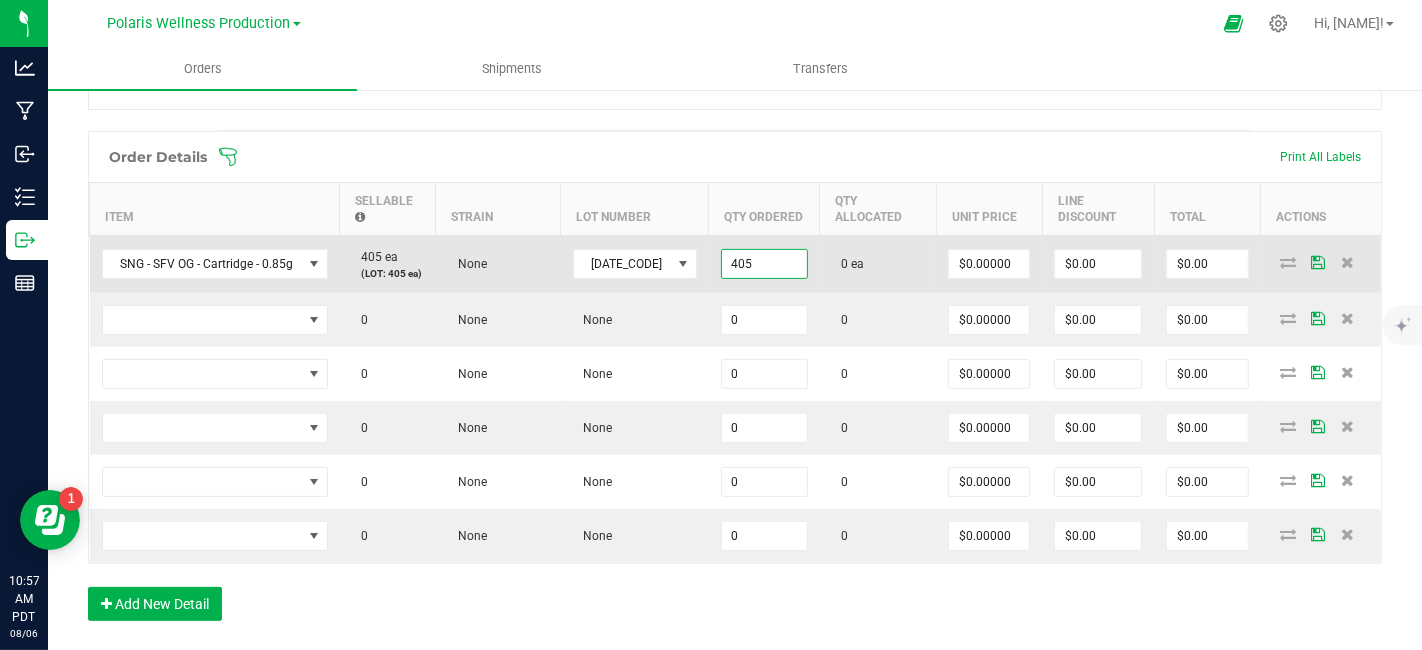 type on "0" 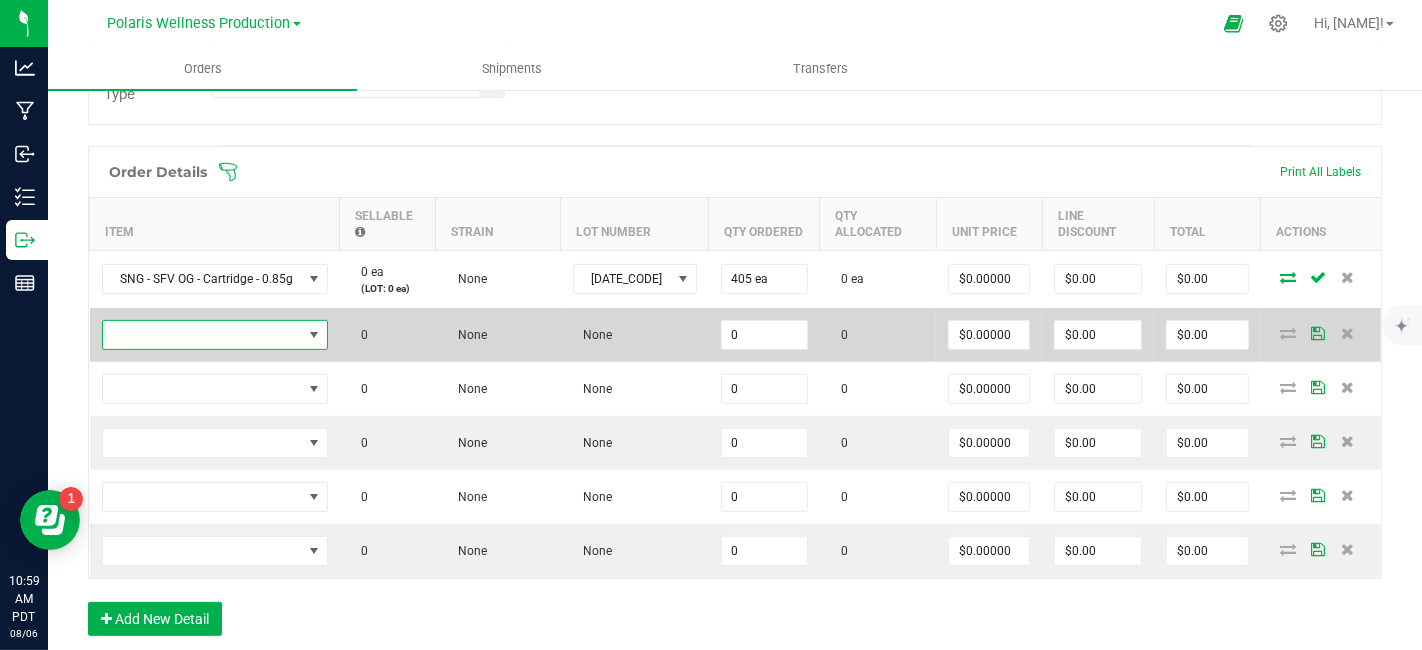 click at bounding box center (202, 335) 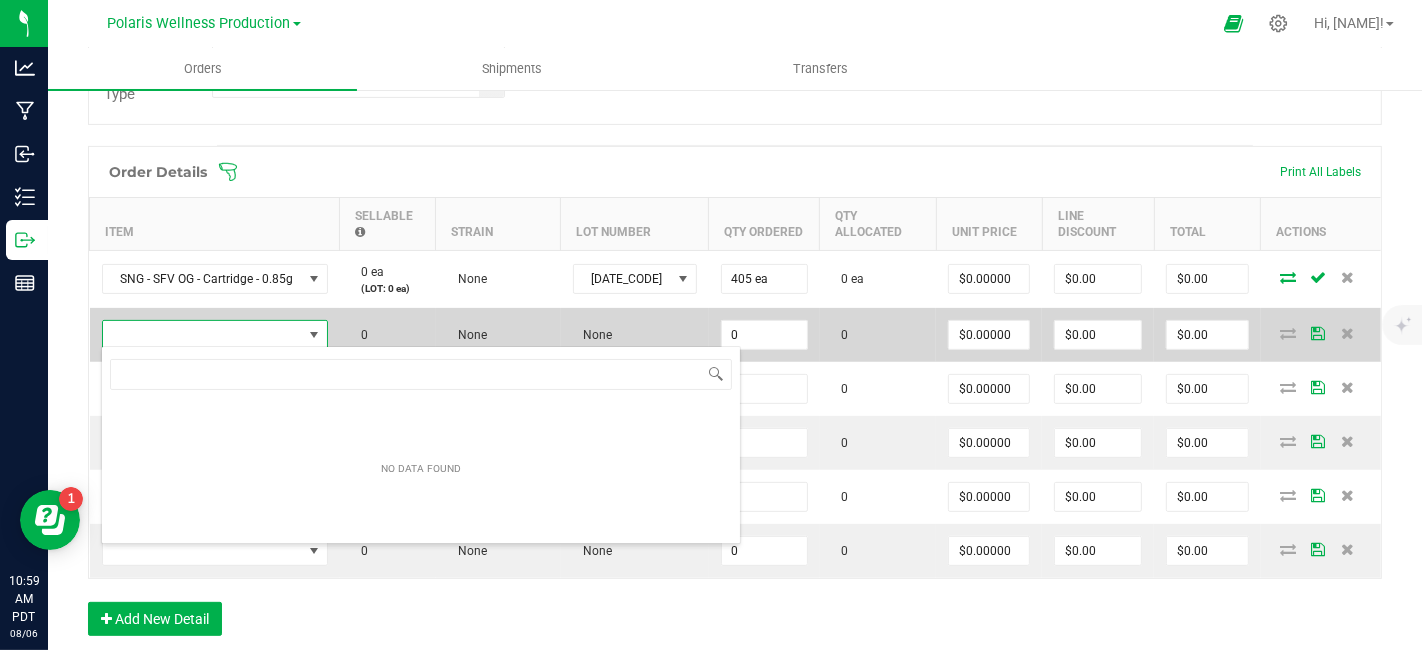 scroll, scrollTop: 99970, scrollLeft: 99774, axis: both 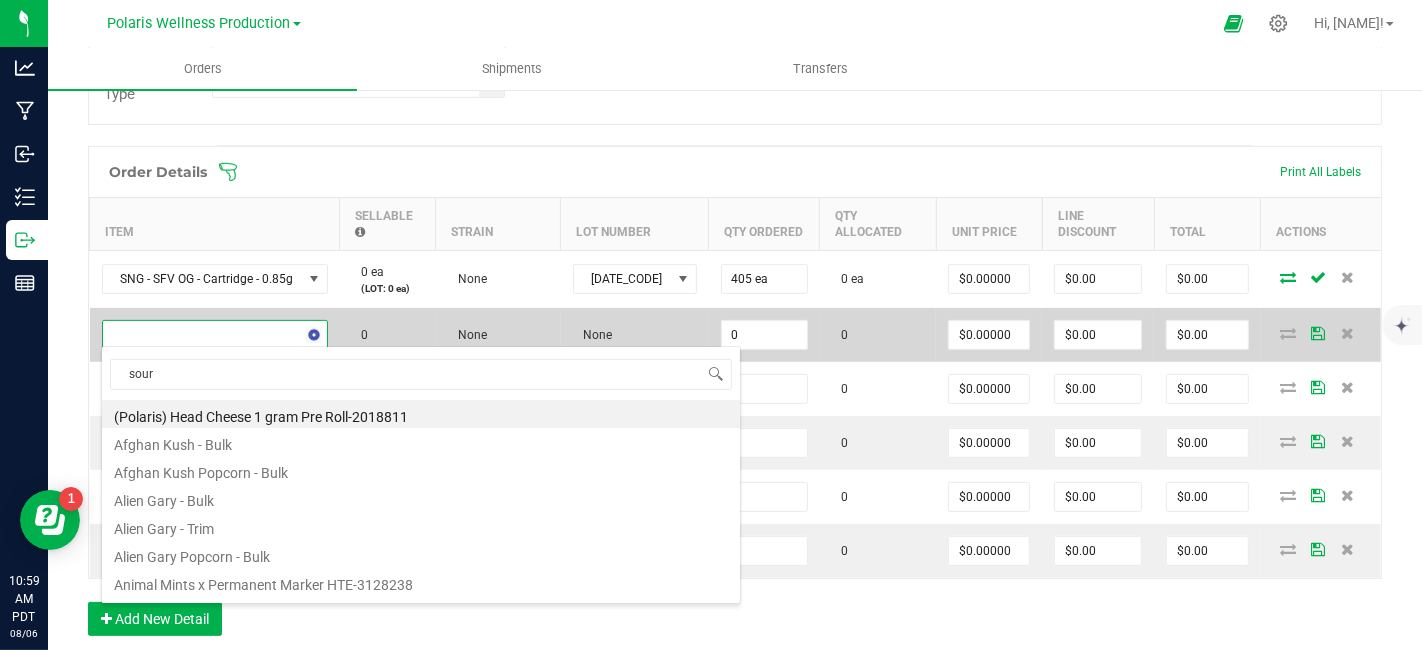 type on "sour d" 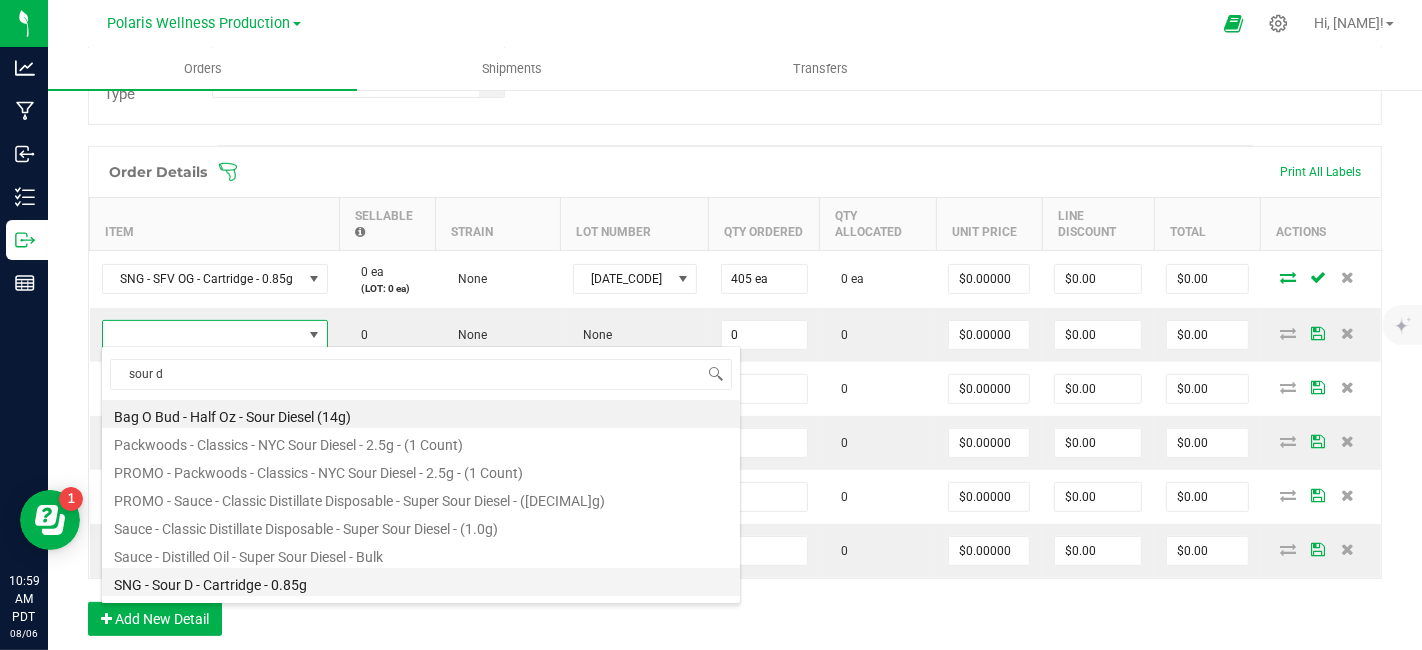 click on "SNG - Sour D - Cartridge - 0.85g" at bounding box center (421, 582) 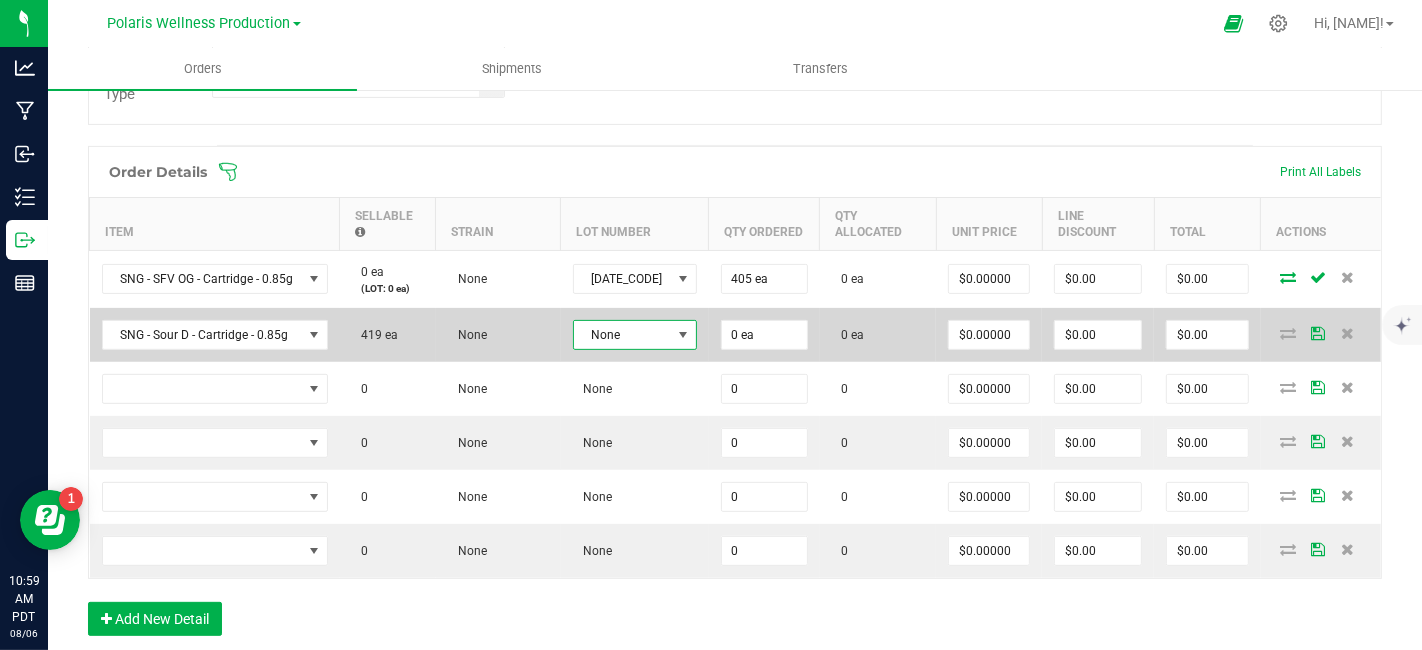 click at bounding box center [683, 335] 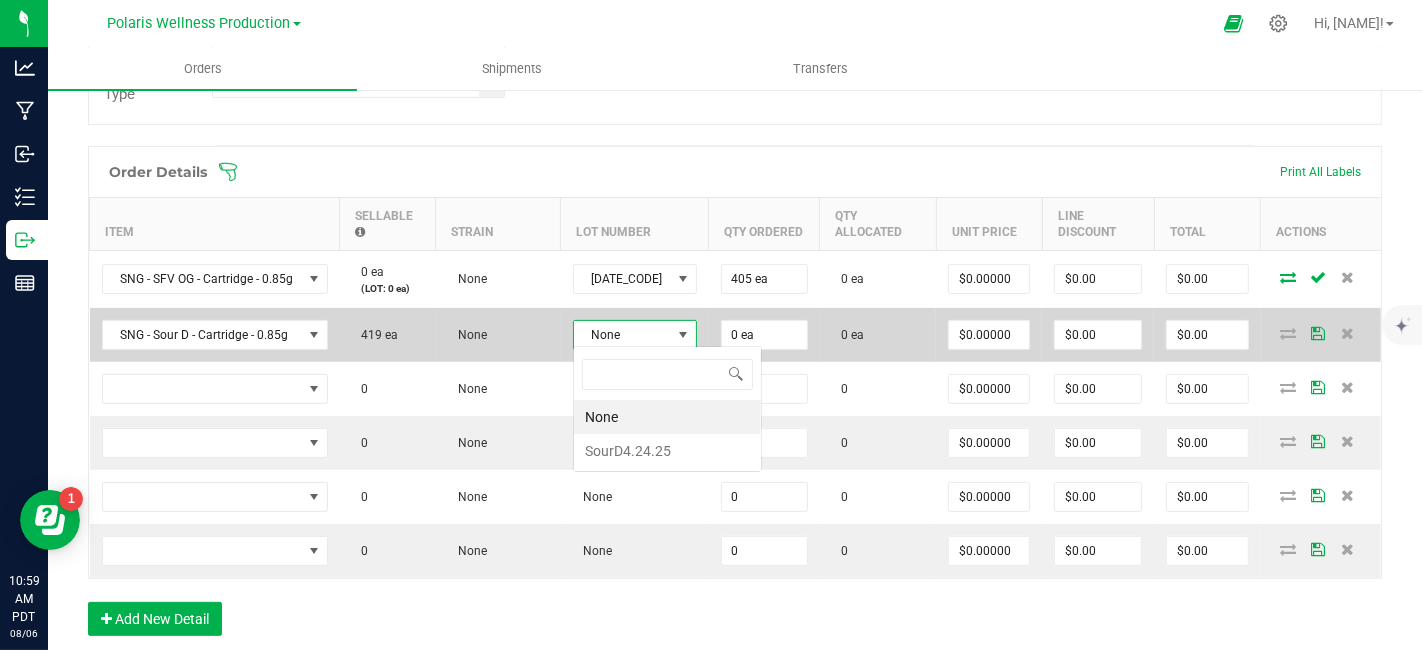 scroll, scrollTop: 99970, scrollLeft: 99886, axis: both 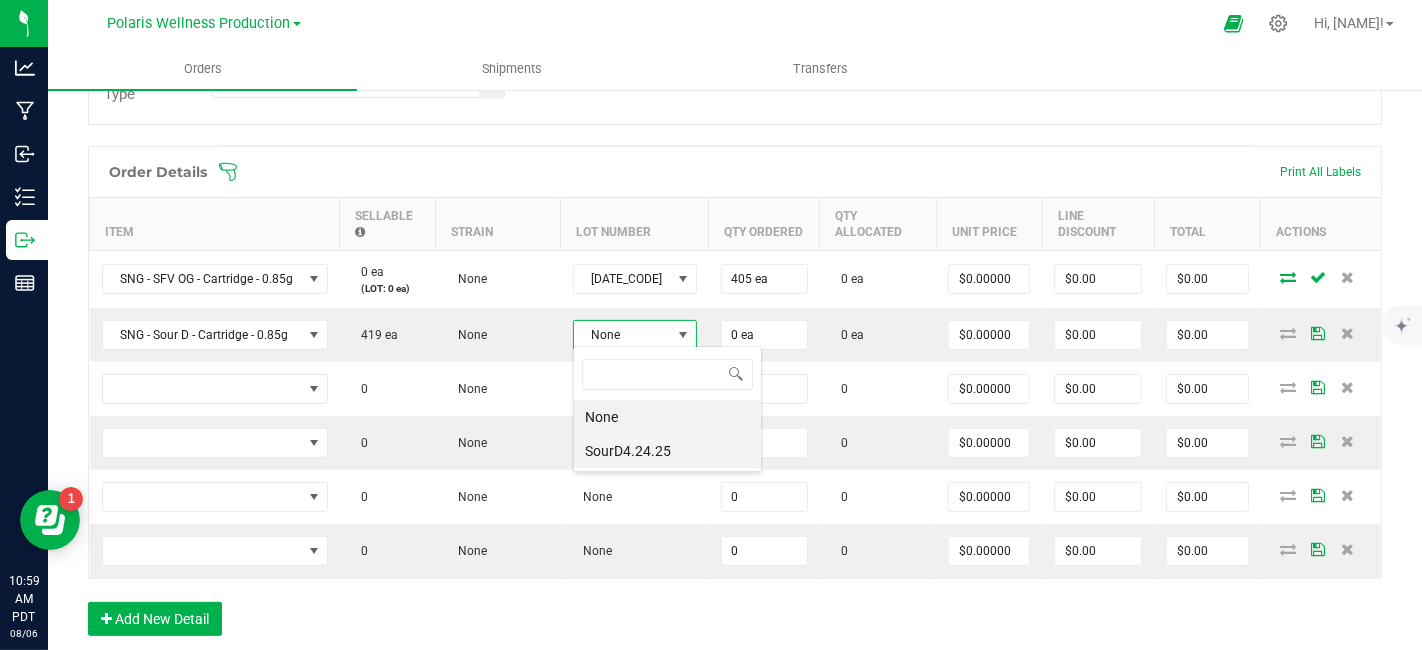 click on "SourD4.24.25" at bounding box center [667, 451] 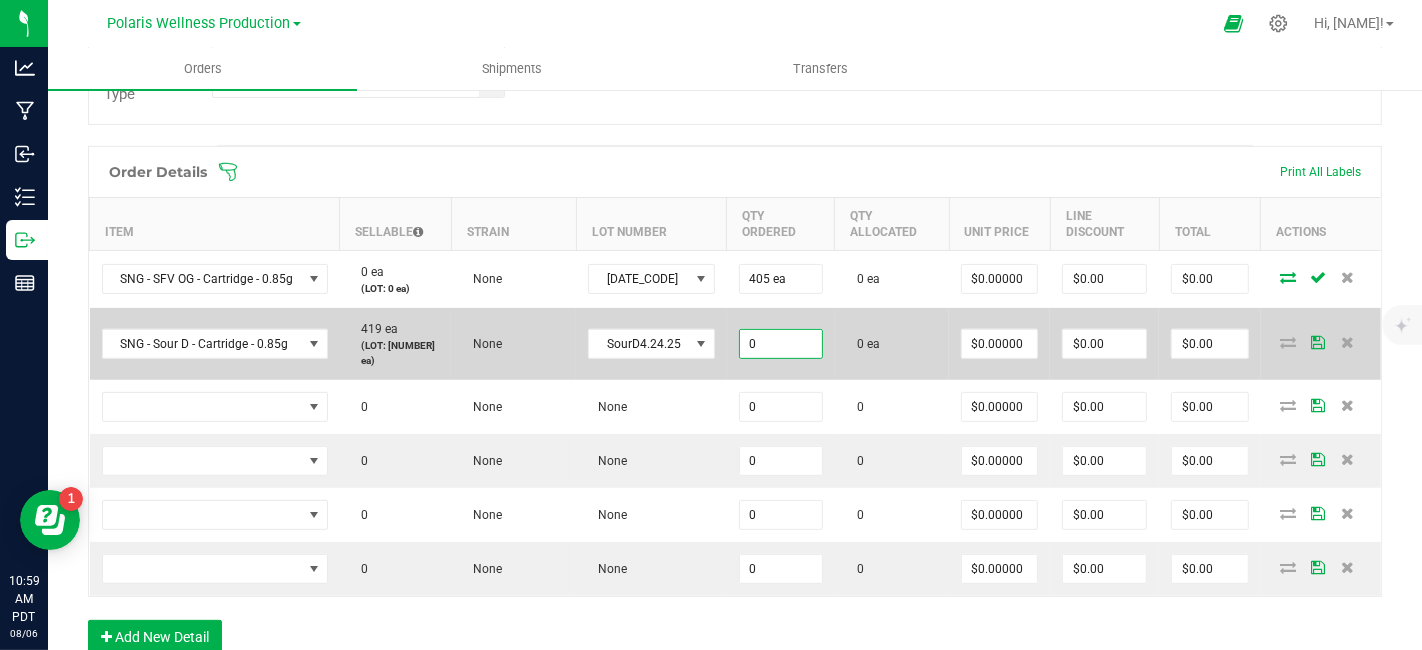 click on "0" at bounding box center (781, 344) 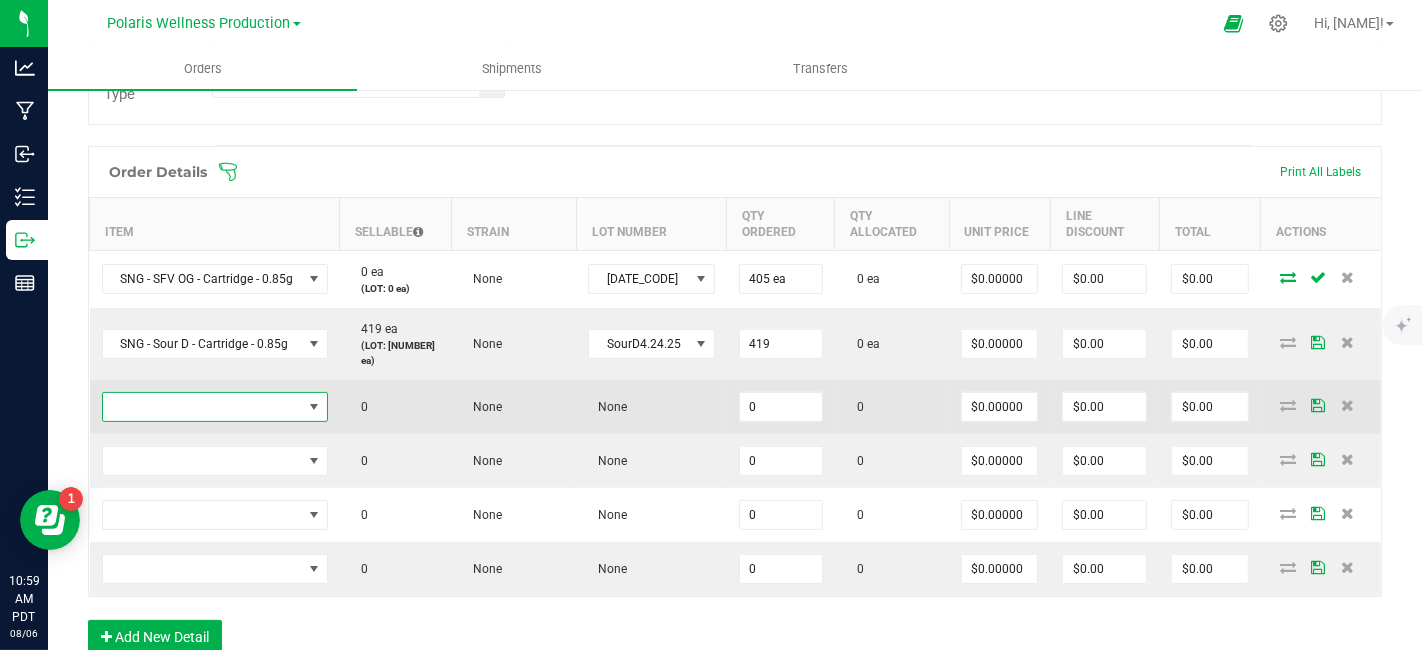 type on "419 ea" 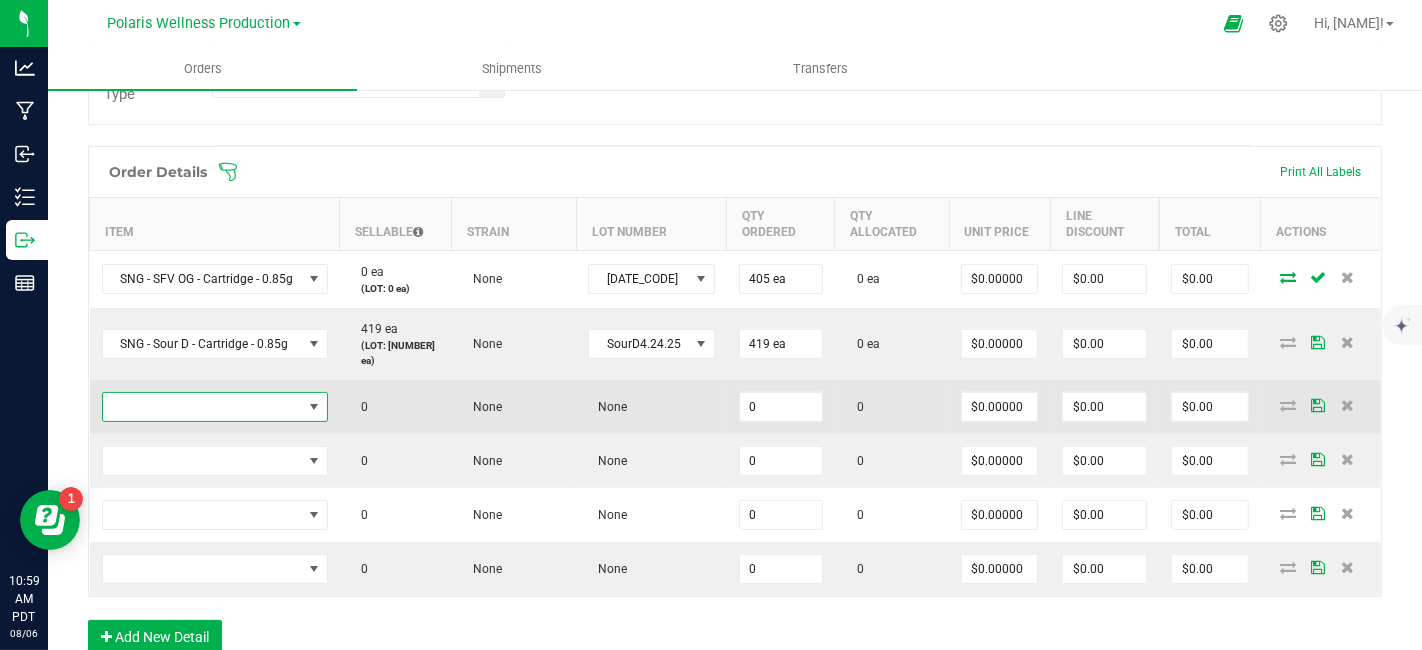 click at bounding box center (202, 407) 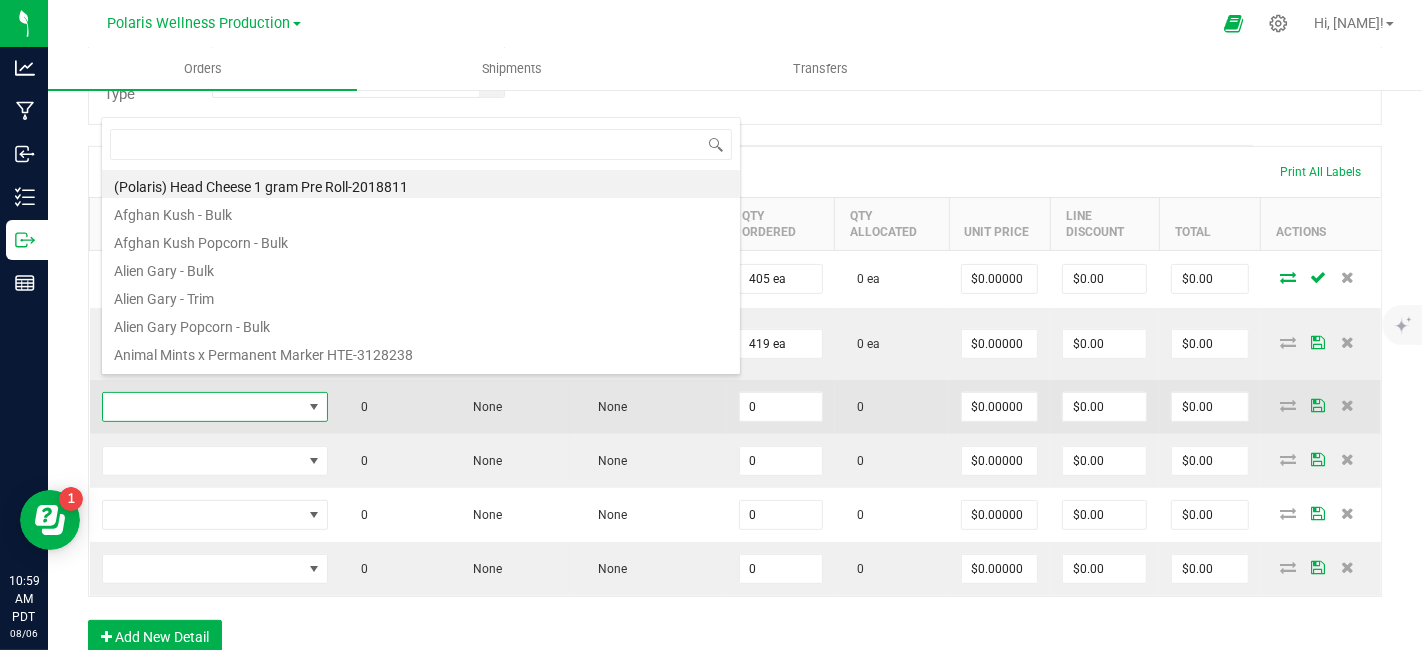 scroll, scrollTop: 99970, scrollLeft: 99774, axis: both 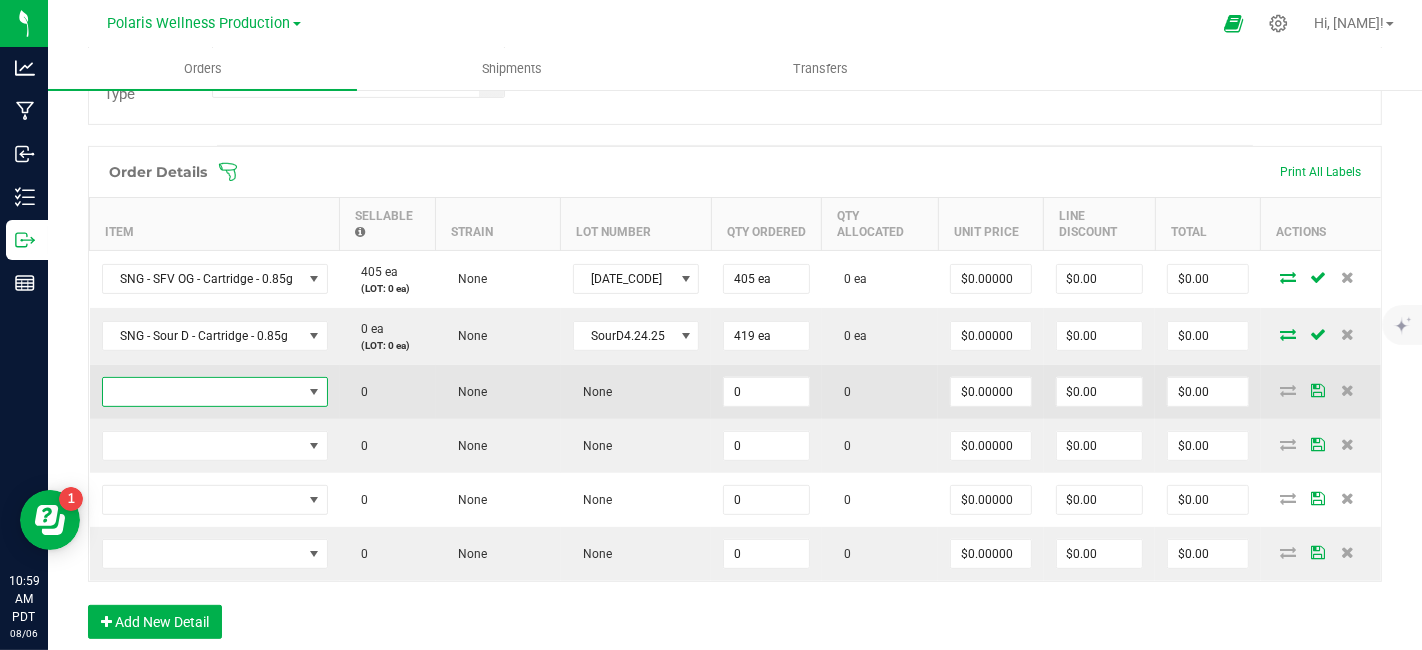 click at bounding box center (202, 392) 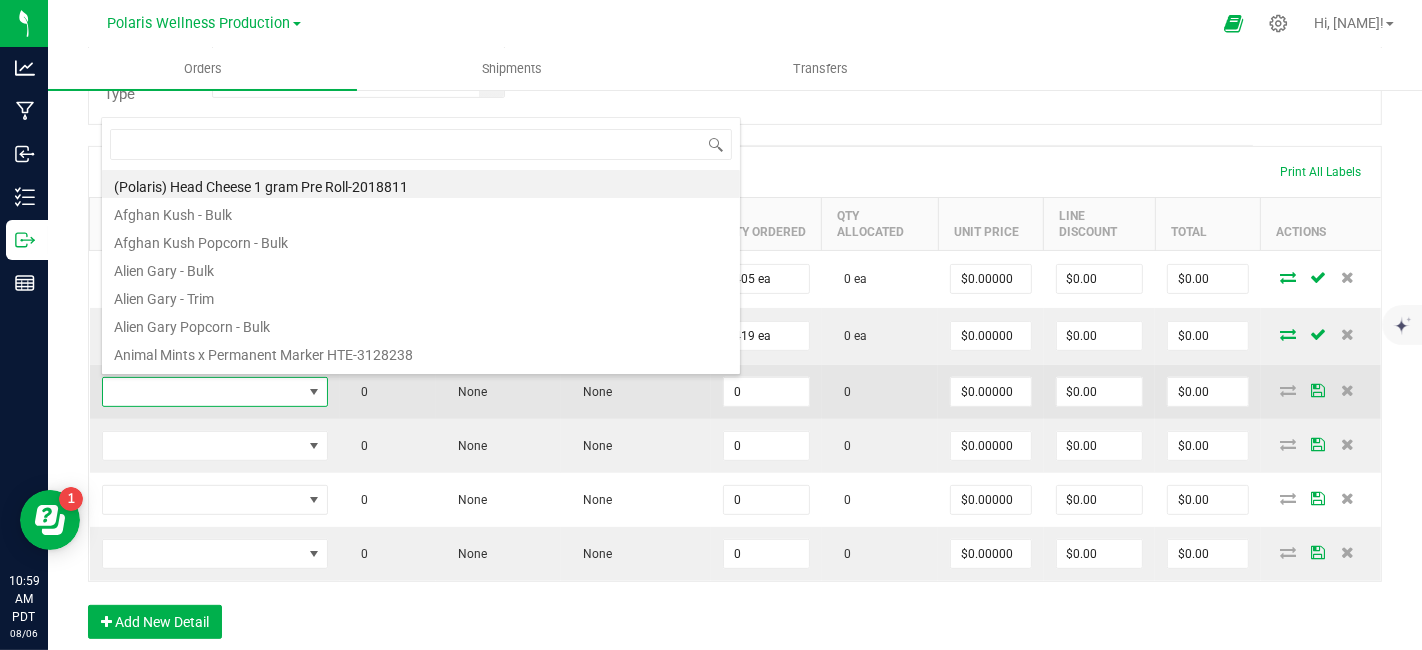 scroll, scrollTop: 99970, scrollLeft: 99774, axis: both 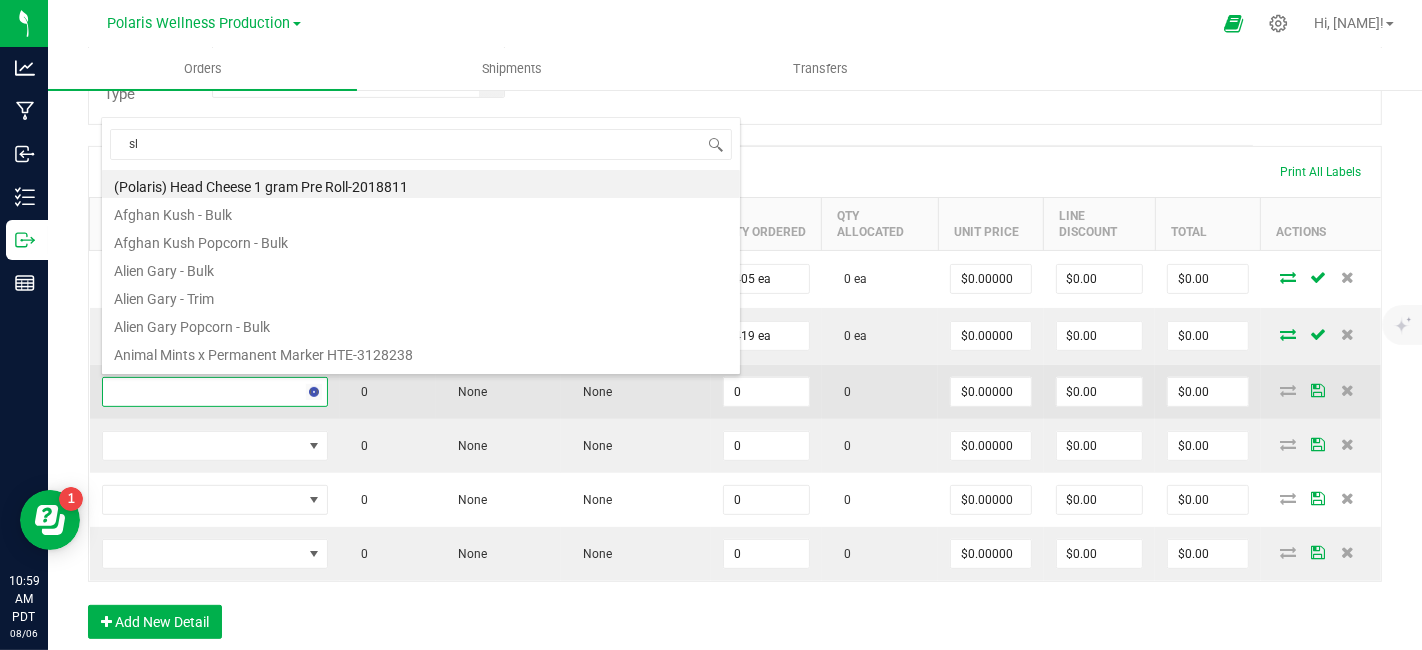 type on "slh" 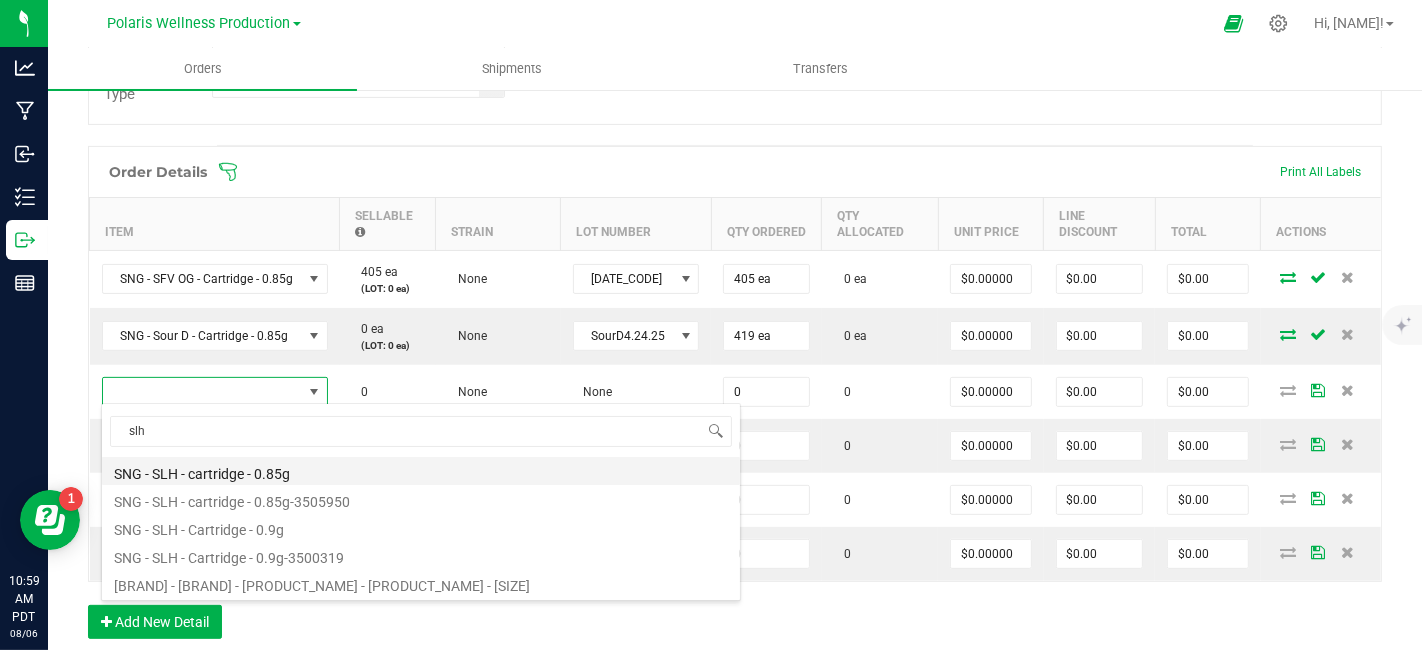click on "SNG - SLH - cartridge - 0.85g" at bounding box center (421, 471) 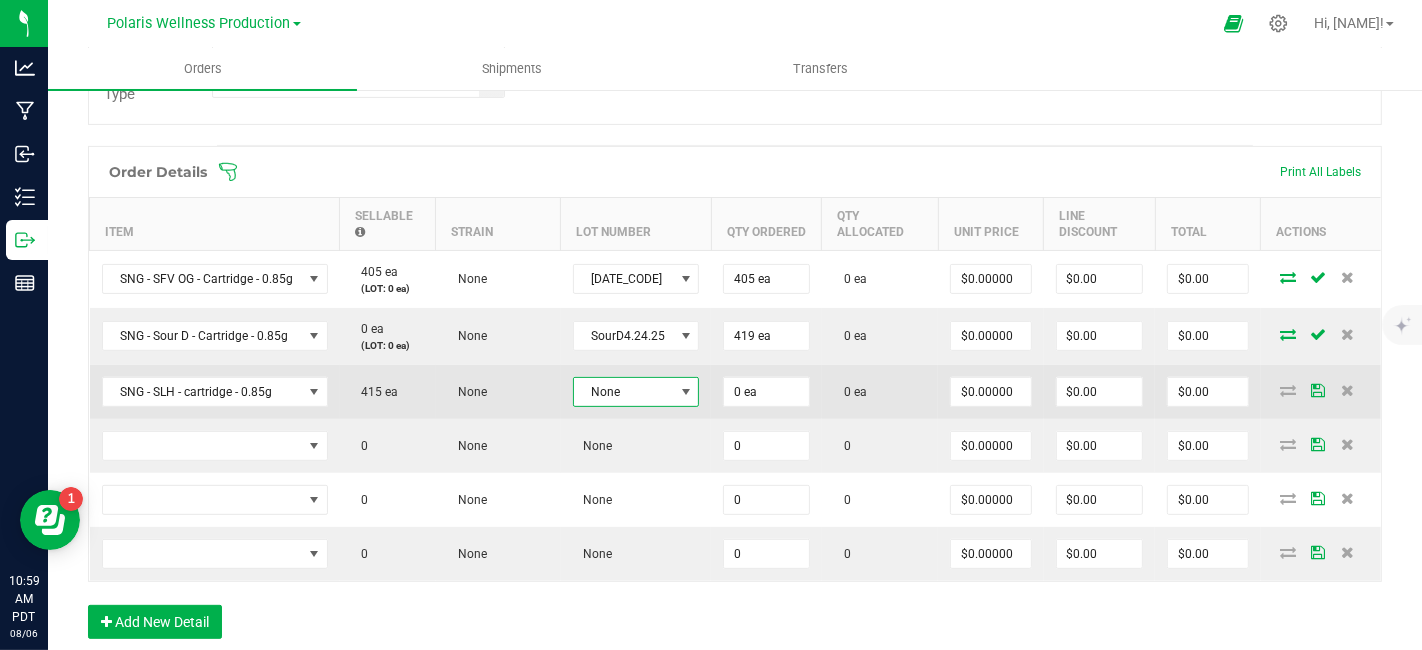 click at bounding box center (685, 392) 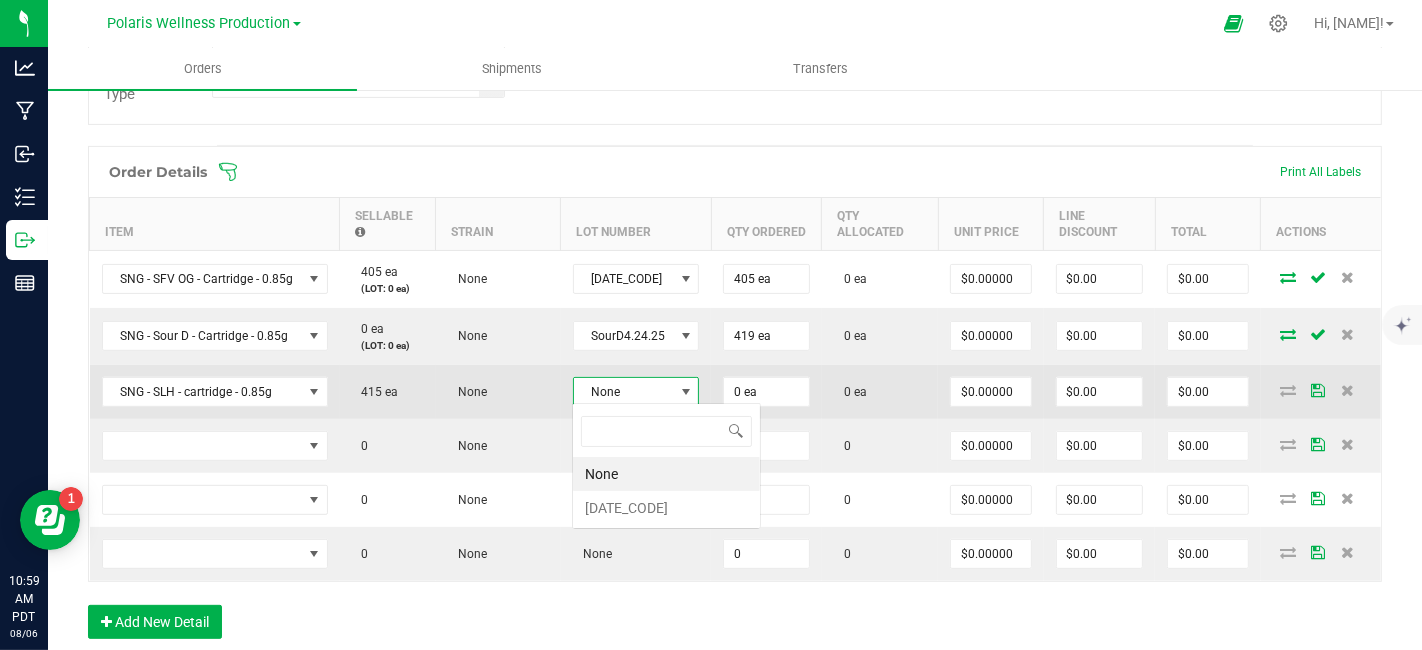 scroll, scrollTop: 99970, scrollLeft: 99875, axis: both 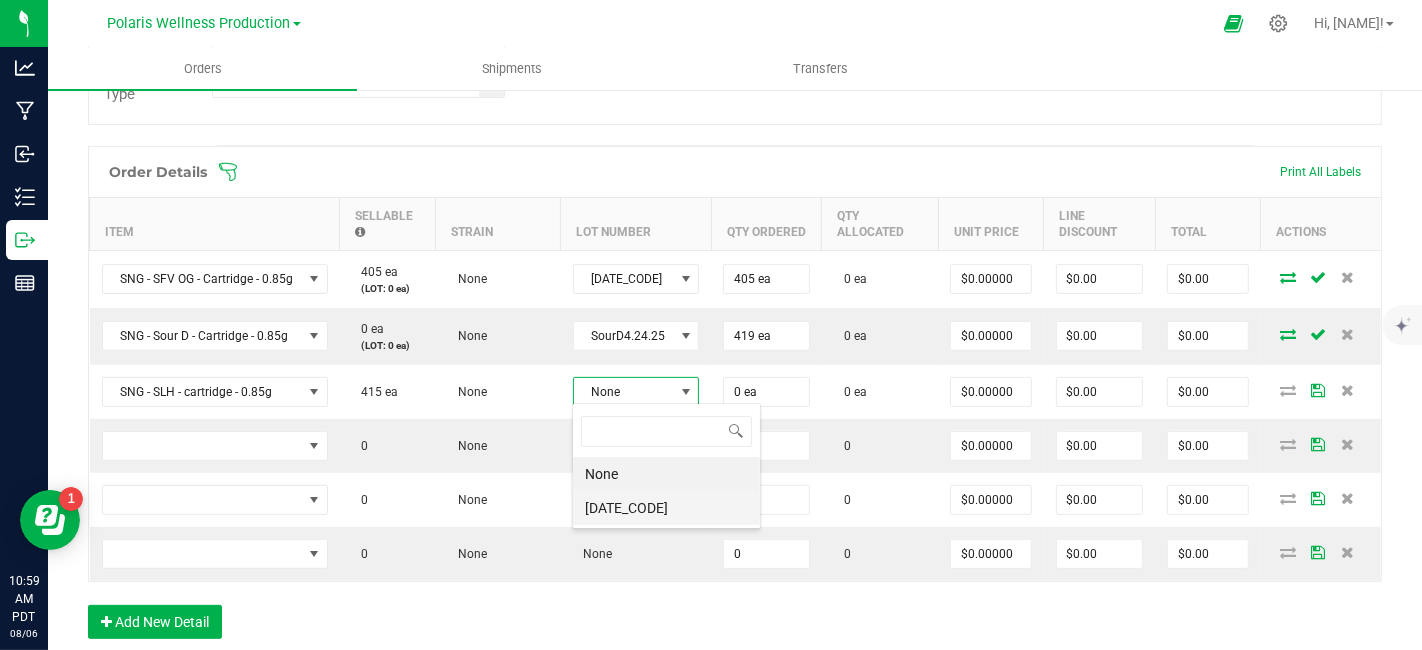 click on "[DATE_CODE]" at bounding box center [666, 508] 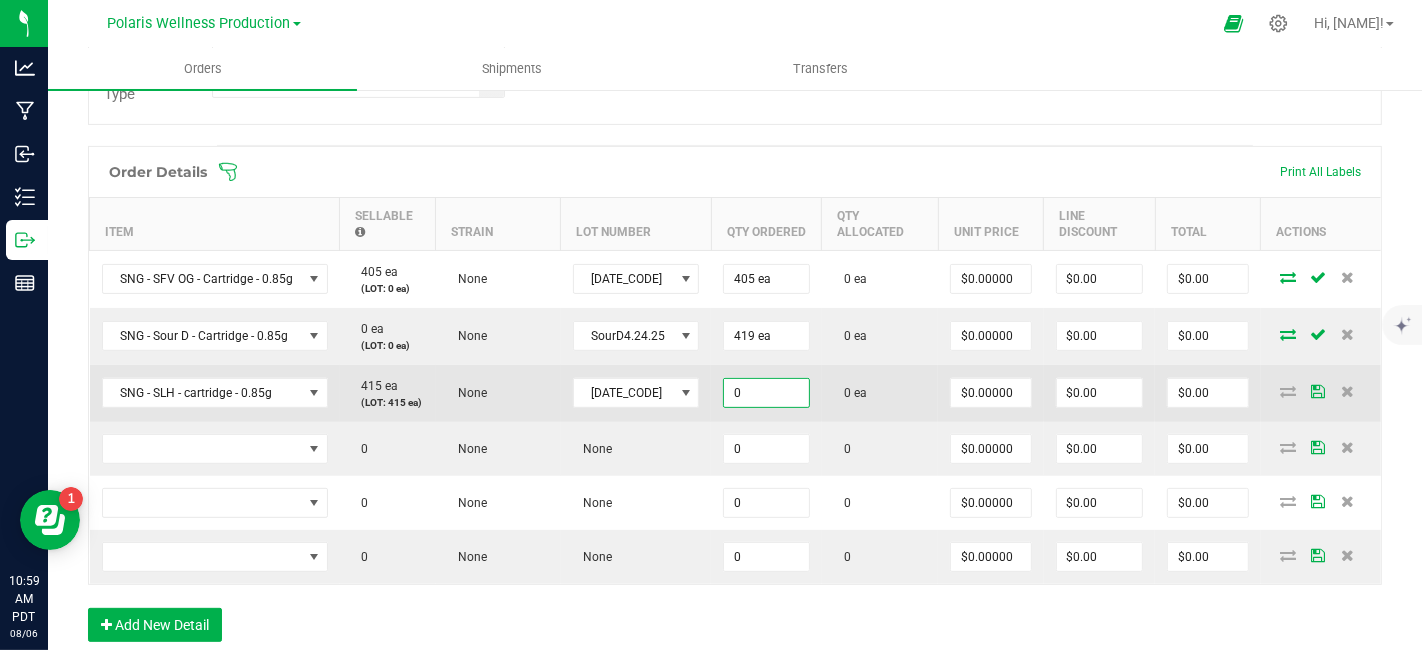 click on "0" at bounding box center (766, 393) 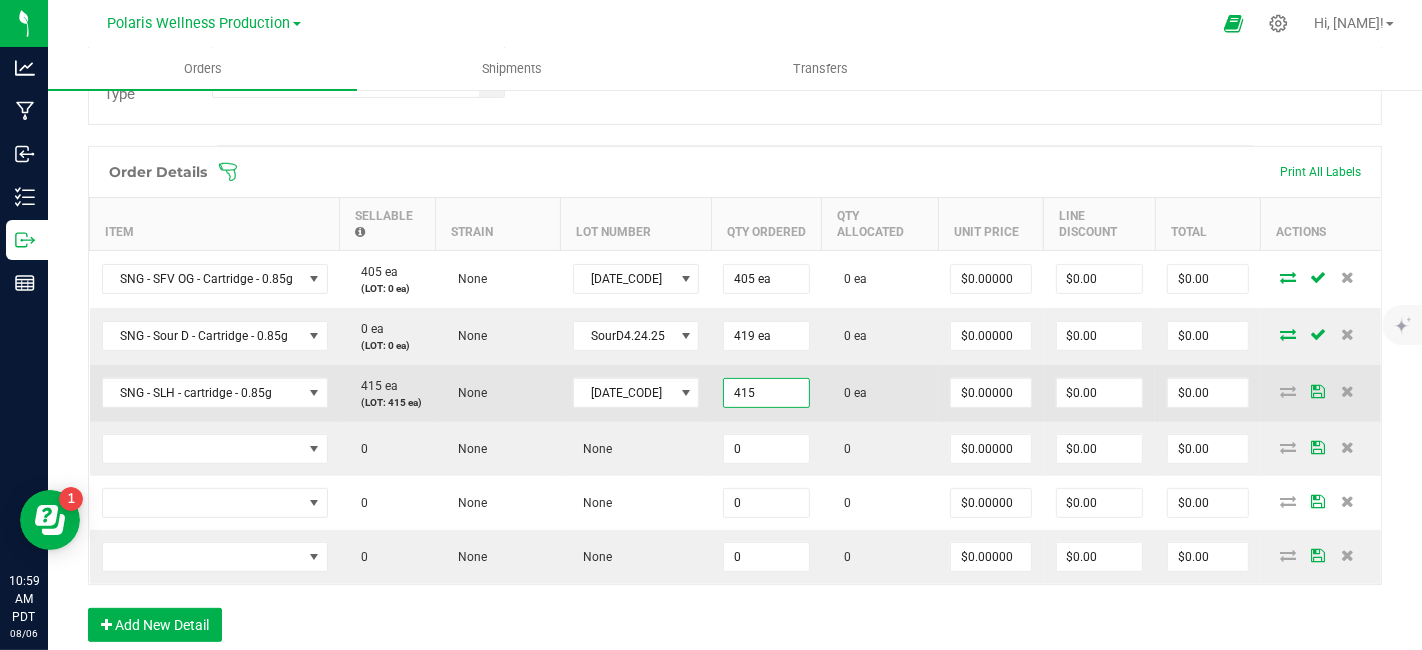 type on "415 ea" 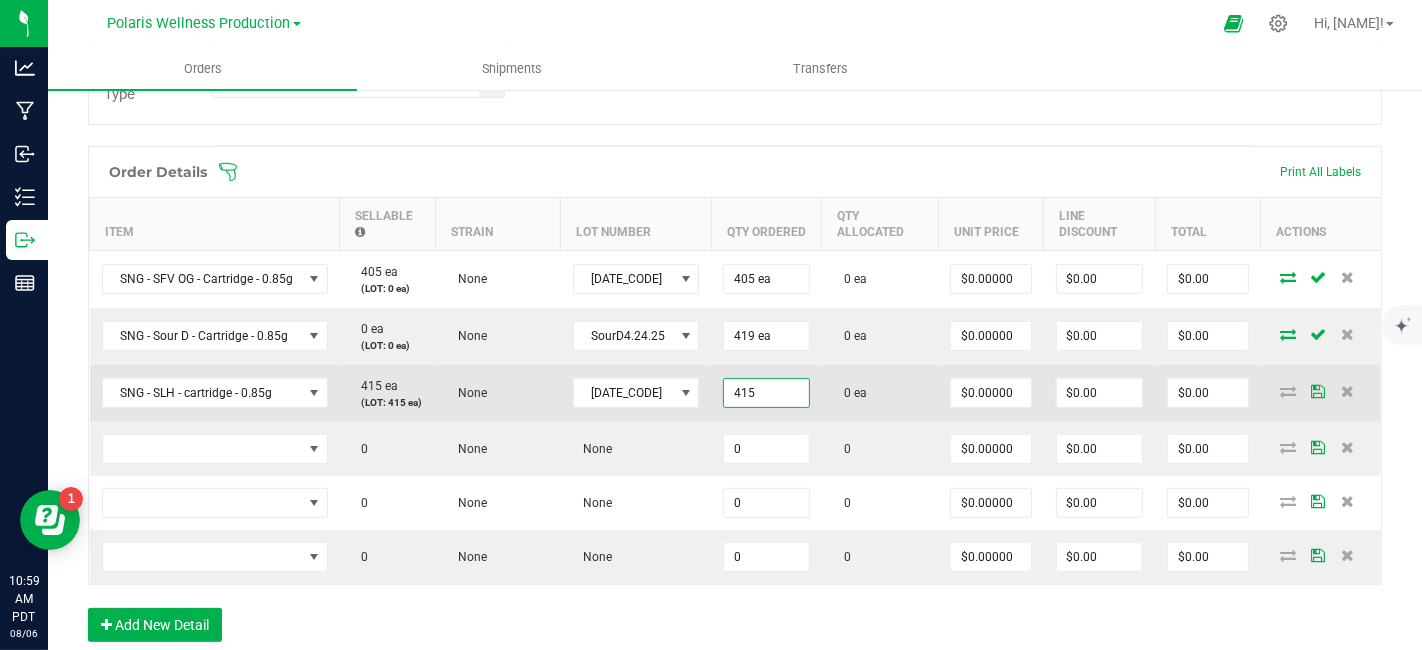 type on "0" 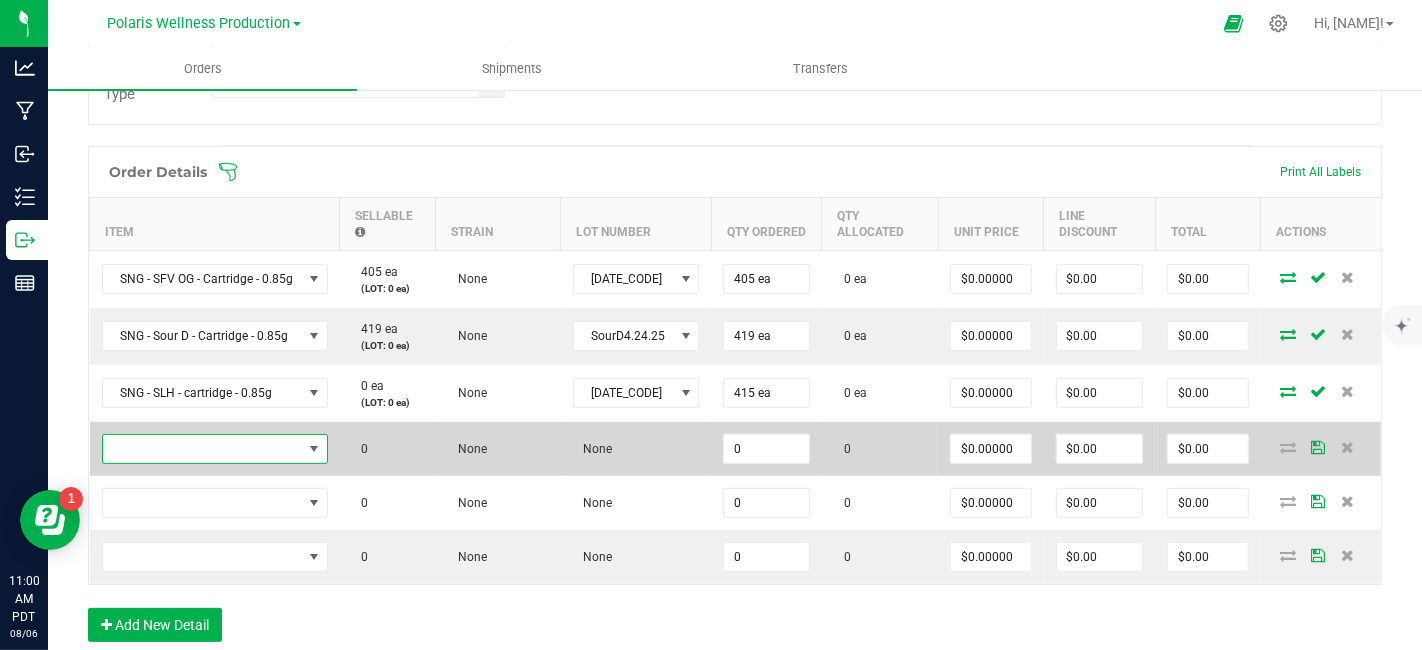 click at bounding box center (202, 449) 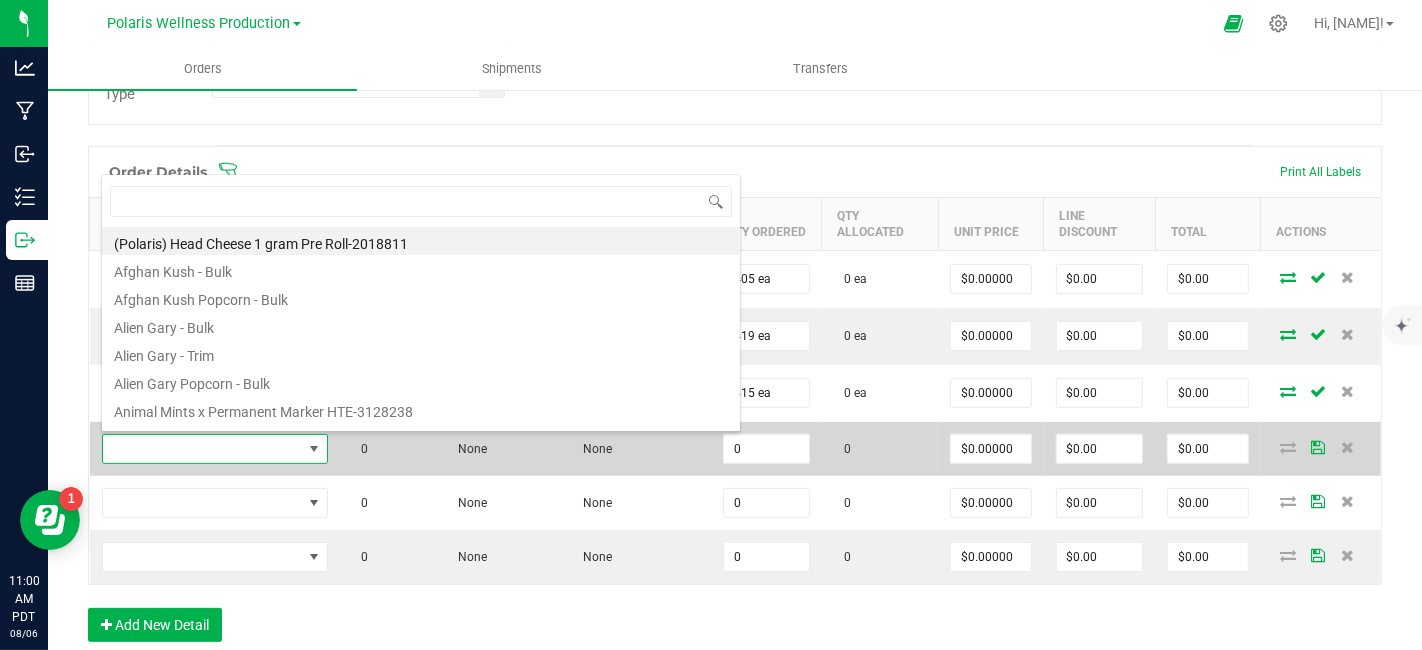 scroll, scrollTop: 0, scrollLeft: 0, axis: both 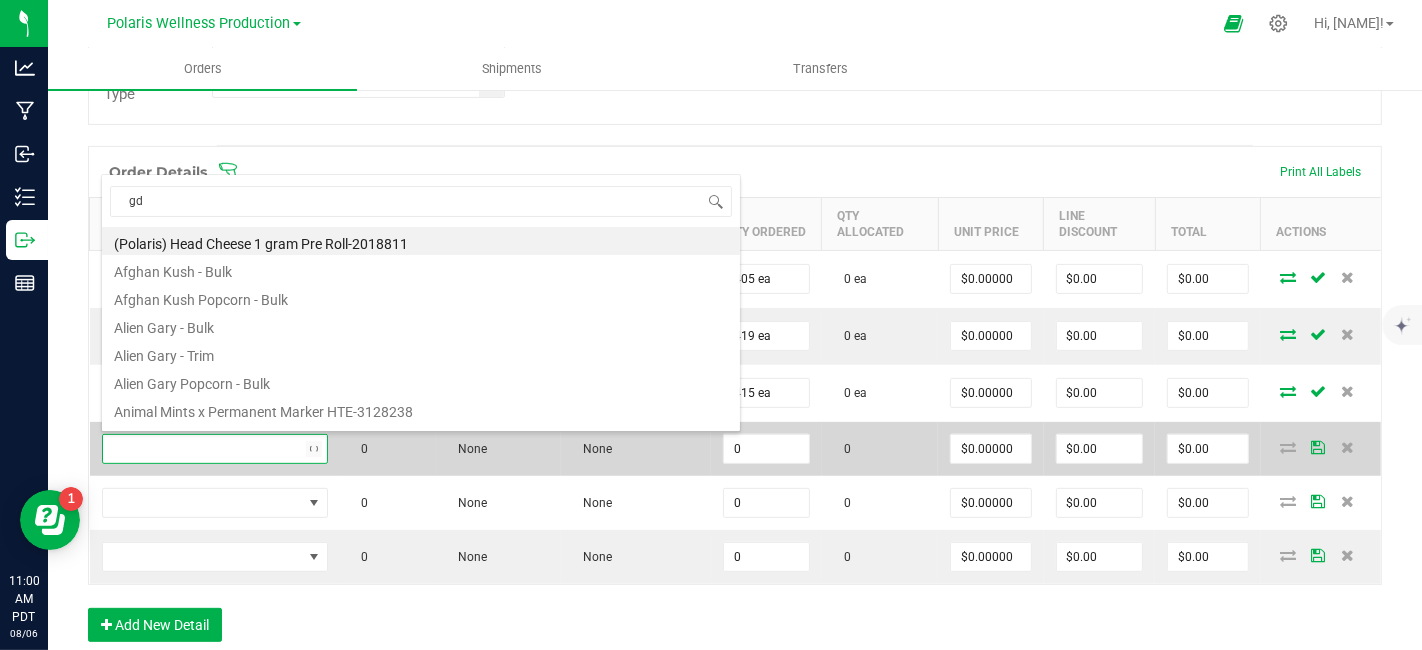 type on "gdp" 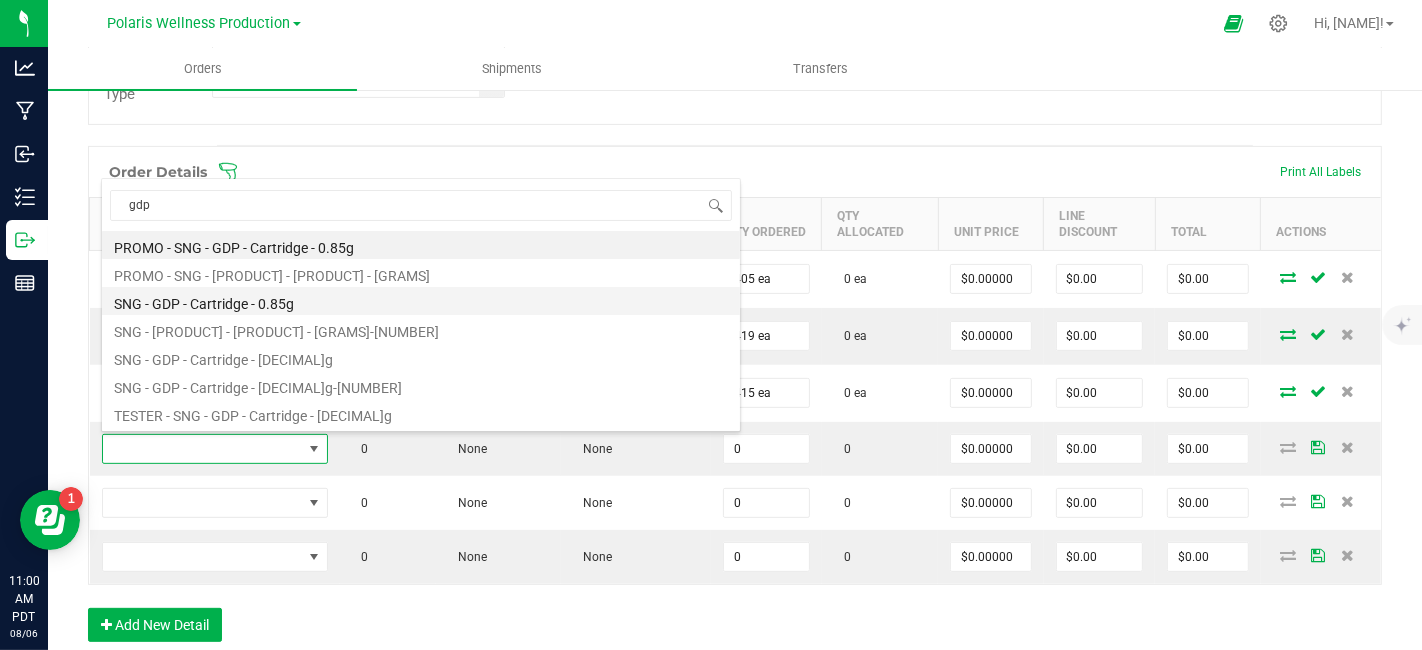 click on "SNG - GDP - Cartridge - 0.85g" at bounding box center (421, 301) 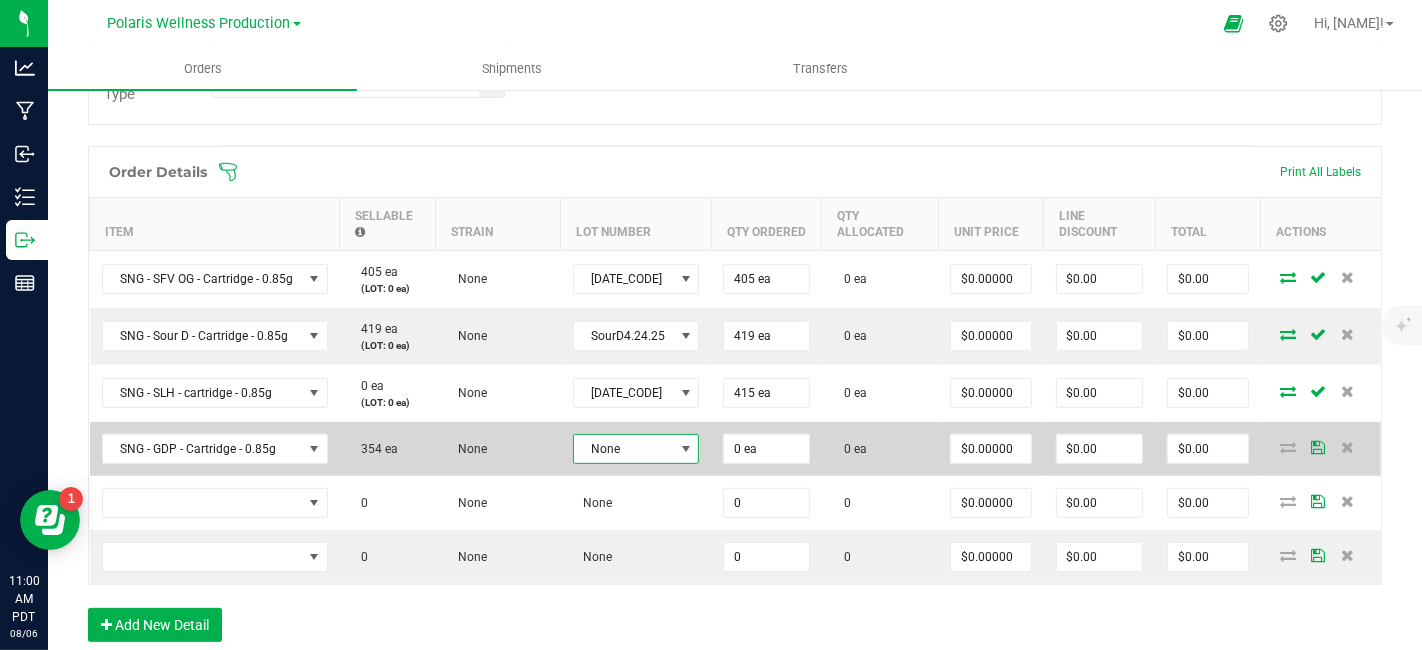 click at bounding box center [686, 449] 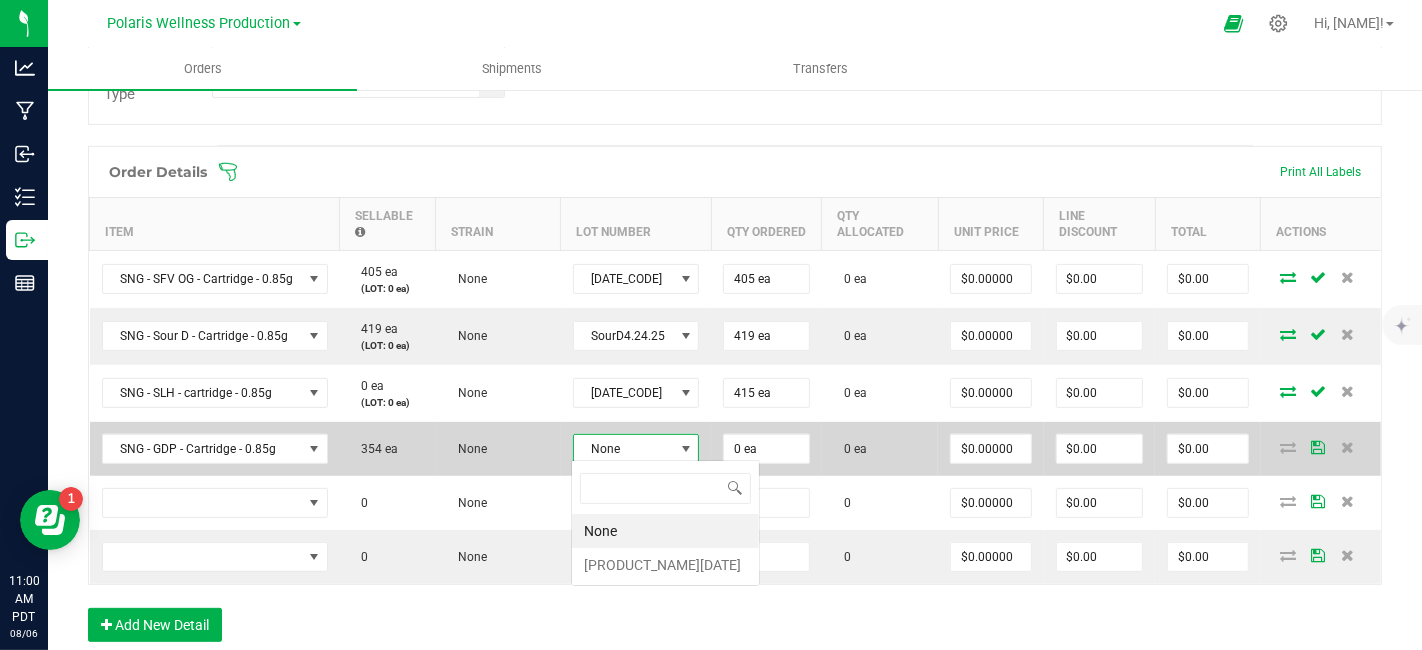 scroll, scrollTop: 99970, scrollLeft: 99856, axis: both 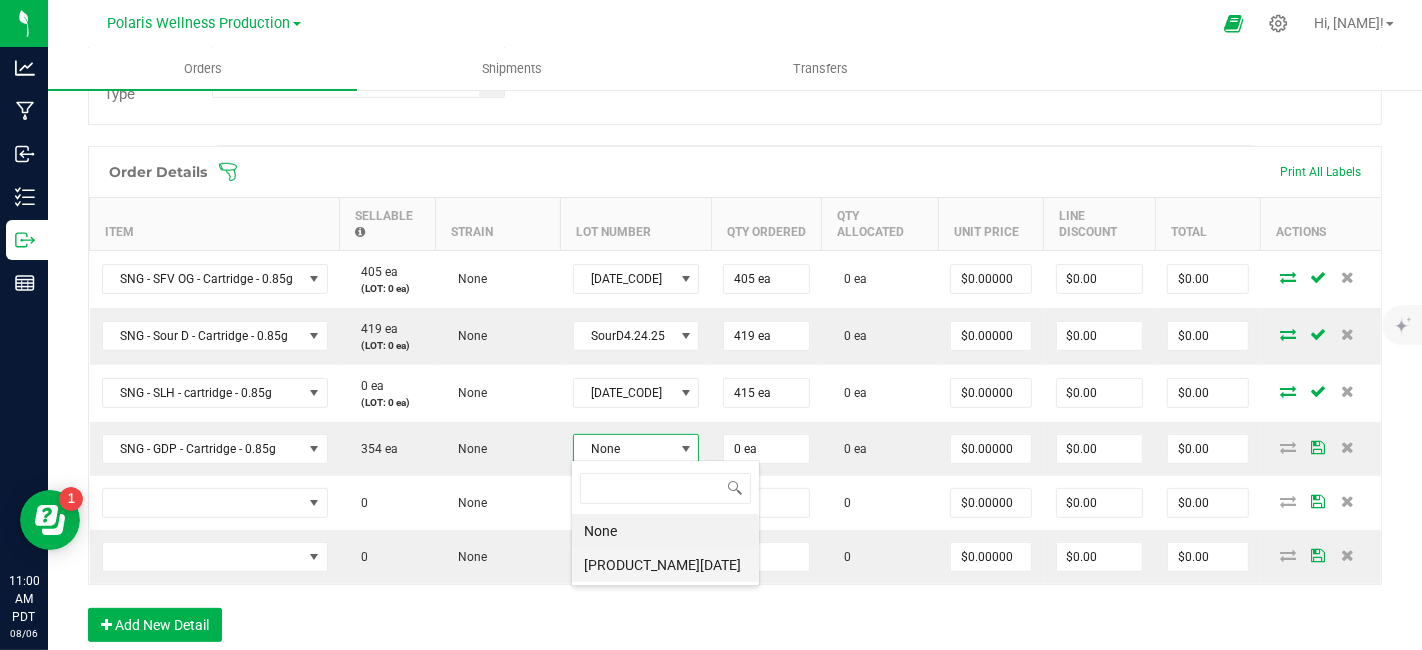 click on "[PRODUCT_NAME][DATE]" at bounding box center [665, 565] 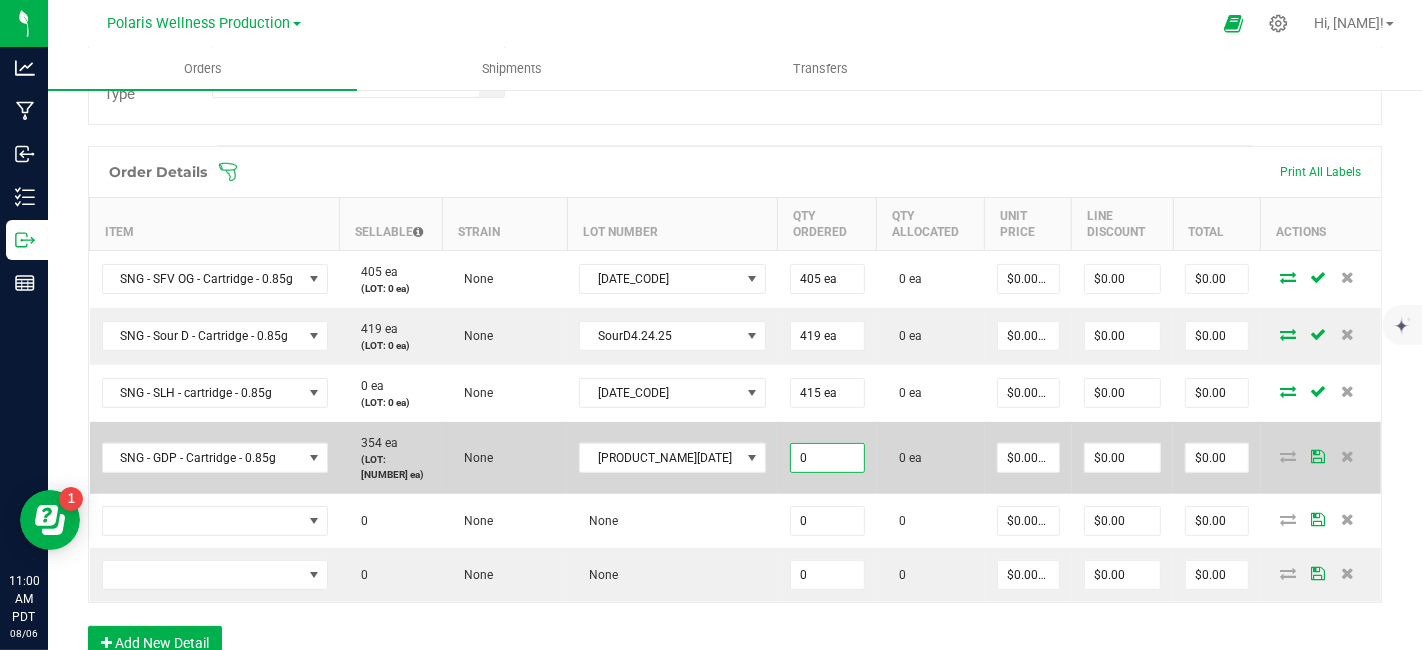click on "0" at bounding box center [827, 458] 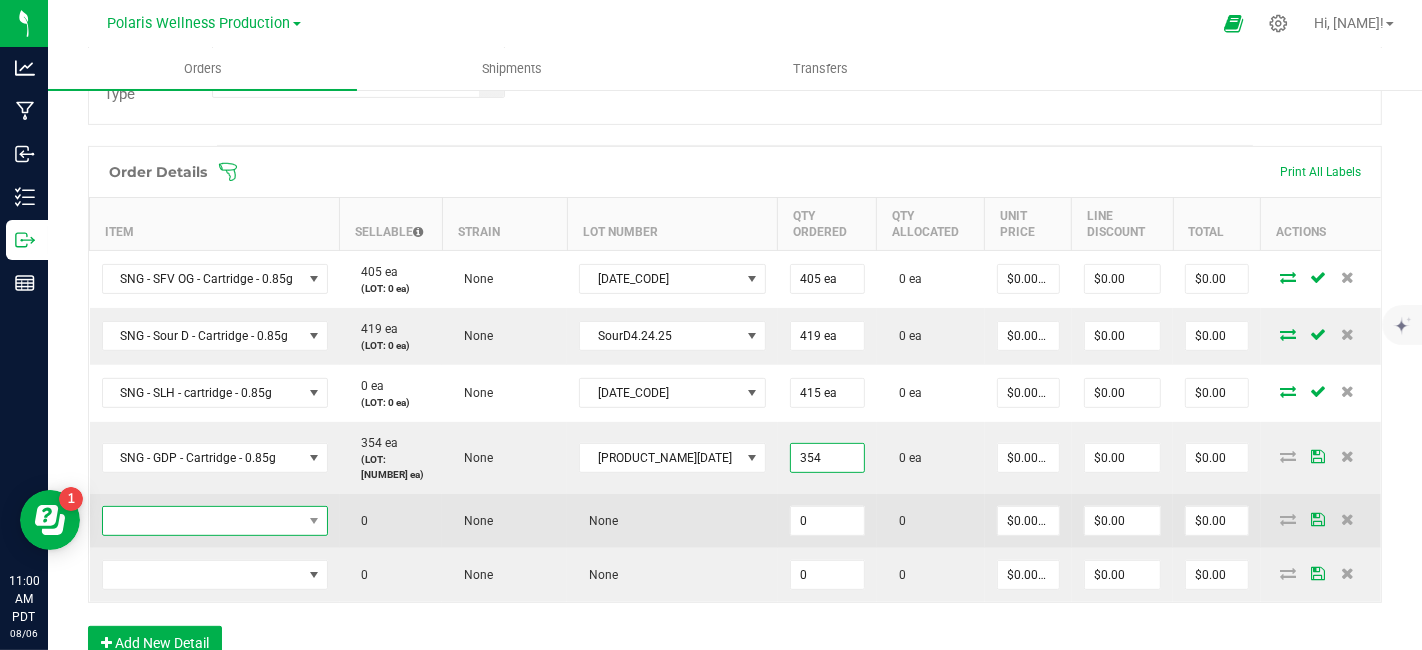 type on "354 ea" 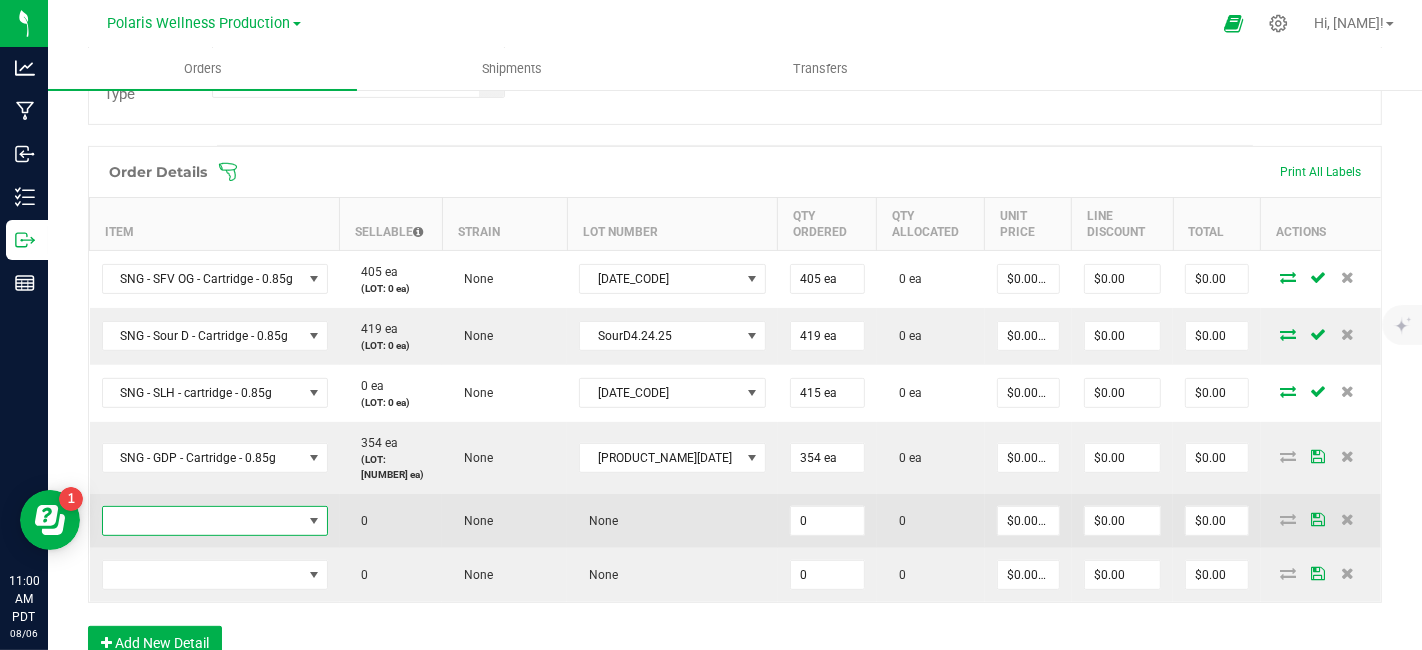 click at bounding box center [202, 521] 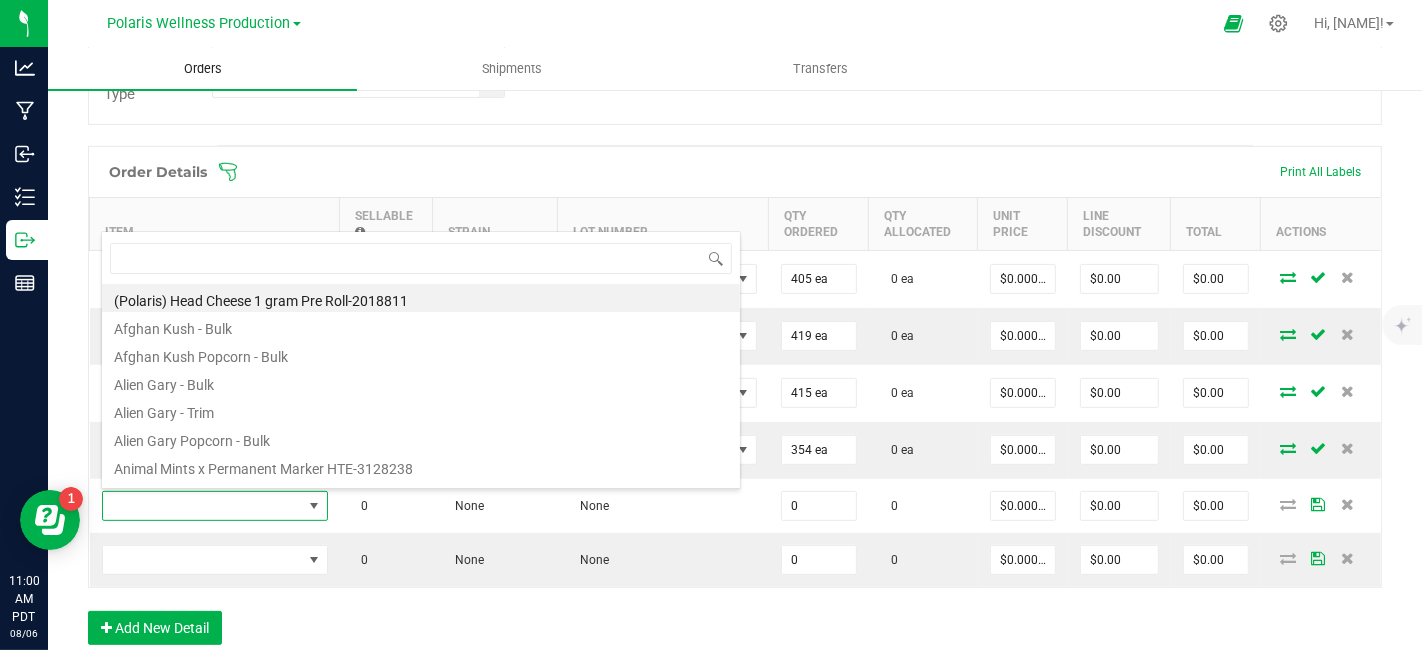 scroll, scrollTop: 0, scrollLeft: 0, axis: both 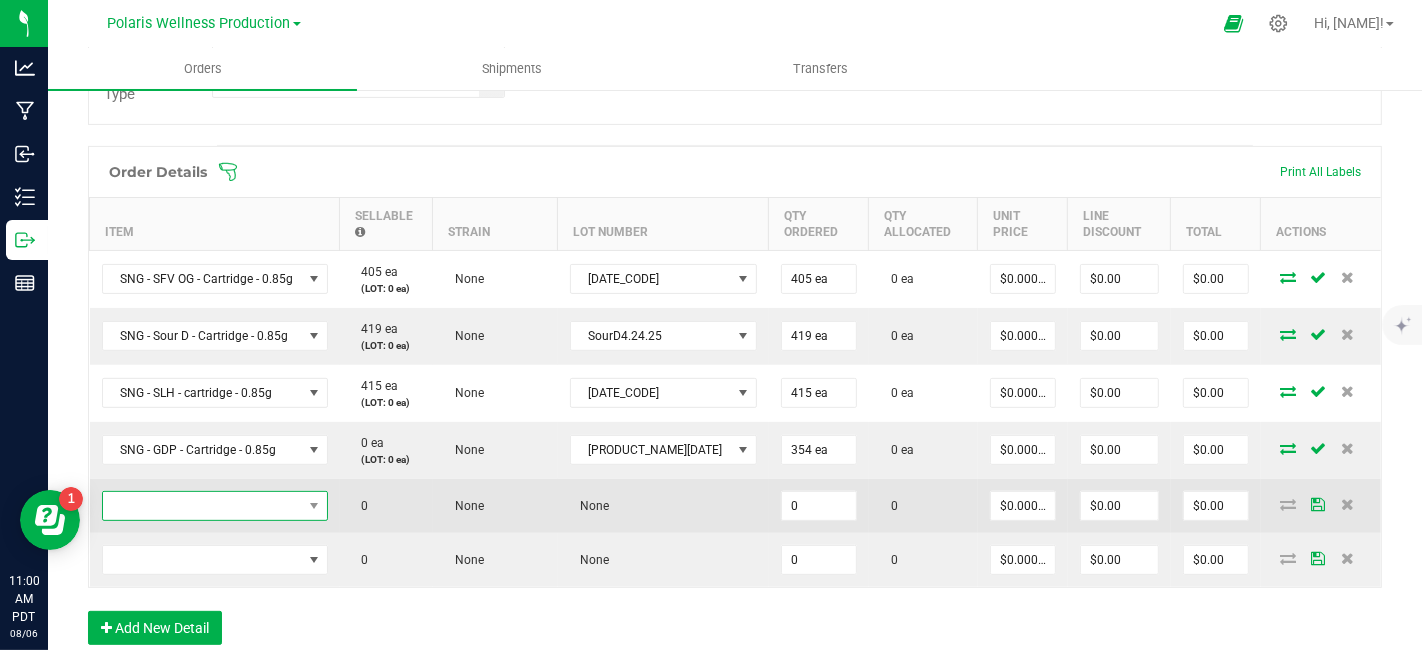 click at bounding box center [202, 506] 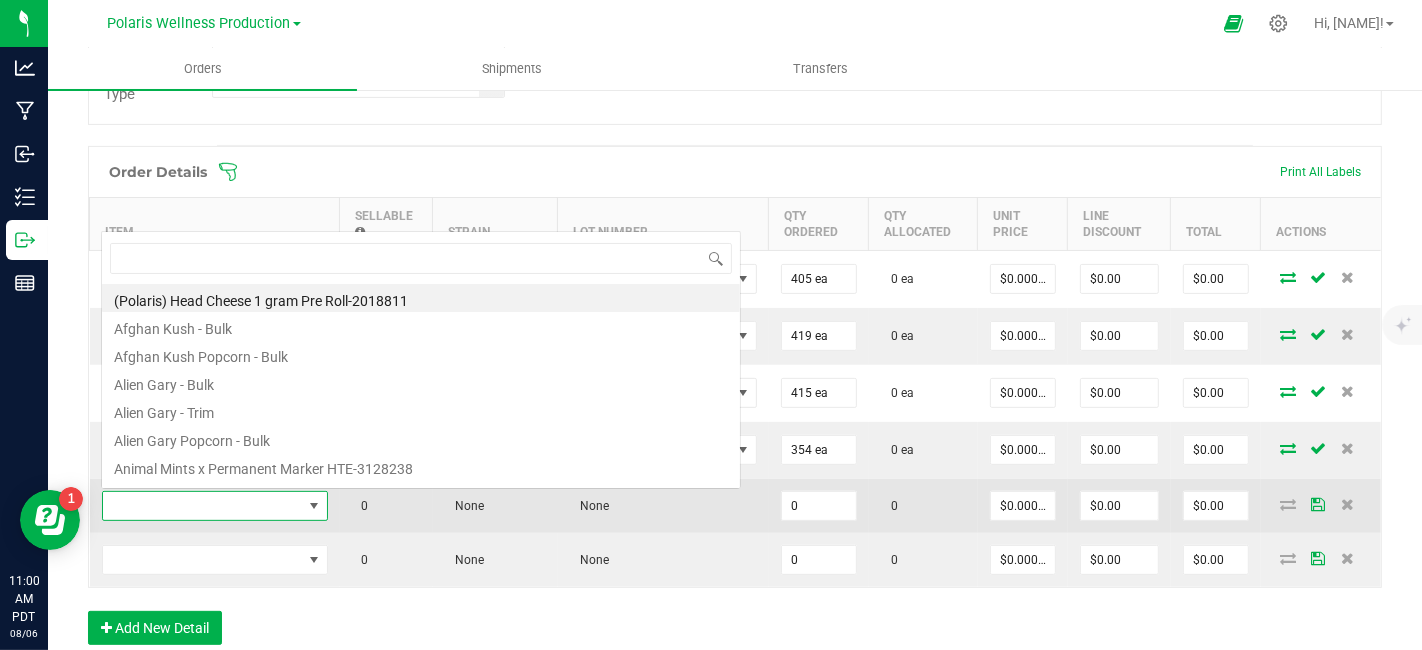 scroll, scrollTop: 0, scrollLeft: 0, axis: both 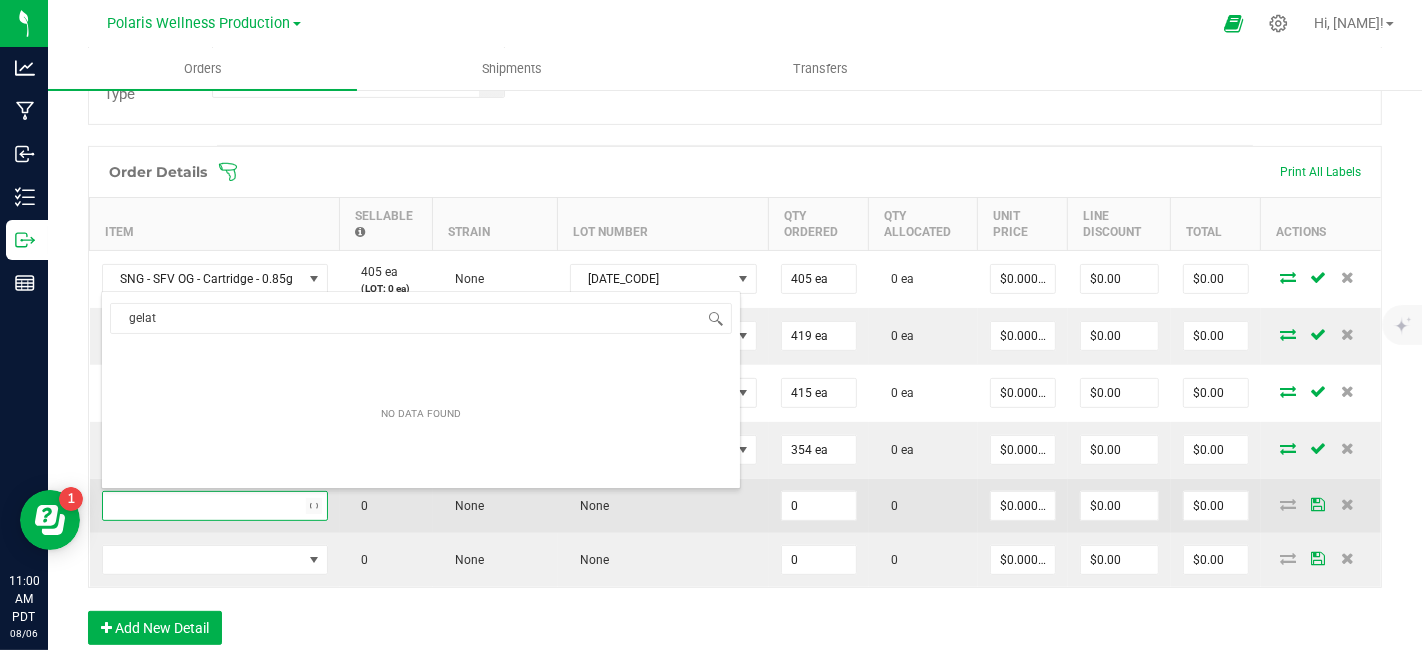 type on "gelato" 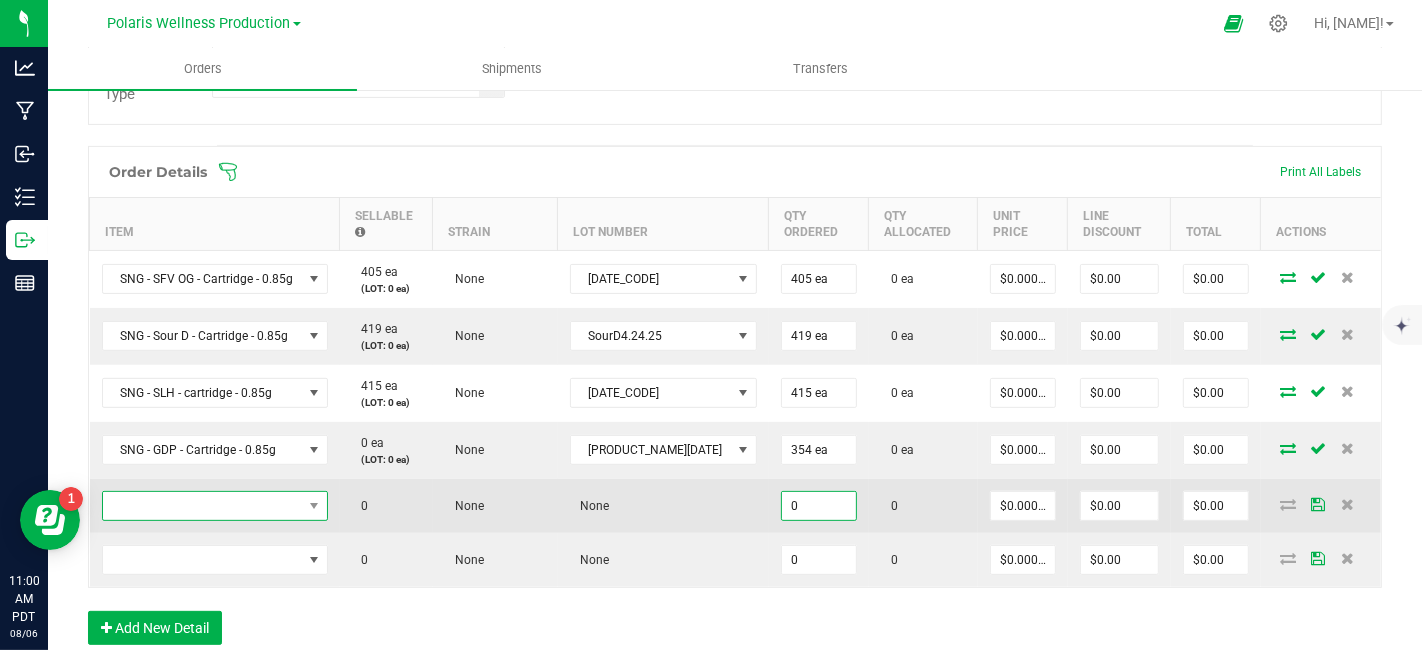 click at bounding box center (202, 506) 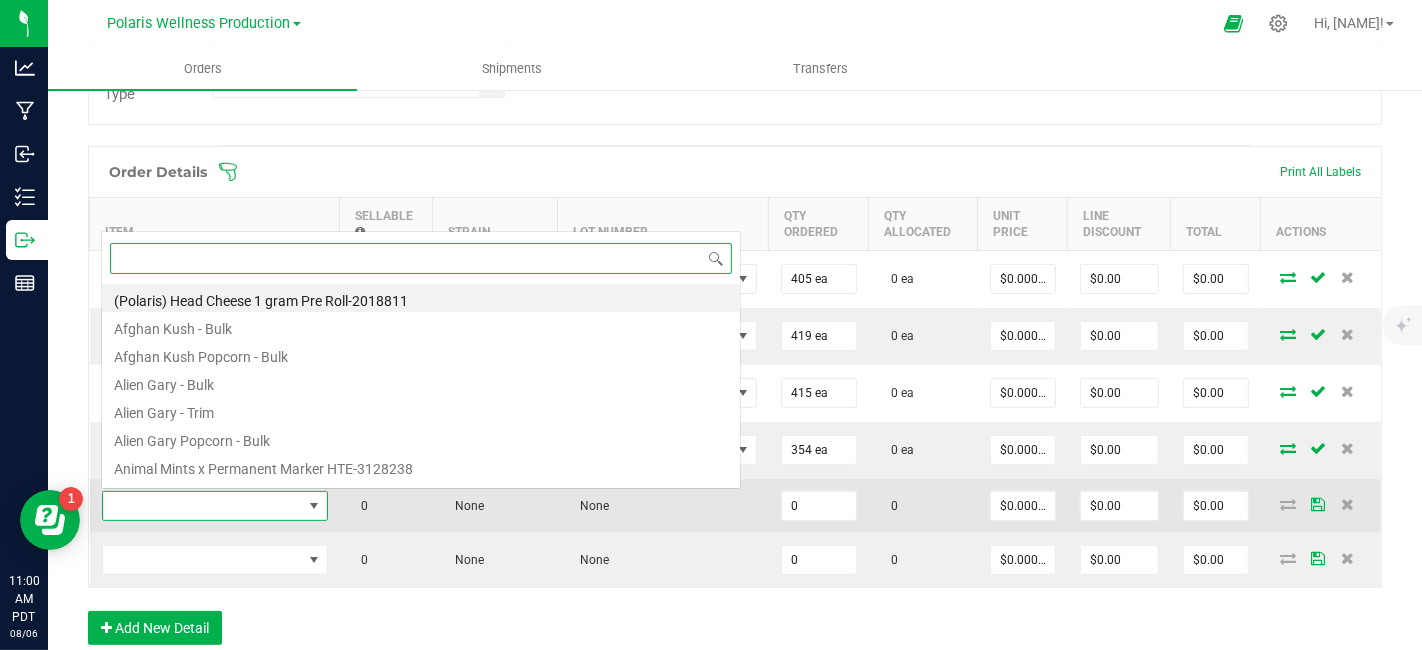 scroll, scrollTop: 0, scrollLeft: 0, axis: both 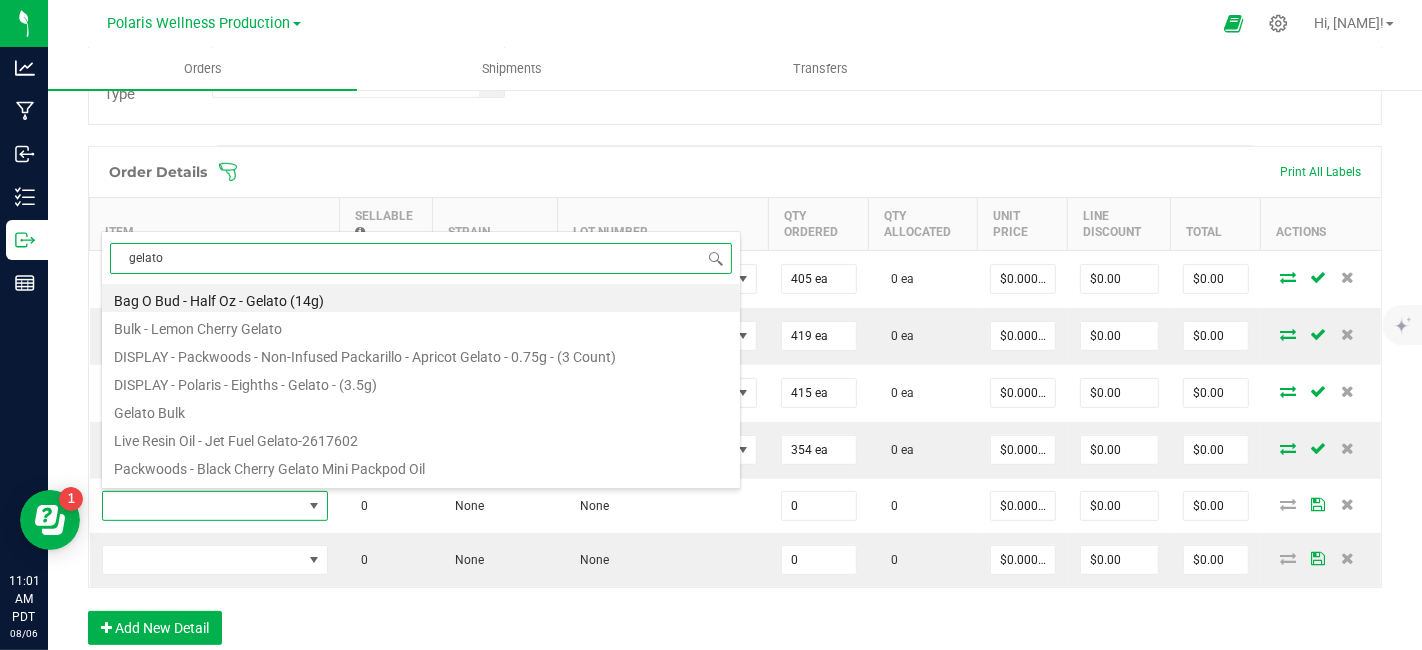 type on "gelato" 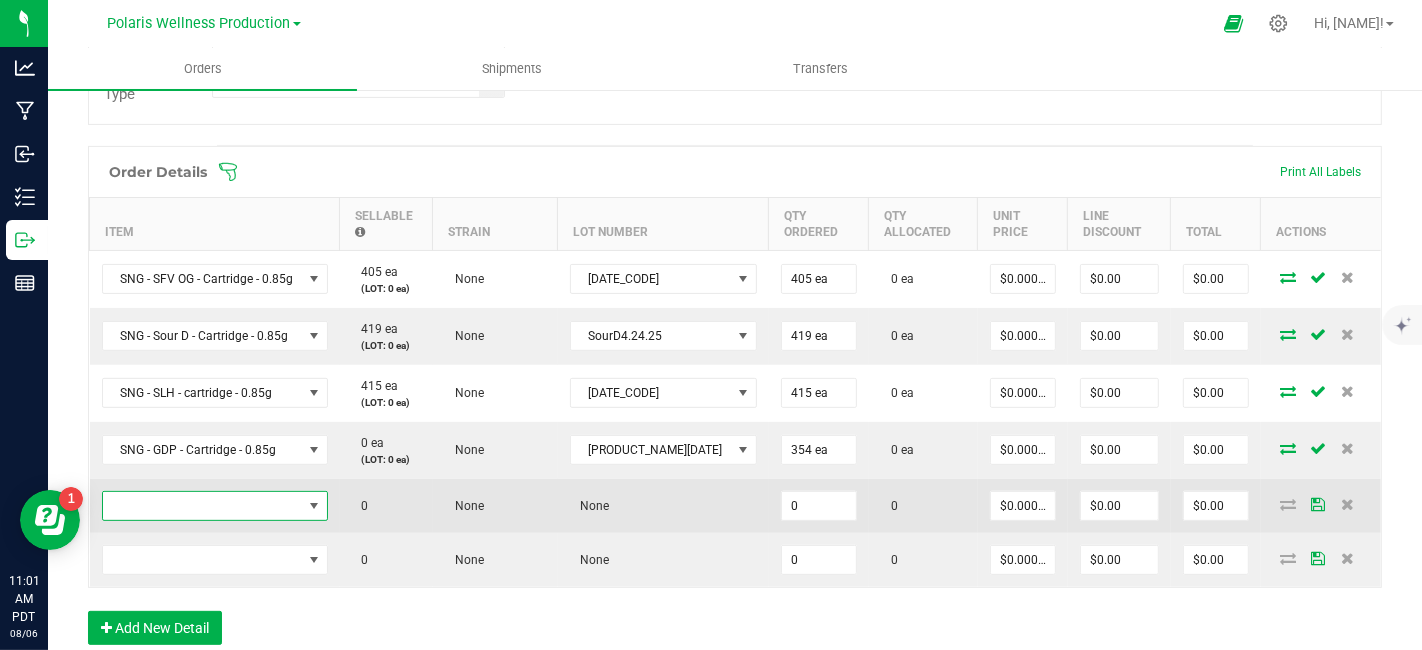 click at bounding box center (202, 506) 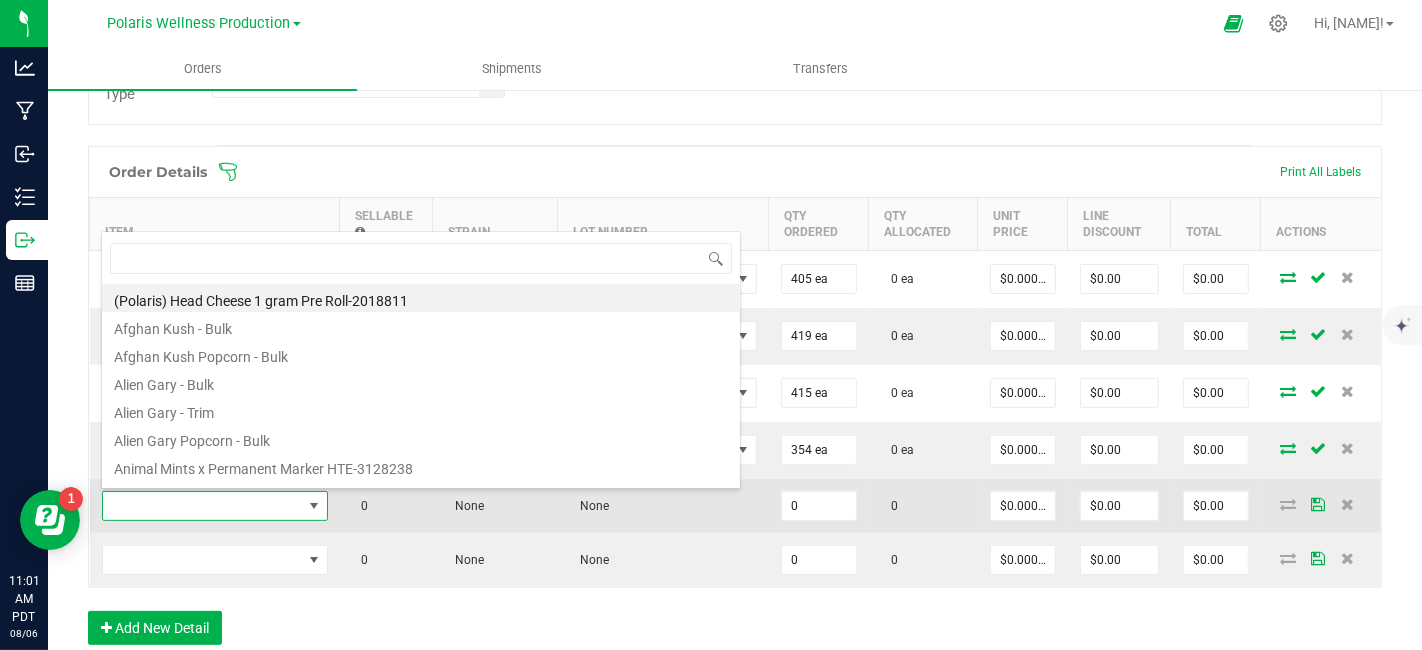 scroll, scrollTop: 99970, scrollLeft: 99774, axis: both 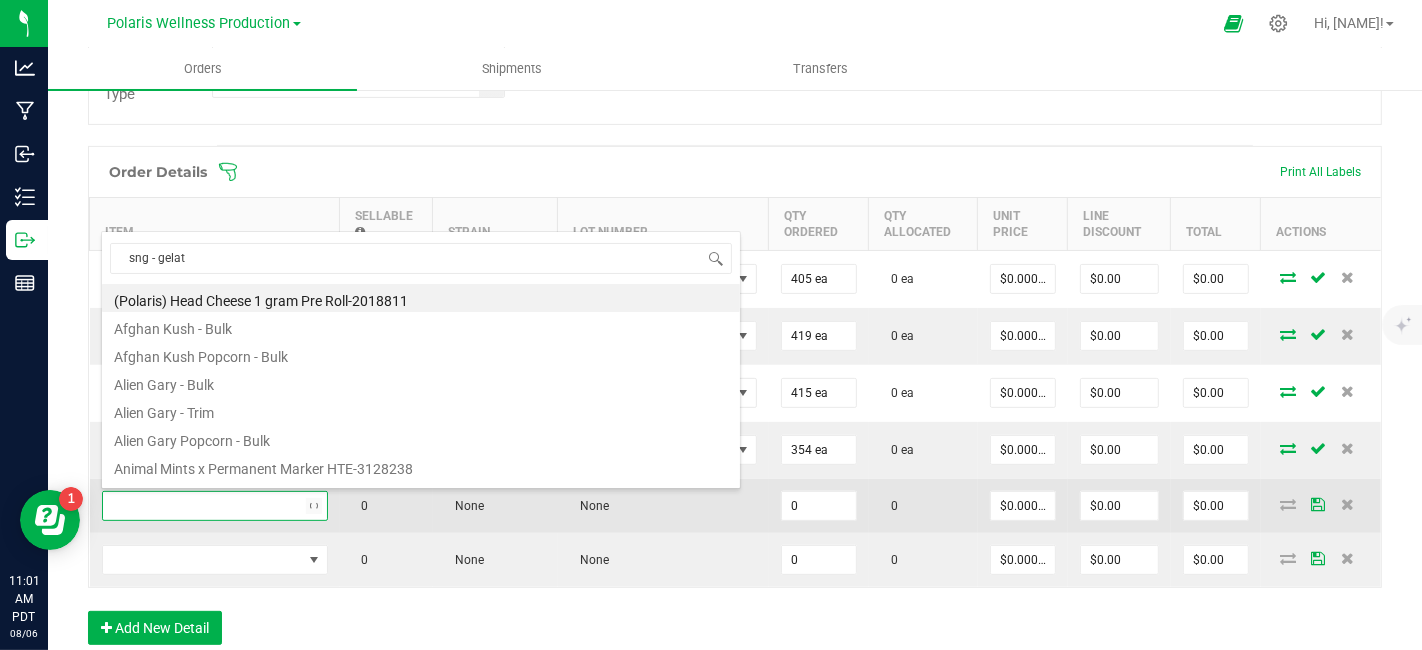 type on "[BRAND] - [BRAND]" 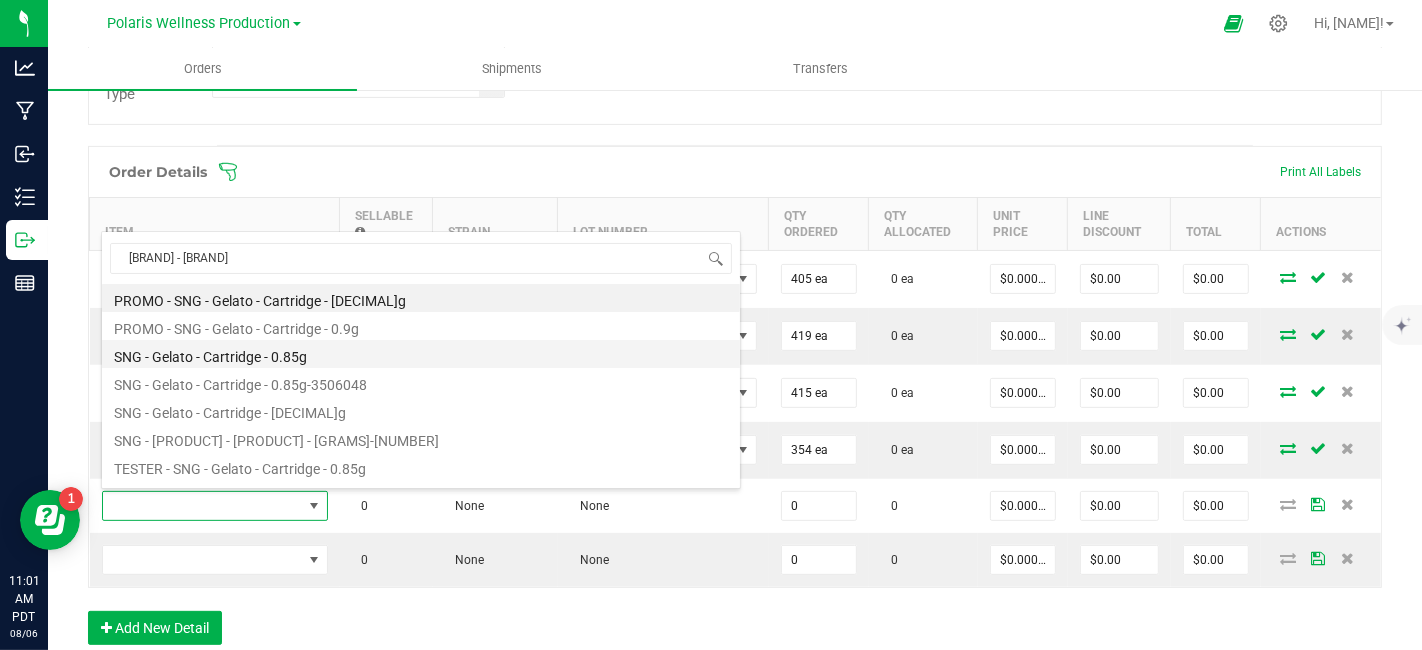 click on "SNG - Gelato - Cartridge - 0.85g" at bounding box center (421, 354) 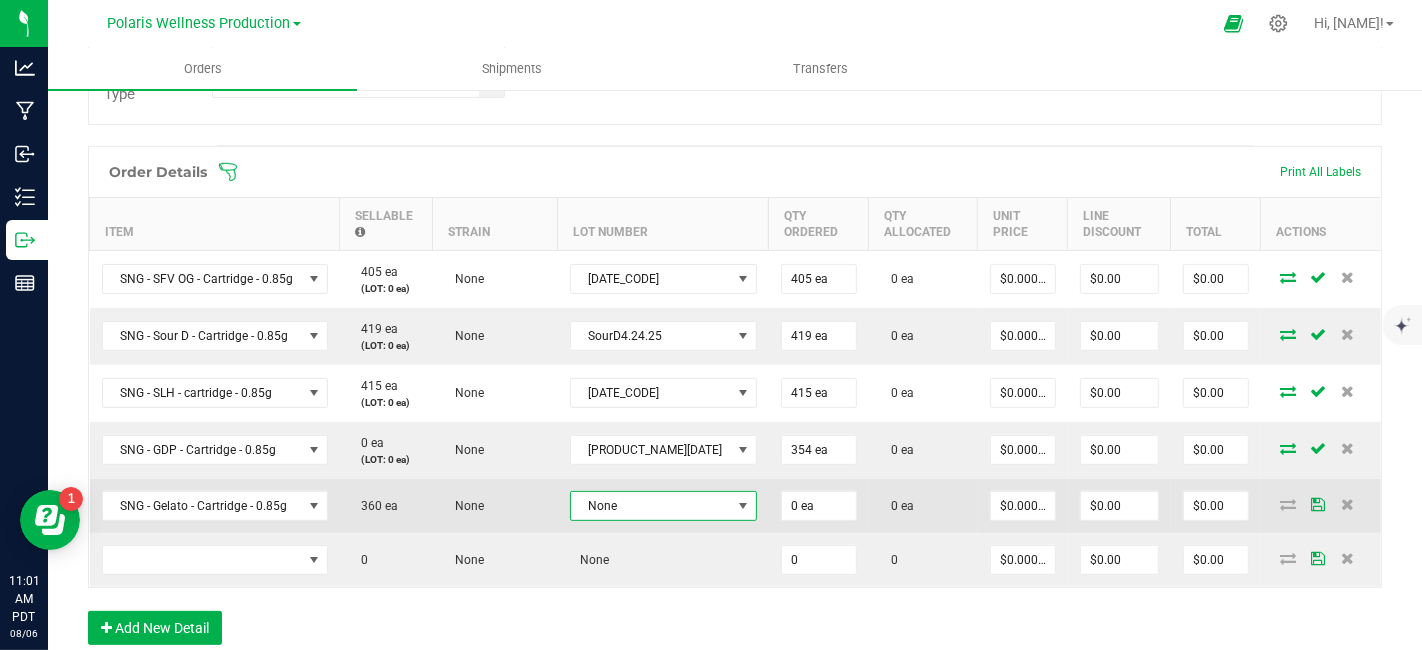 click at bounding box center (743, 506) 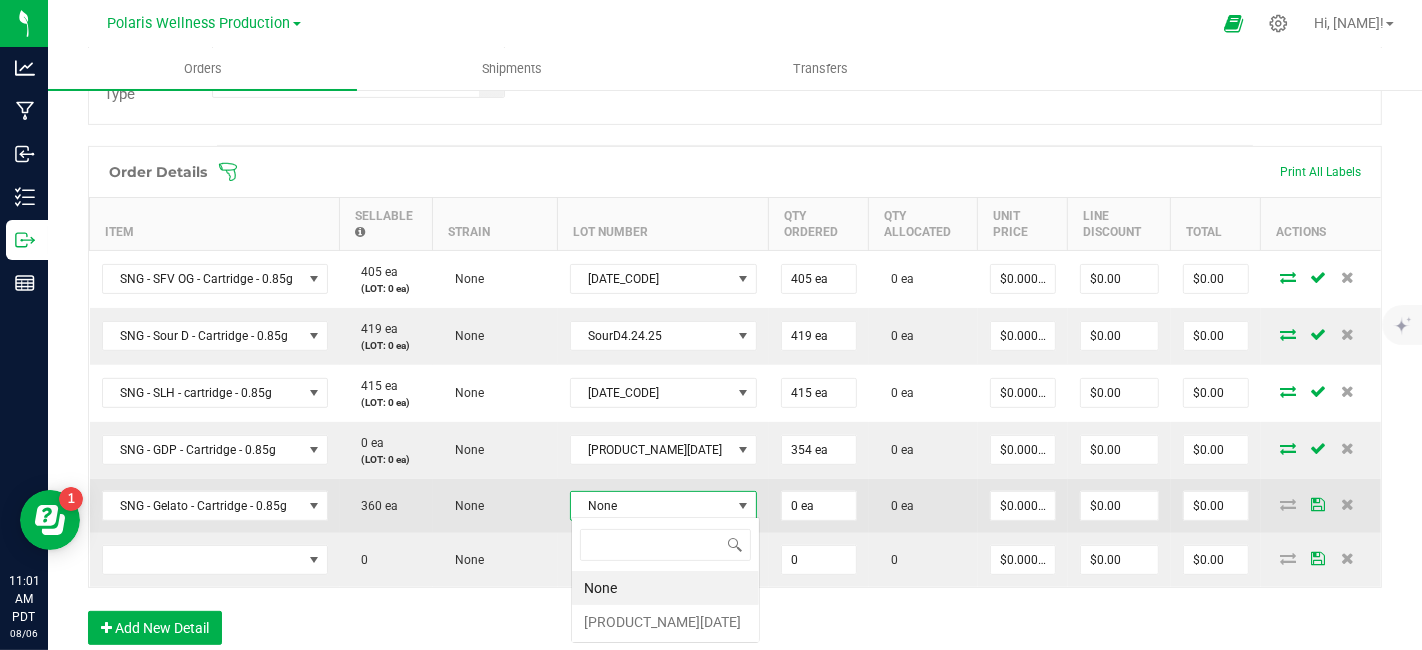 scroll, scrollTop: 99970, scrollLeft: 99856, axis: both 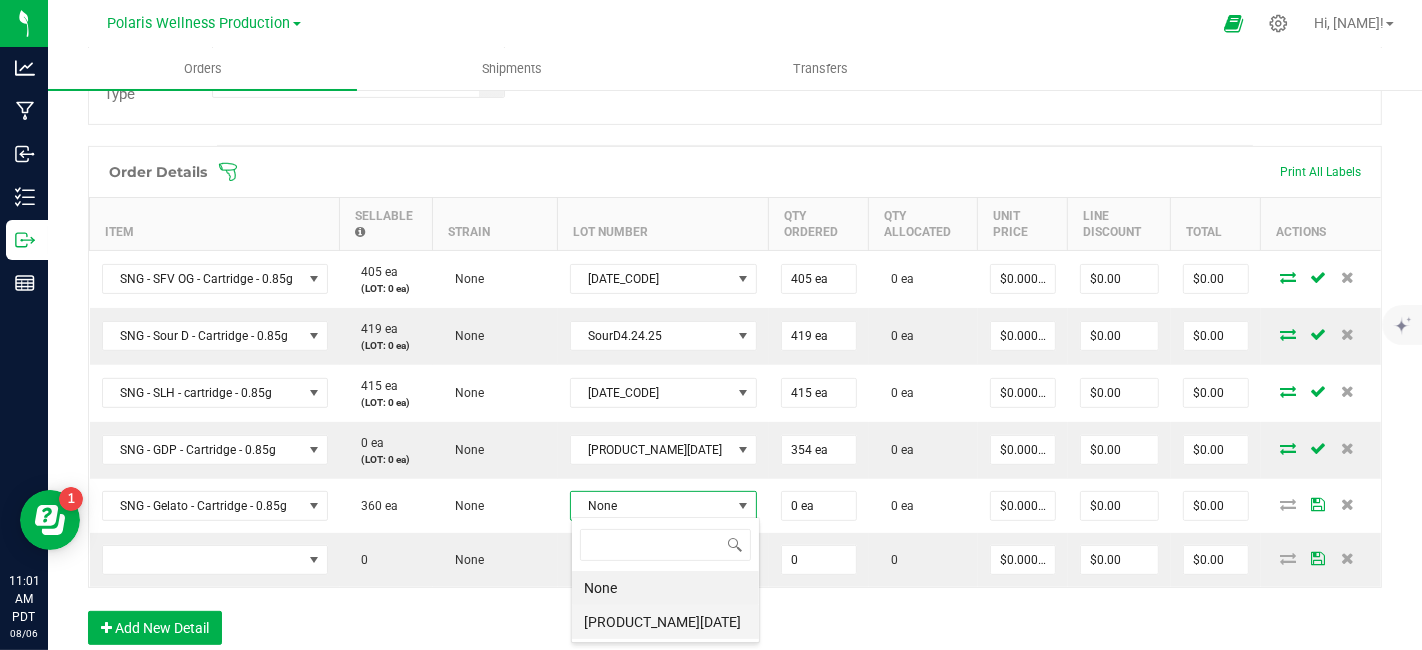 click on "[PRODUCT_NAME][DATE]" at bounding box center (665, 622) 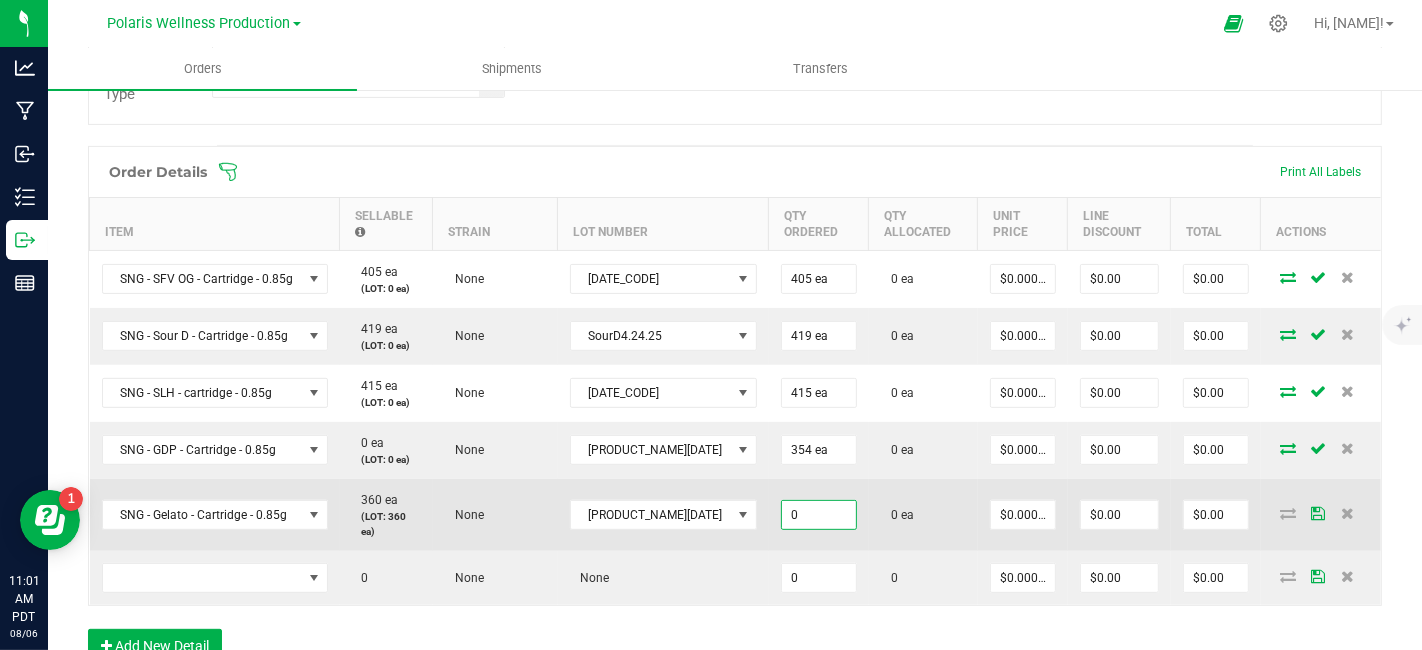 click on "0" at bounding box center [819, 515] 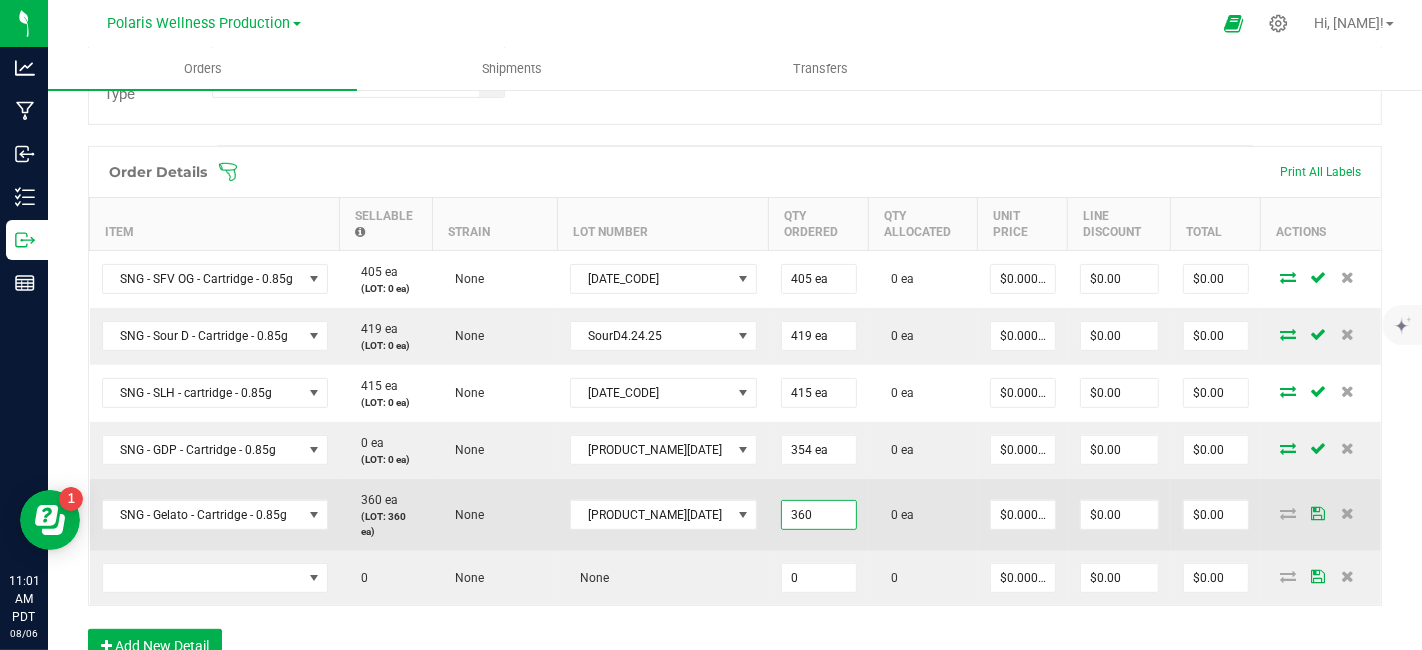 type on "360 ea" 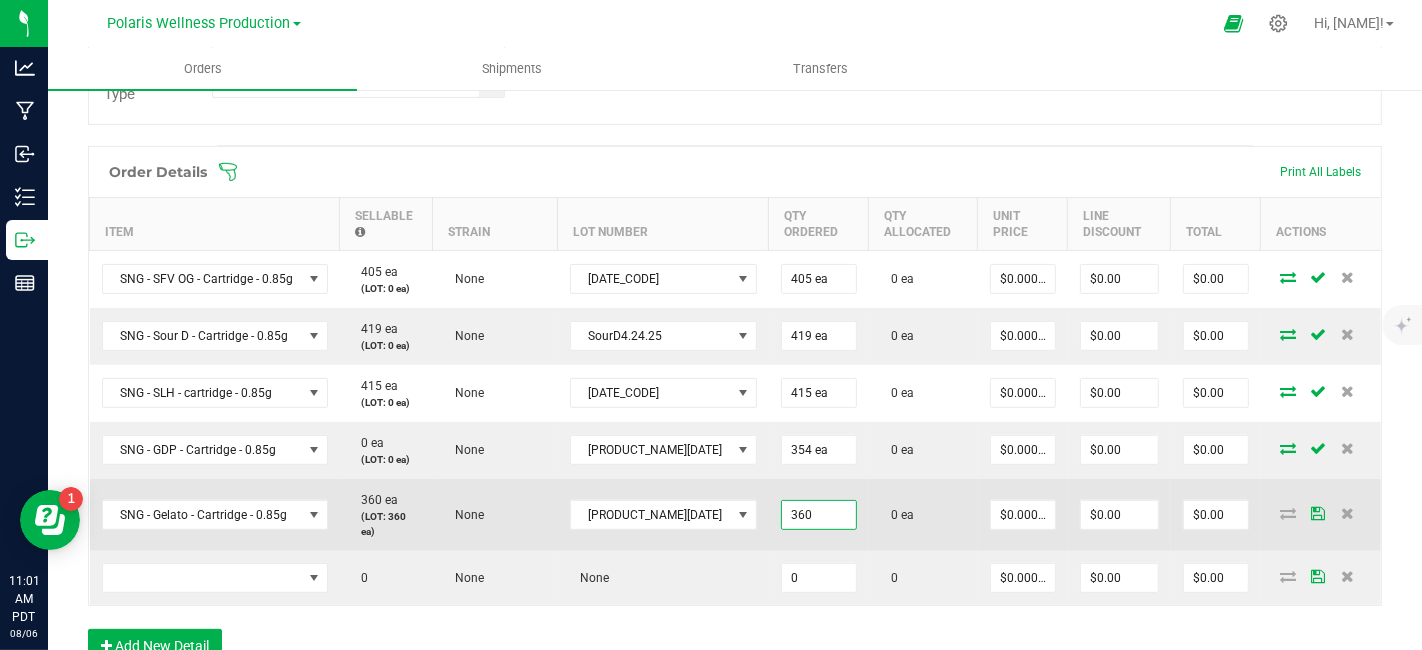 type on "0" 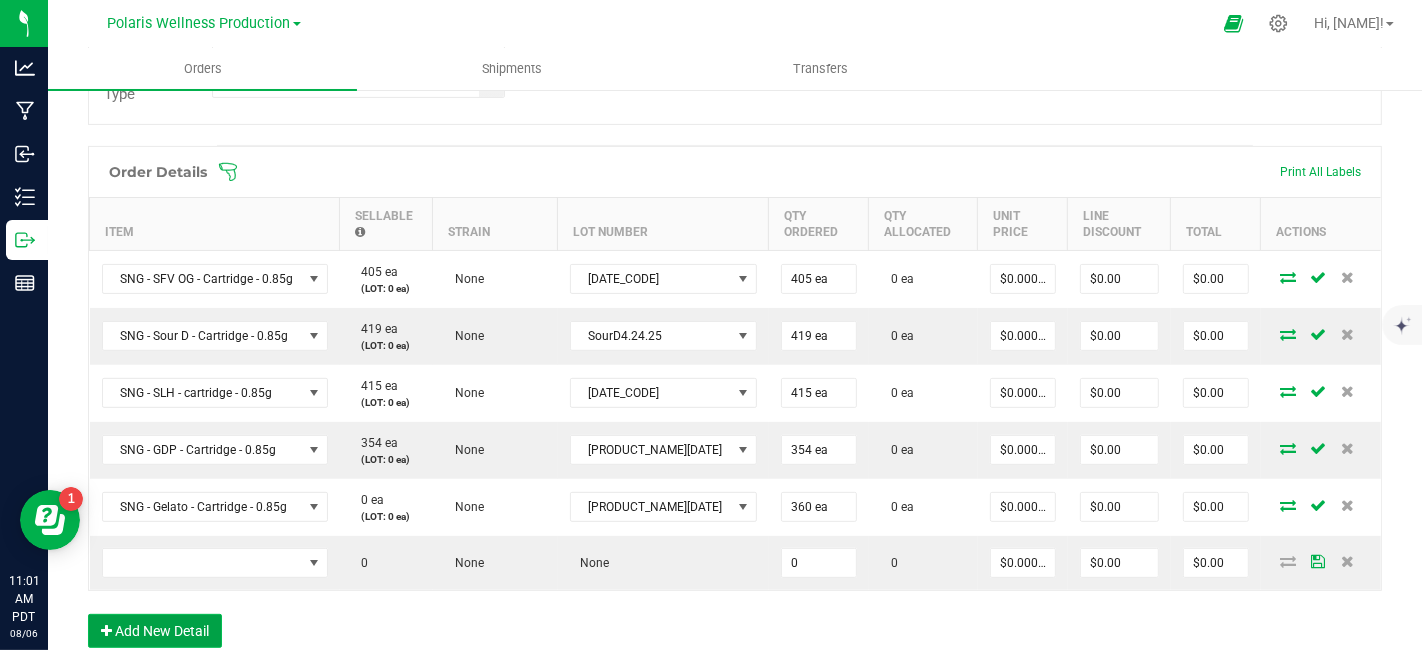 click on "Add New Detail" at bounding box center (155, 631) 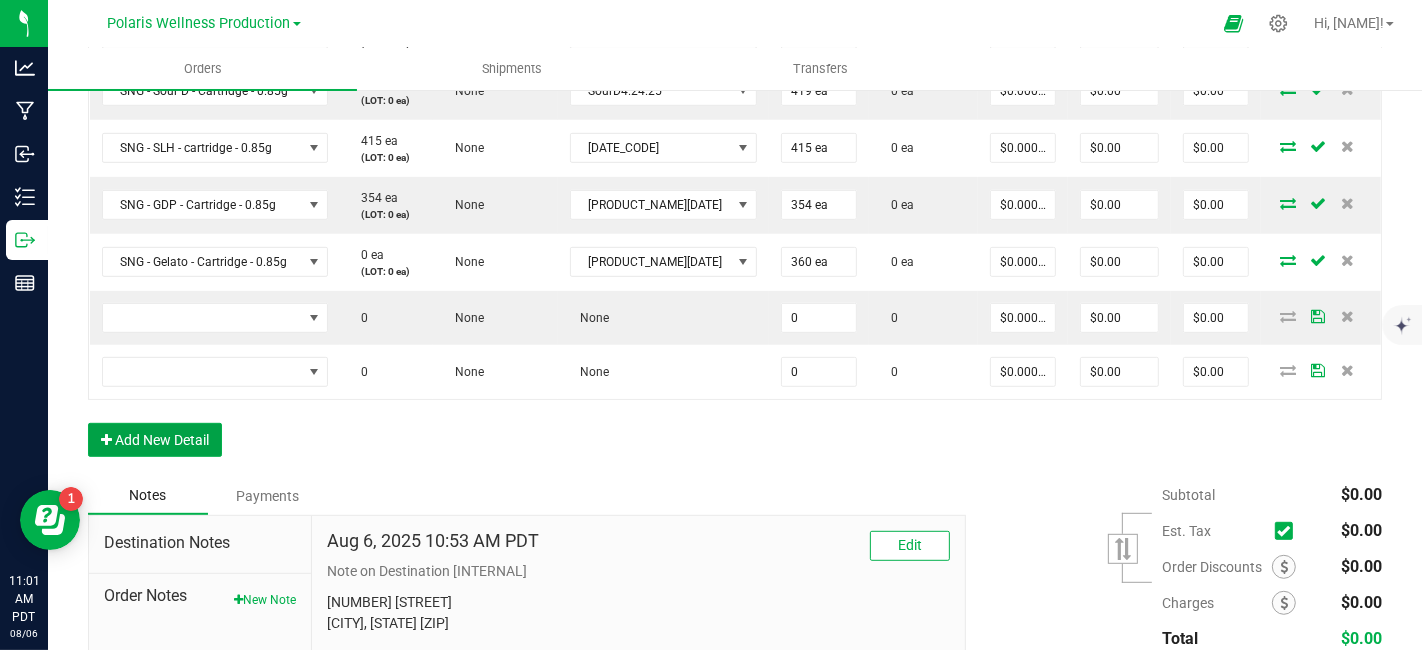 scroll, scrollTop: 797, scrollLeft: 0, axis: vertical 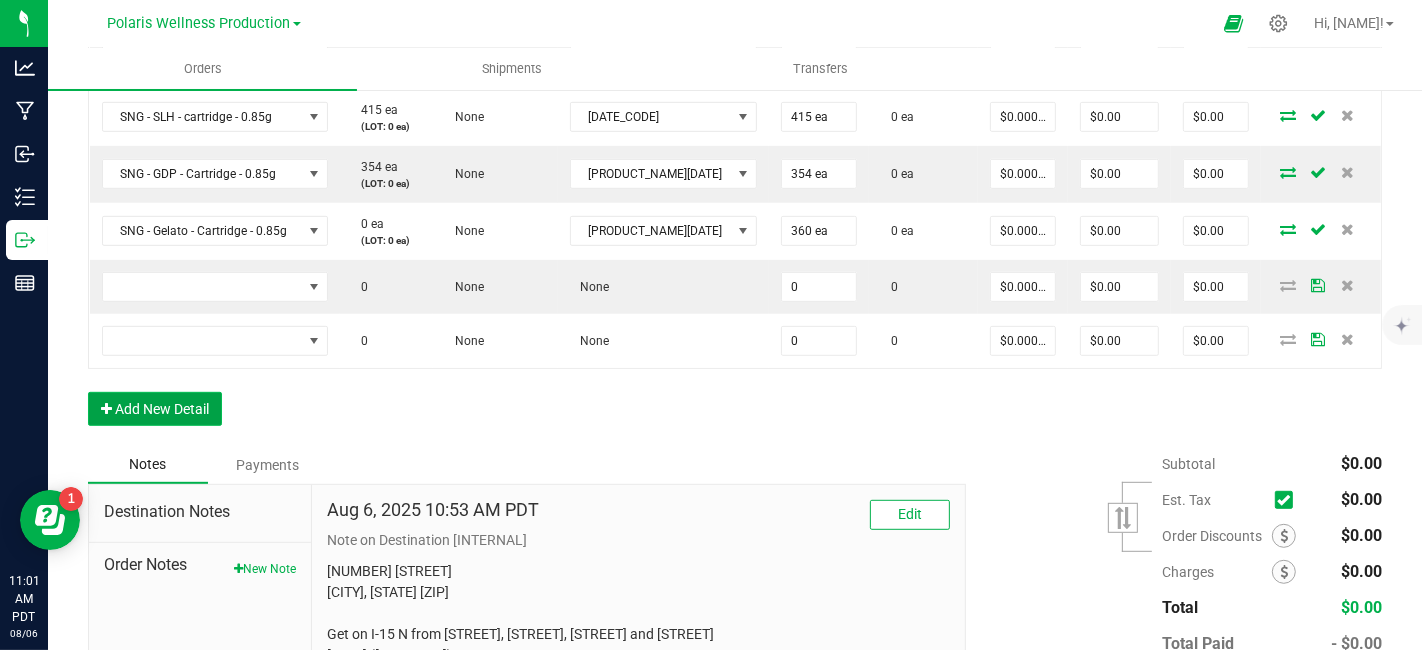 click on "Add New Detail" at bounding box center (155, 409) 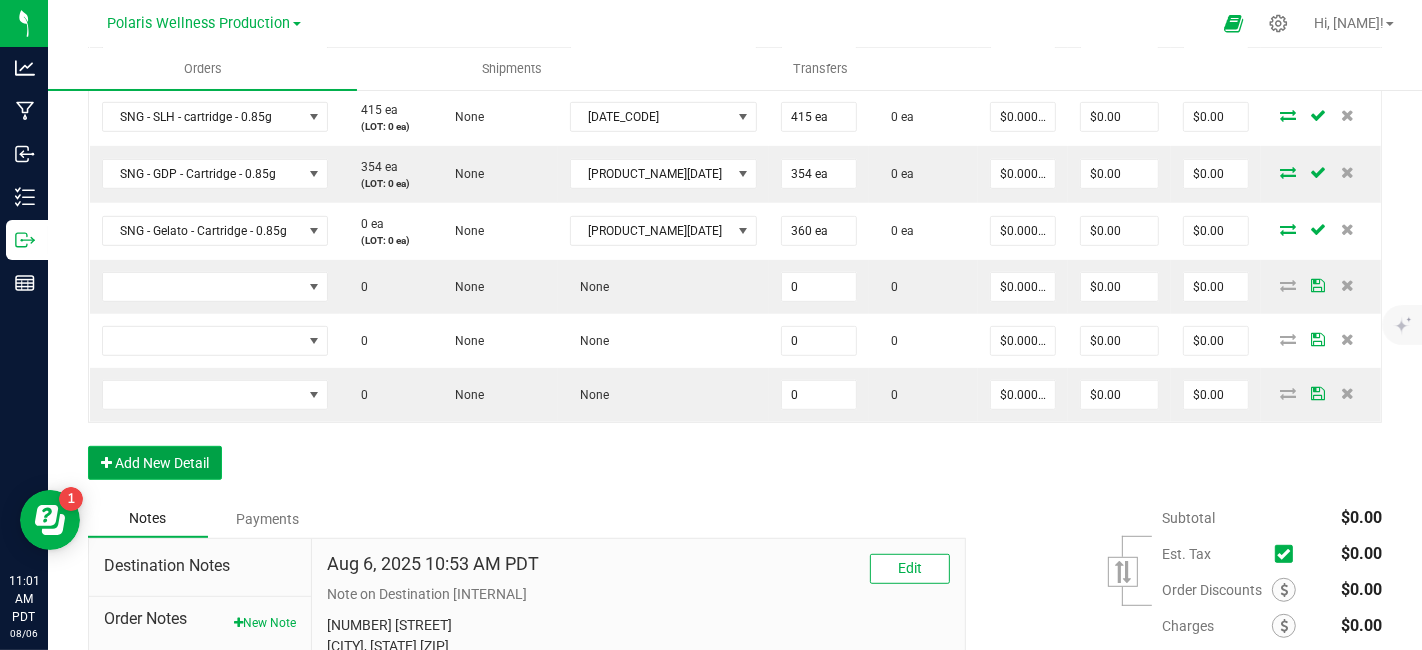 click on "Add New Detail" at bounding box center [155, 463] 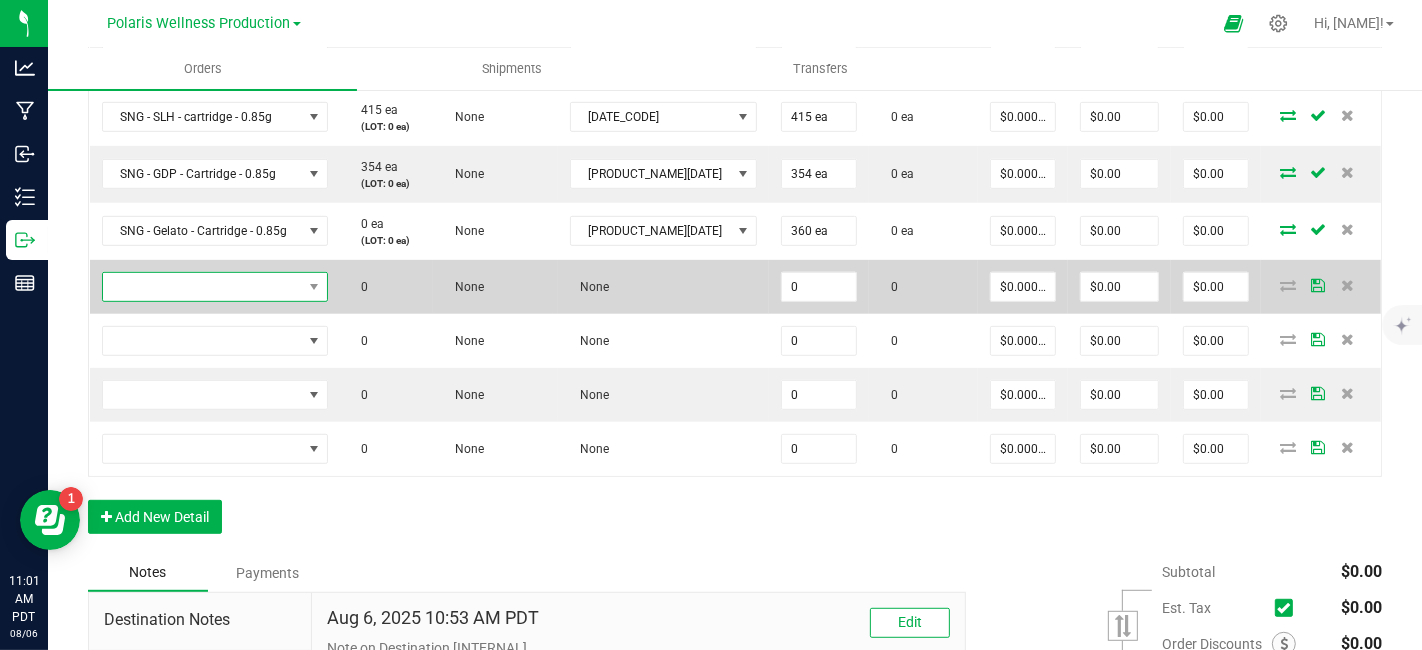 click at bounding box center [202, 287] 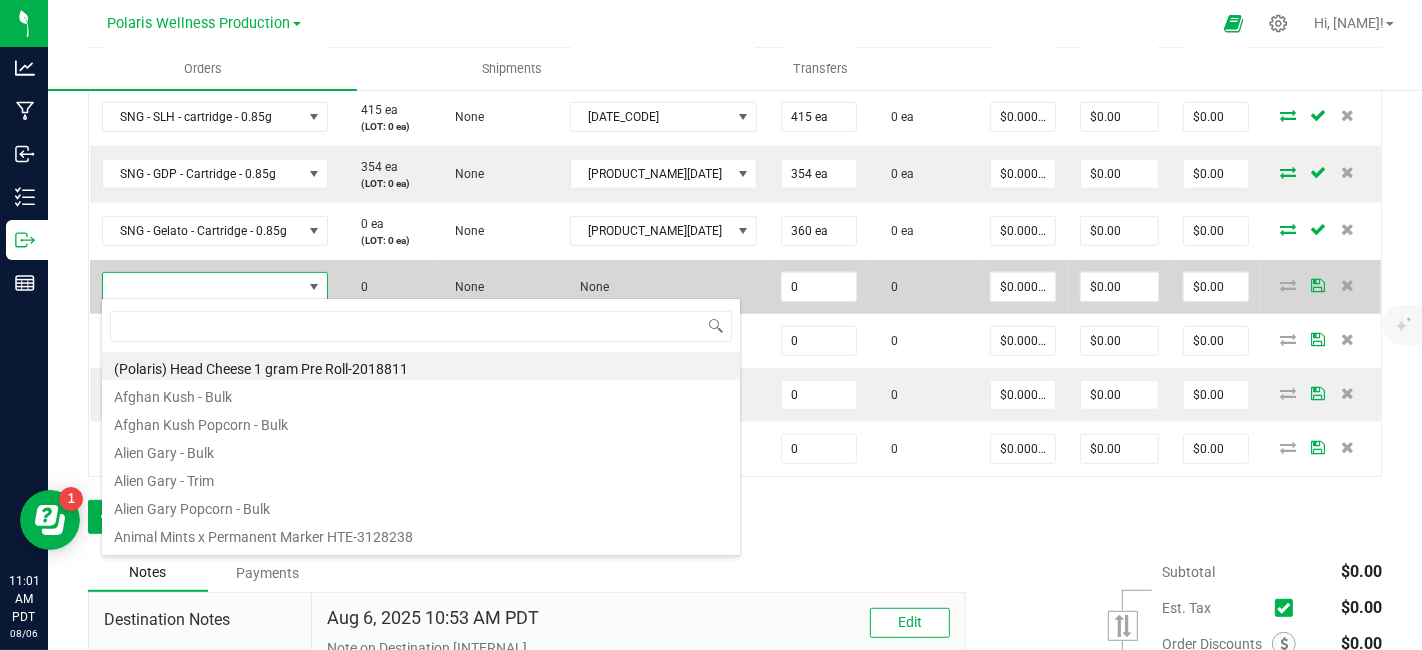 scroll, scrollTop: 99970, scrollLeft: 99774, axis: both 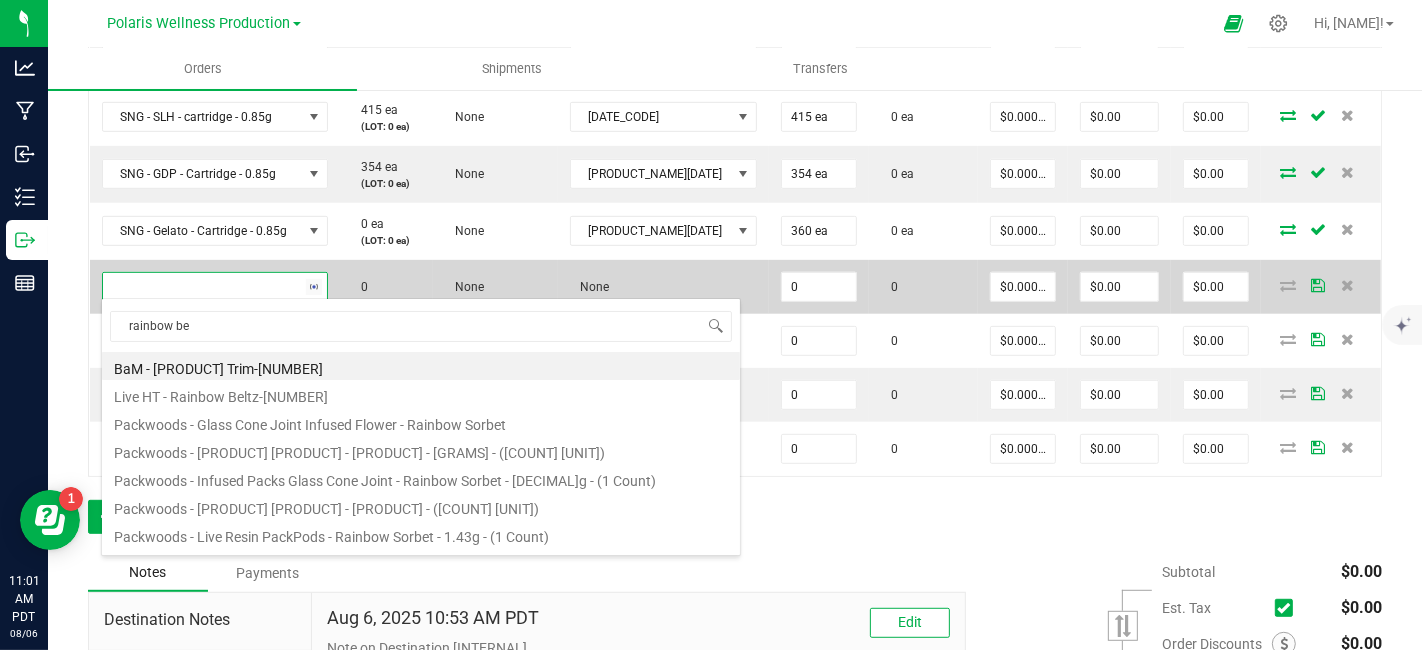 type on "rainbow b" 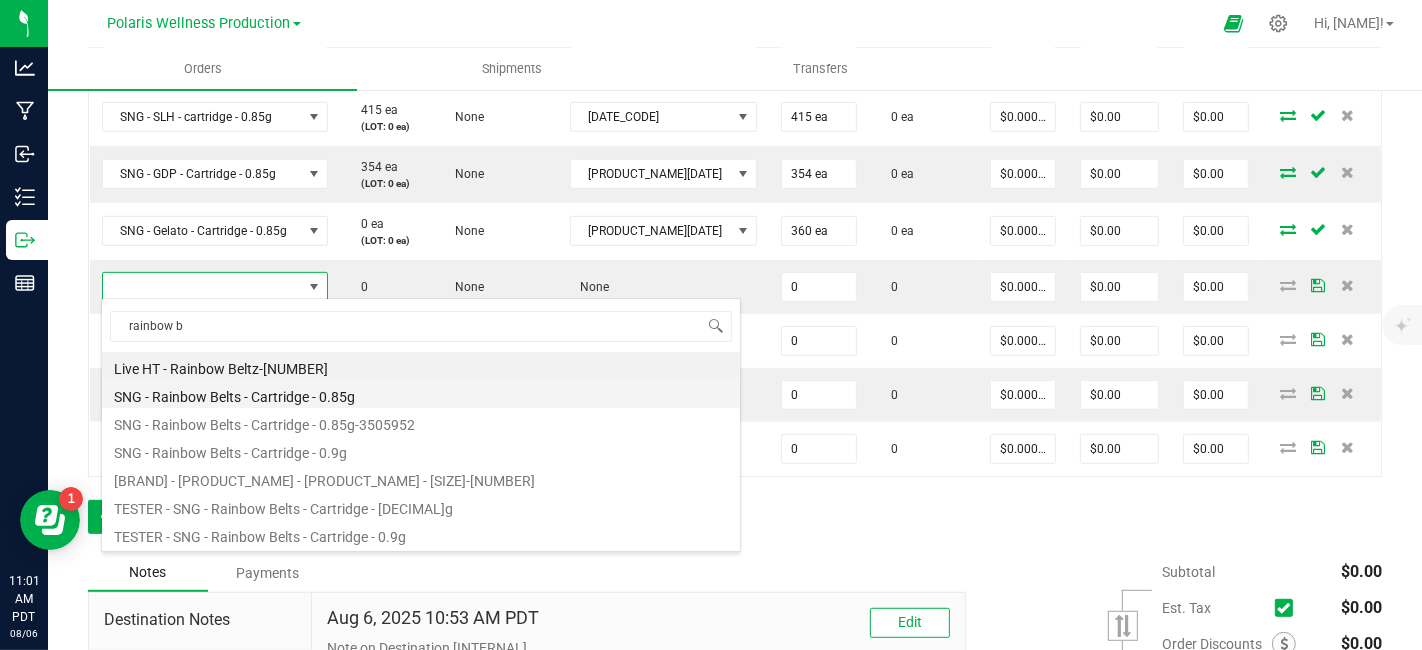 click on "SNG - Rainbow Belts - Cartridge - 0.85g" at bounding box center (421, 394) 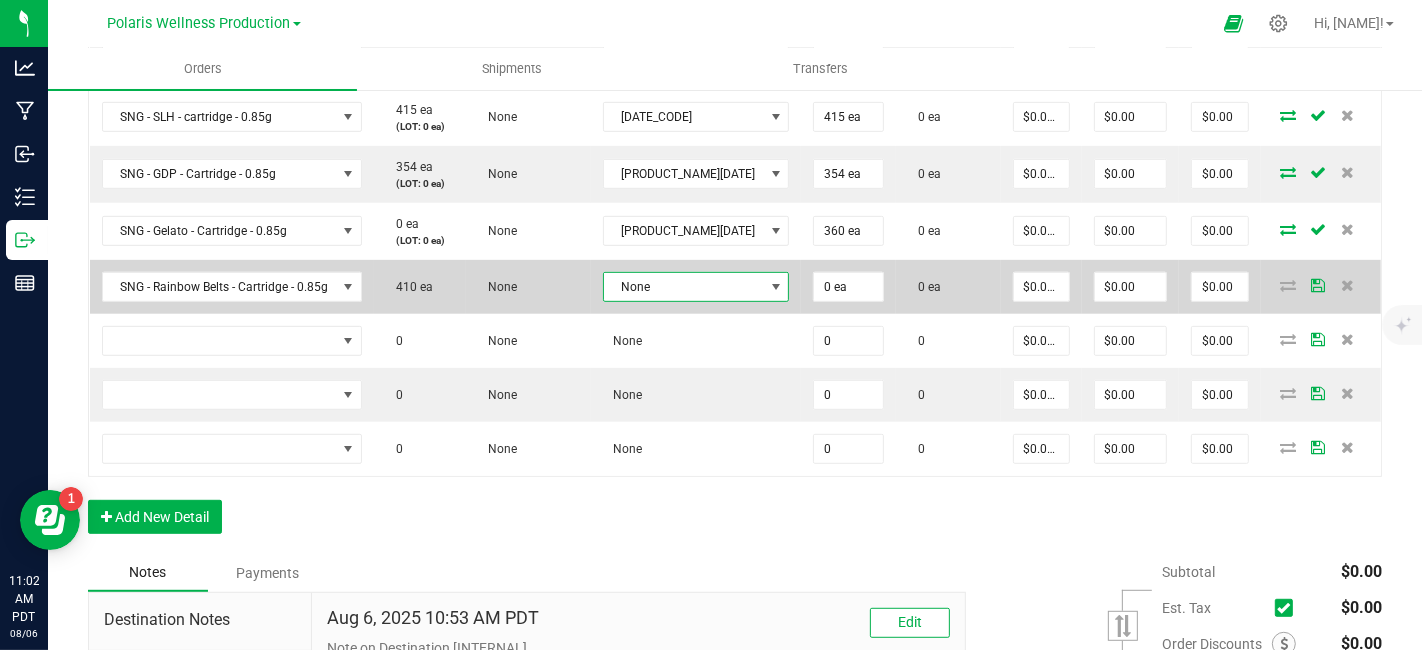click at bounding box center (776, 287) 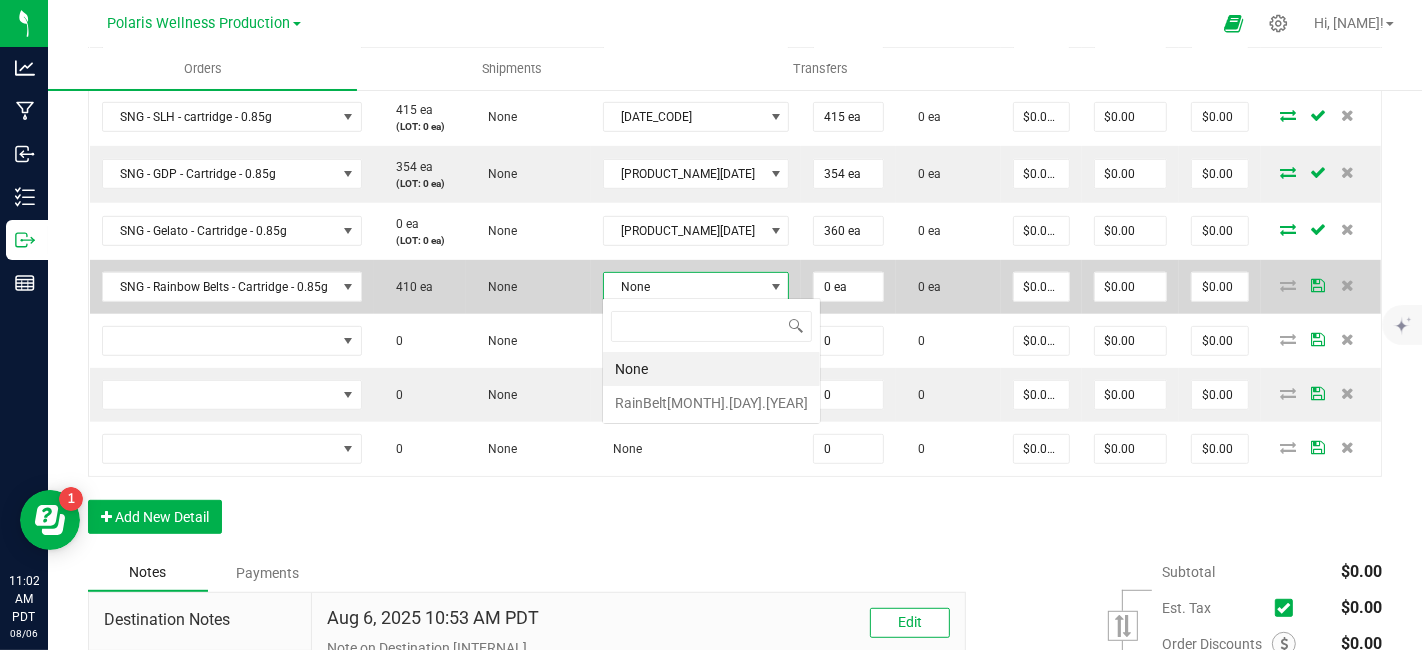 scroll, scrollTop: 99970, scrollLeft: 99856, axis: both 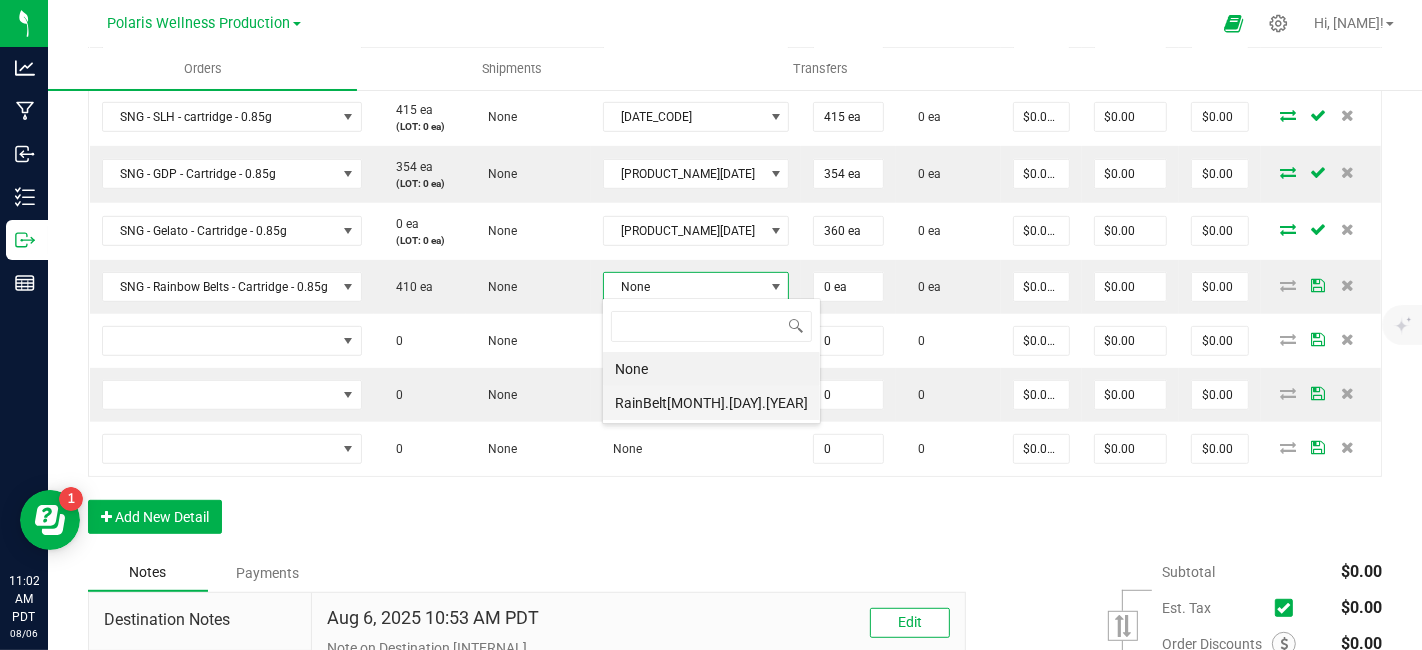 click on "RainBelt[MONTH].[DAY].[YEAR]" at bounding box center [711, 403] 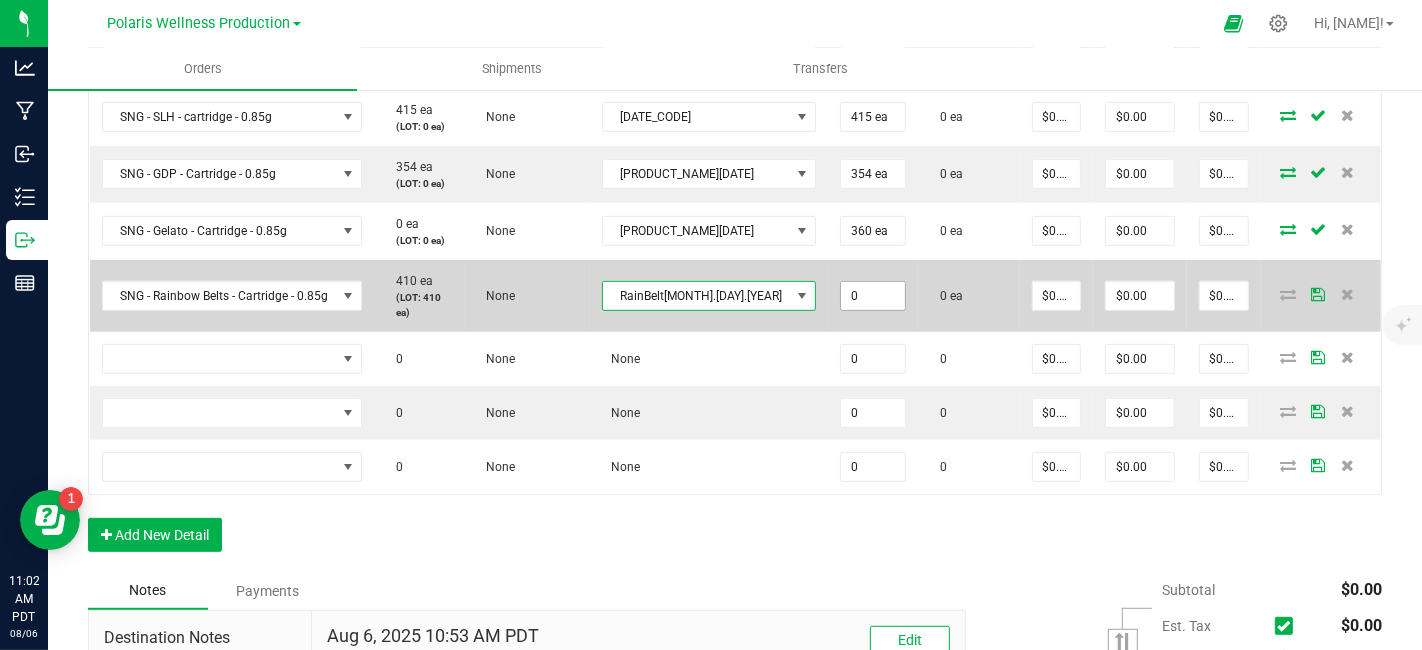 click on "0" at bounding box center [873, 296] 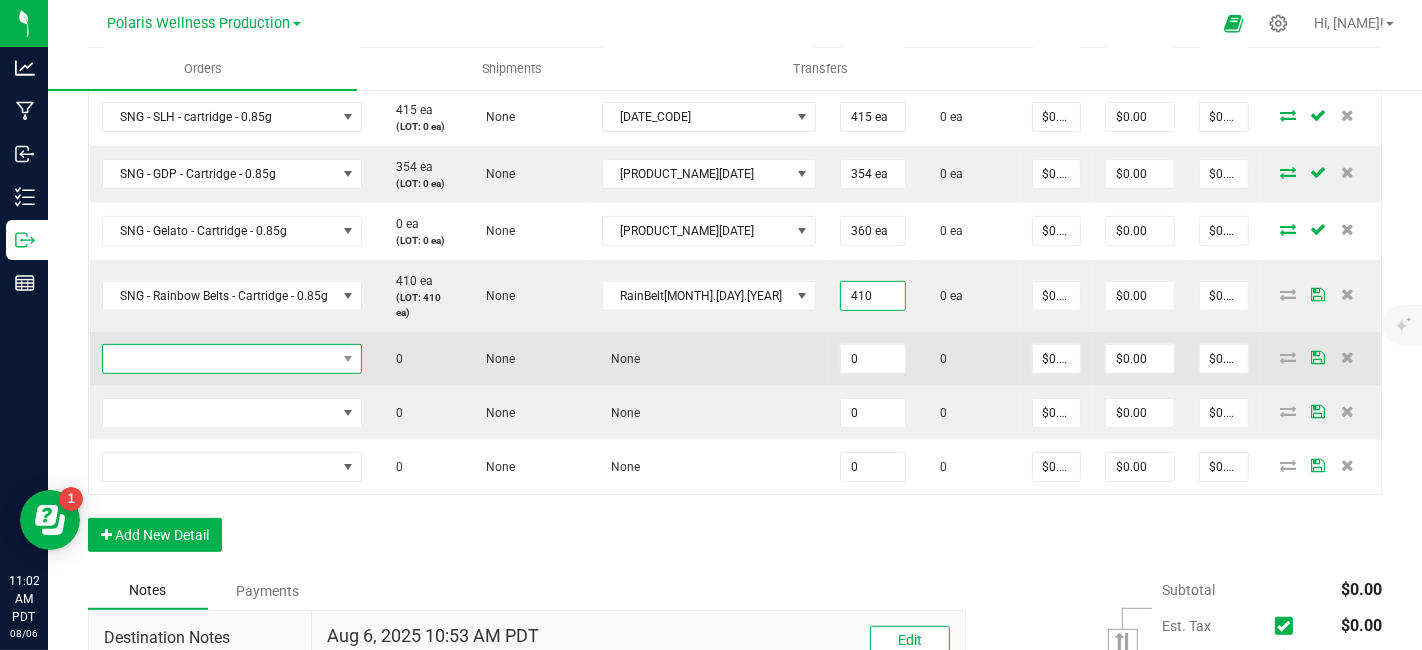 type on "410 ea" 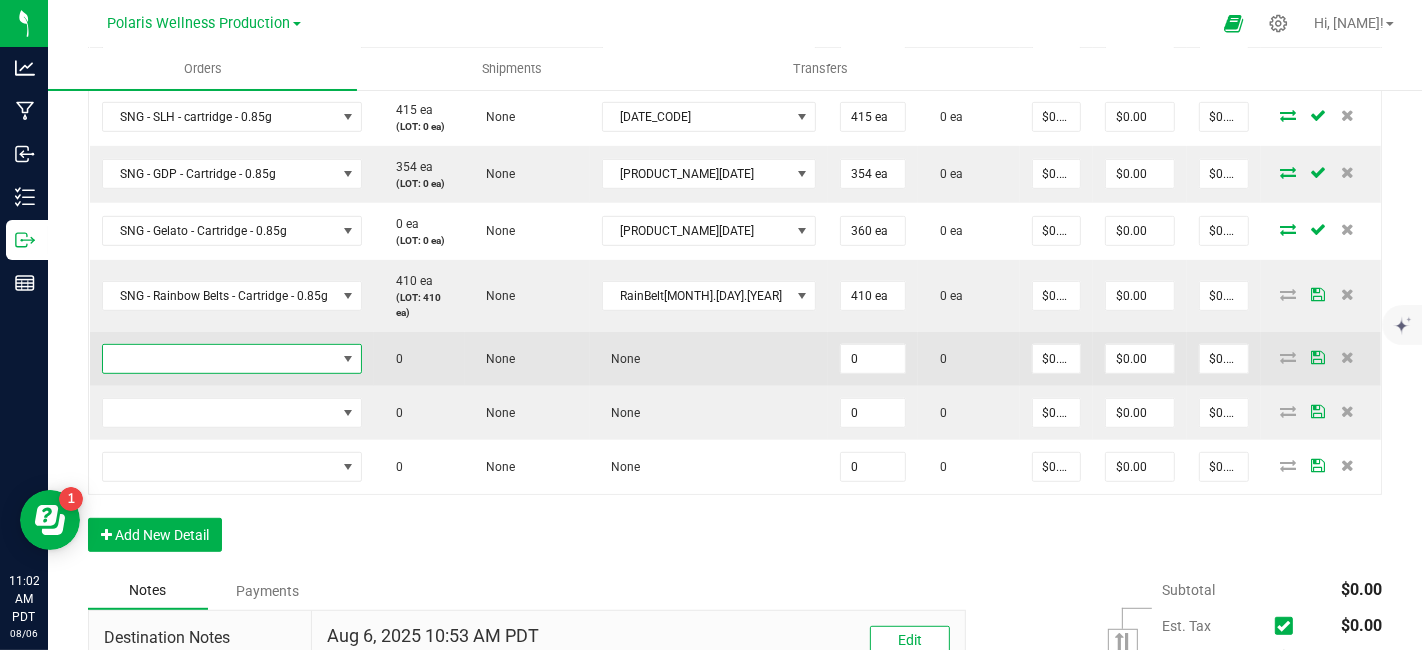 click at bounding box center [220, 359] 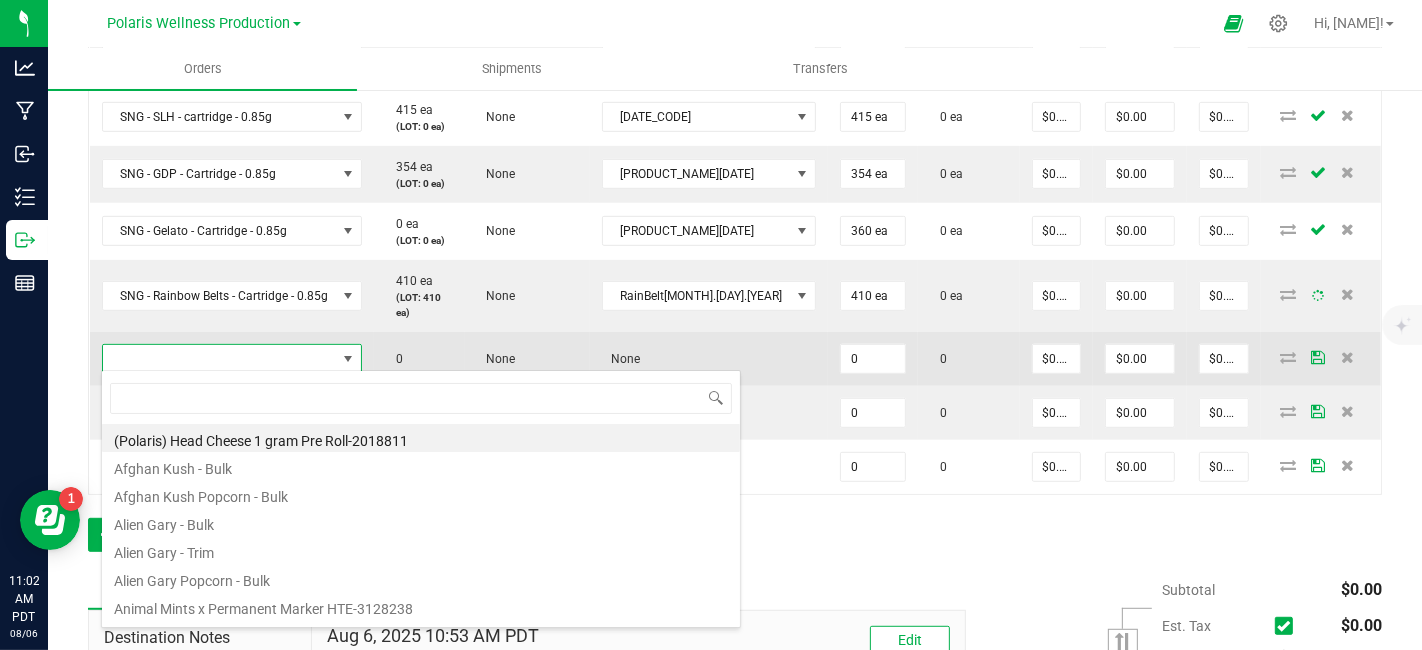 scroll, scrollTop: 99970, scrollLeft: 99740, axis: both 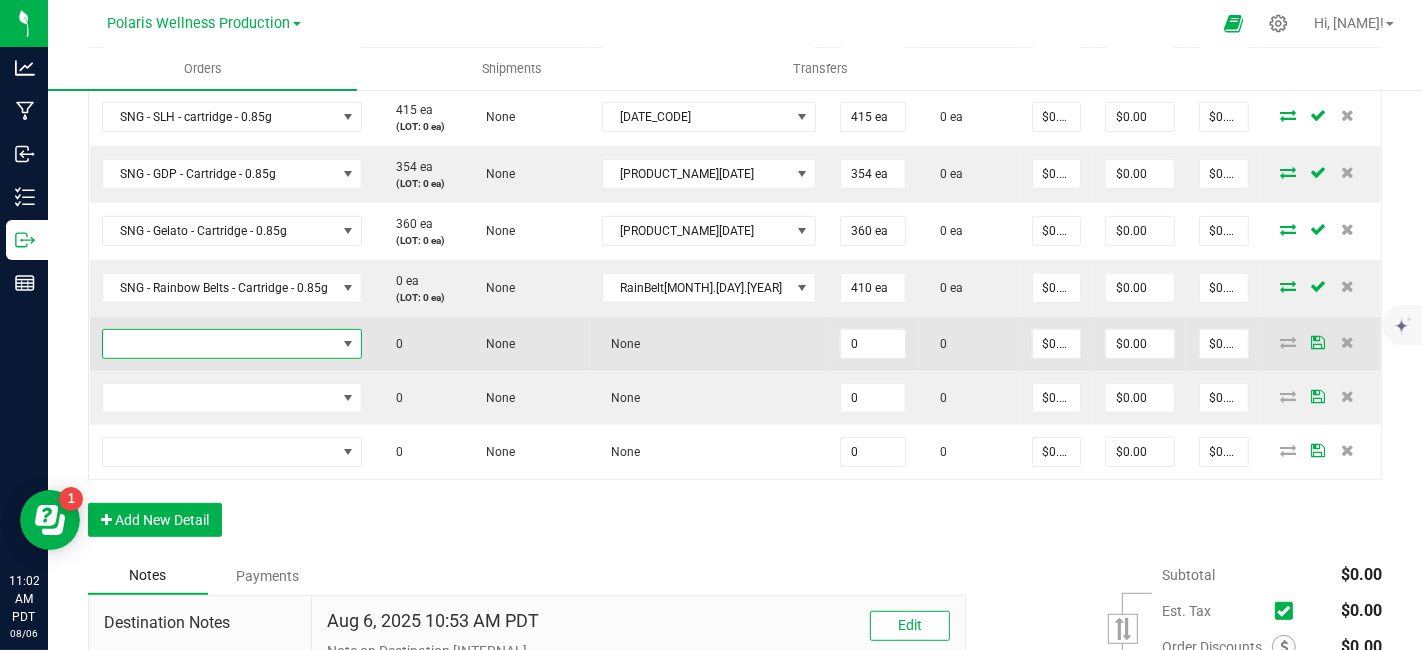 click at bounding box center [220, 344] 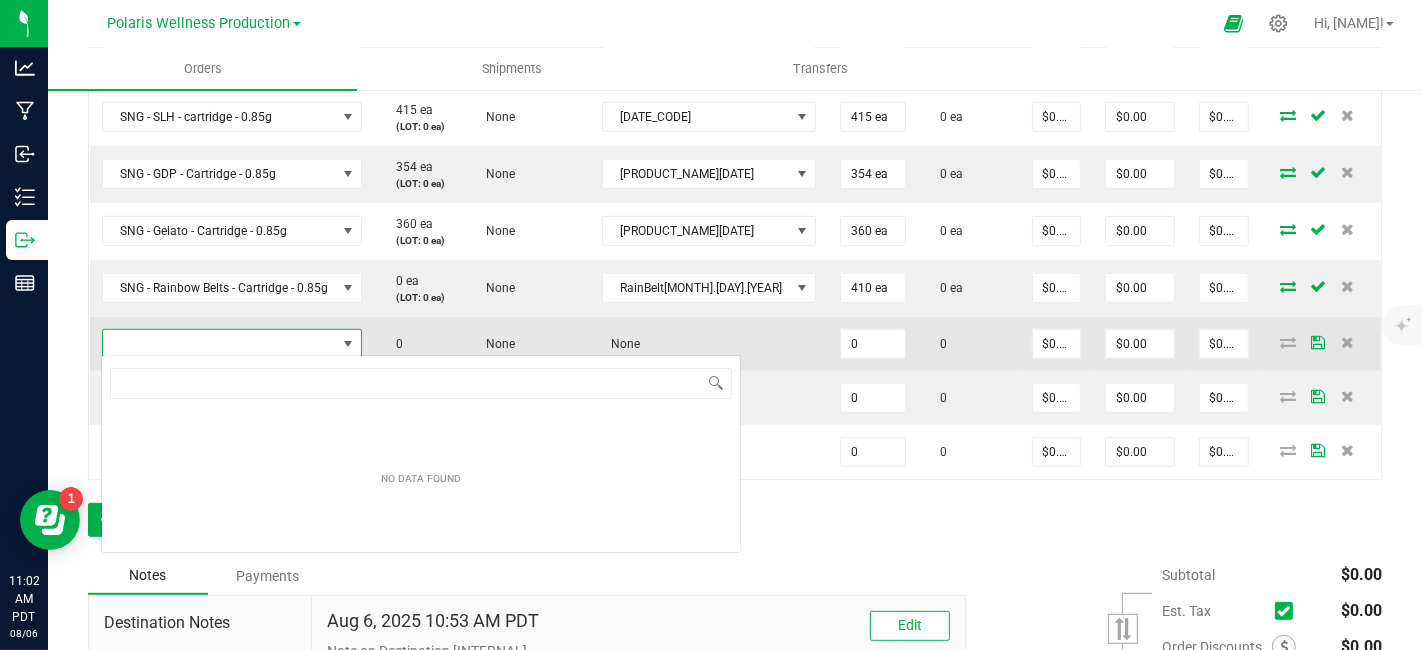 scroll, scrollTop: 99970, scrollLeft: 99740, axis: both 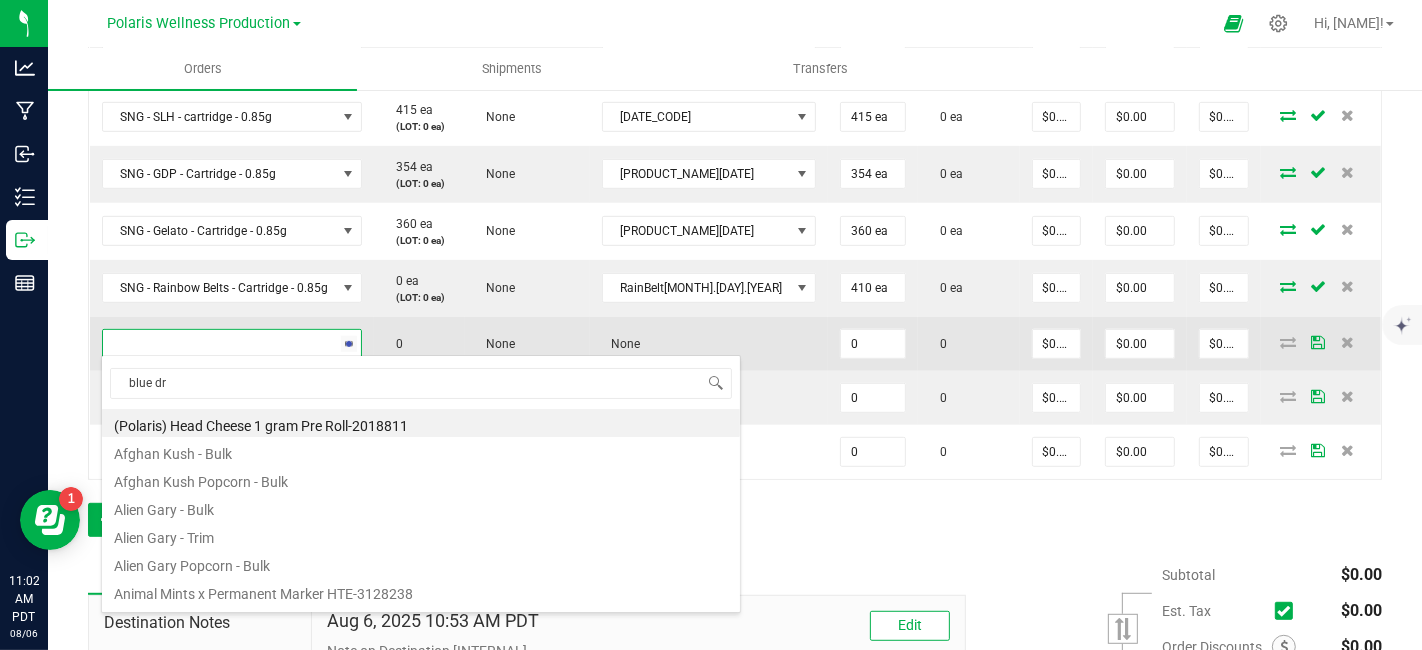 type on "blue dre" 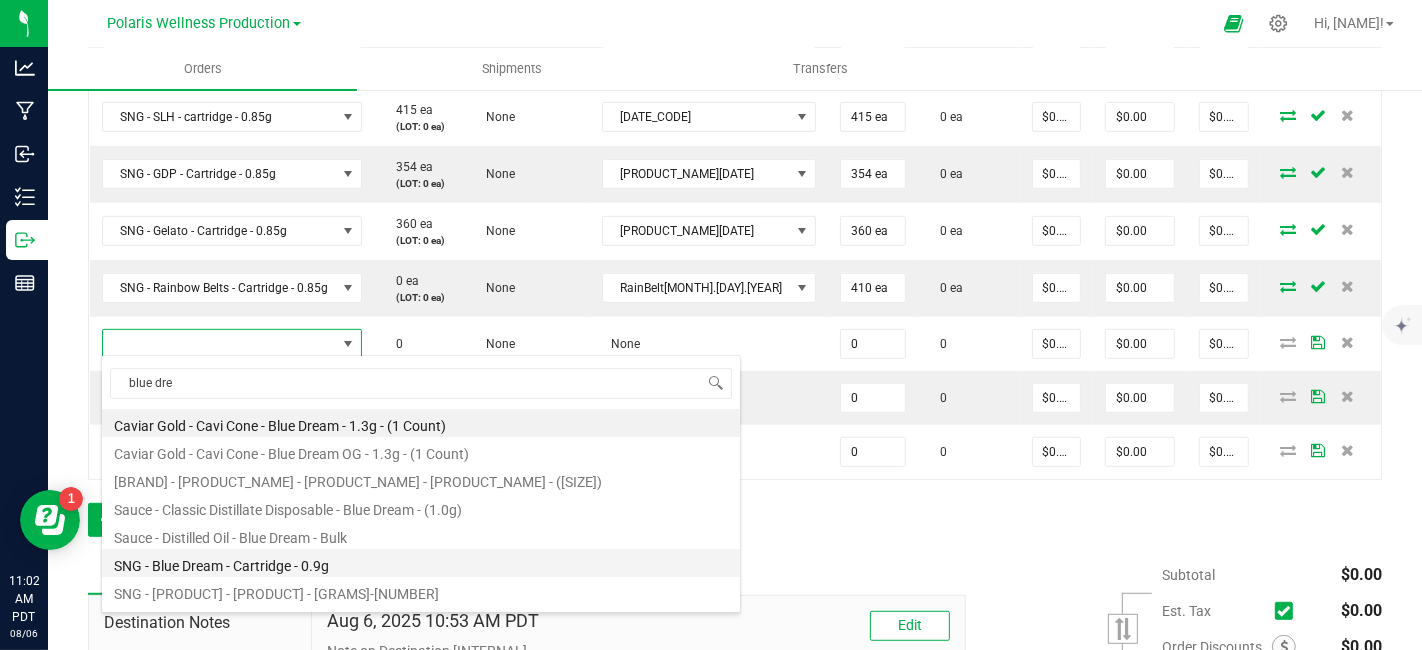 click on "SNG - Blue Dream - Cartridge - 0.9g" at bounding box center (421, 563) 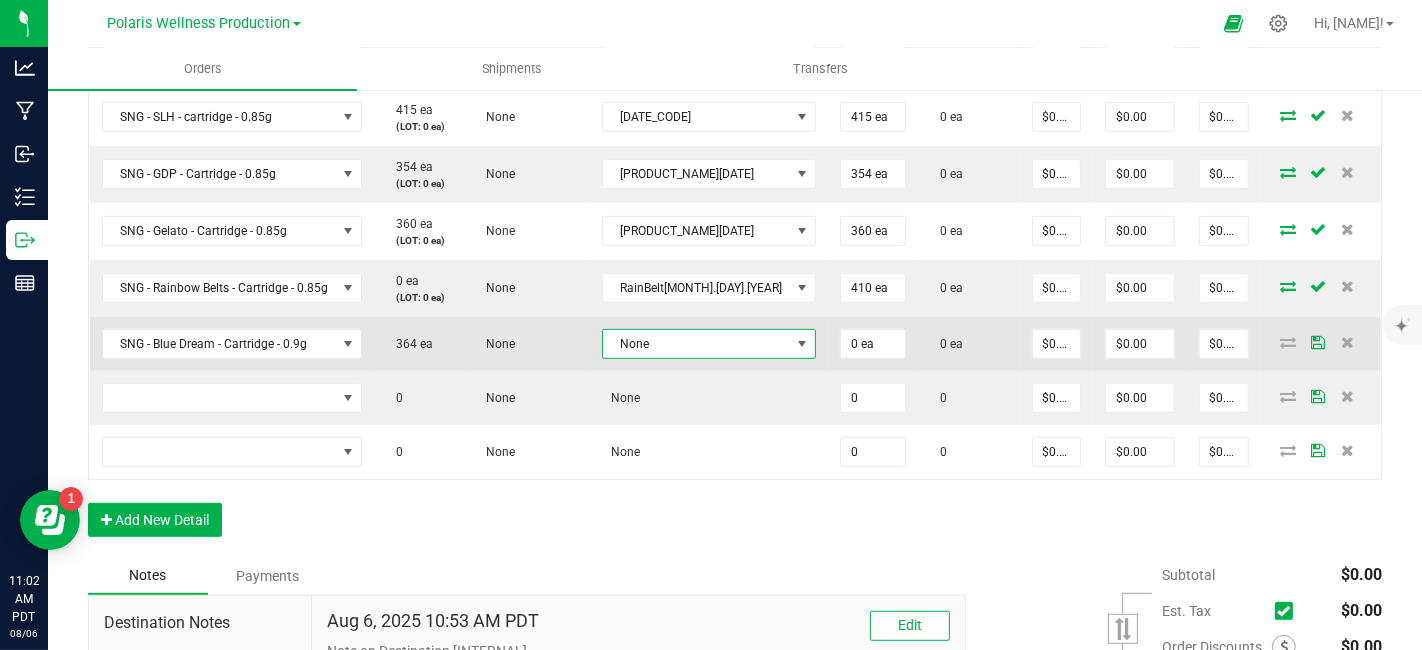 click at bounding box center (803, 344) 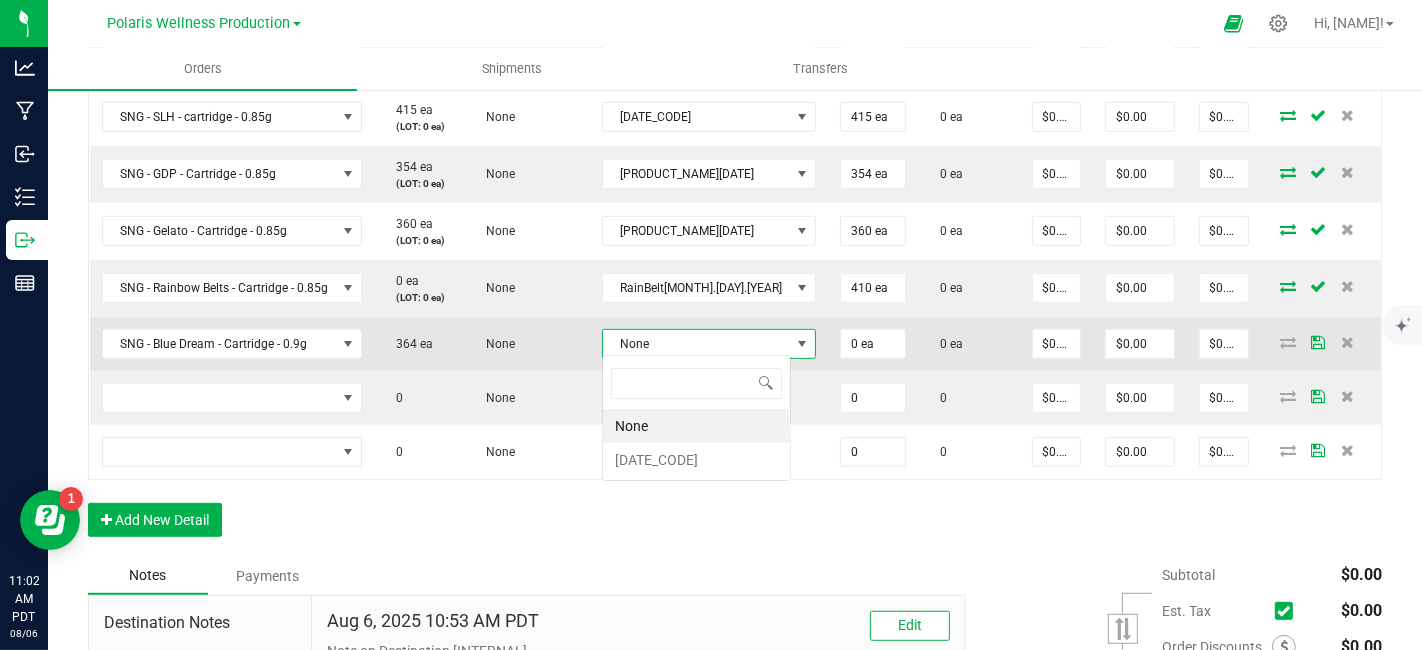 scroll, scrollTop: 99970, scrollLeft: 99856, axis: both 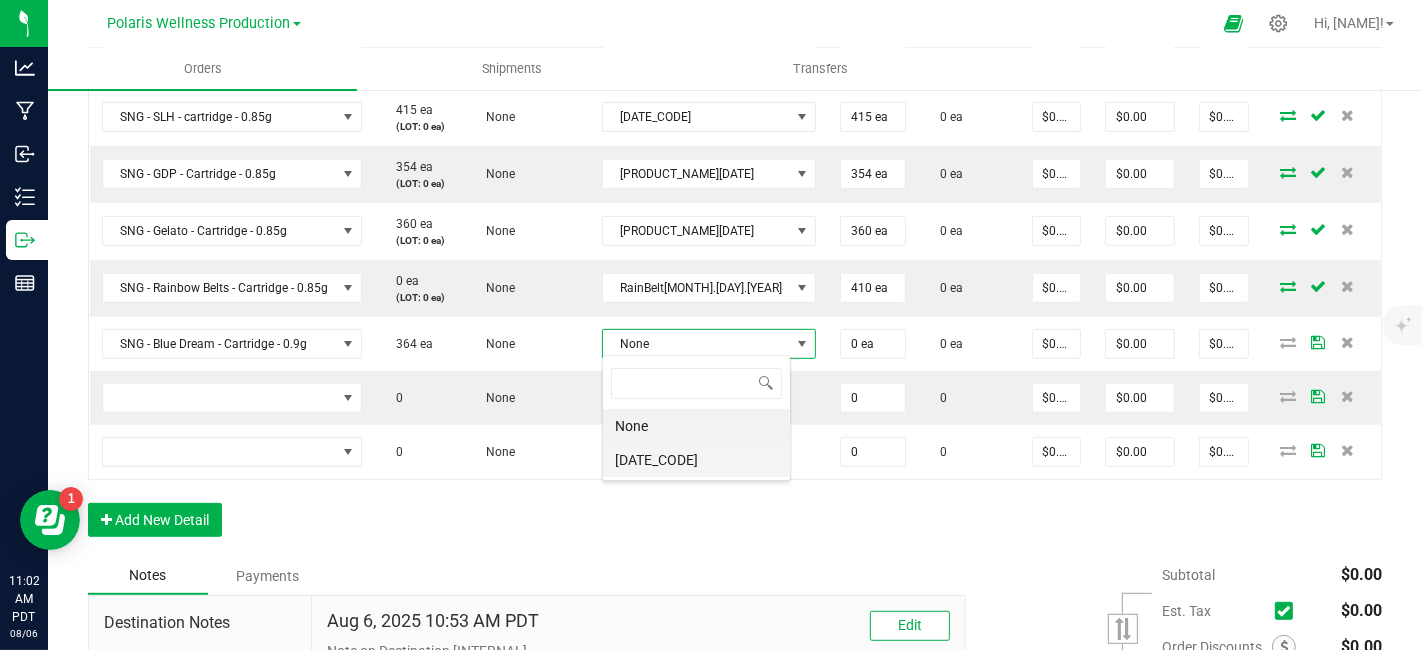 click on "[DATE_CODE]" at bounding box center (696, 460) 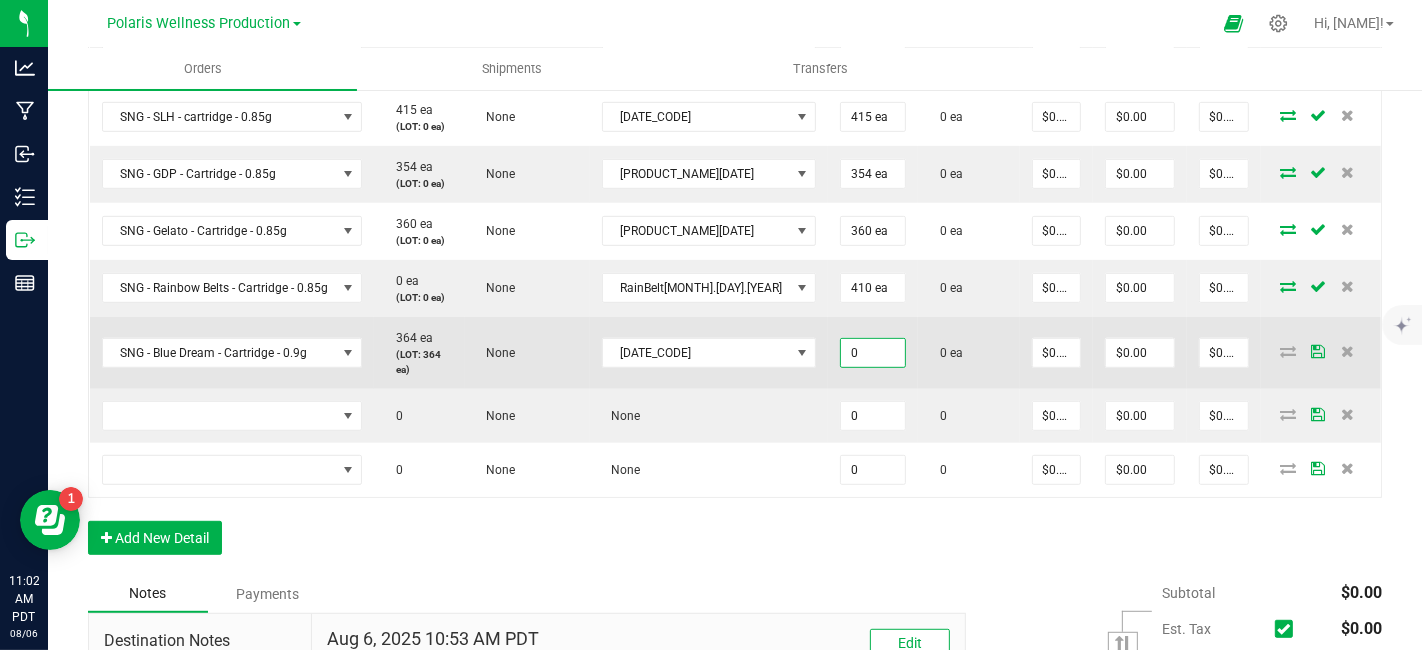 click on "0" at bounding box center [873, 353] 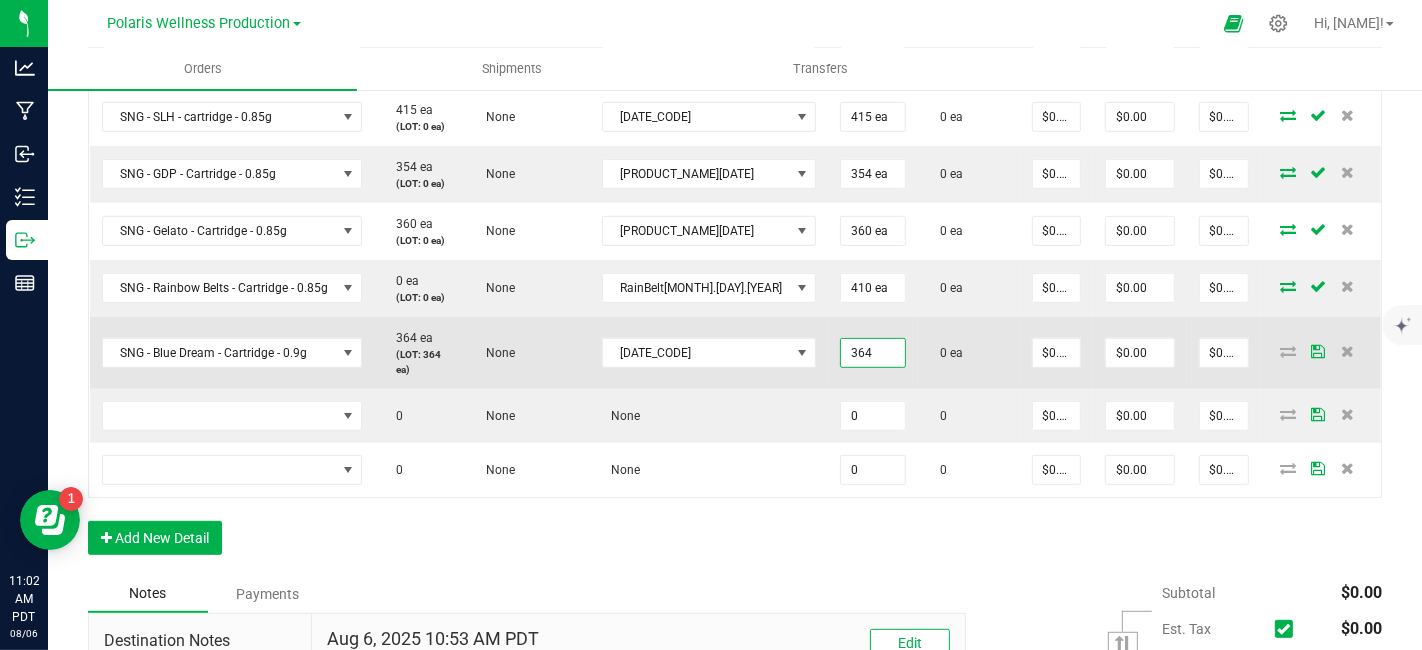 type on "364 ea" 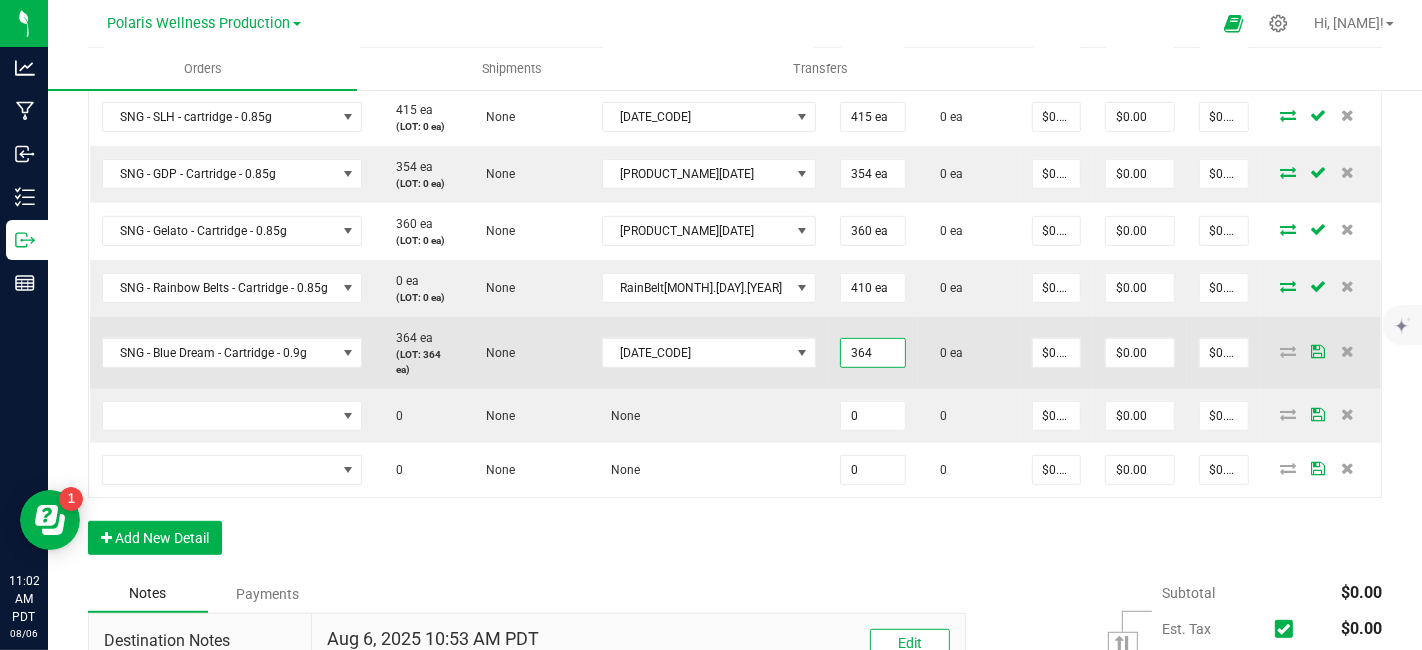 type on "0" 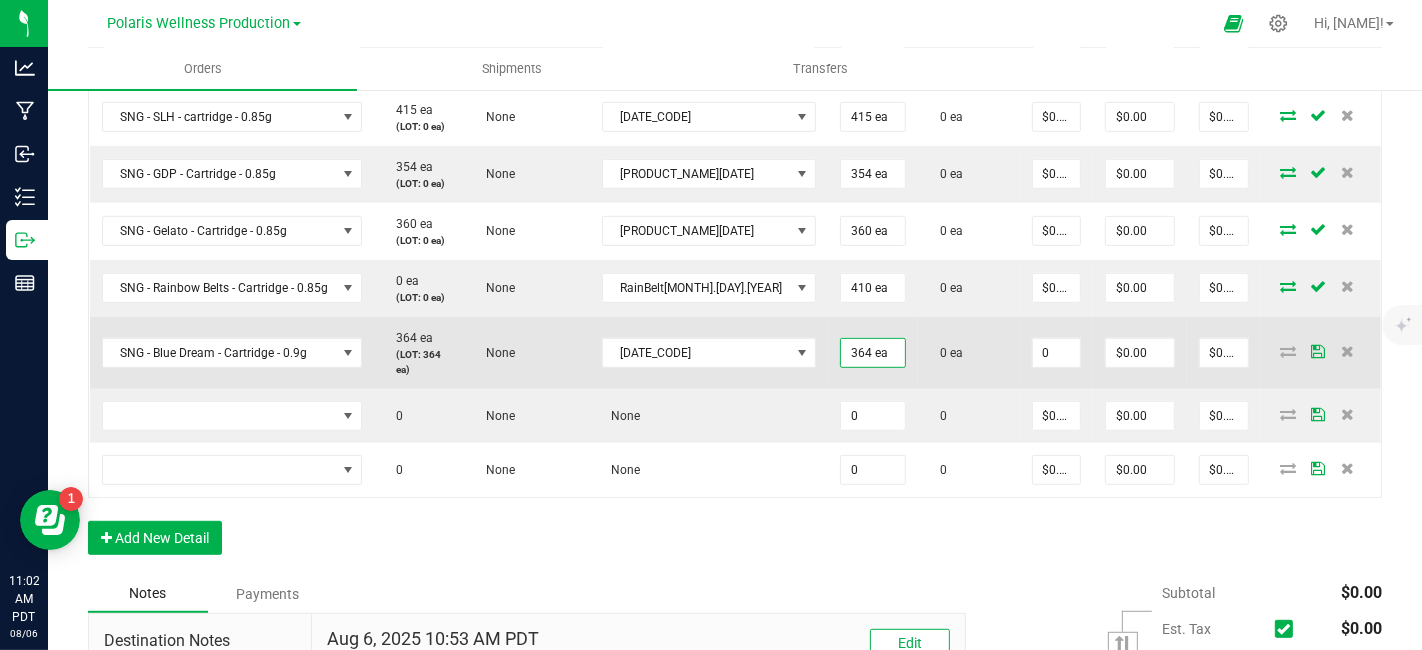 scroll, scrollTop: 0, scrollLeft: 0, axis: both 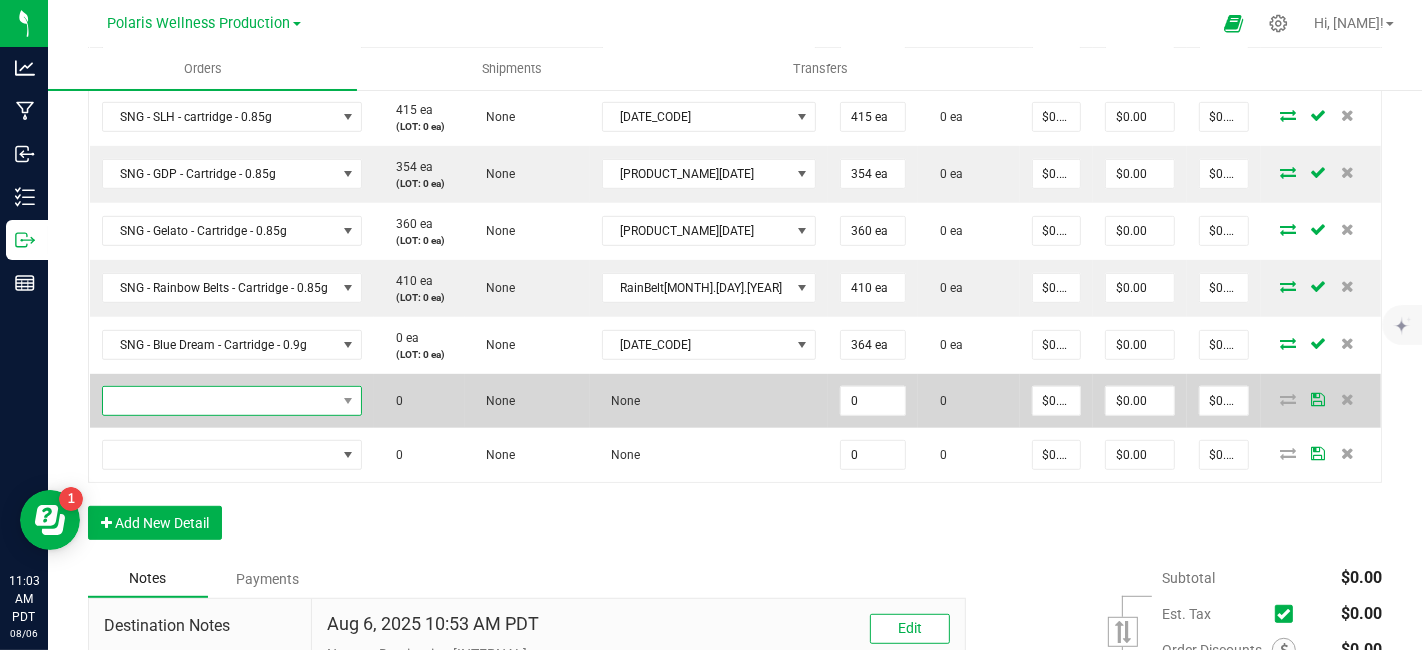 click at bounding box center [220, 401] 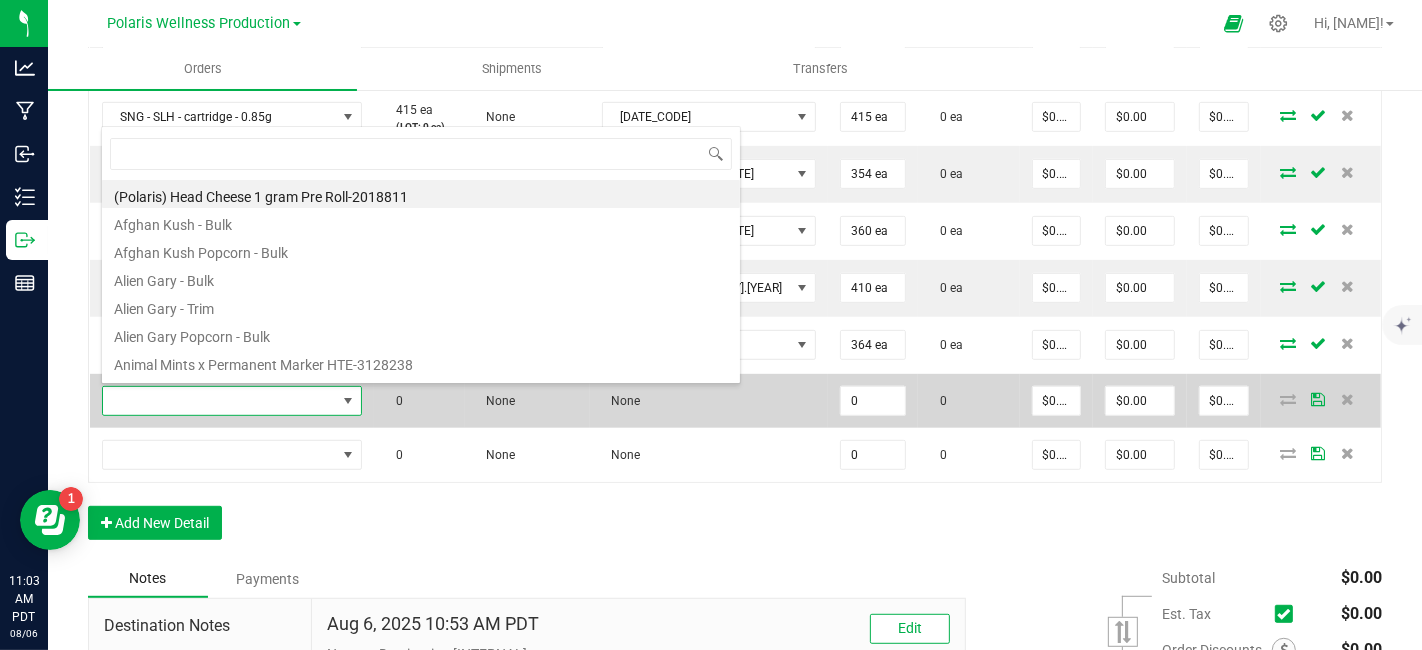 scroll, scrollTop: 99970, scrollLeft: 99740, axis: both 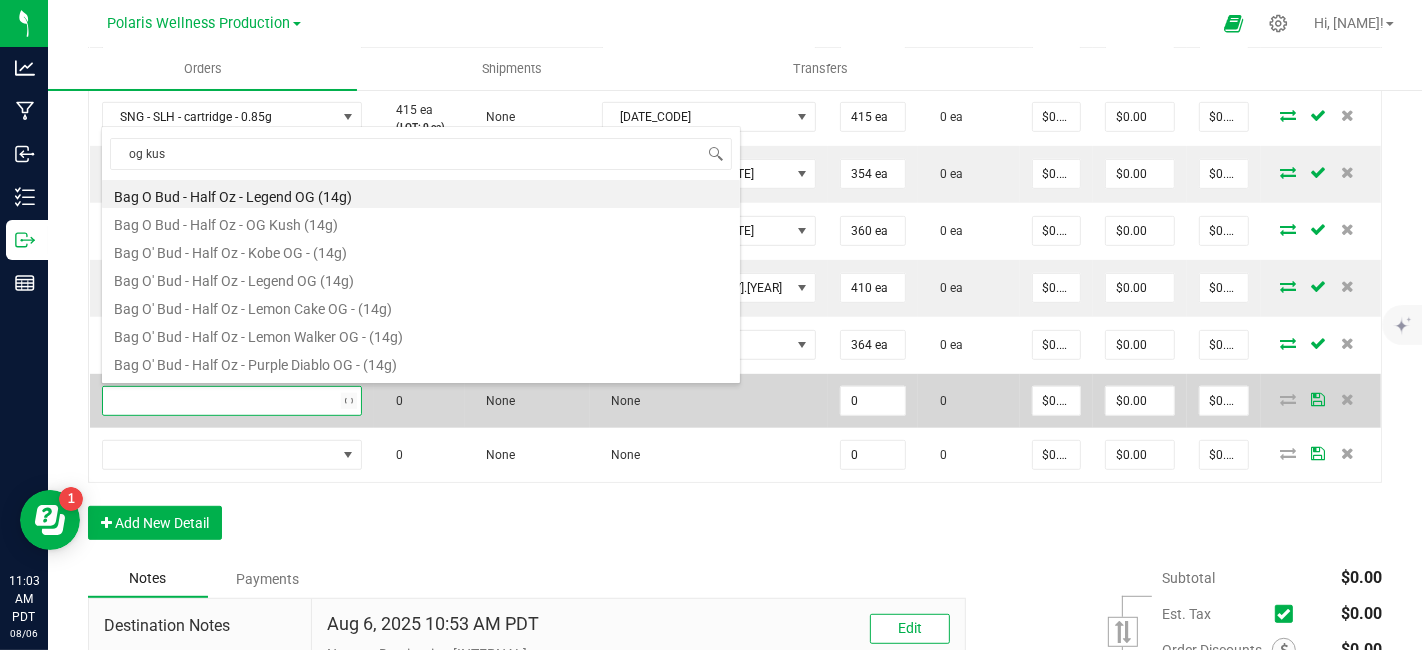 type on "og kush" 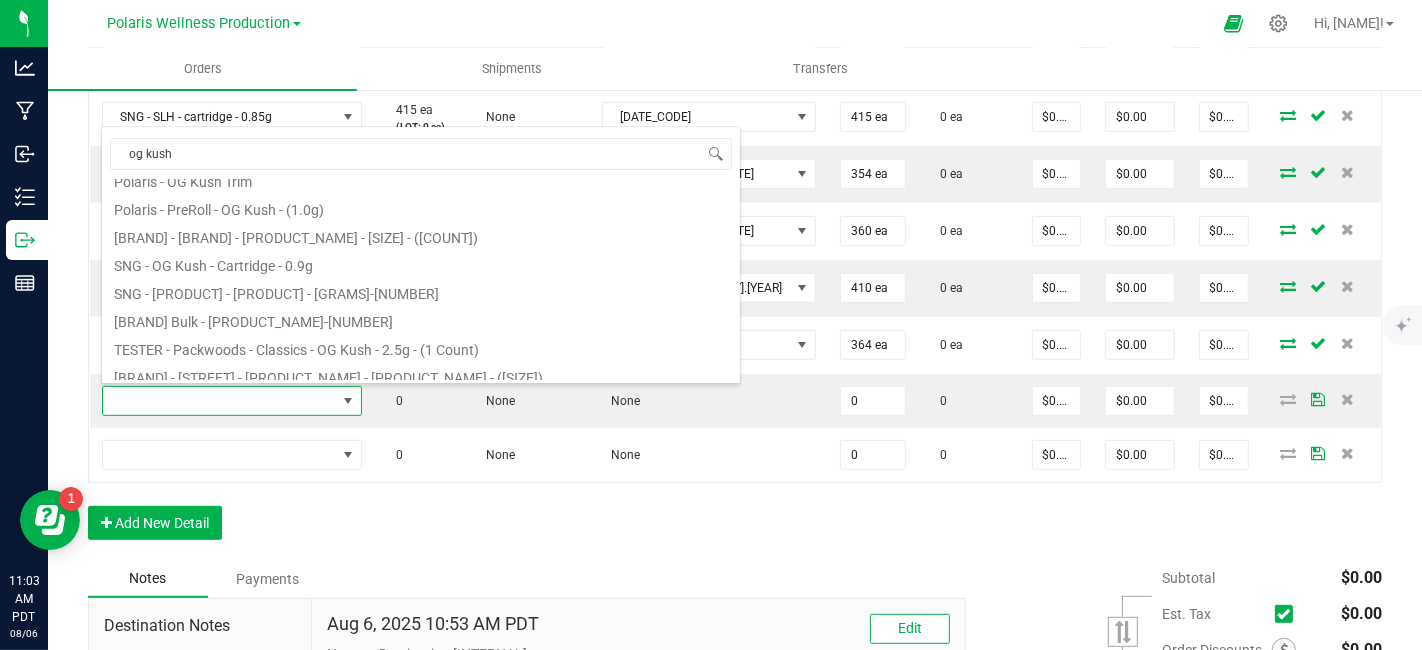 scroll, scrollTop: 208, scrollLeft: 0, axis: vertical 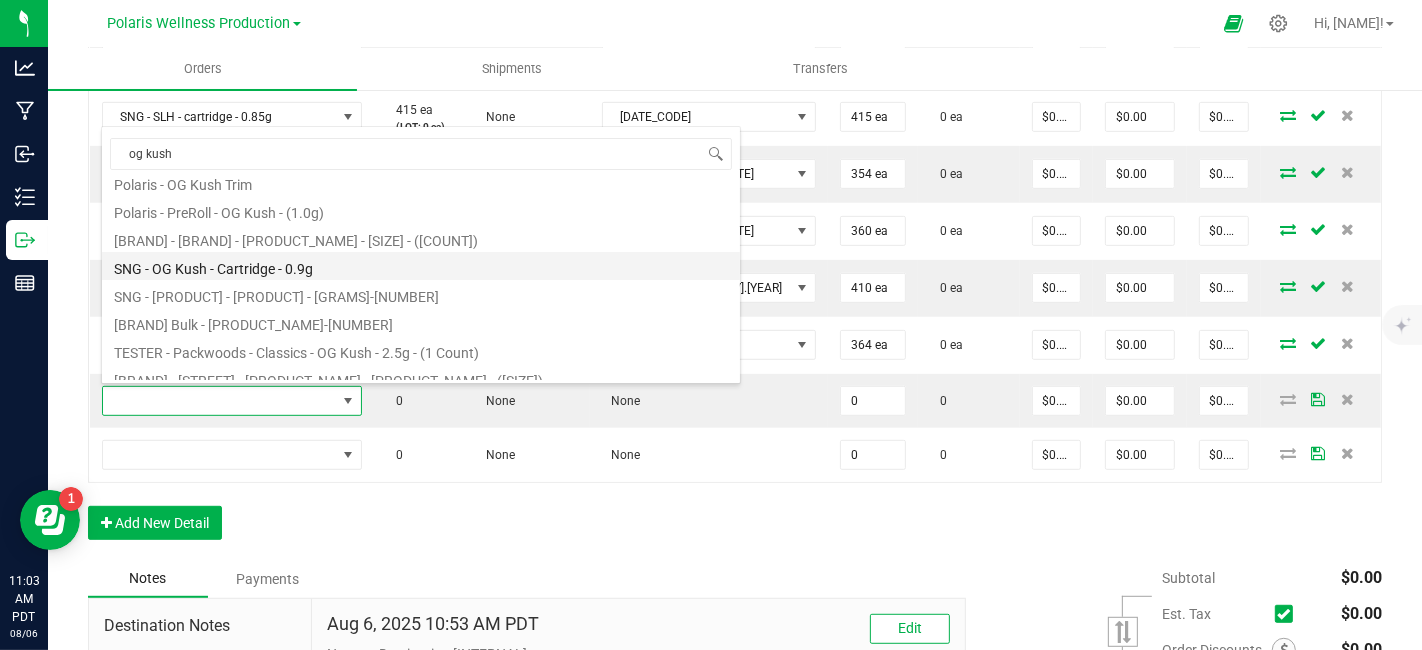 click on "SNG - OG Kush - Cartridge - 0.9g" at bounding box center [421, 266] 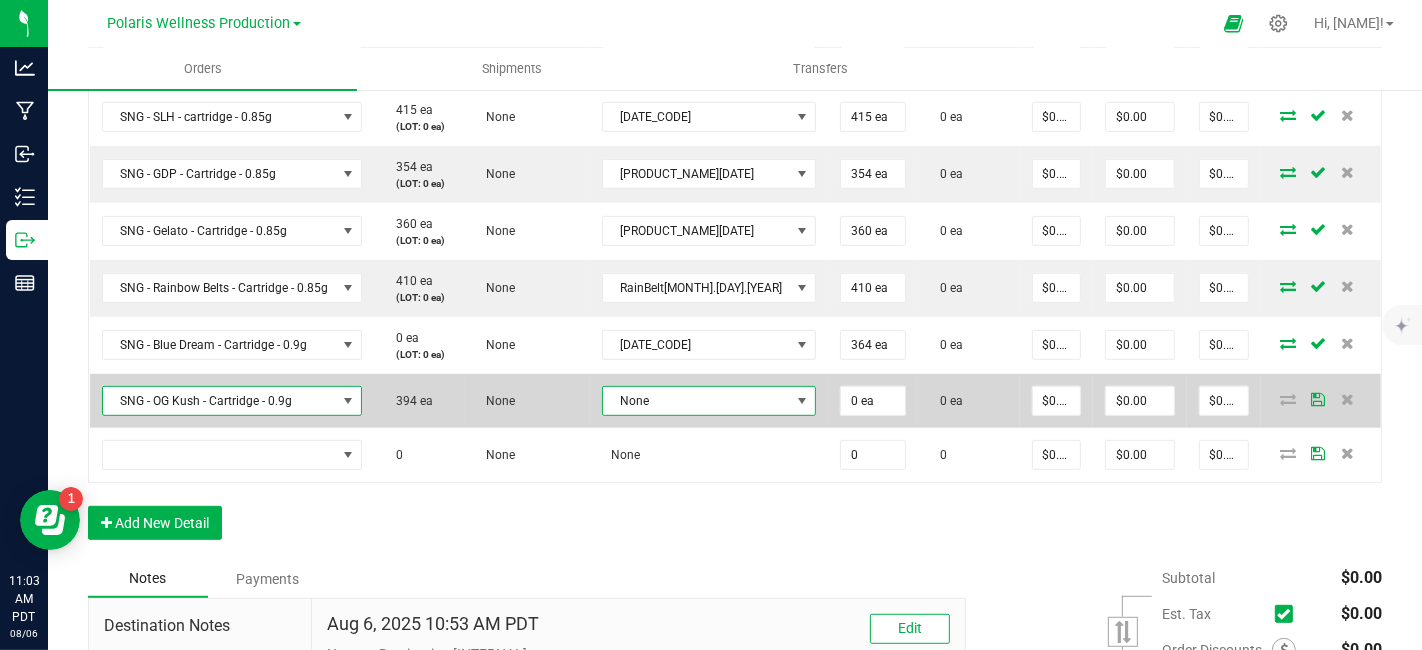 click at bounding box center (803, 401) 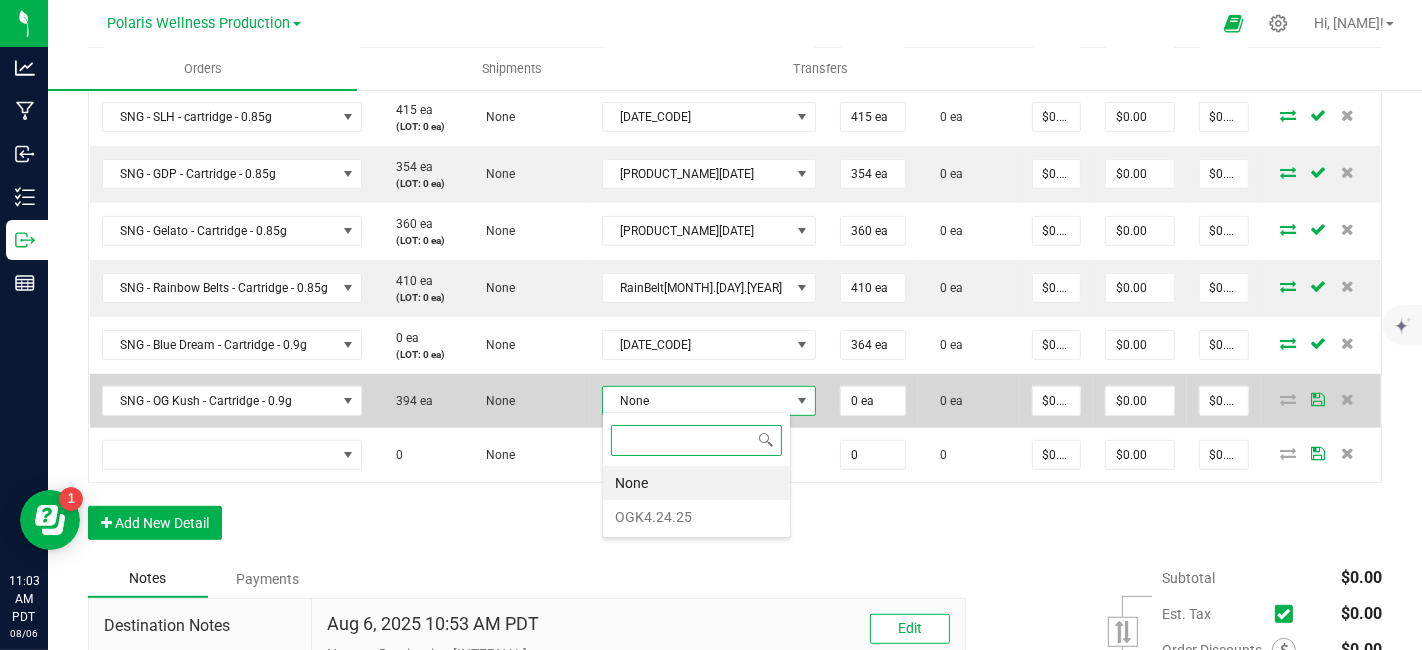 scroll, scrollTop: 99970, scrollLeft: 99856, axis: both 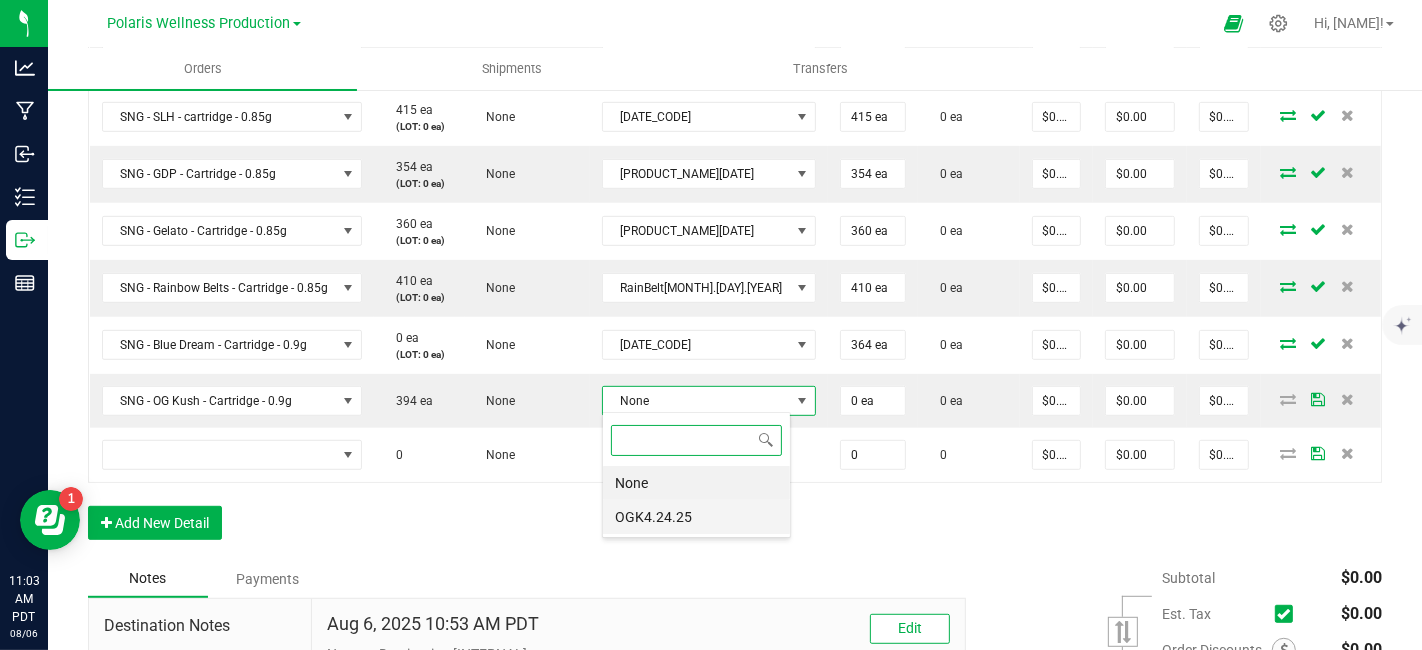 click on "OGK4.24.25" at bounding box center (696, 517) 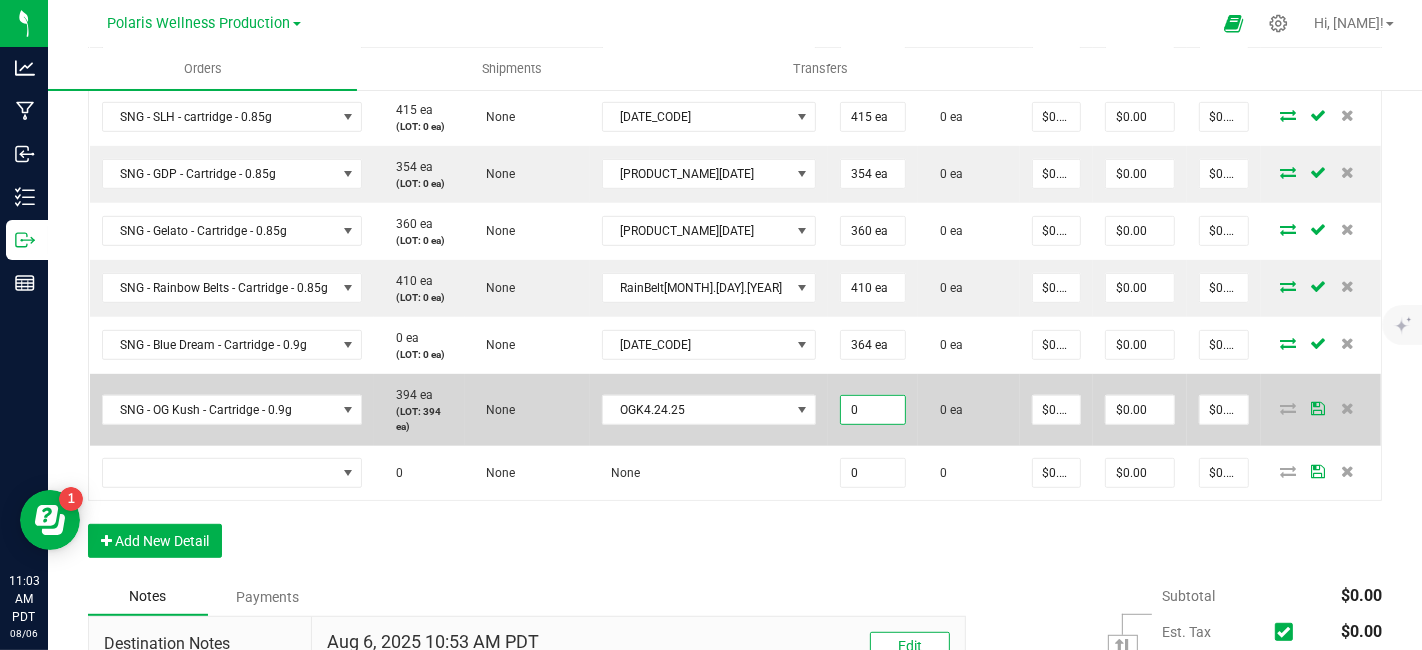 click on "0" at bounding box center [873, 410] 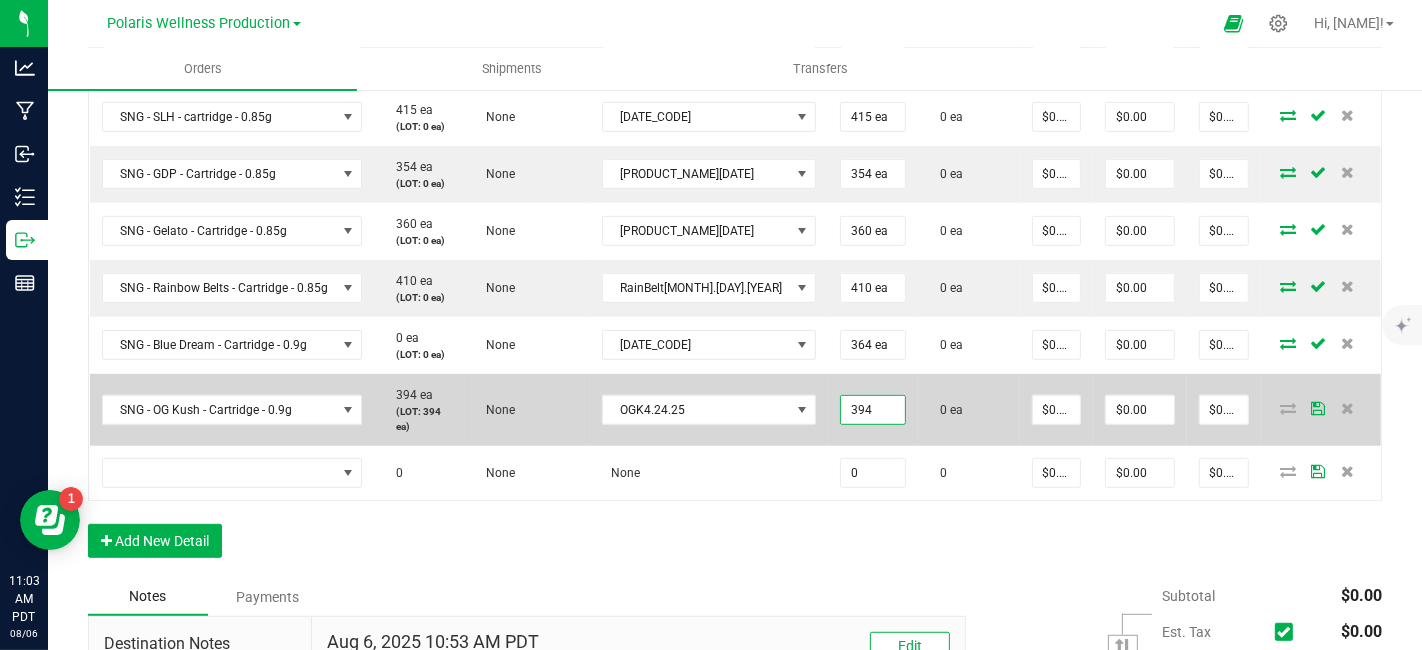 type on "394 ea" 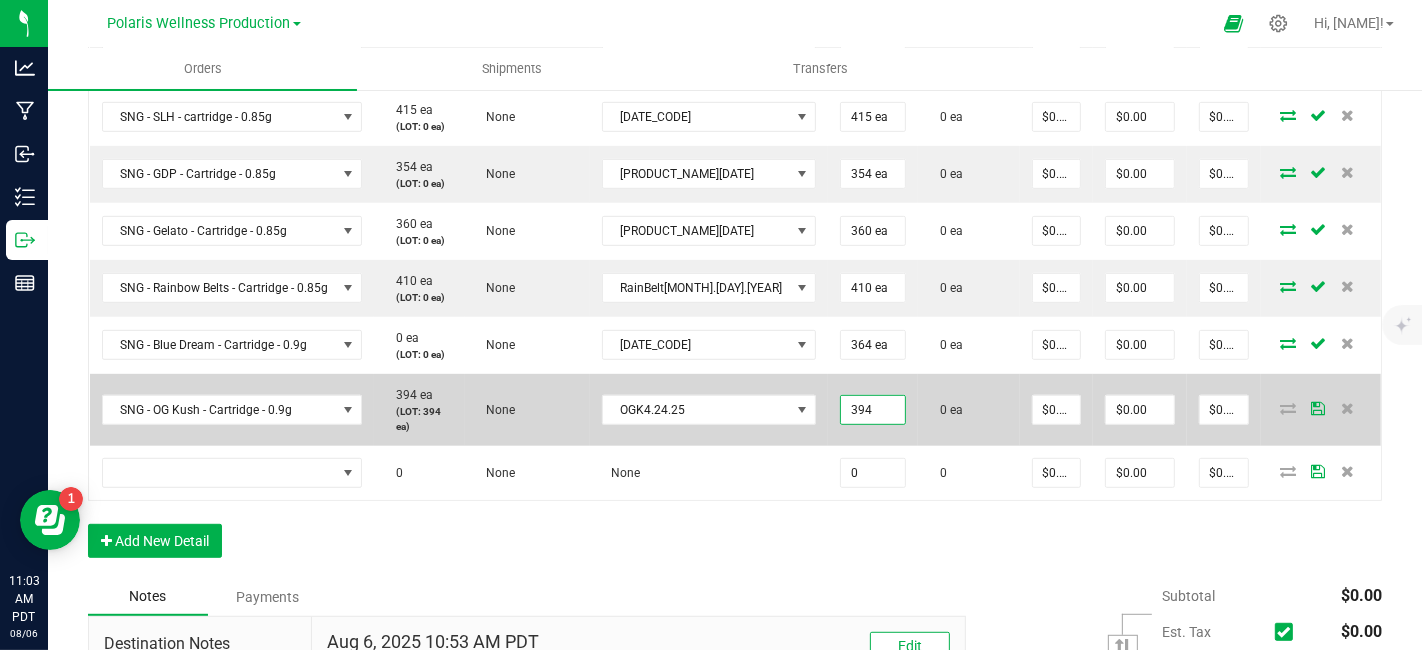 type on "0" 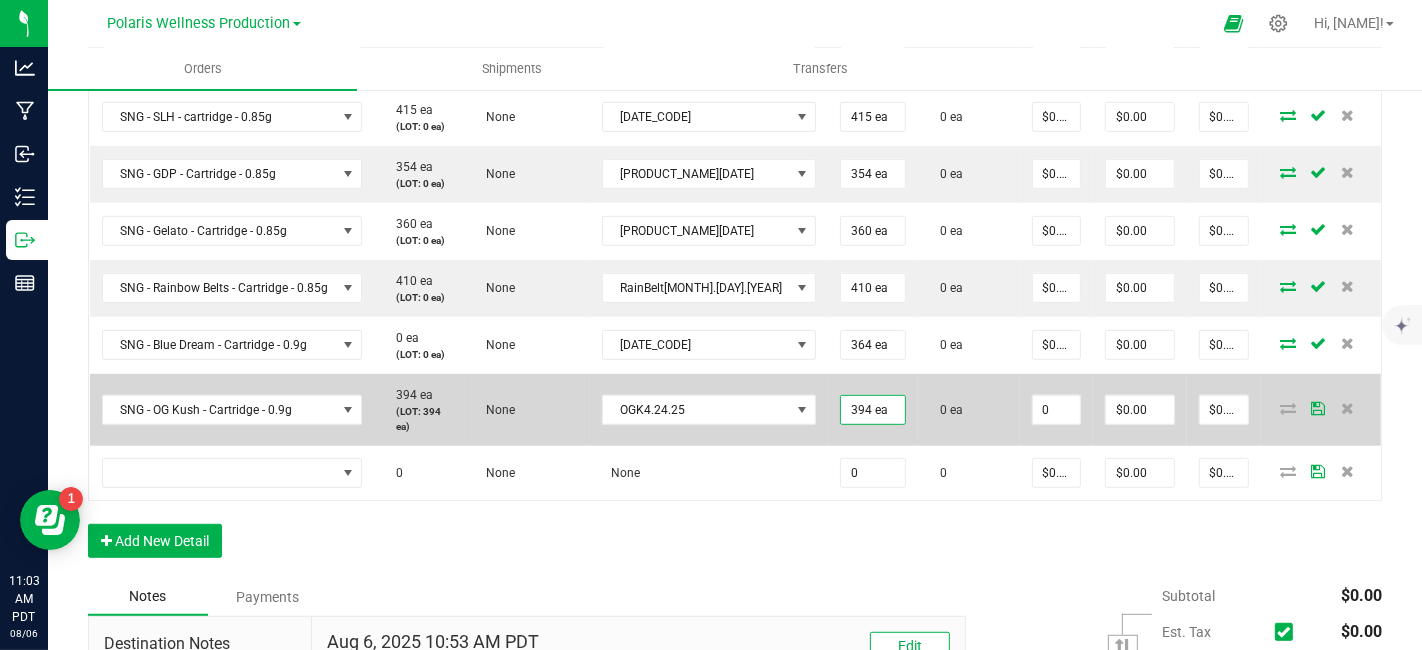 scroll, scrollTop: 0, scrollLeft: 0, axis: both 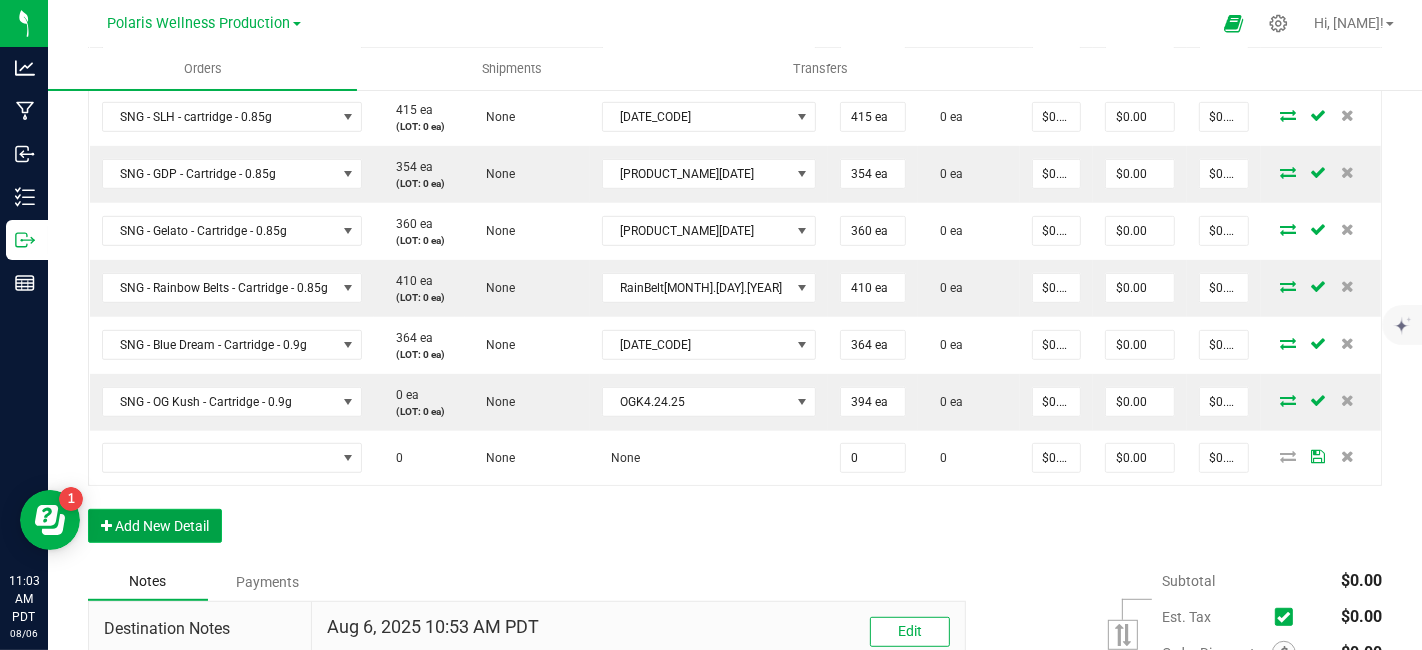 click on "Add New Detail" at bounding box center [155, 526] 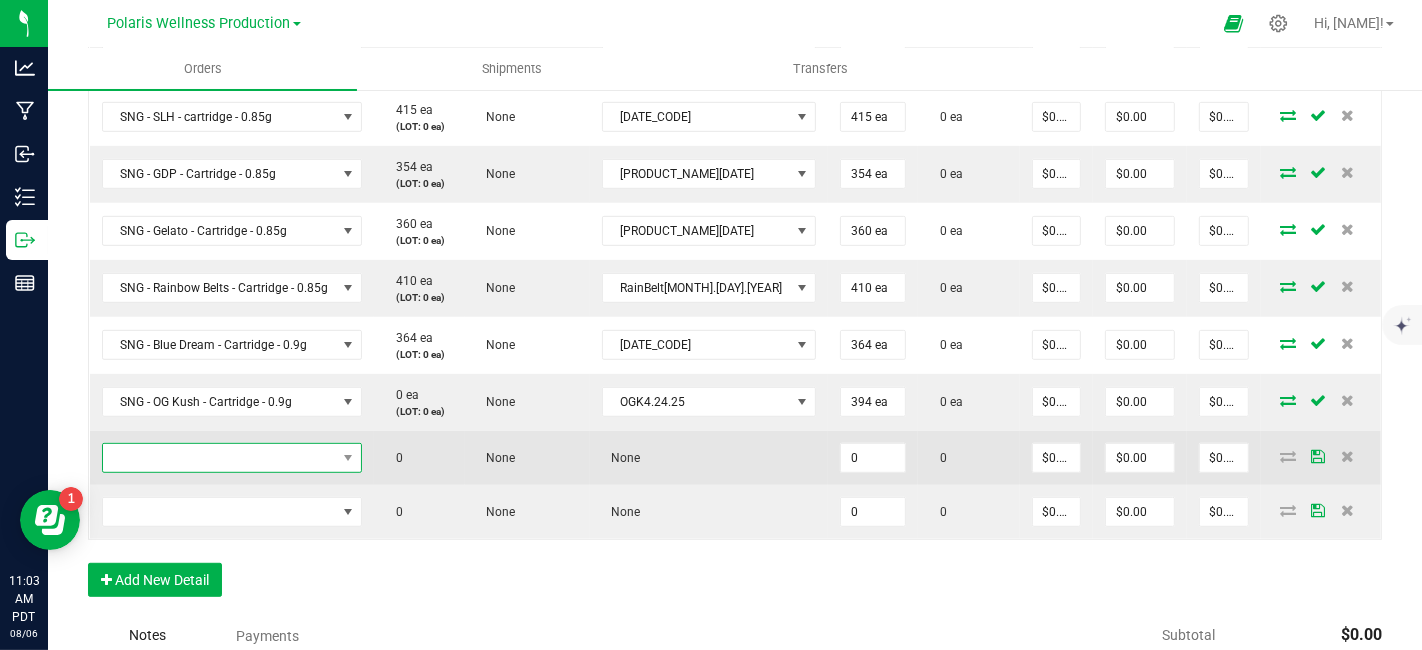 click at bounding box center [220, 458] 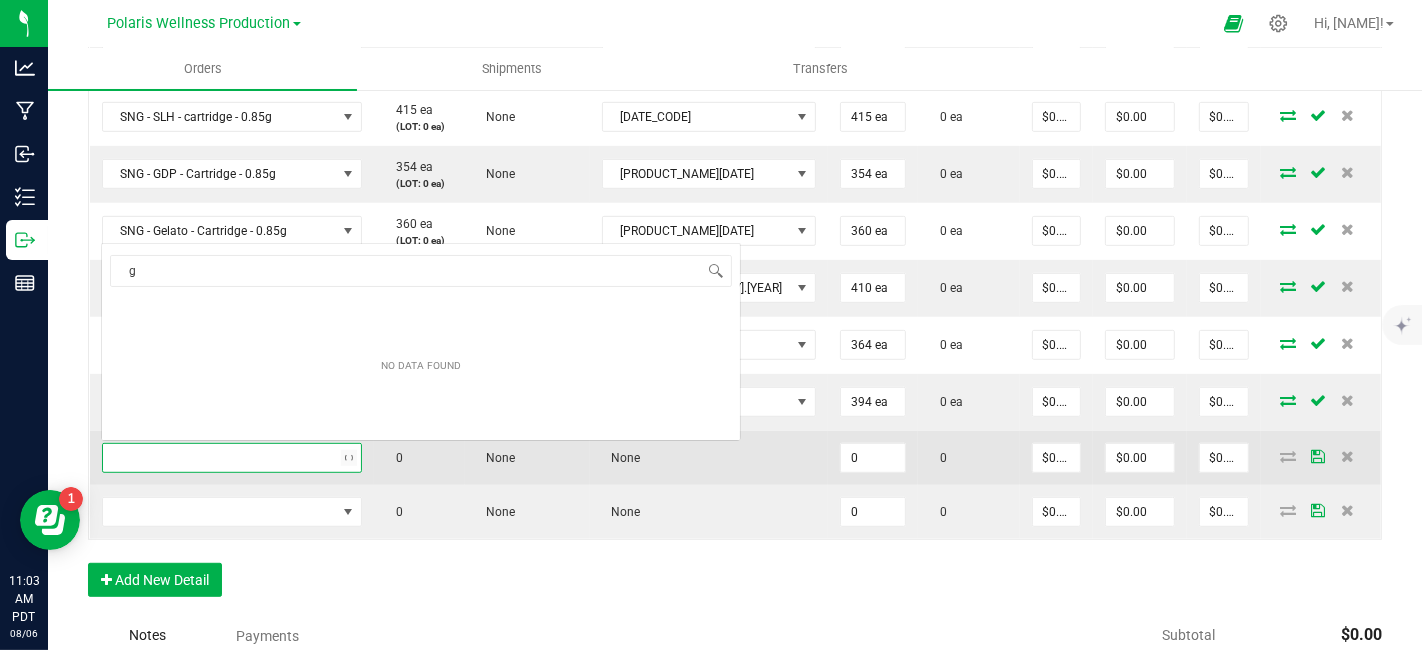 scroll, scrollTop: 0, scrollLeft: 0, axis: both 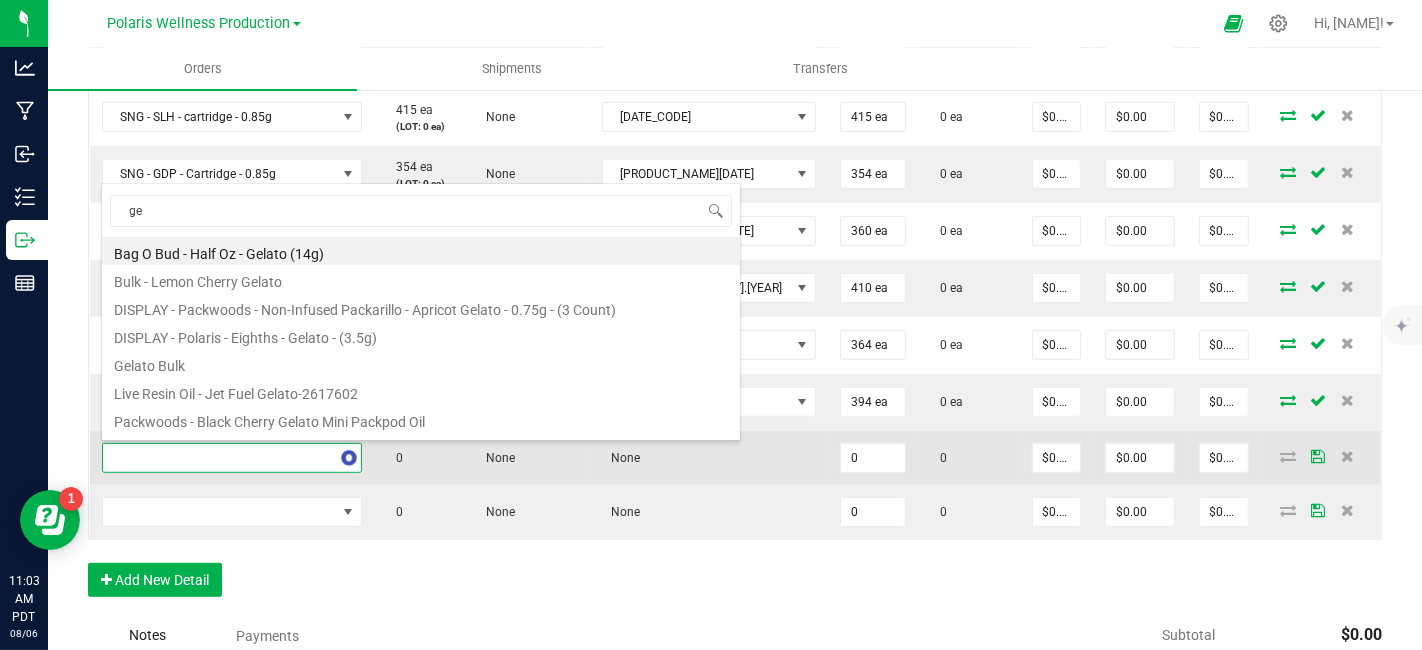 type on "g" 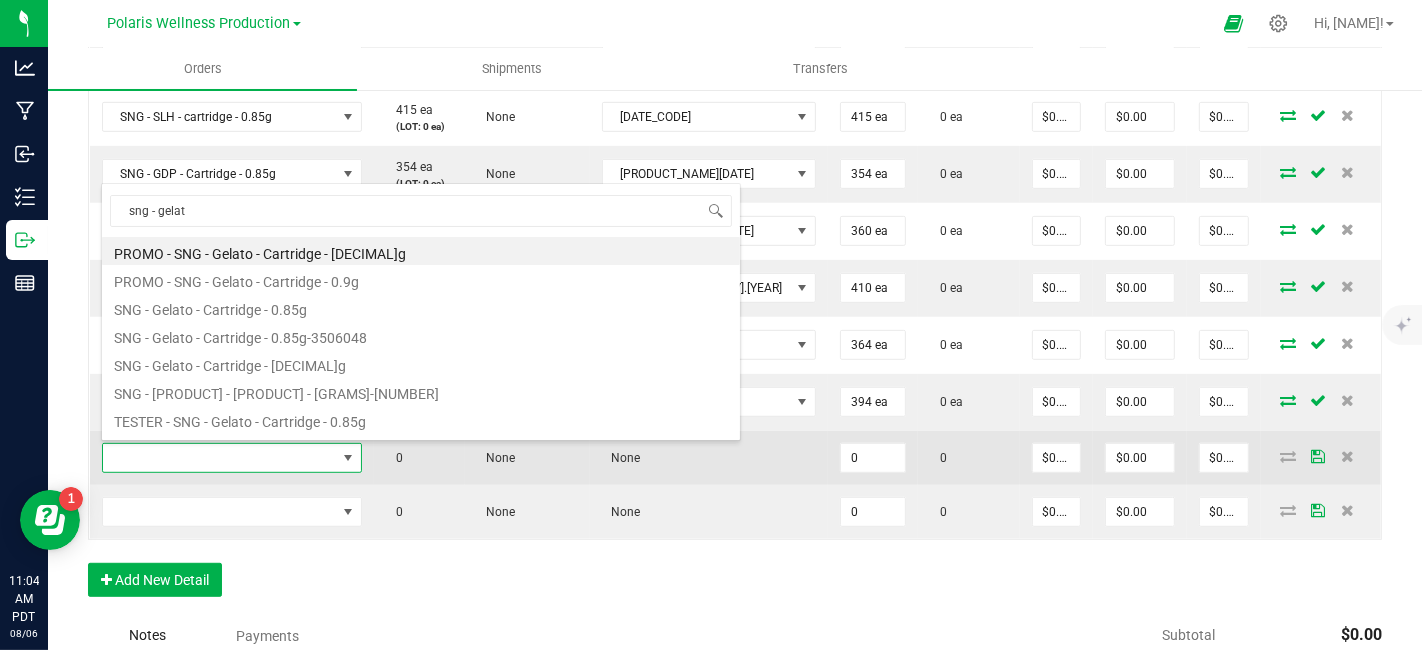 type on "[BRAND] - [BRAND]" 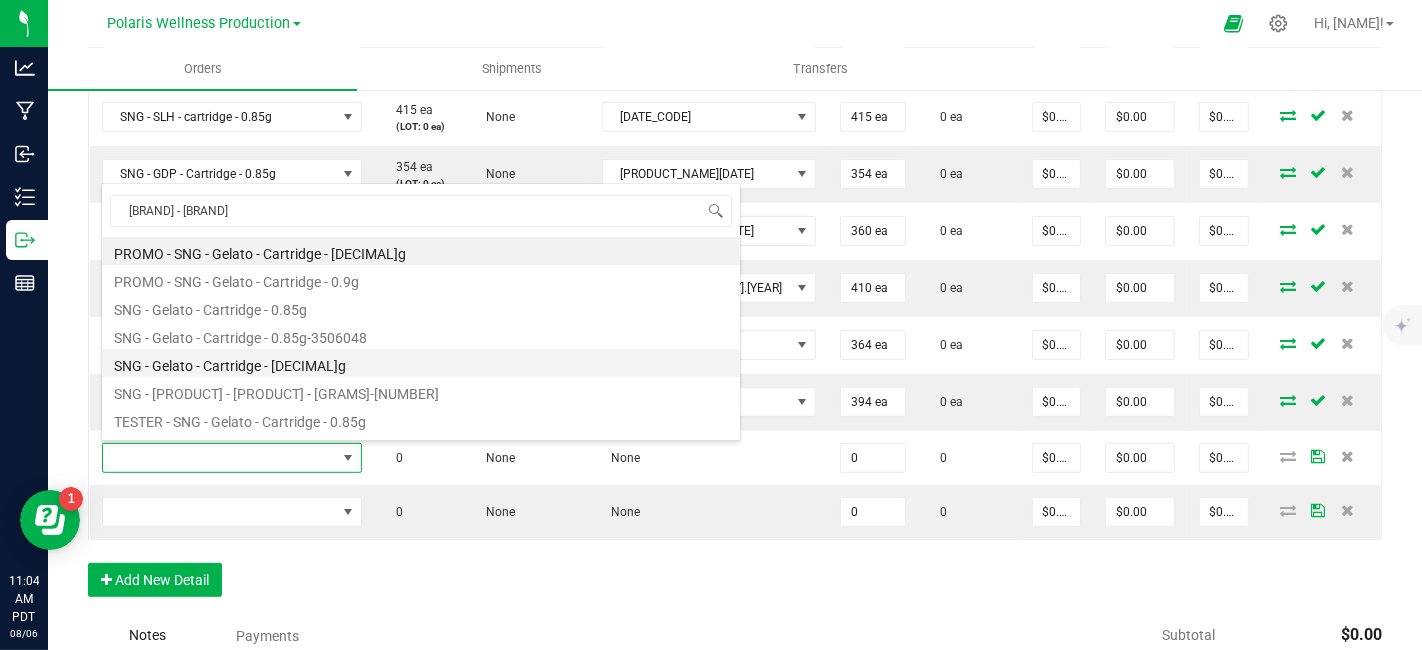 click on "SNG - Gelato - Cartridge - [DECIMAL]g" at bounding box center [421, 363] 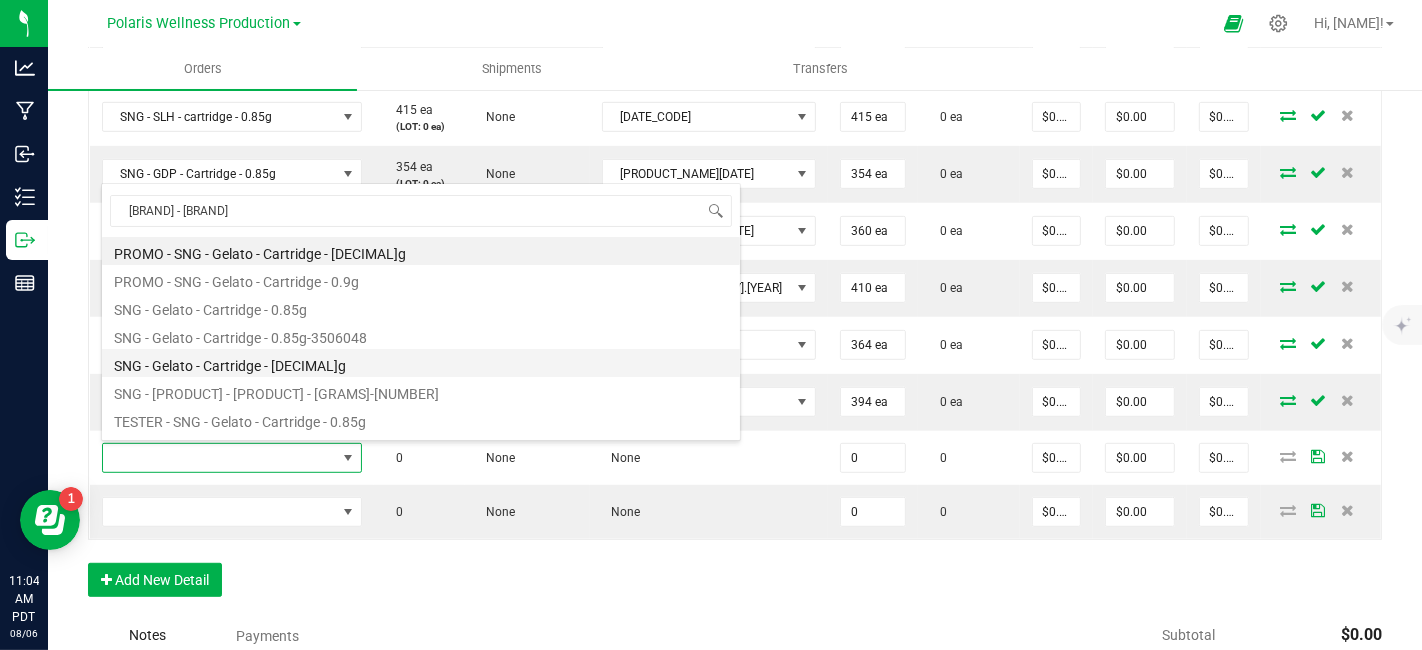 type on "0 ea" 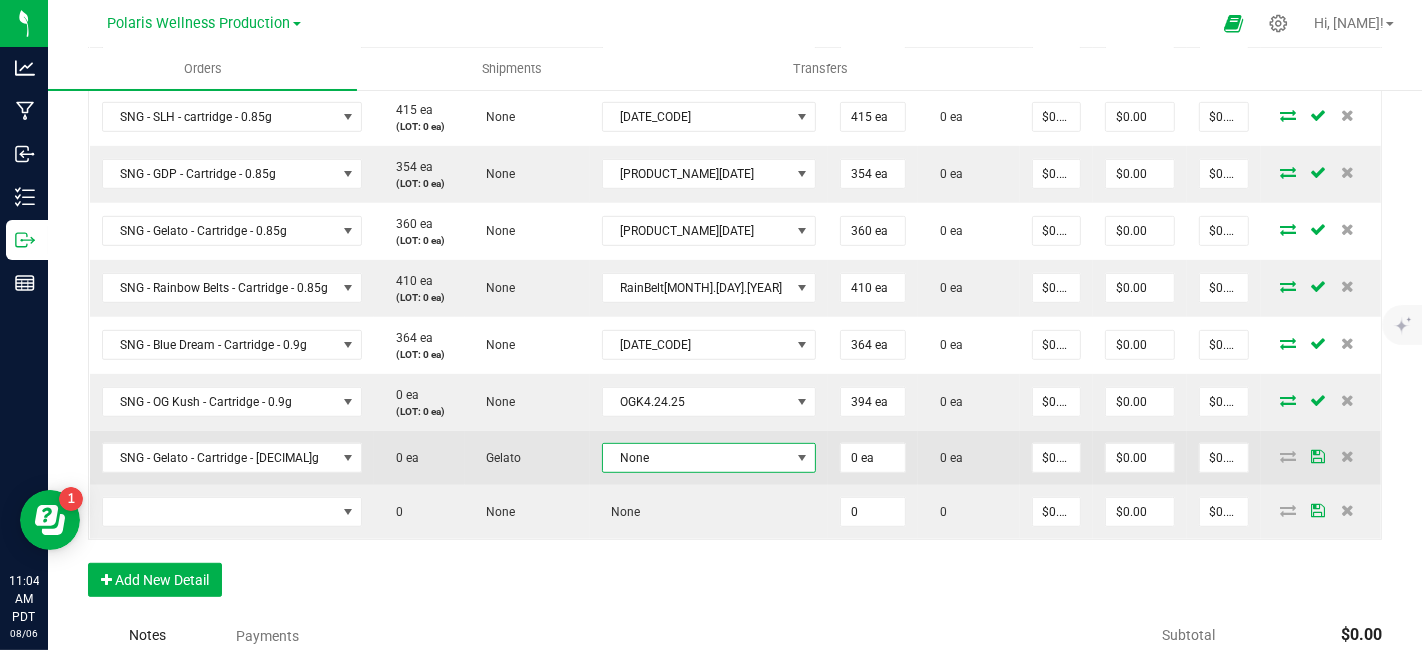 click at bounding box center [803, 458] 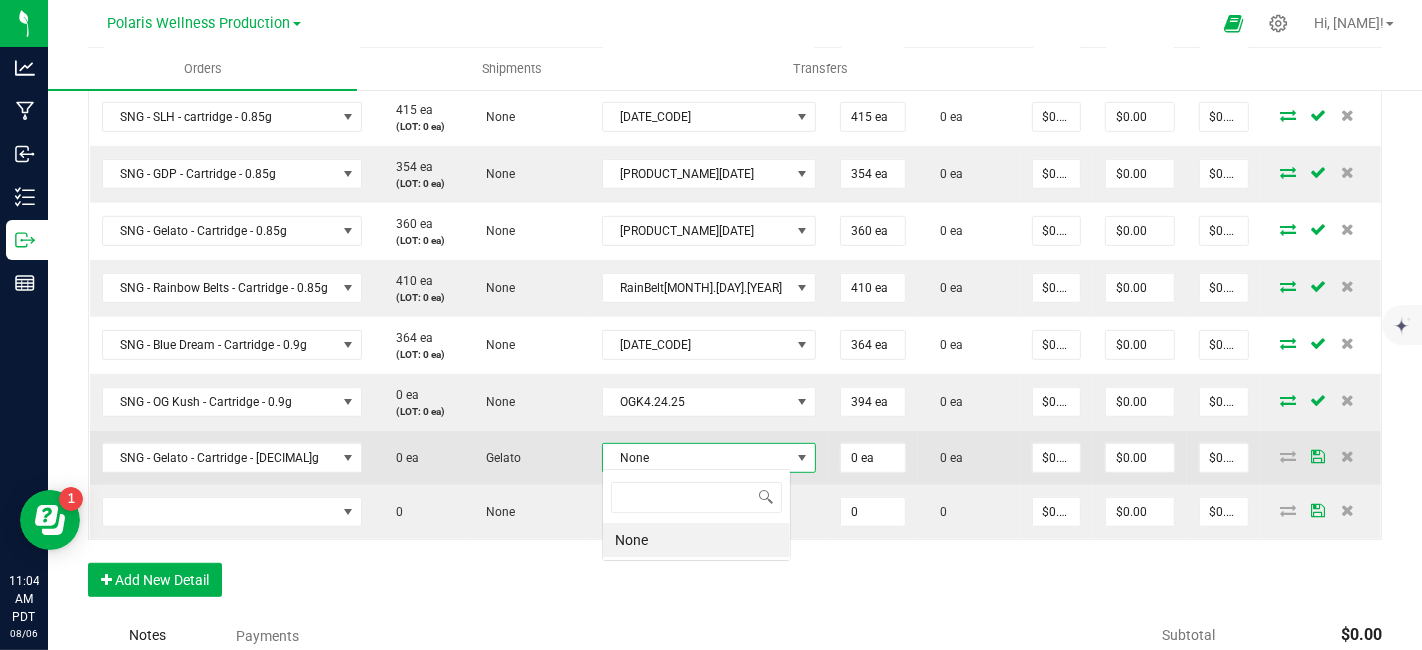 scroll, scrollTop: 99970, scrollLeft: 99856, axis: both 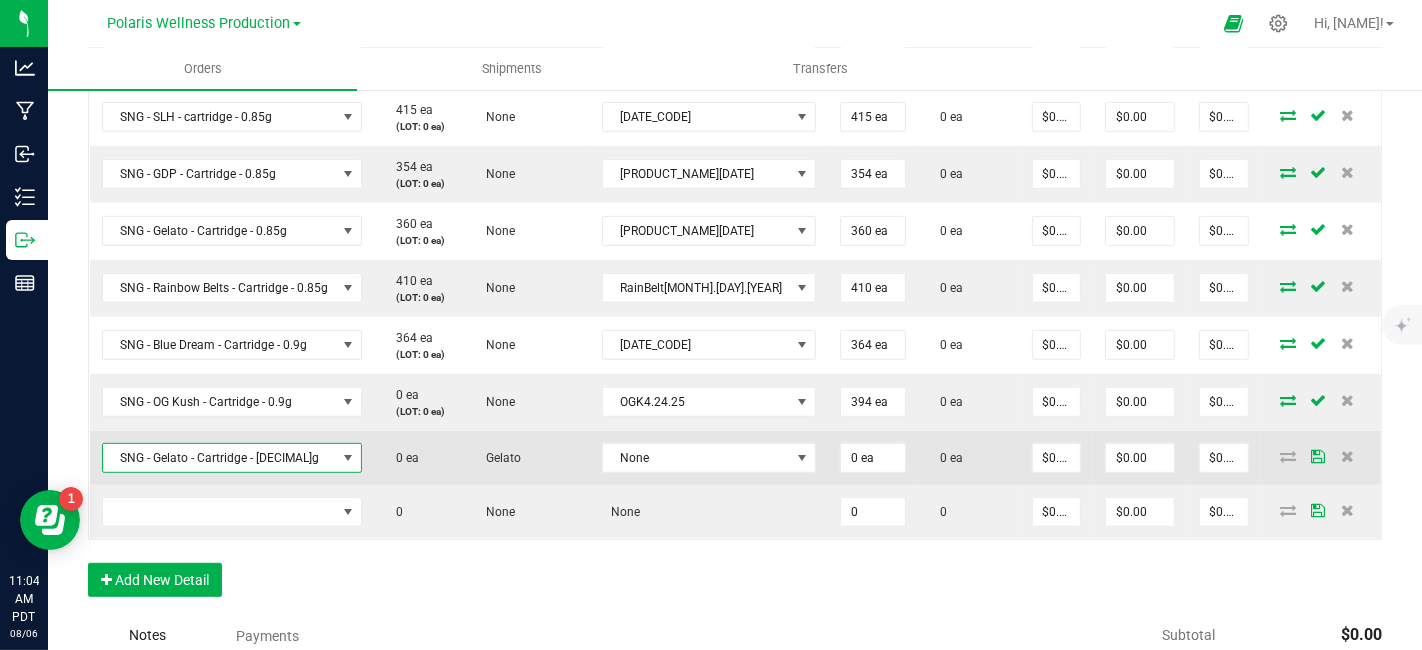 click at bounding box center [349, 458] 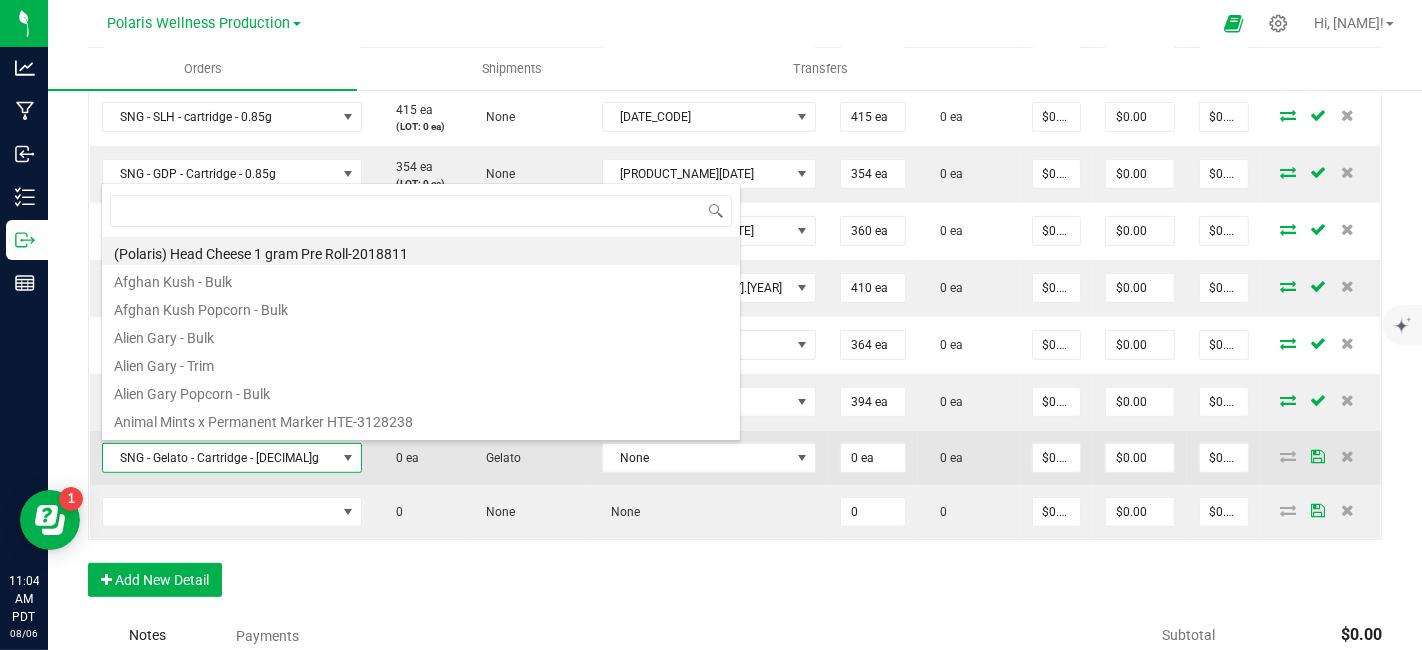 scroll, scrollTop: 99970, scrollLeft: 99740, axis: both 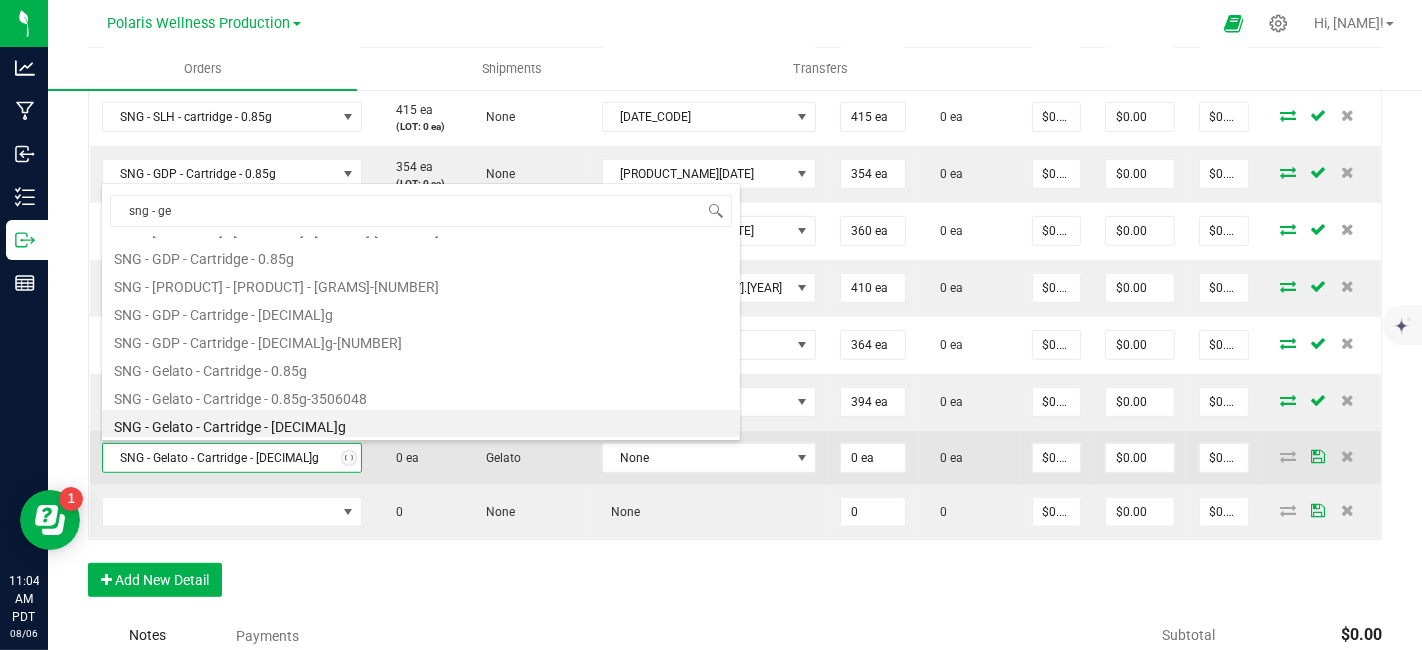 type on "[BRAND] - [BRAND]" 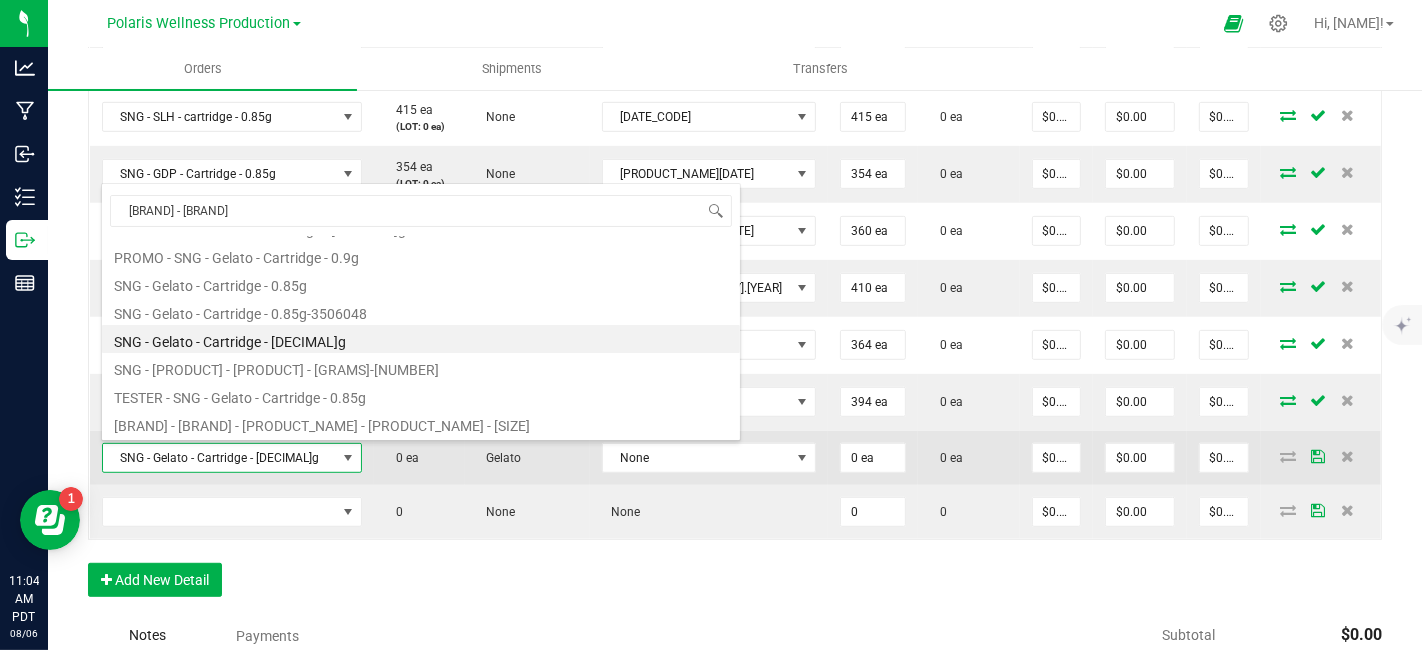 scroll, scrollTop: 23, scrollLeft: 0, axis: vertical 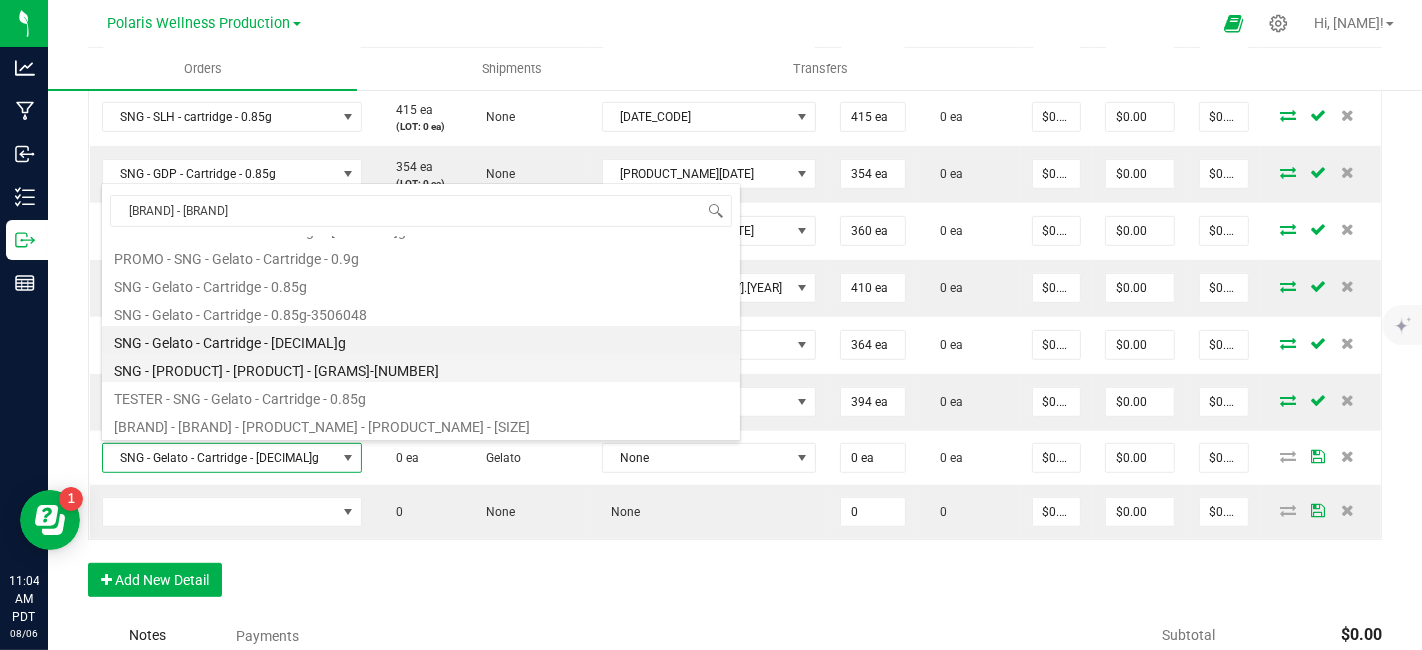 click on "SNG - [PRODUCT] - [PRODUCT] - [GRAMS]-[NUMBER]" at bounding box center [421, 368] 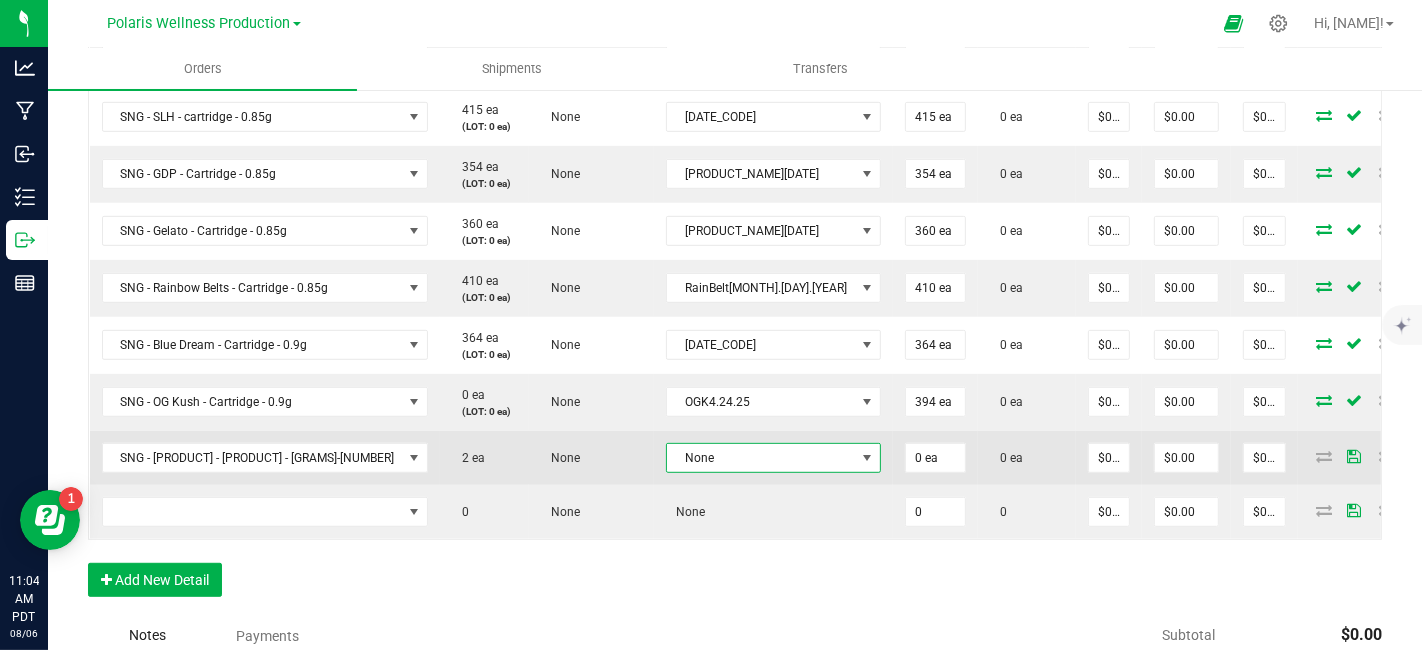 click at bounding box center [867, 458] 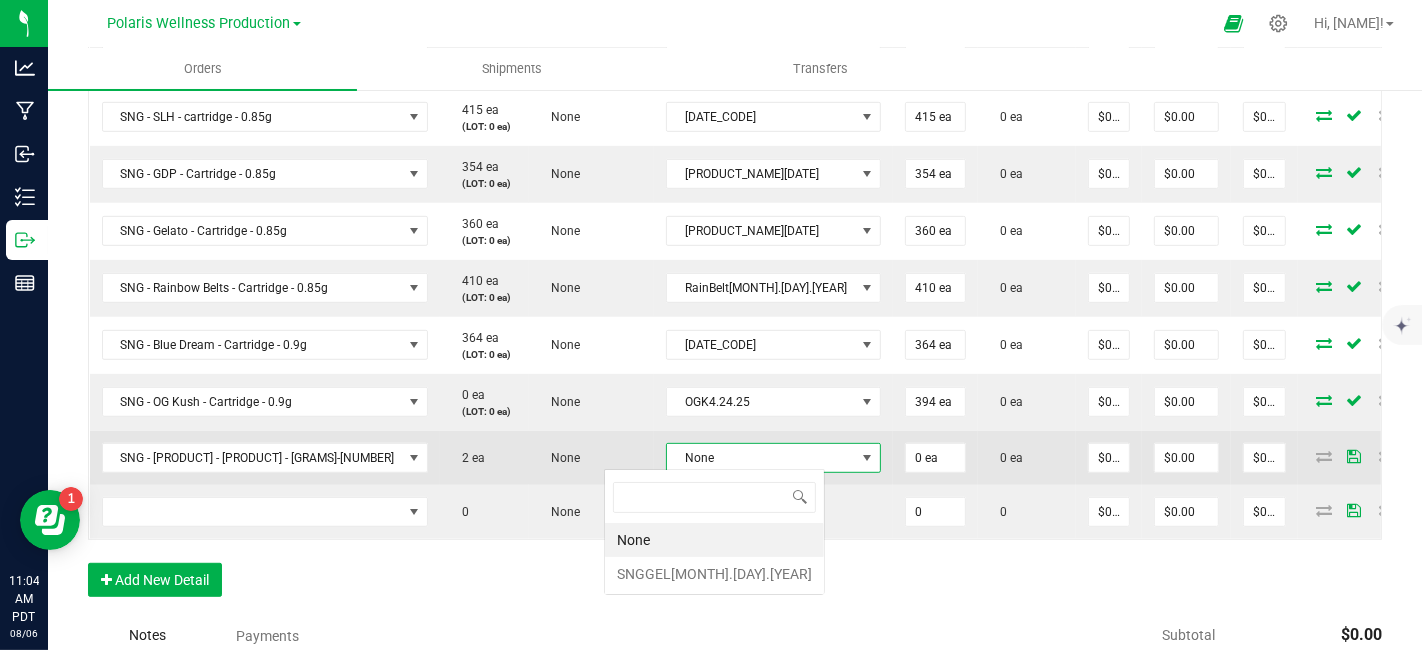 scroll, scrollTop: 99970, scrollLeft: 99856, axis: both 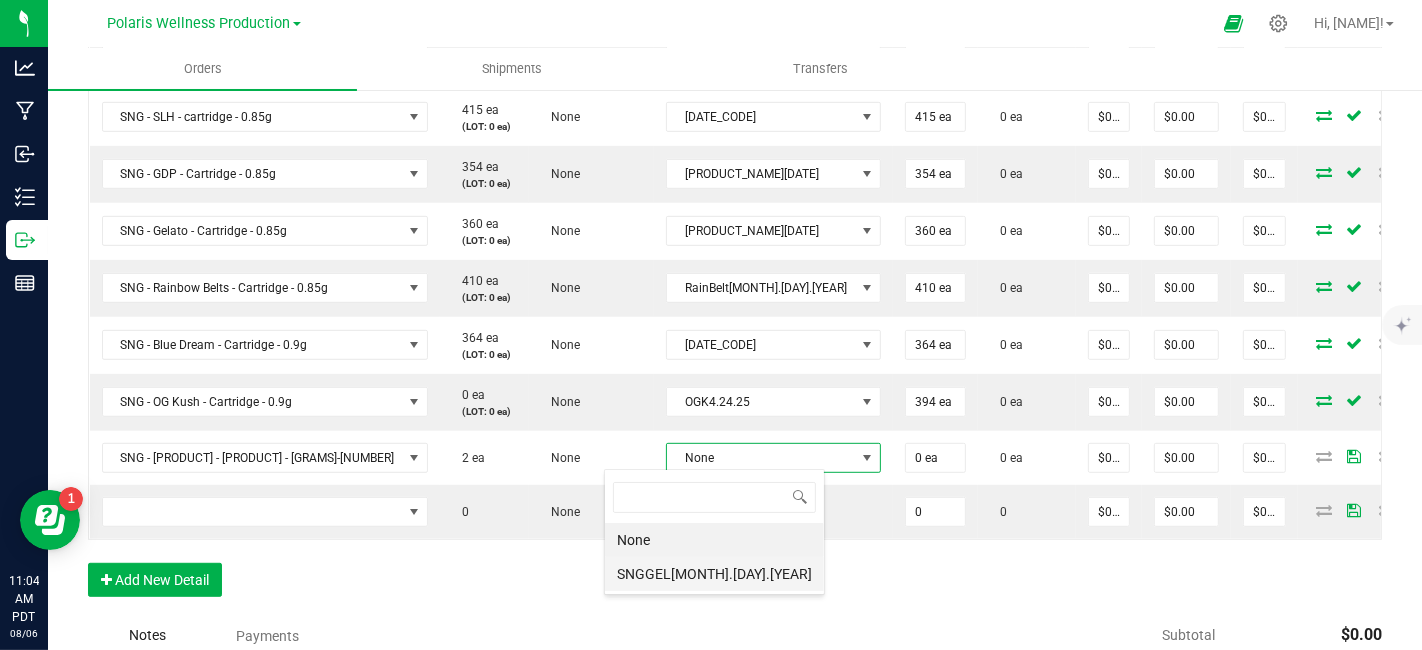click on "SNGGEL[MONTH].[DAY].[YEAR]" at bounding box center [714, 574] 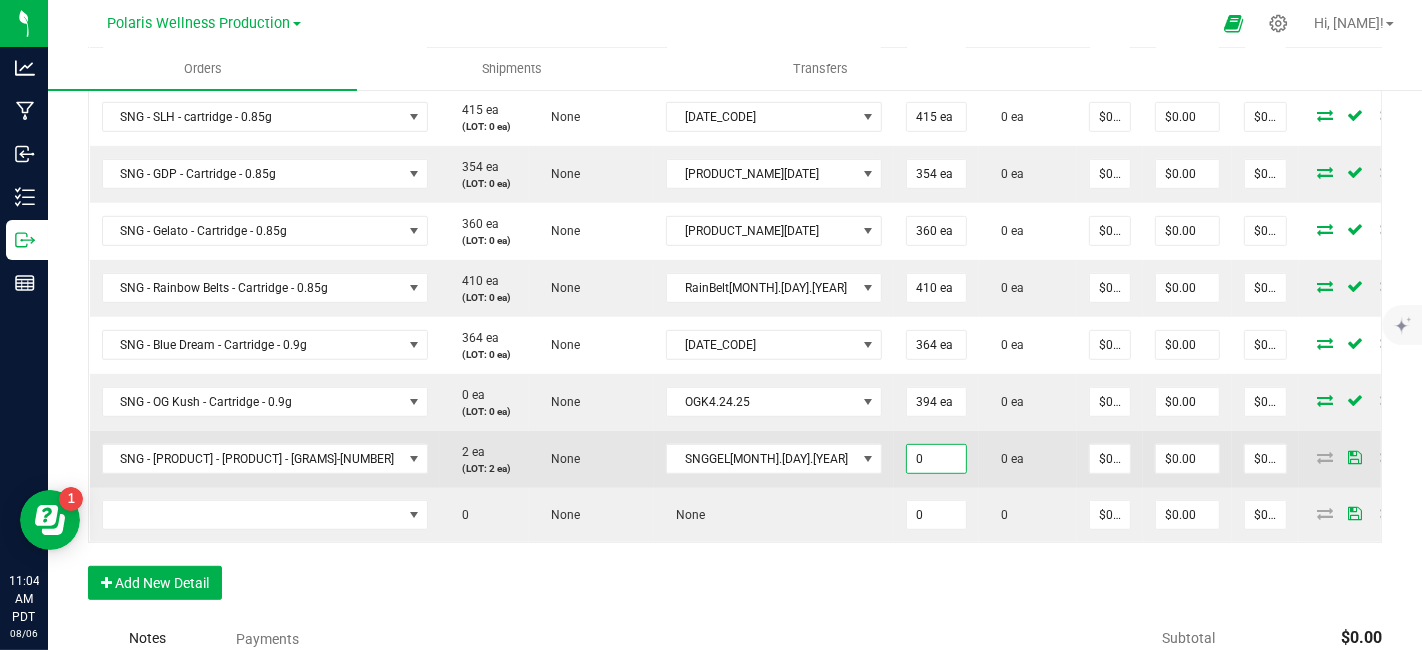 click on "0" at bounding box center [936, 459] 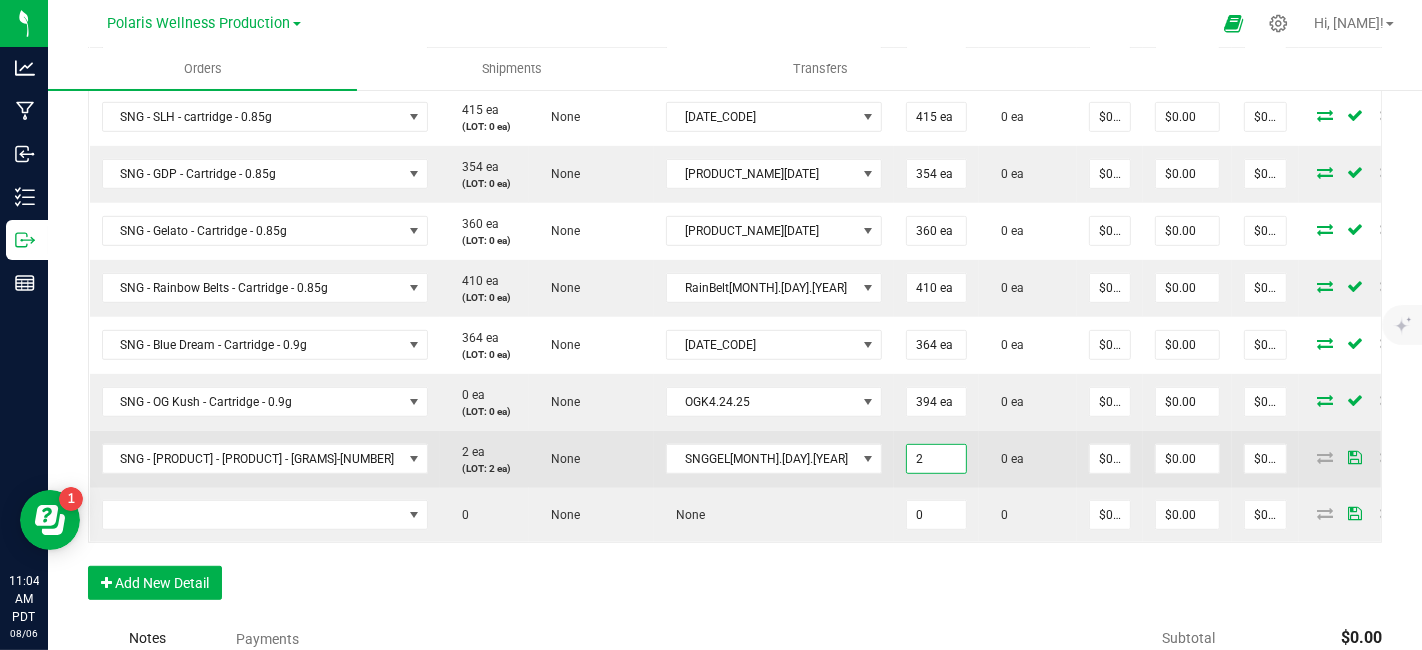 type on "2 ea" 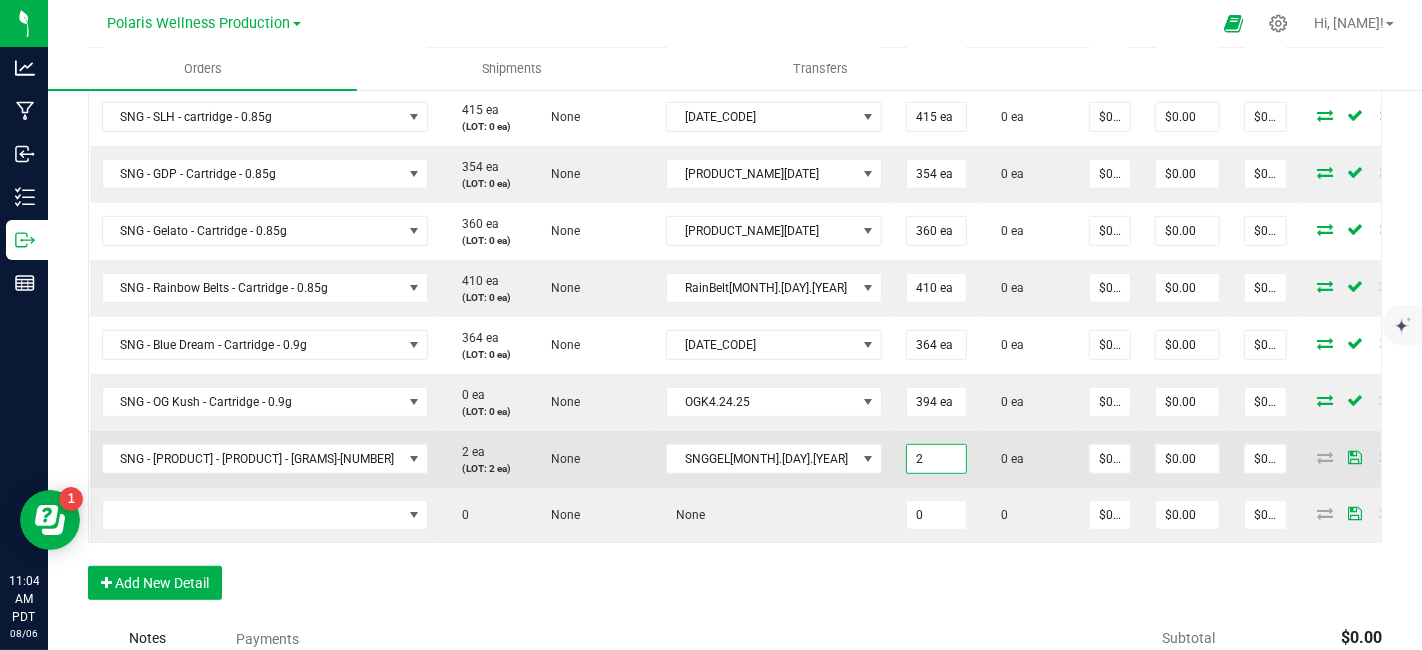 type on "0" 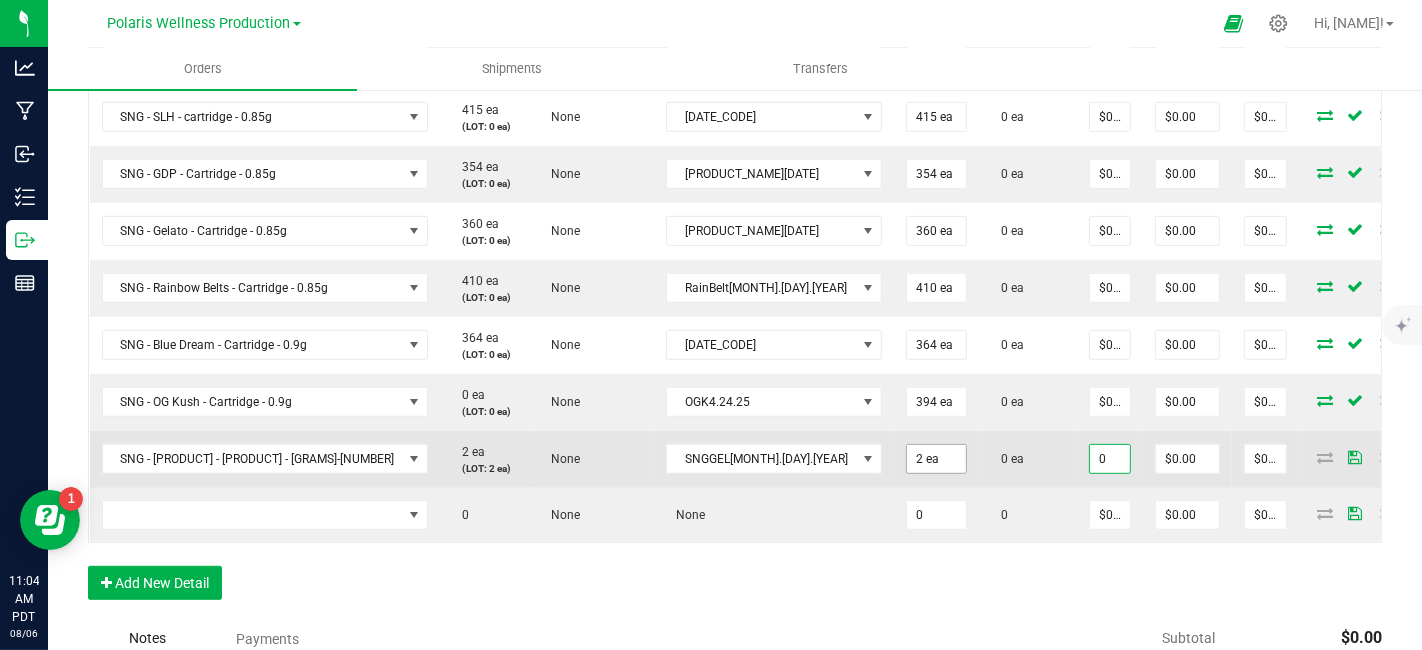 scroll, scrollTop: 0, scrollLeft: 0, axis: both 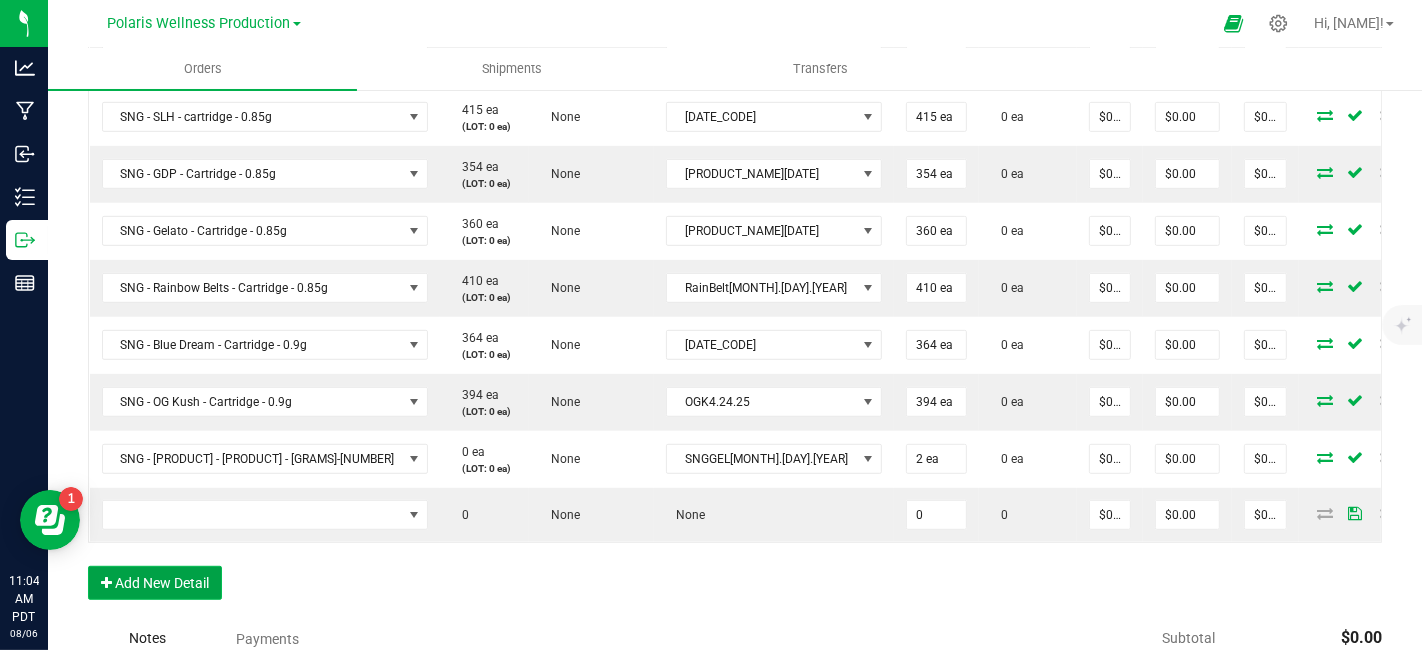 click on "Add New Detail" at bounding box center [155, 583] 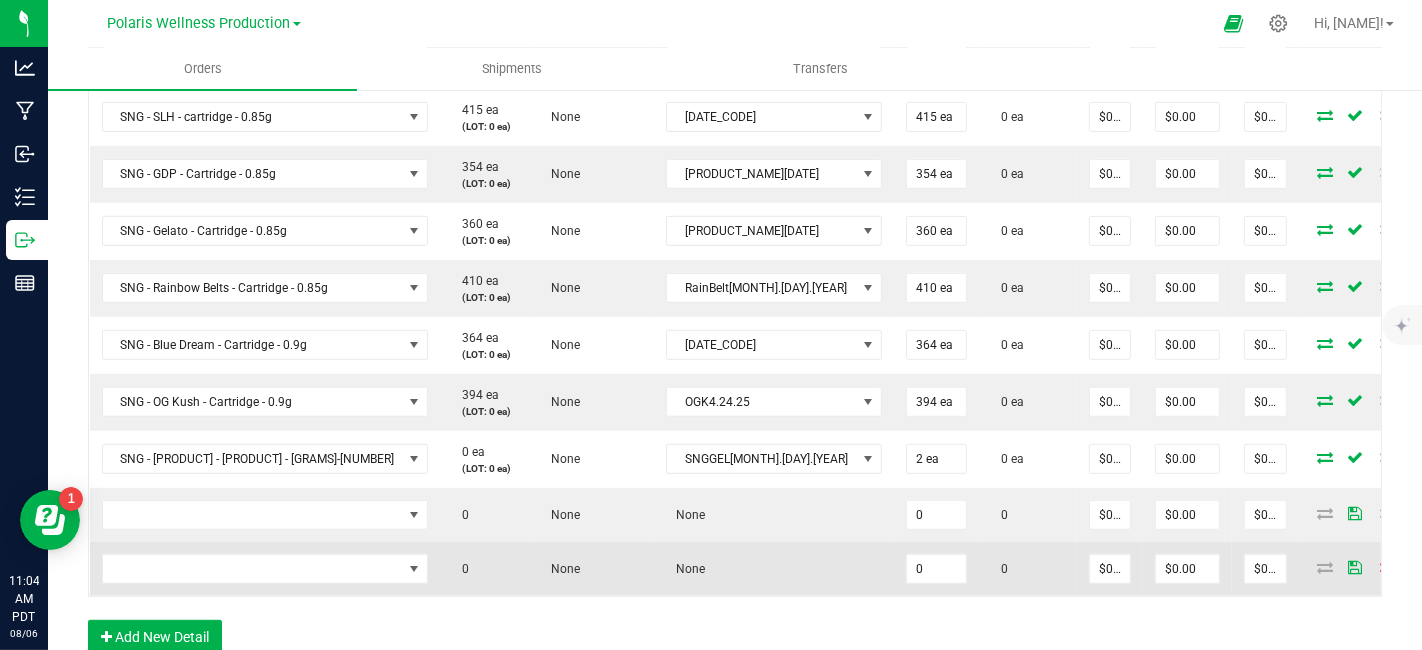 click at bounding box center (1385, 567) 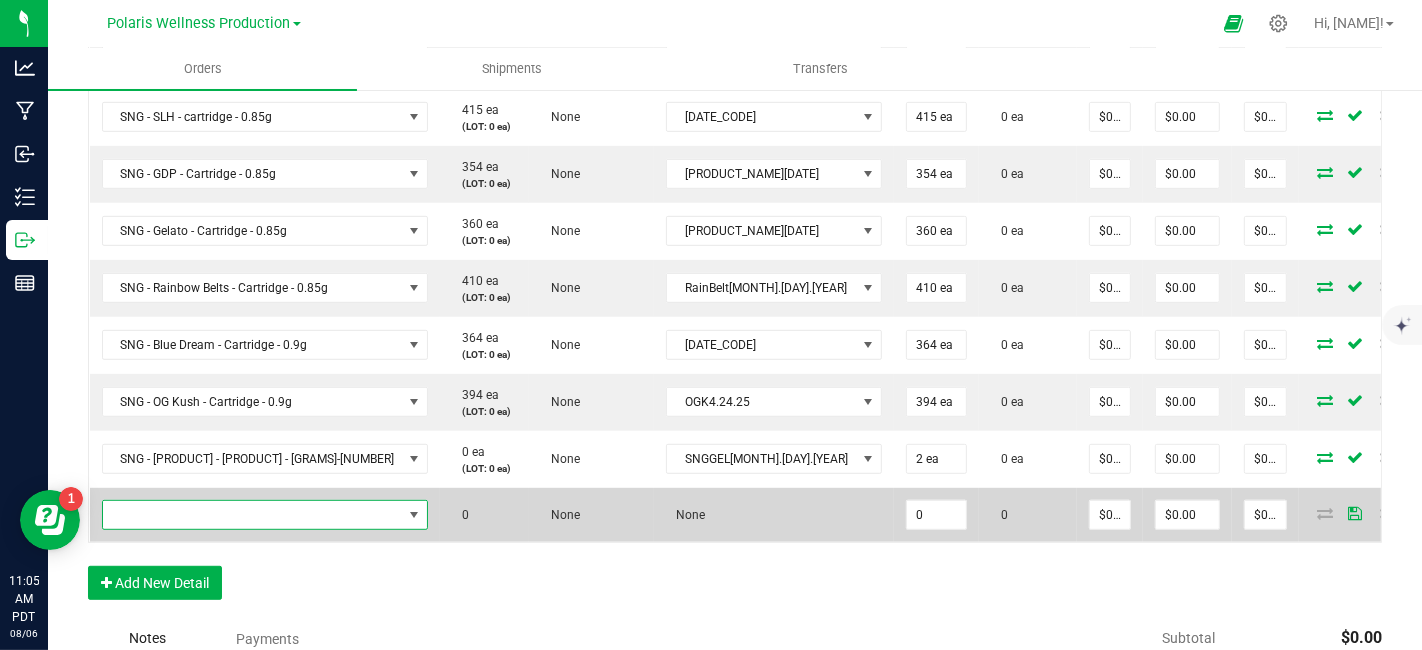 click at bounding box center [253, 515] 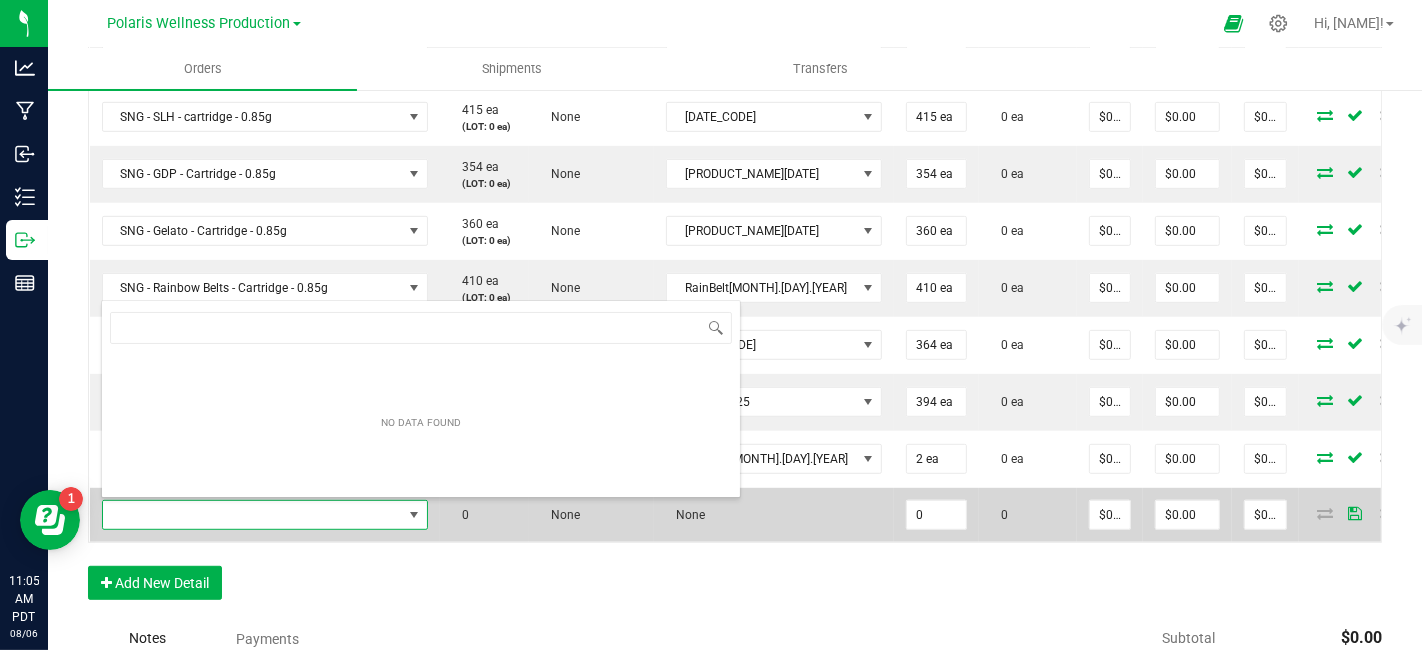 scroll, scrollTop: 0, scrollLeft: 0, axis: both 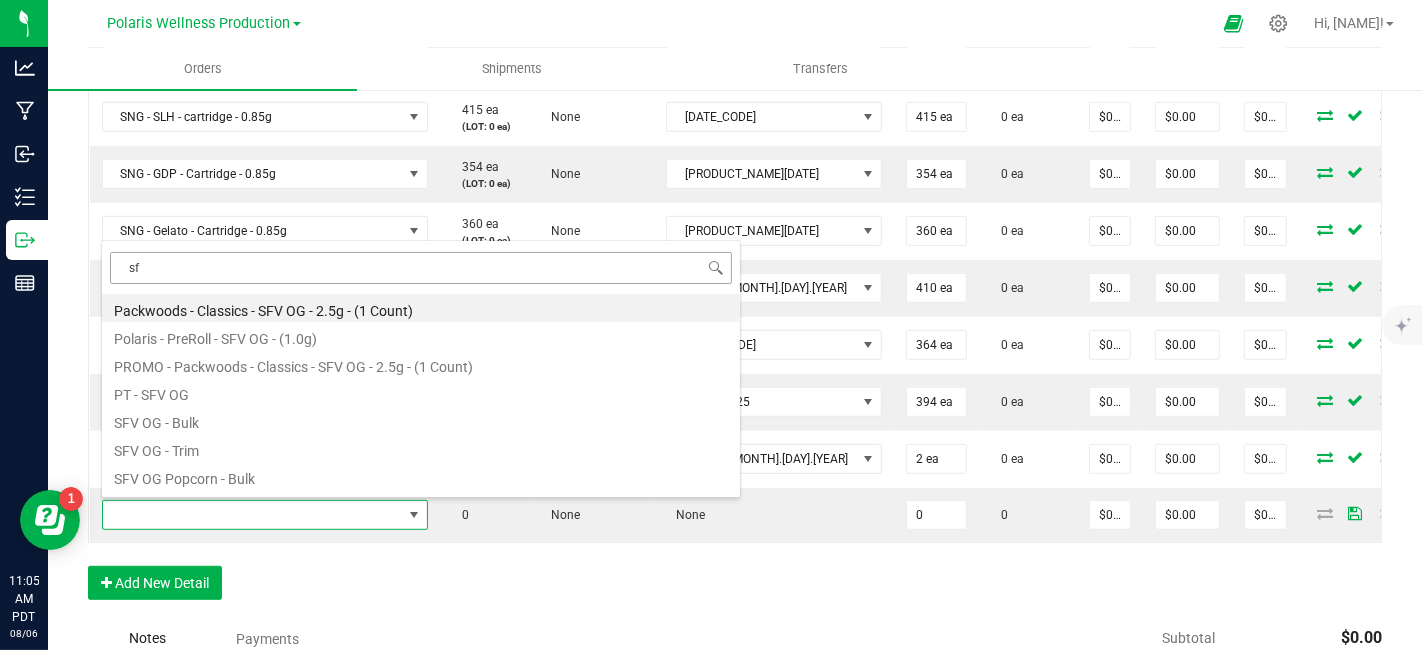 type on "s" 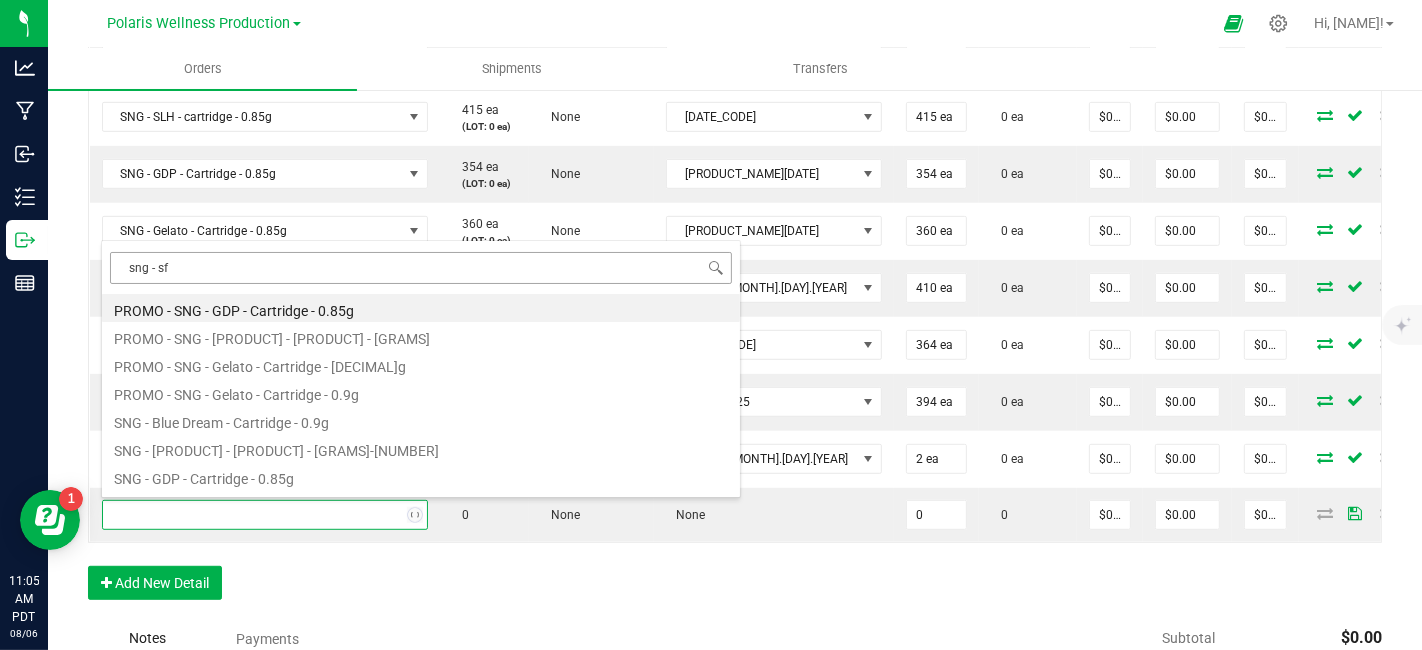 type on "[BRAND] - [BRAND]" 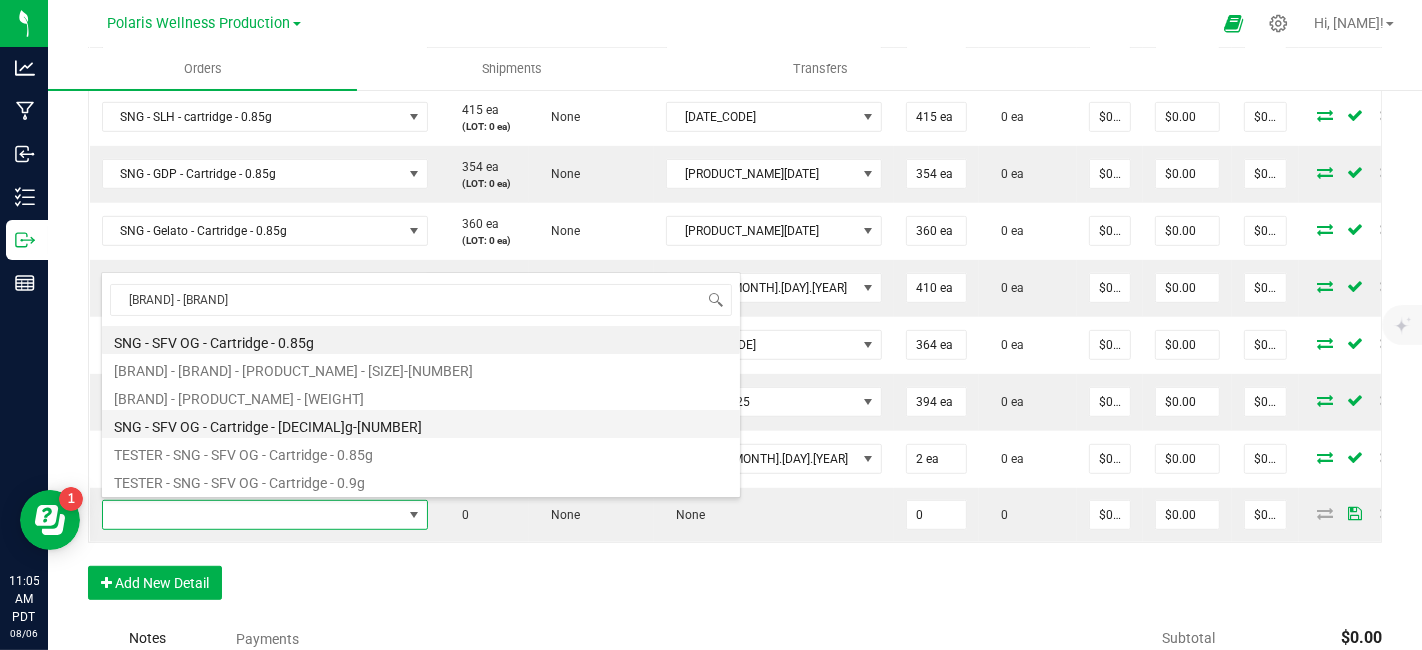 click on "SNG - SFV OG - Cartridge - [DECIMAL]g-[NUMBER]" at bounding box center [421, 424] 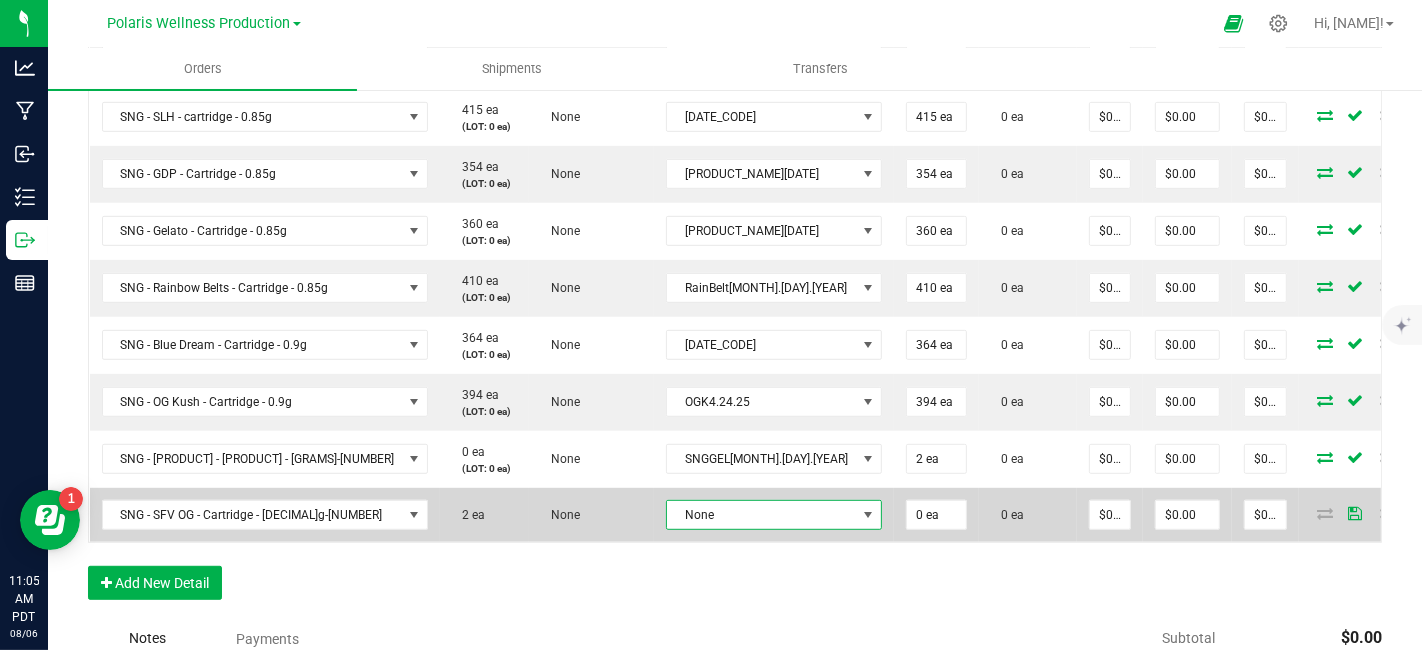 click at bounding box center [868, 515] 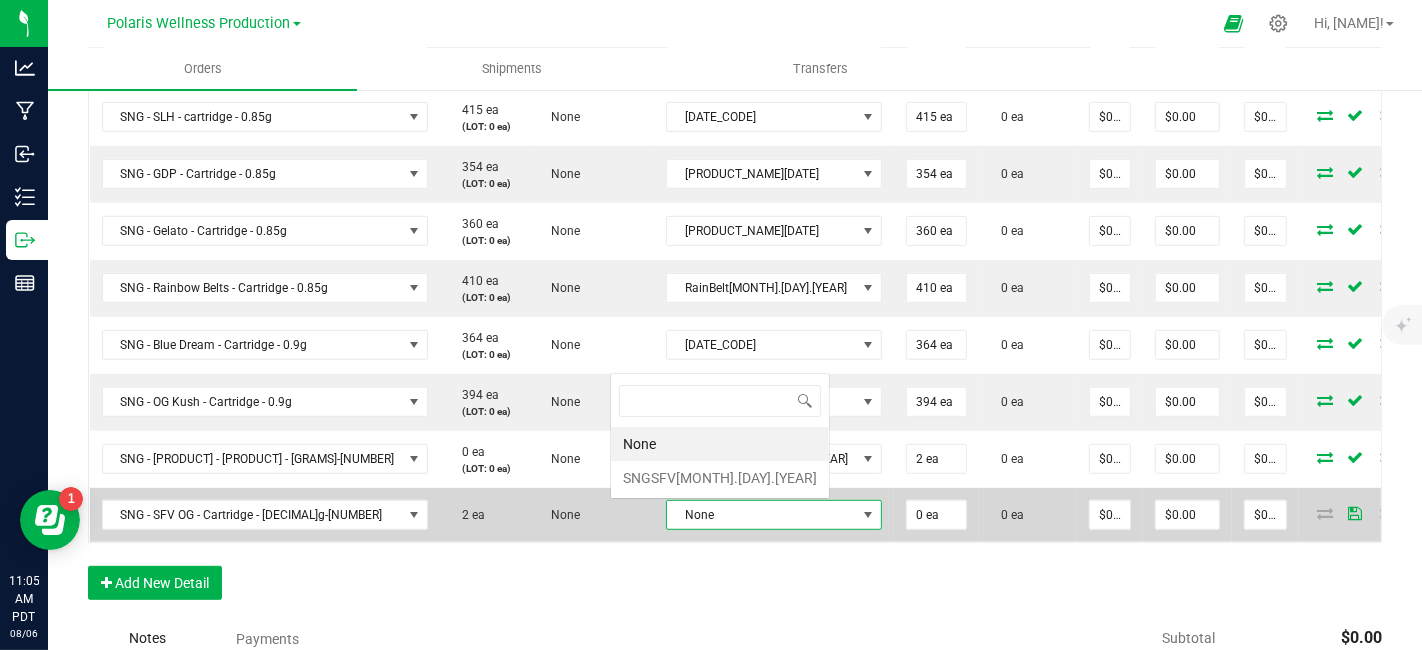 scroll, scrollTop: 0, scrollLeft: 0, axis: both 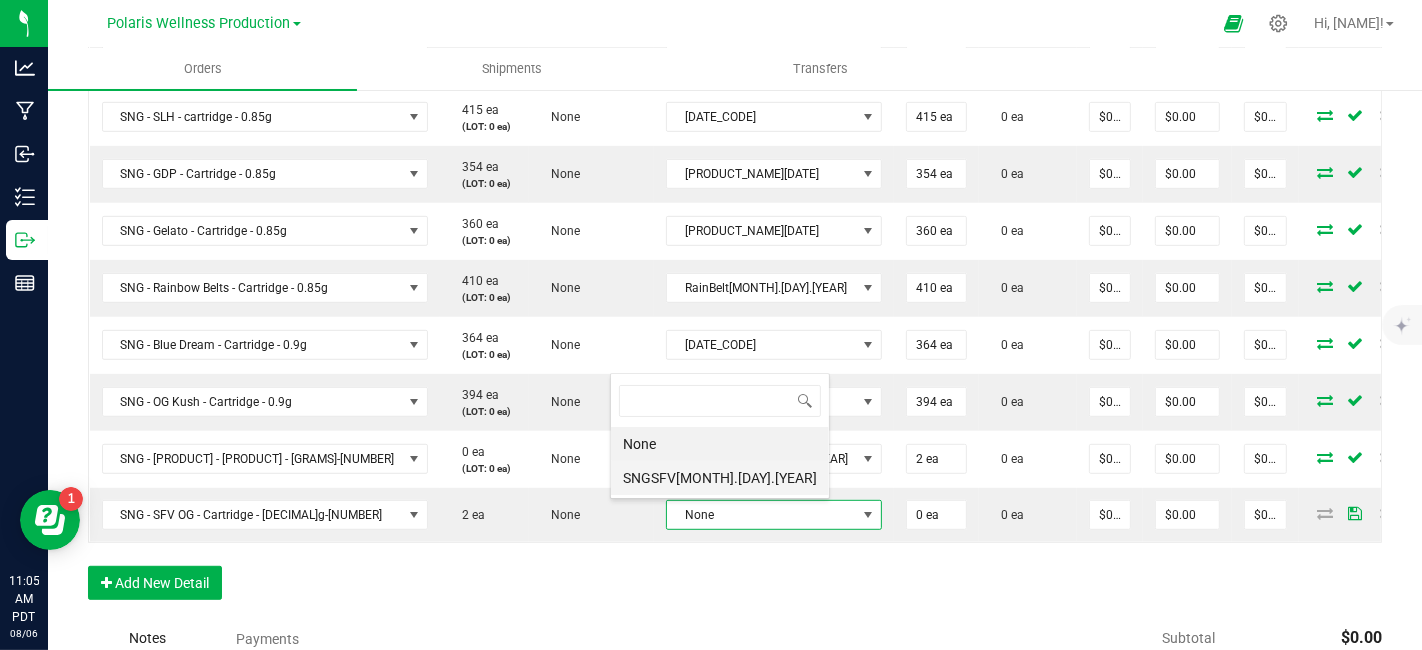 click on "SNGSFV[MONTH].[DAY].[YEAR]" at bounding box center (720, 478) 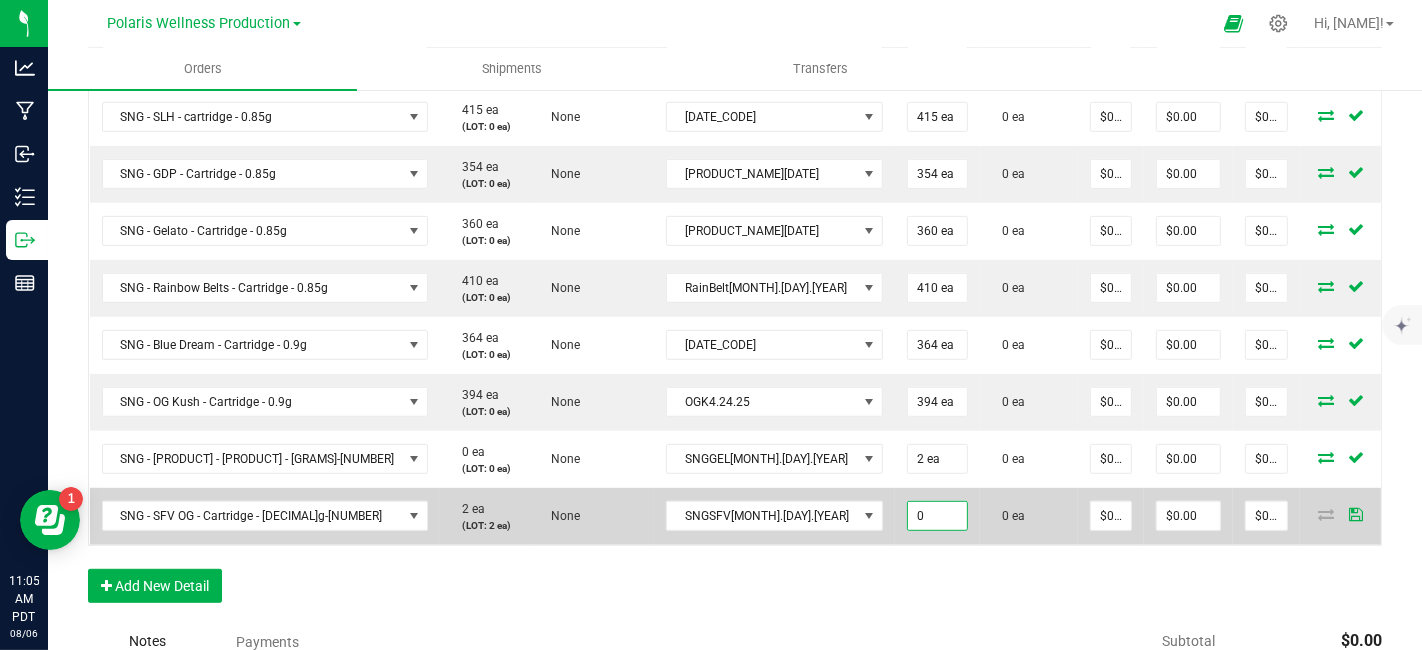 click on "0" at bounding box center (937, 516) 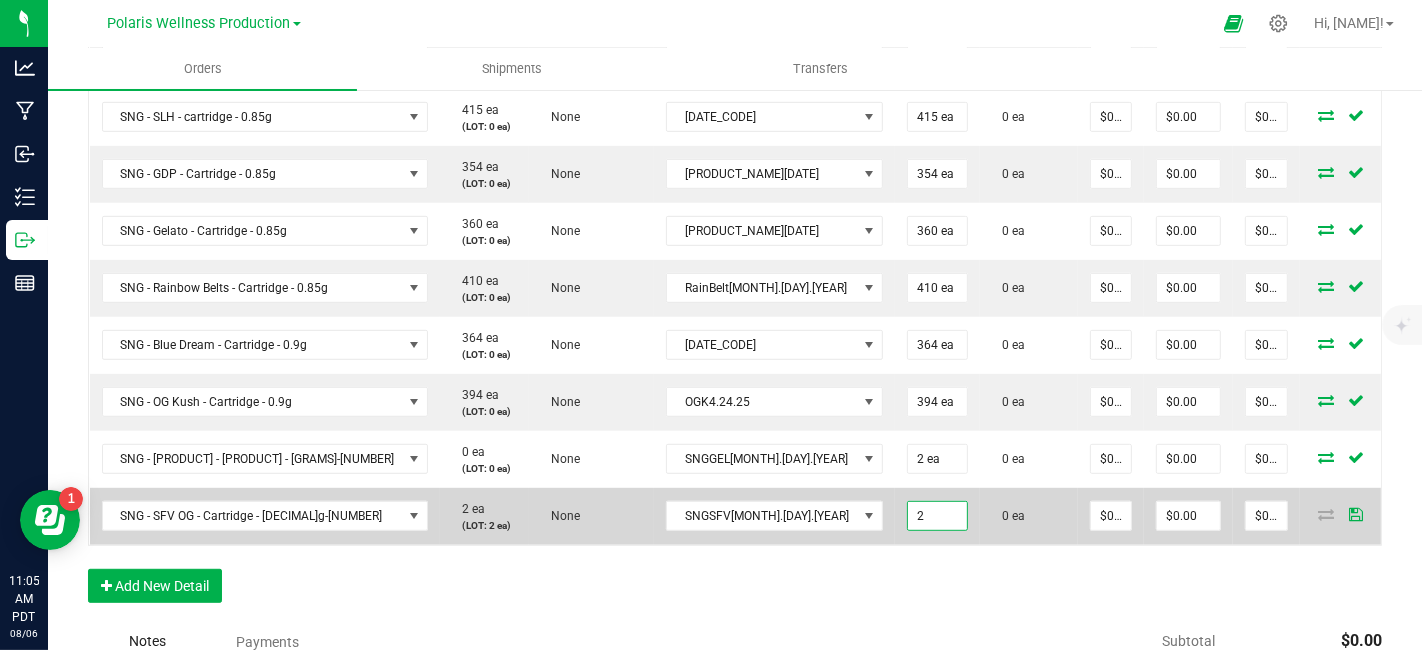 type on "2 ea" 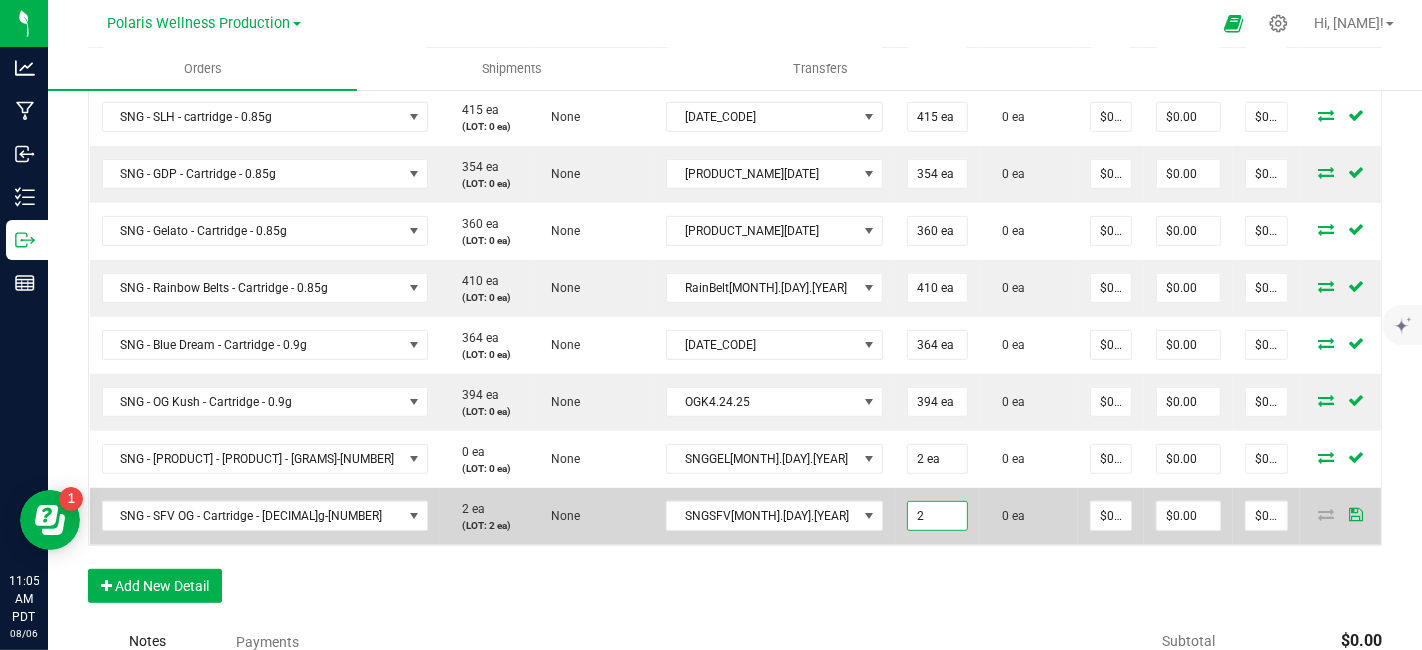type on "0" 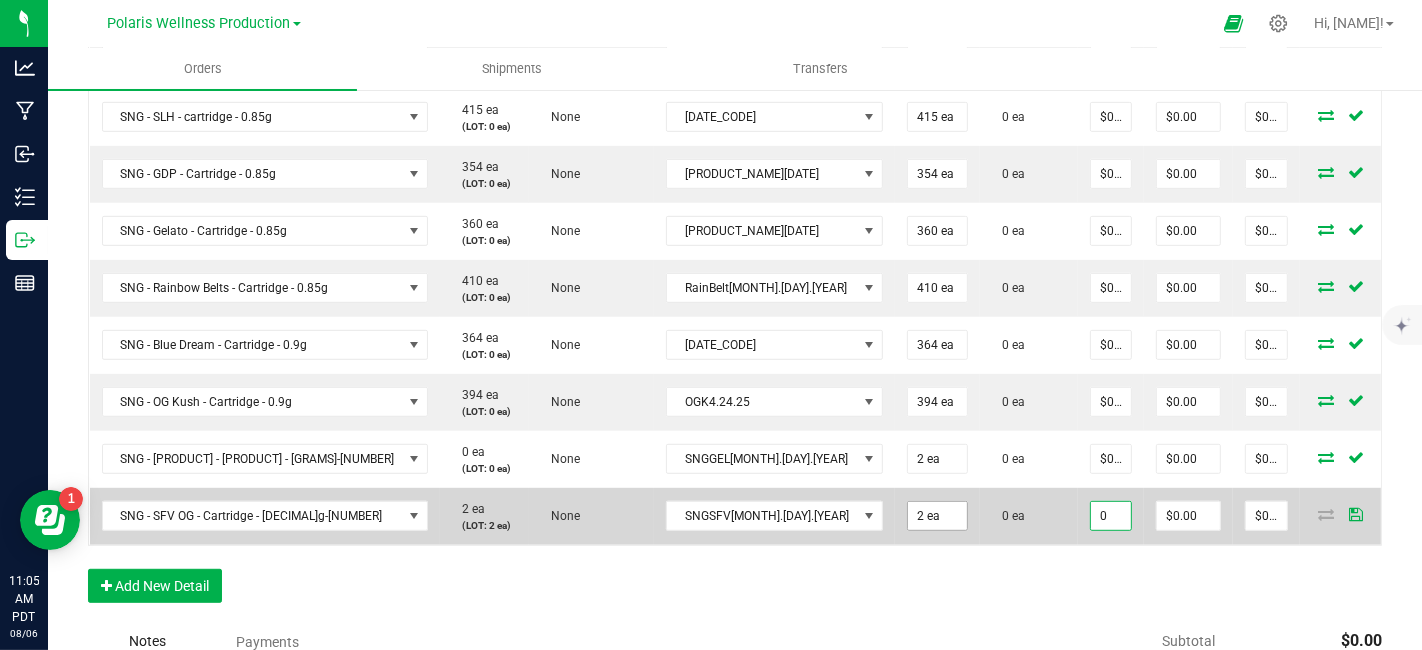 scroll, scrollTop: 0, scrollLeft: 0, axis: both 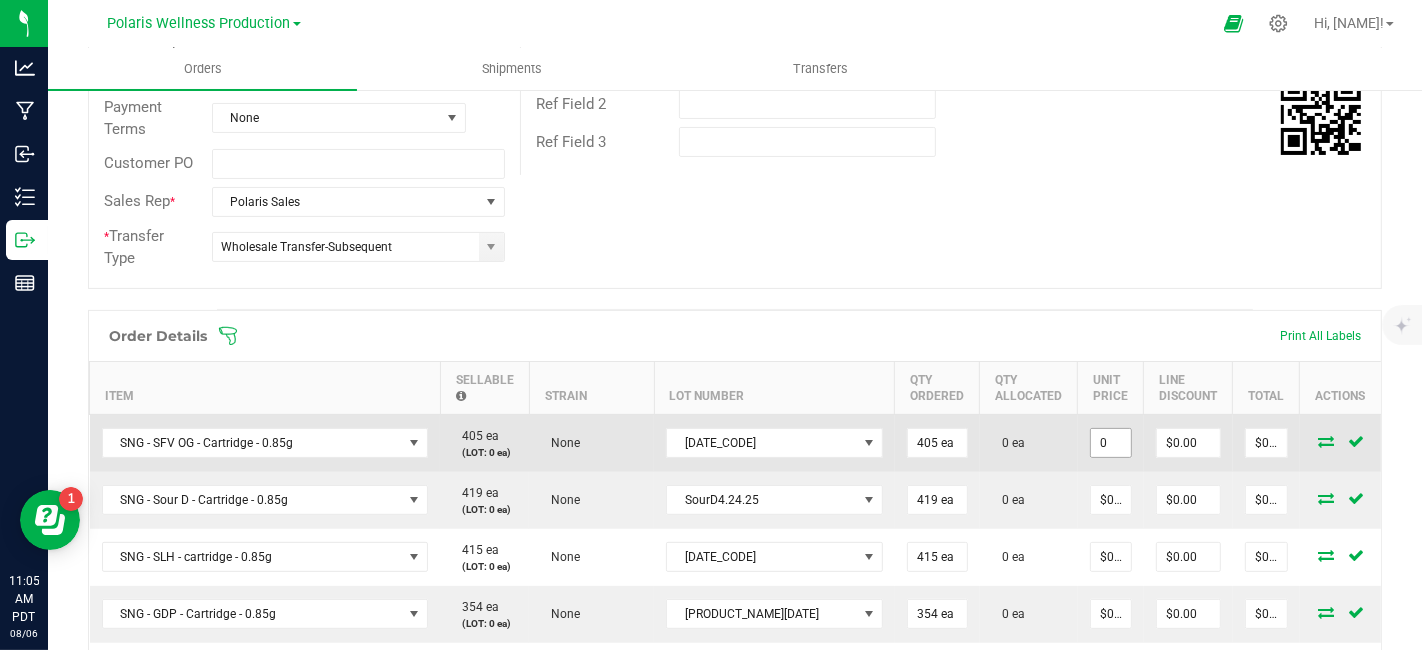 click on "0" at bounding box center (1111, 443) 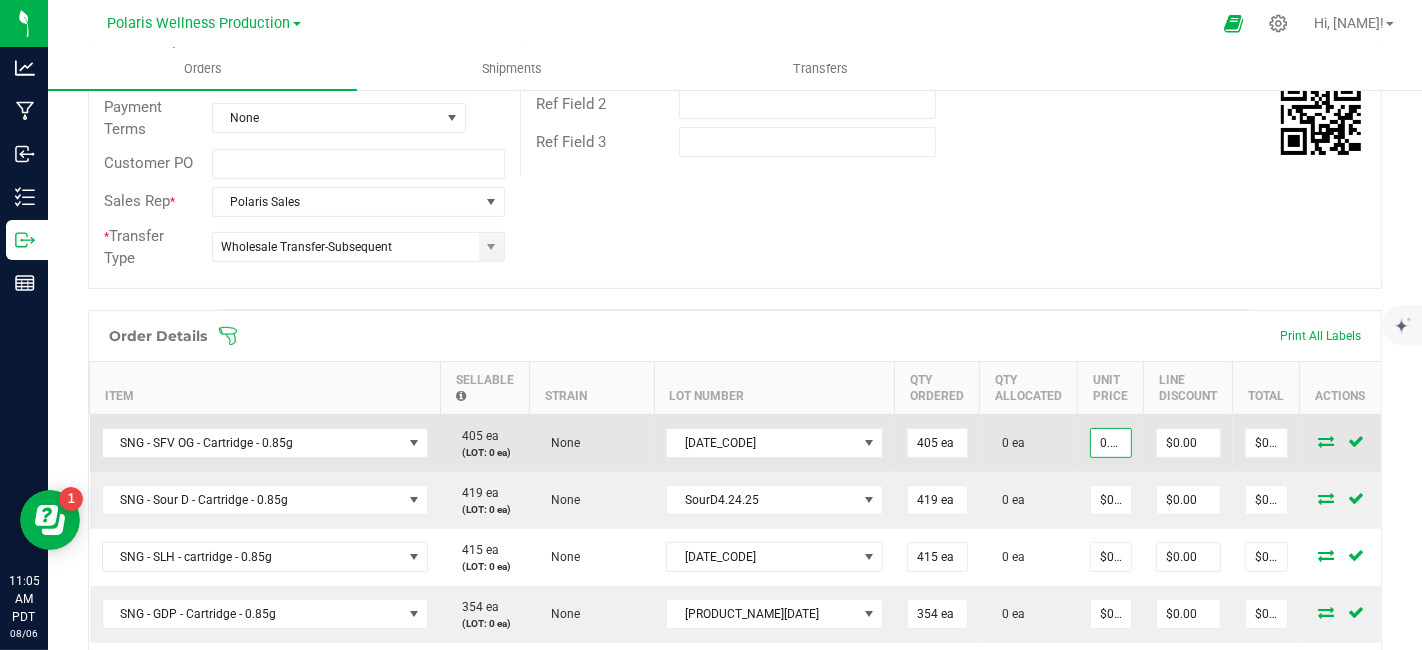 drag, startPoint x: 1032, startPoint y: 444, endPoint x: 917, endPoint y: 415, distance: 118.60017 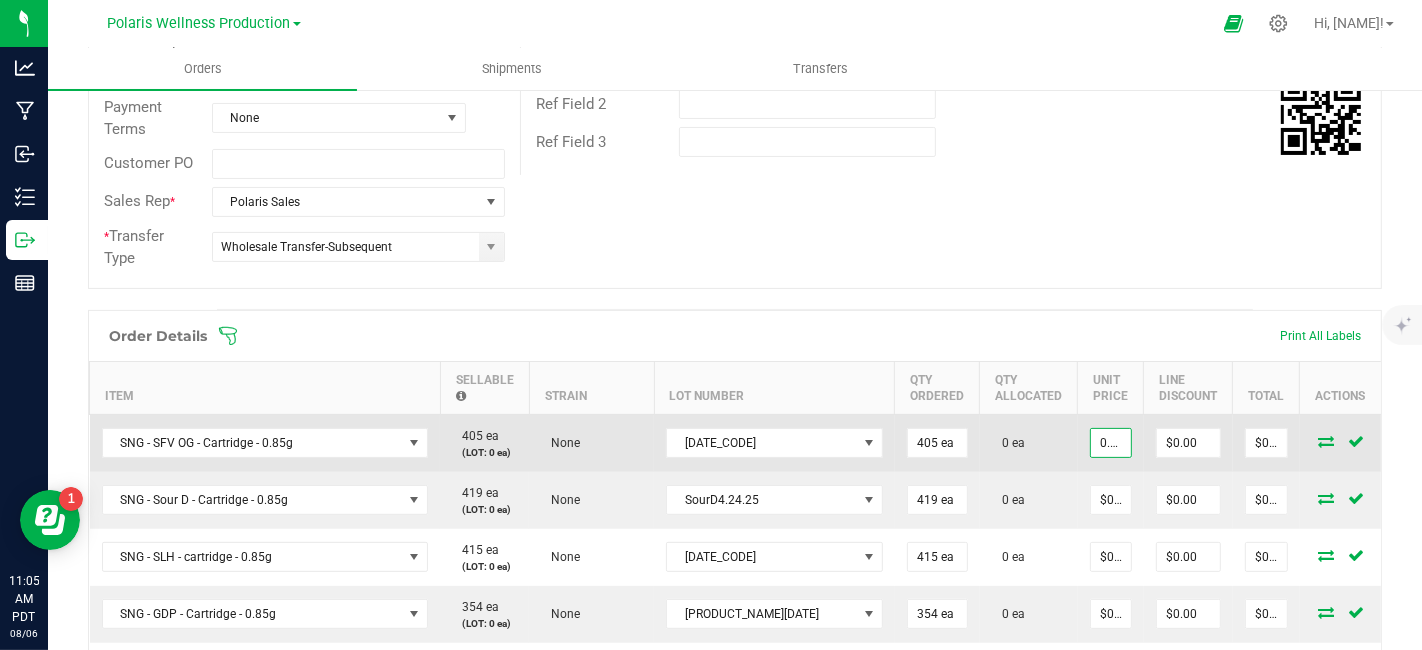 click on "SNG - SFV OG - Cartridge - [DECIMAL]g [NUMBER] ea   (LOT: [NUMBER] ea)   None  SFV[MONTH].[DAY].[YEAR] [NUMBER] ea  [NUMBER] ea  [DECIMAL] $[DECIMAL] $[DECIMAL]" at bounding box center (755, 443) 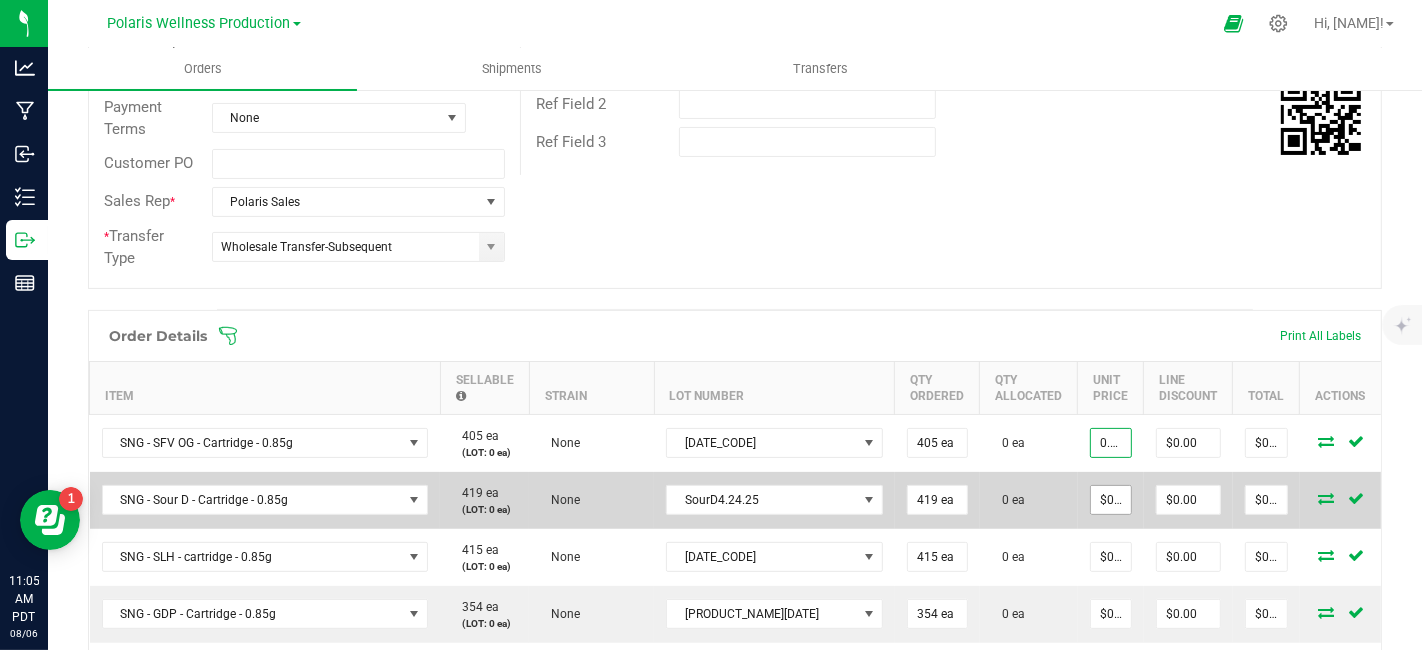 type on "$0.01000" 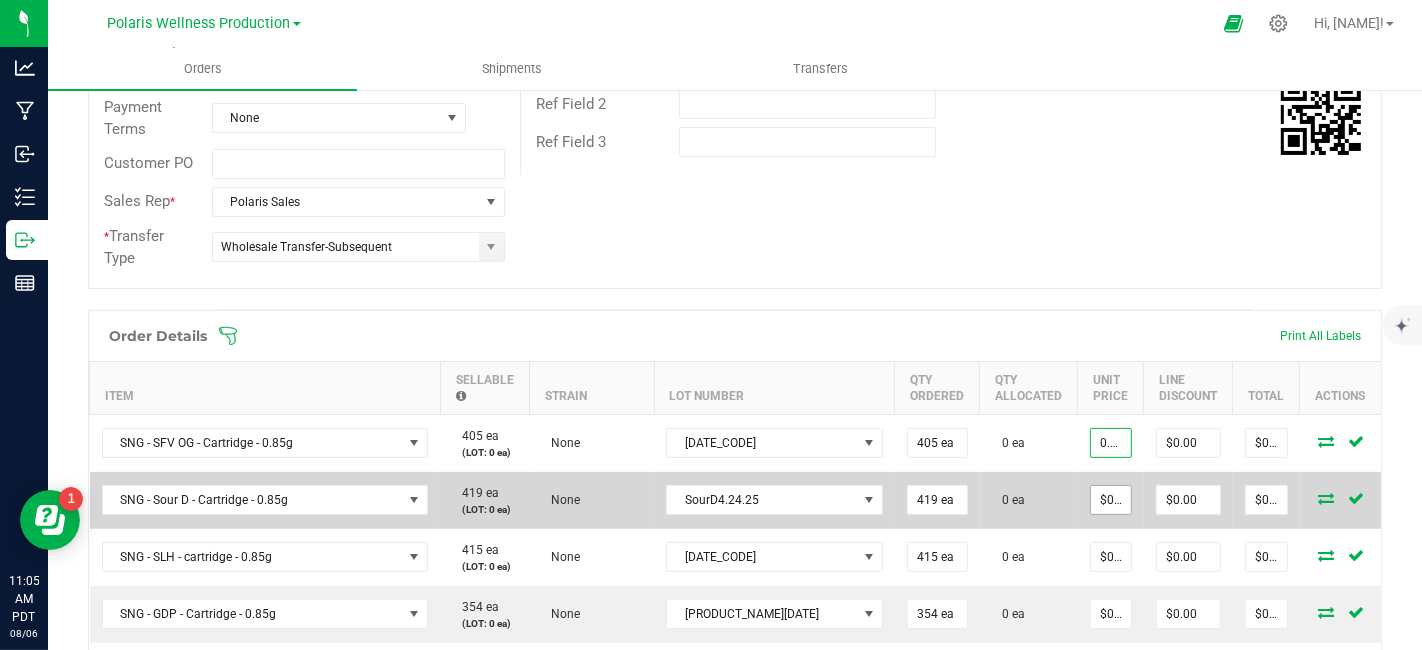 type on "$4.05" 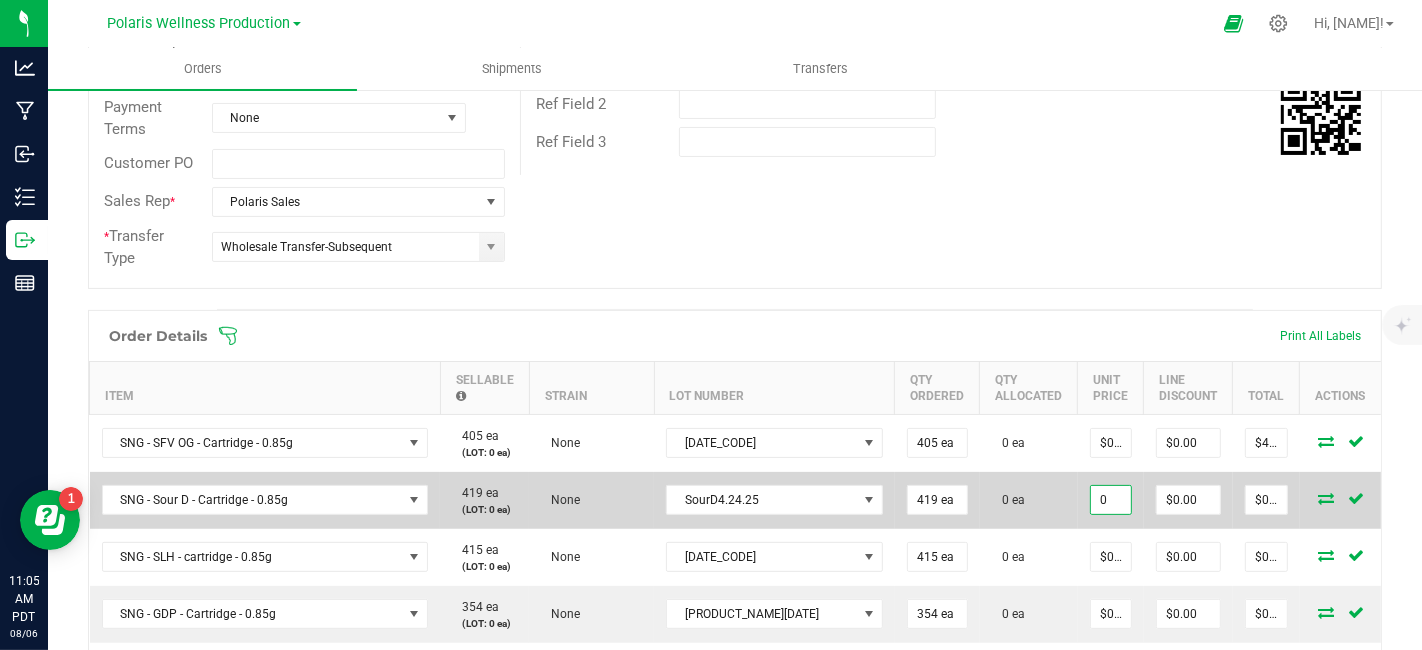 click on "0" at bounding box center (1111, 500) 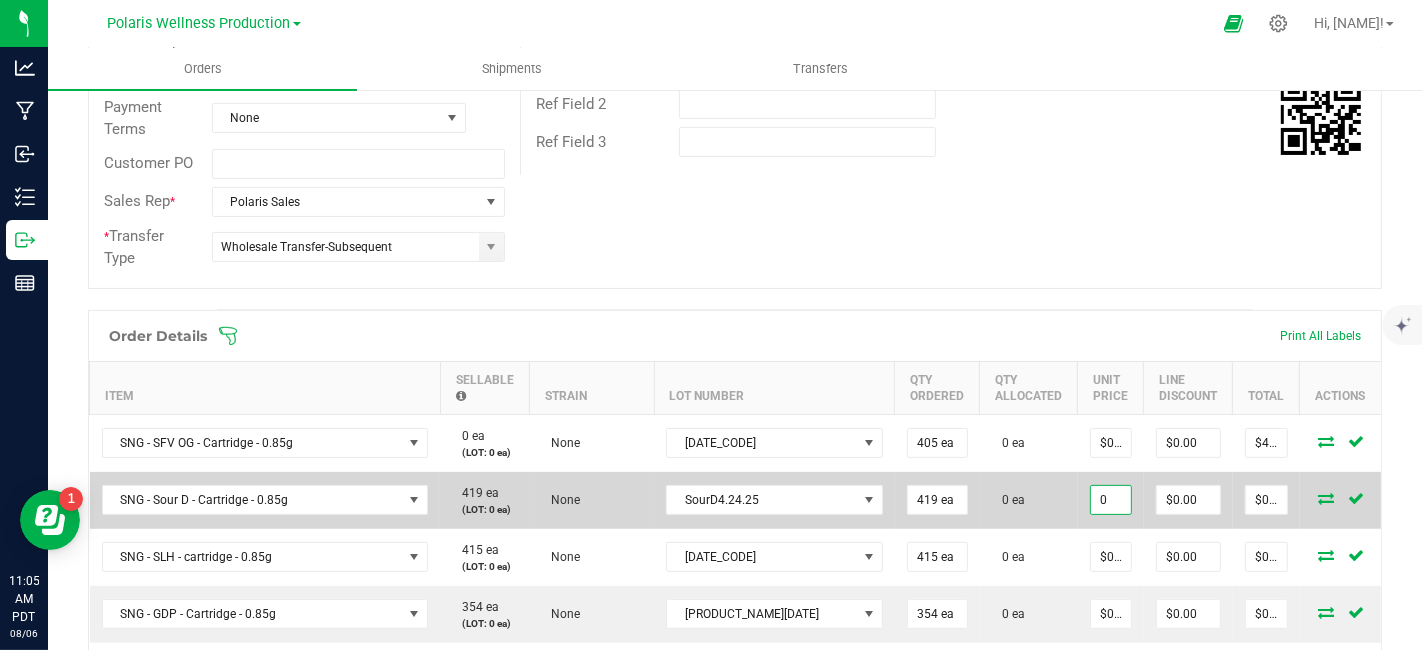 paste on ".01" 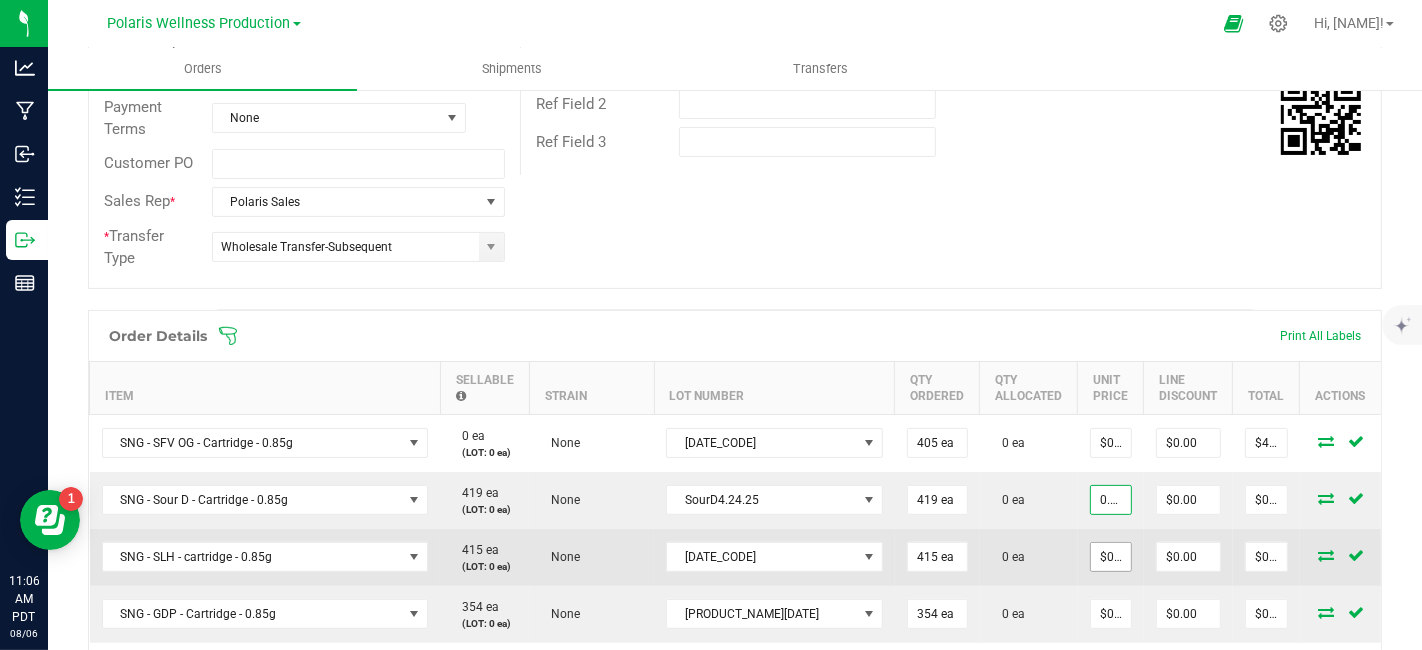 type on "$0.01000" 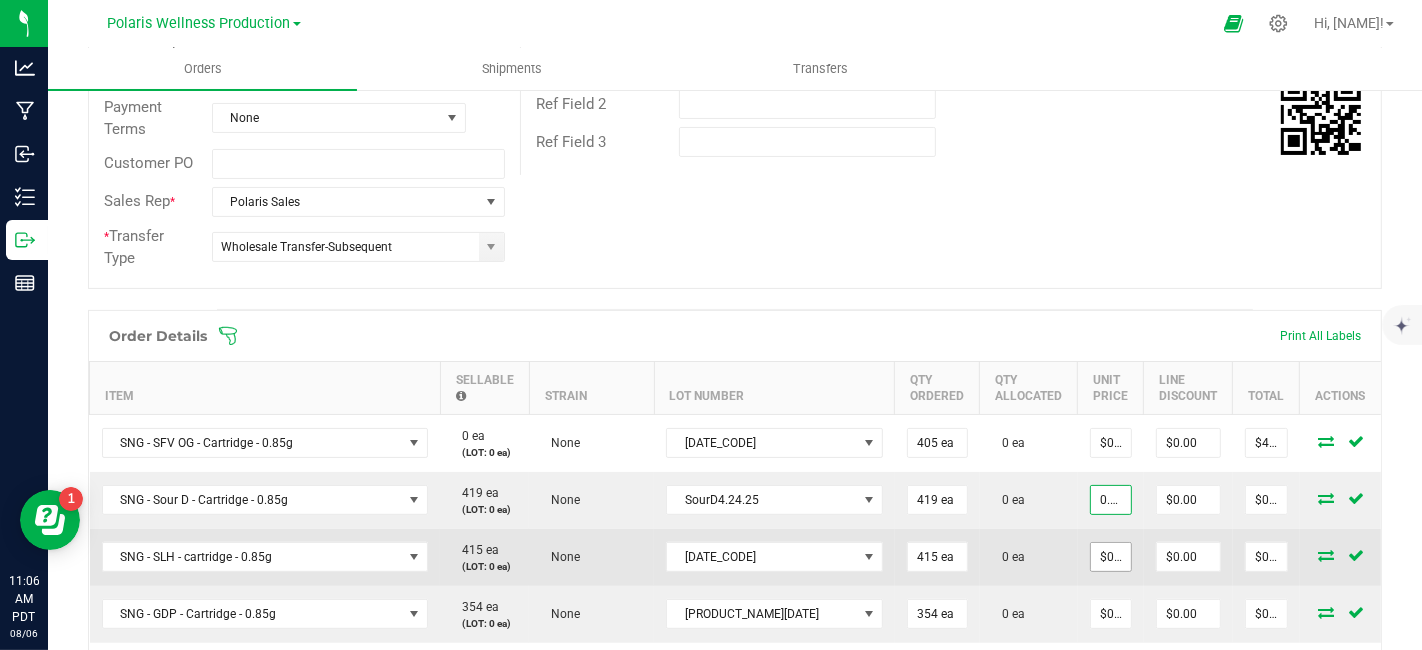 type on "$4.19" 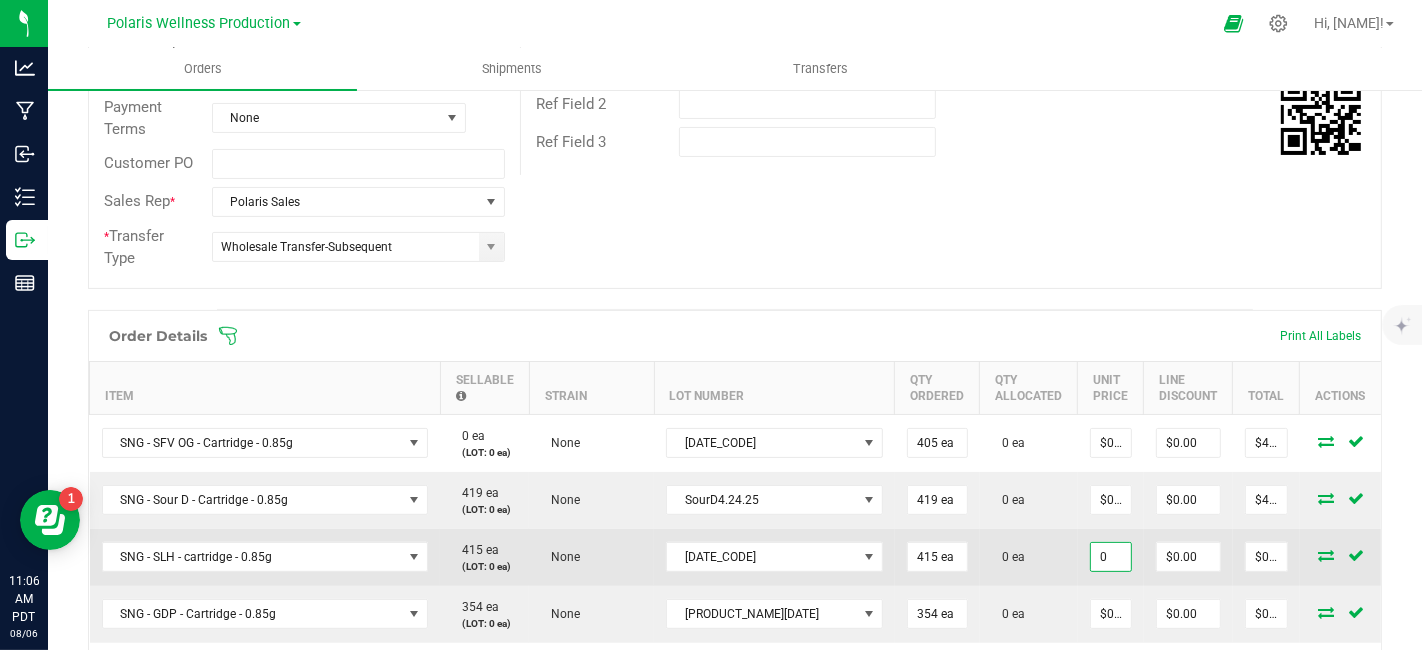 click on "0" at bounding box center (1111, 557) 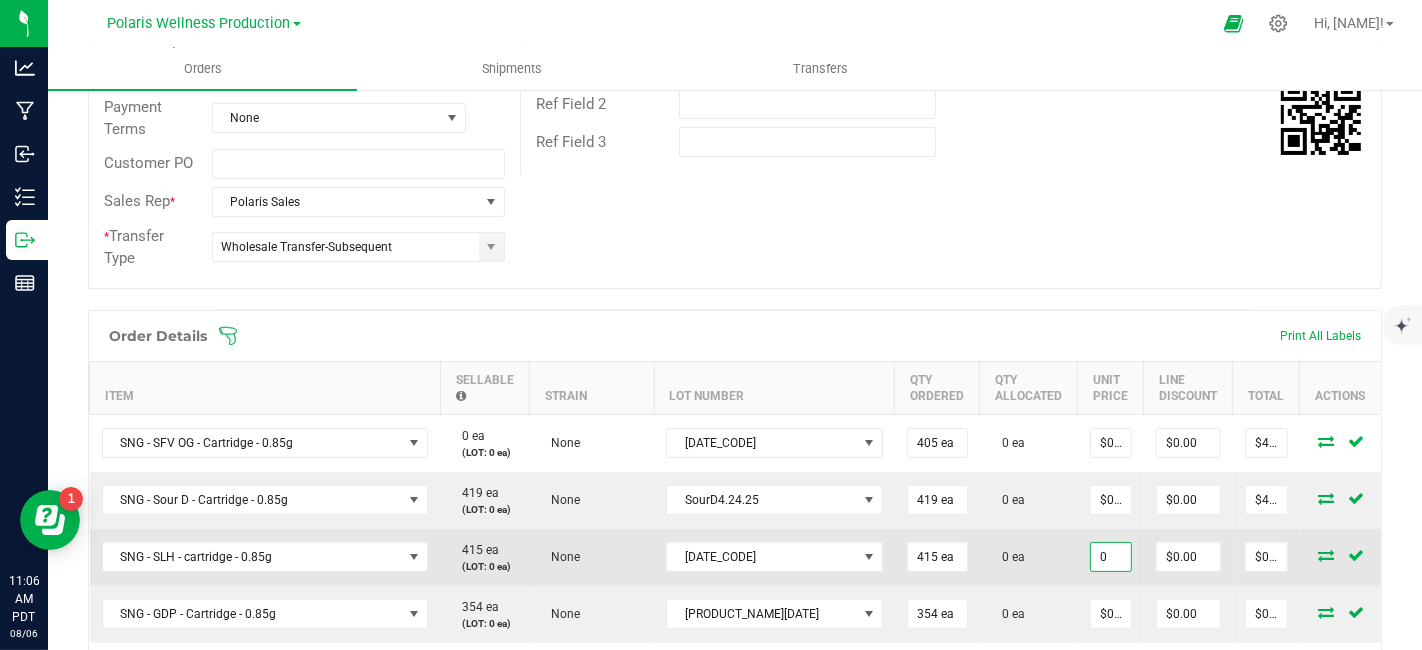 paste on ".01" 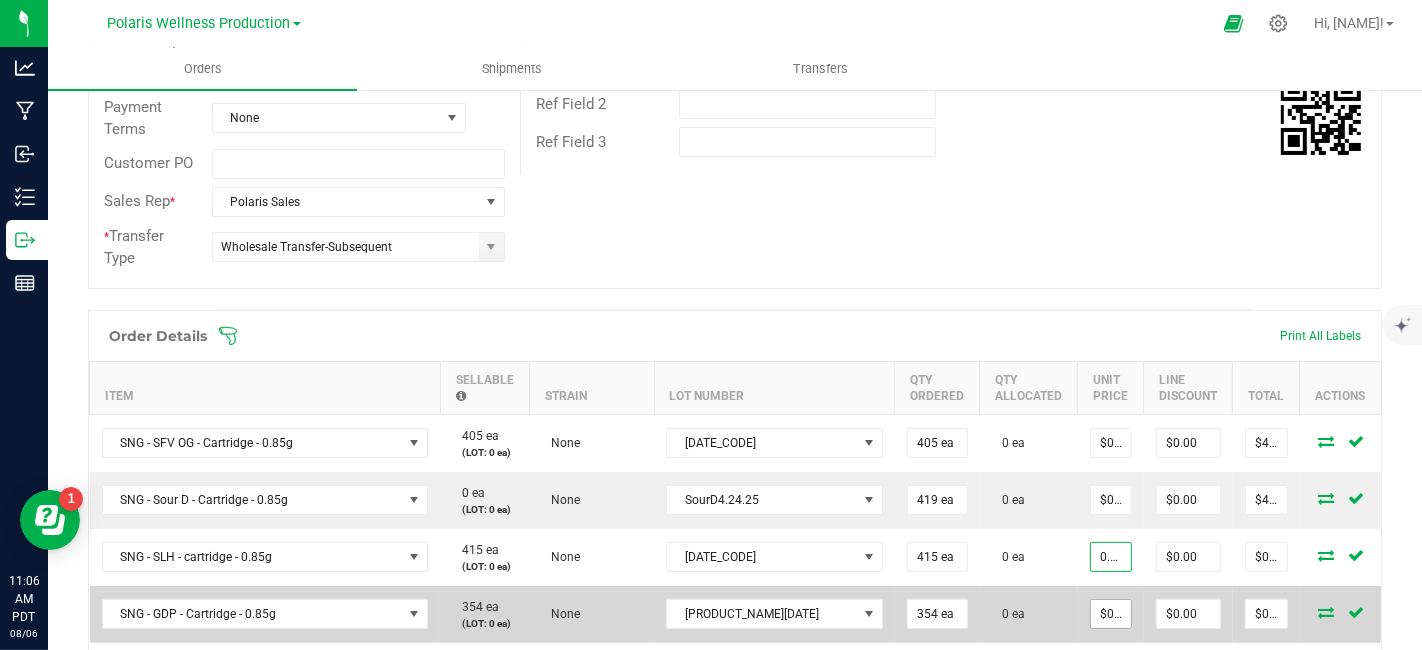 type on "$0.01000" 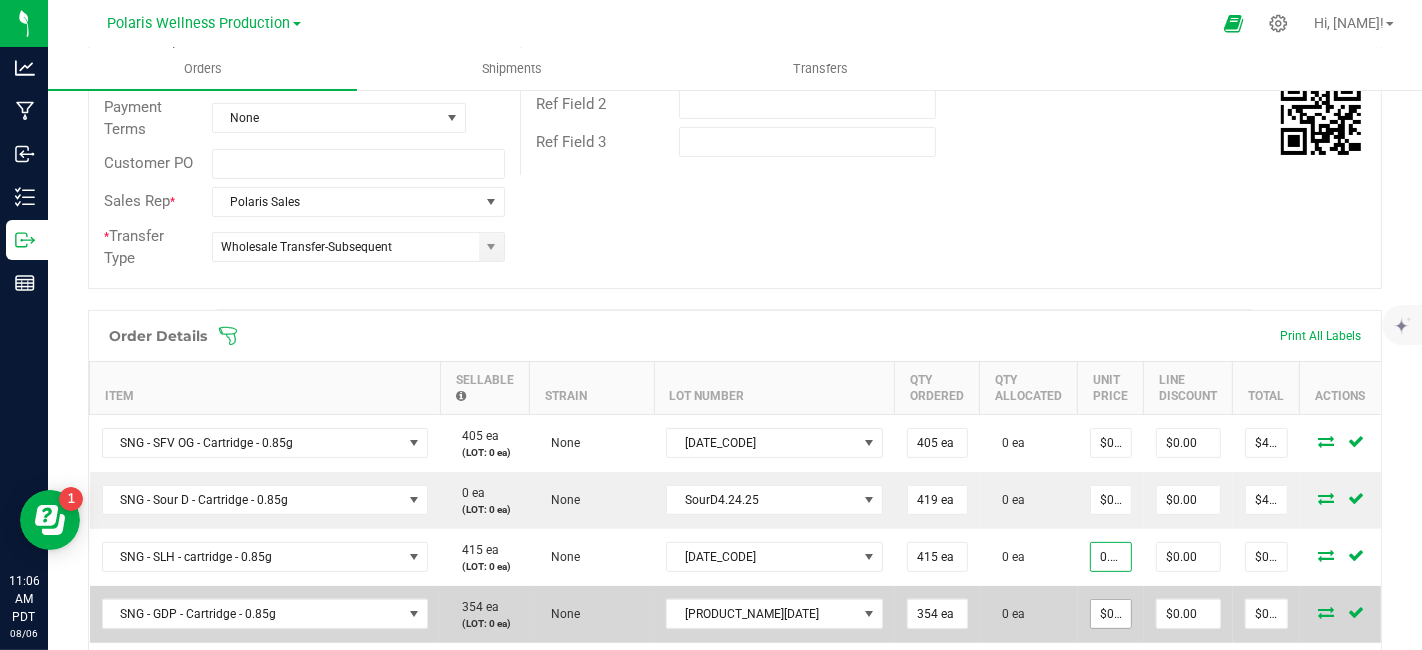 type on "$4.15" 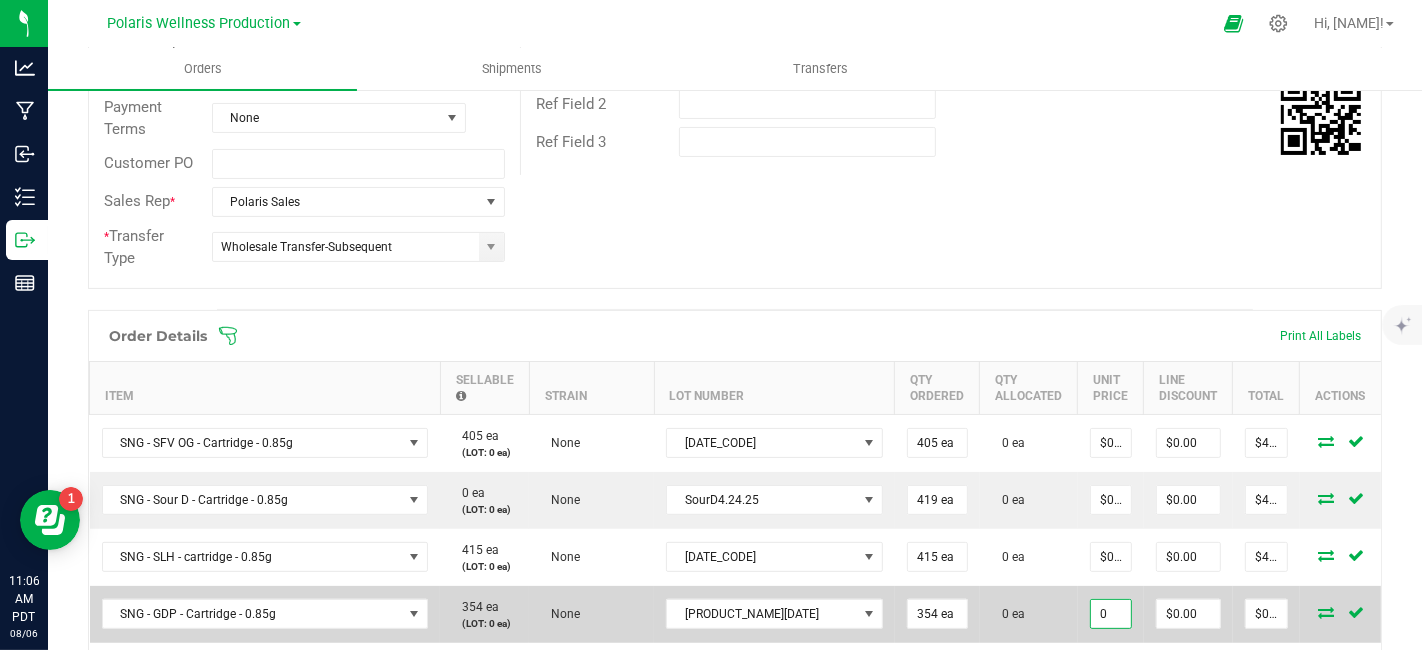 click on "0" at bounding box center (1111, 614) 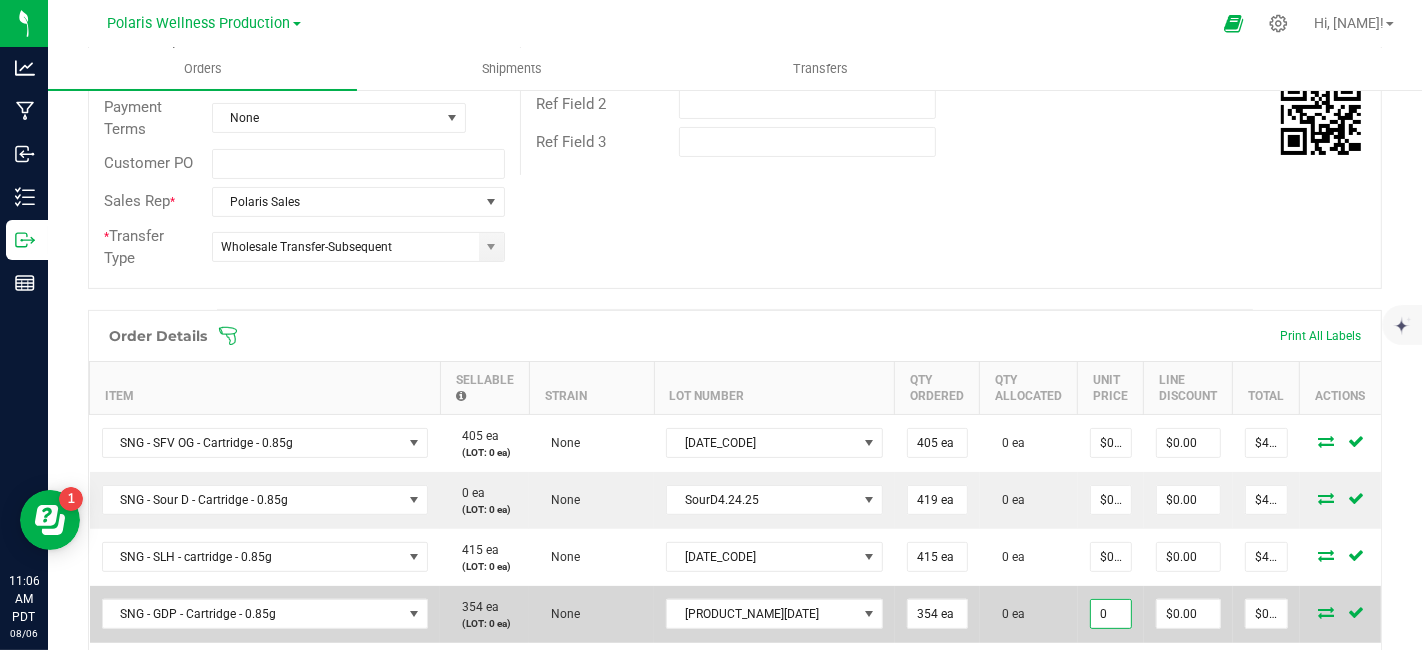 paste on ".01" 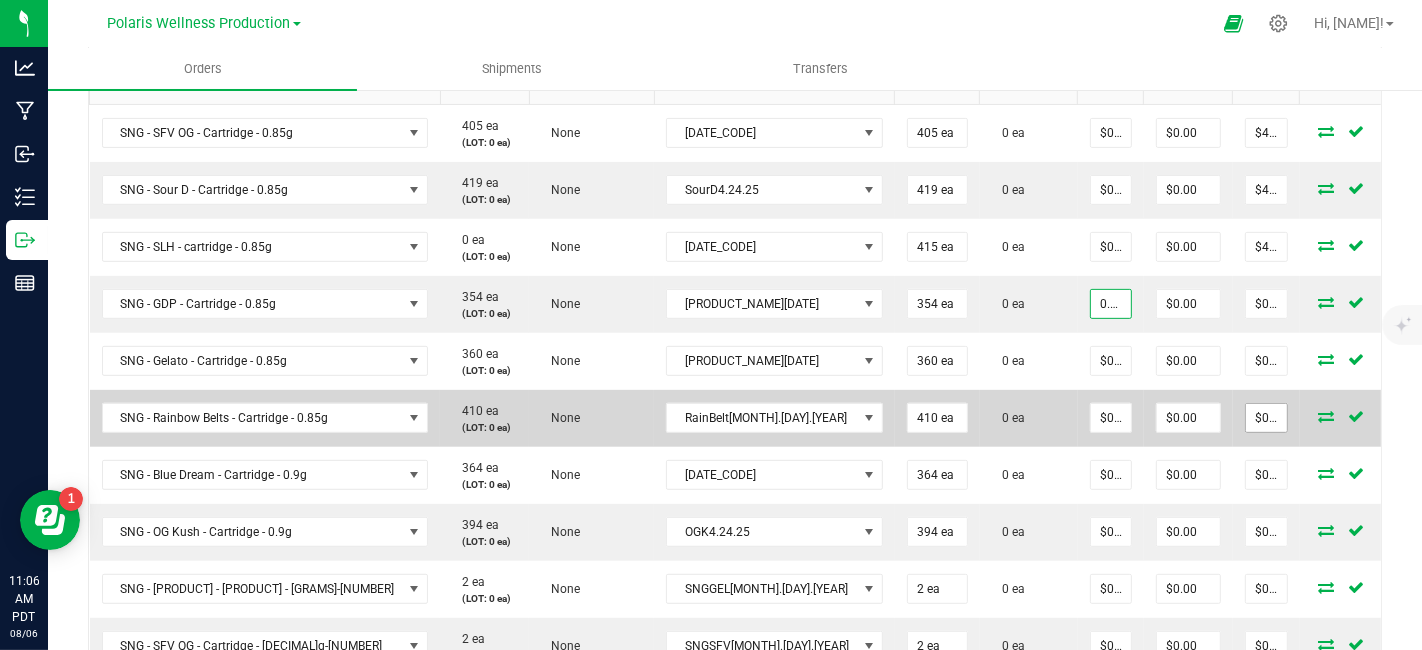 scroll, scrollTop: 668, scrollLeft: 0, axis: vertical 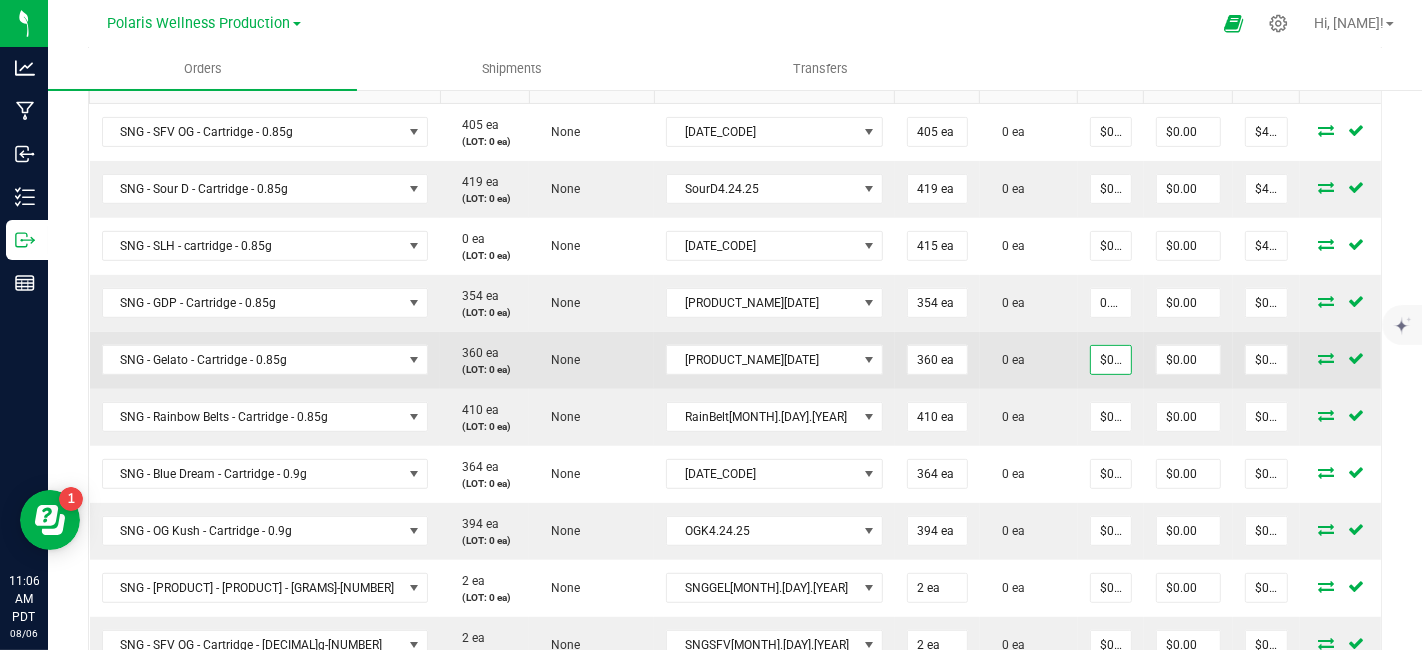 type on "$0.01000" 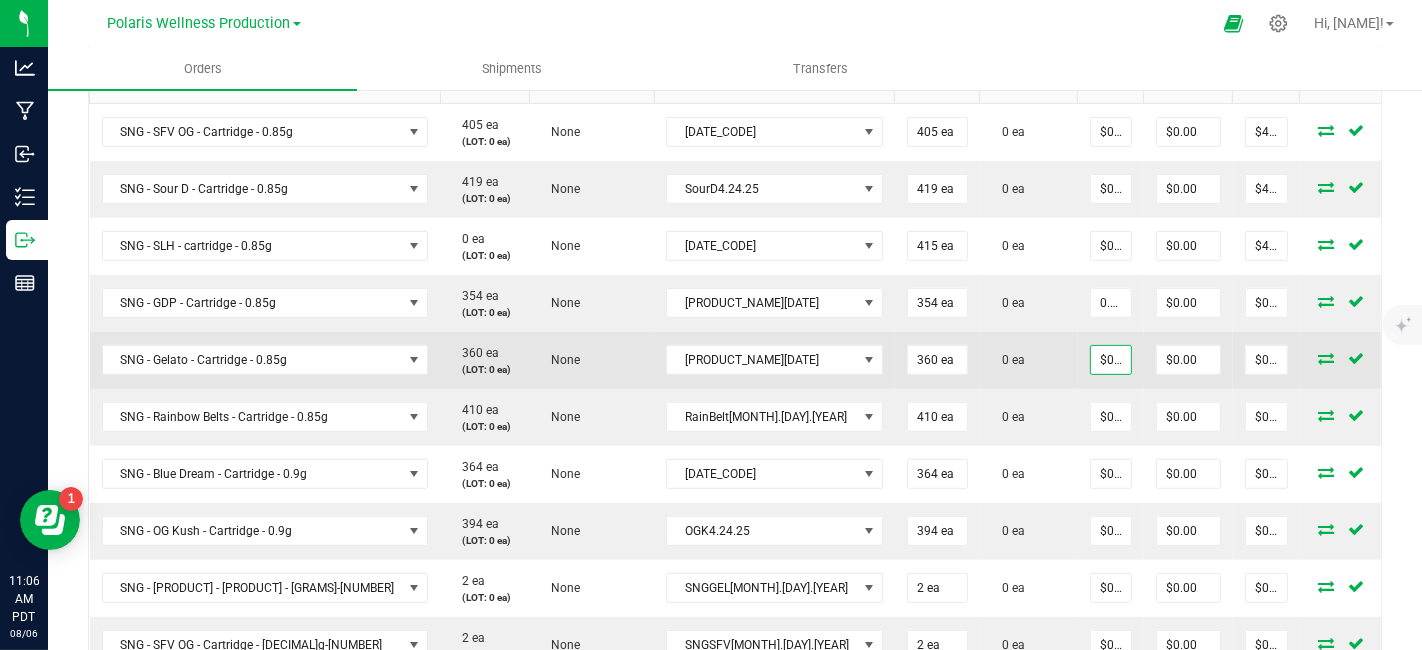 type on "$3.54" 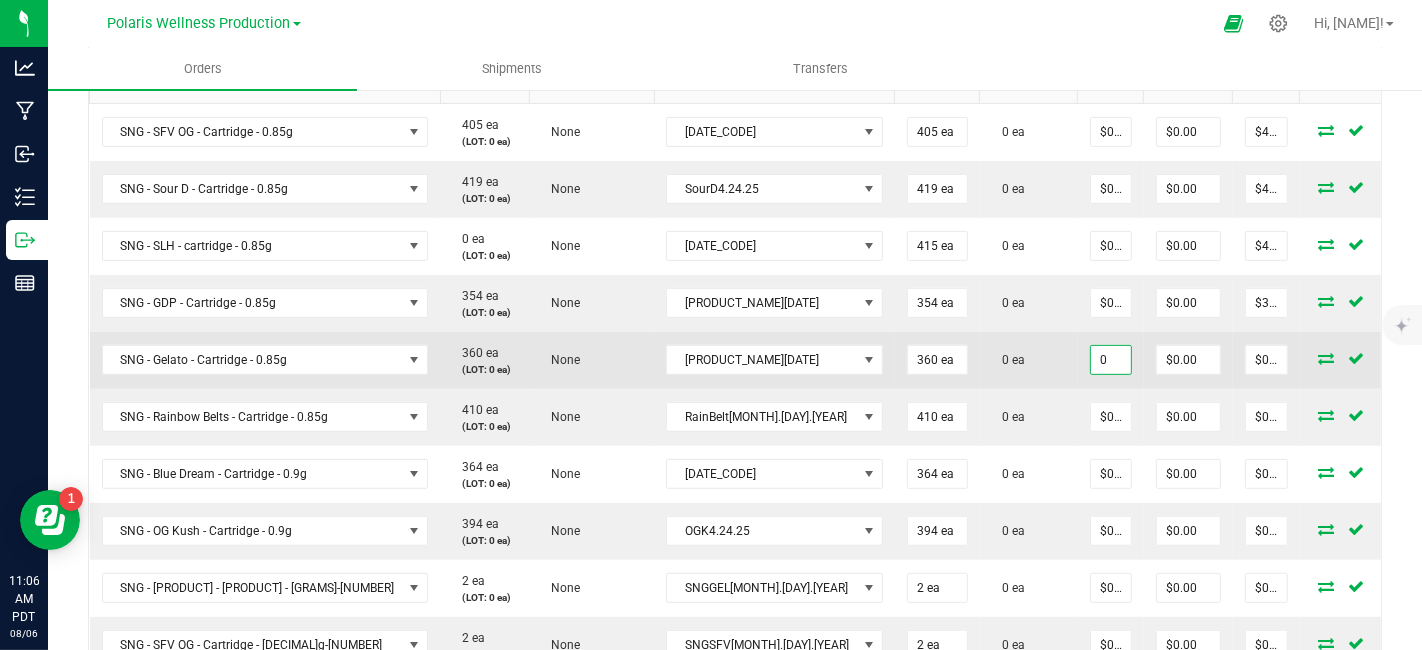 click on "0" at bounding box center (1111, 360) 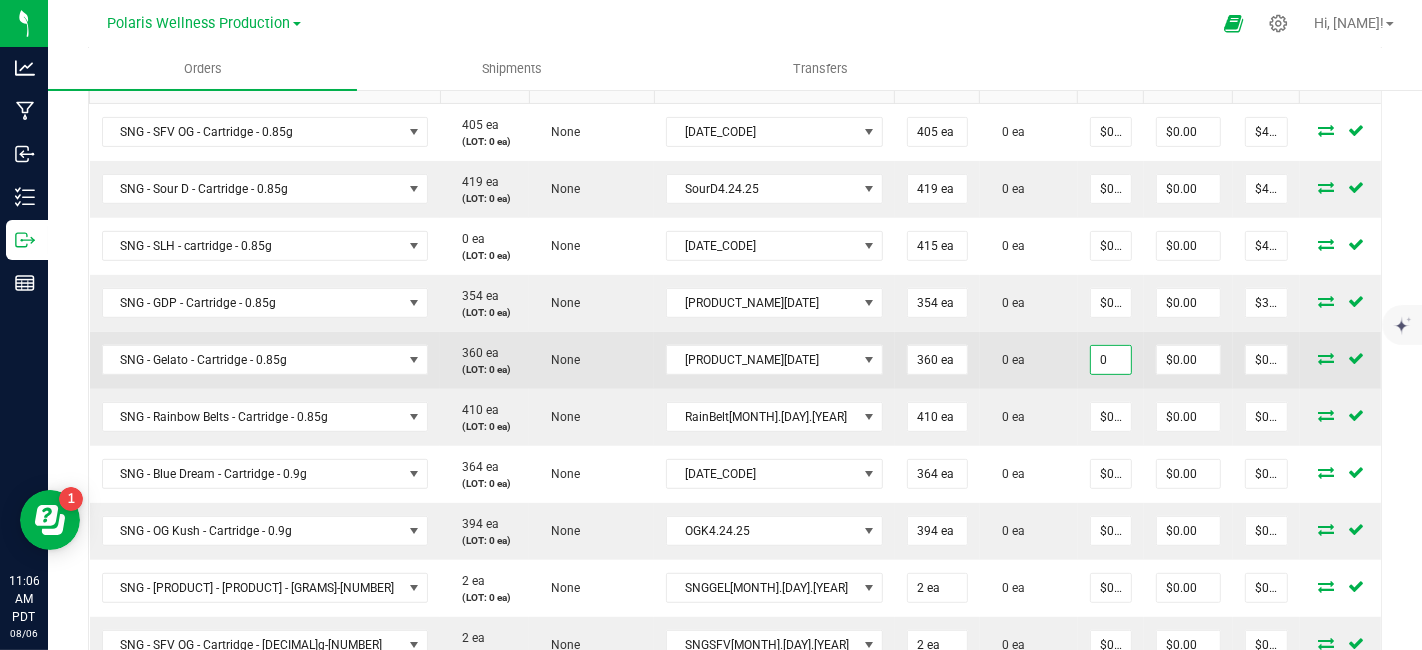 paste on ".01" 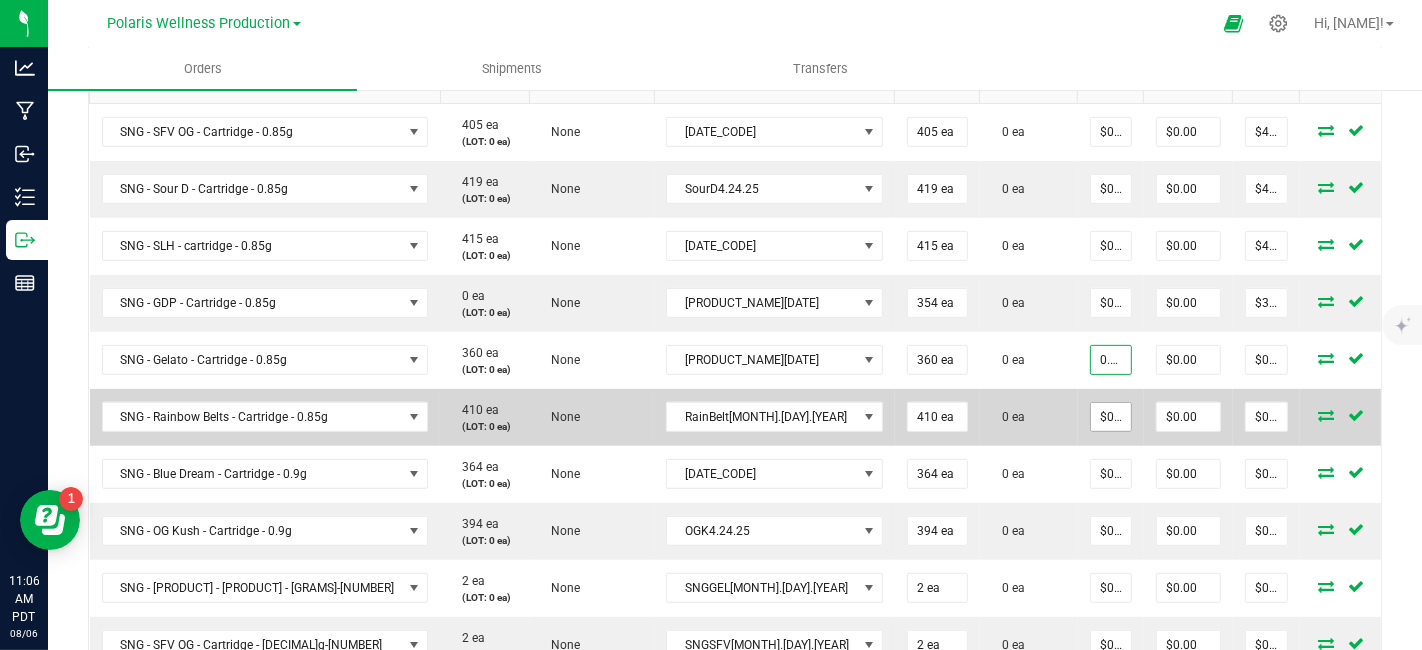type on "$0.01000" 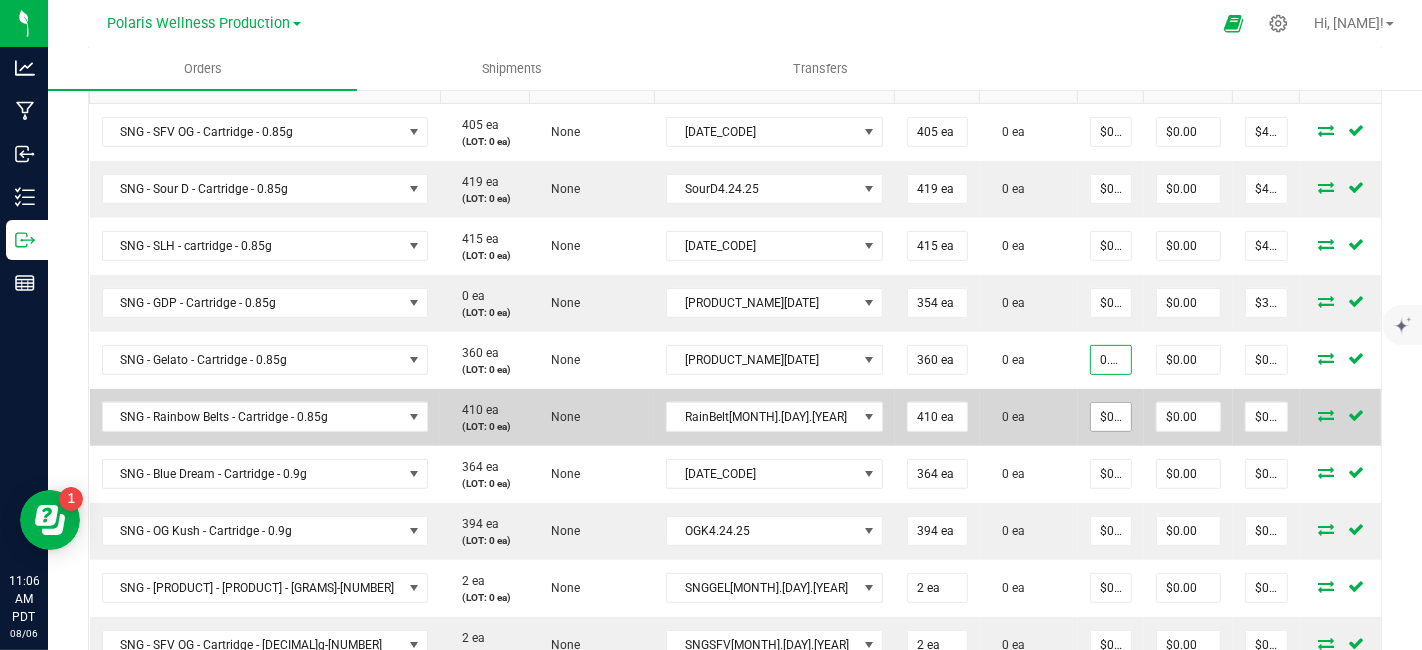 type on "$3.60" 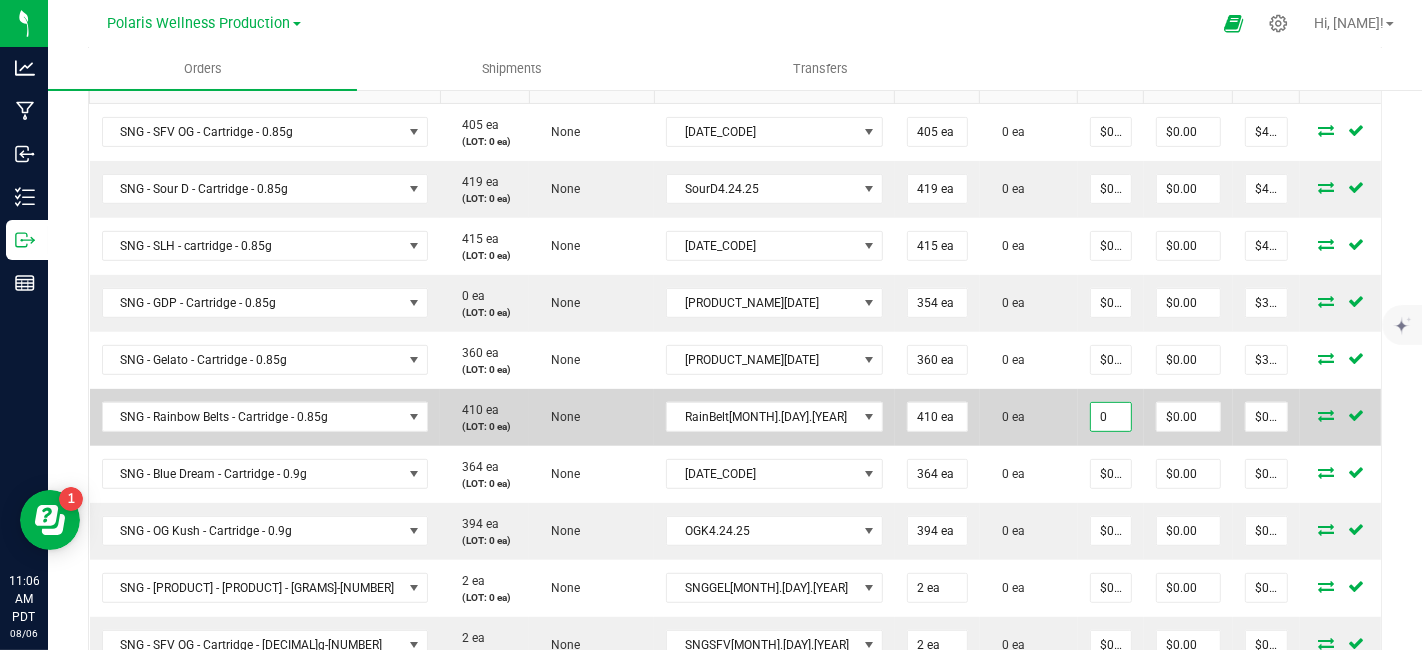click on "0" at bounding box center (1111, 417) 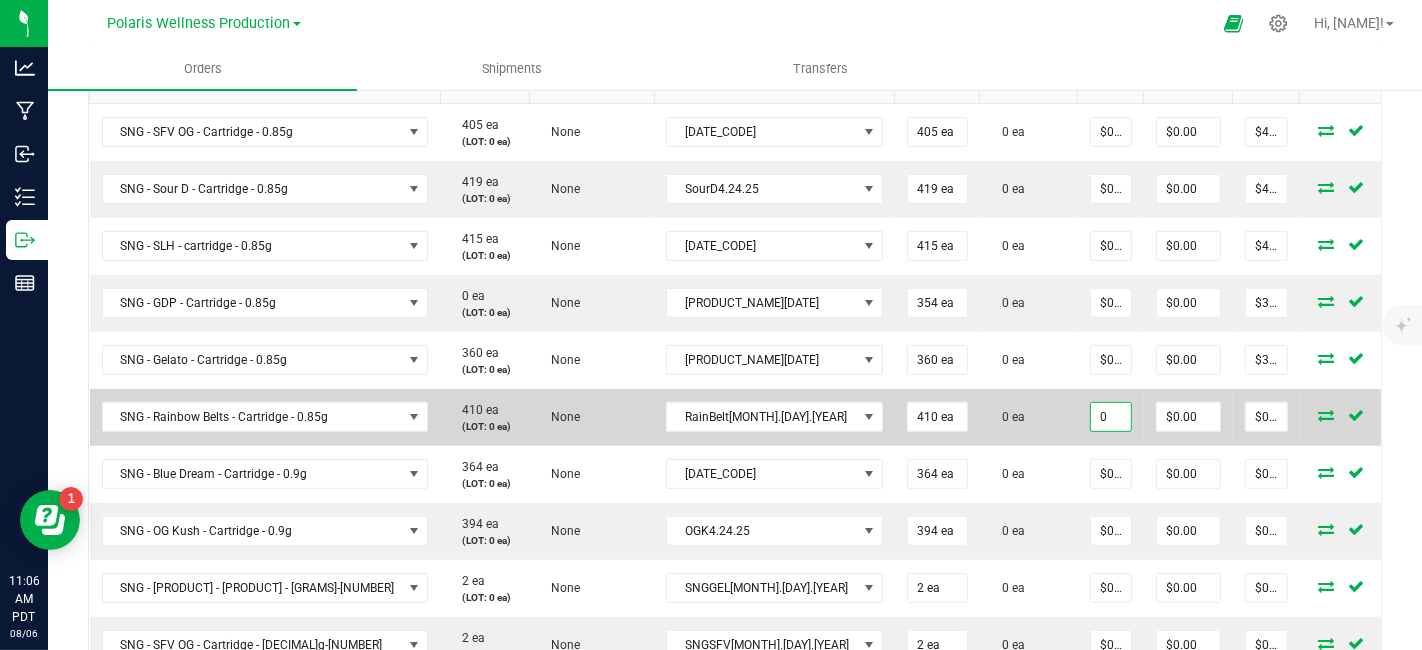 paste on ".01" 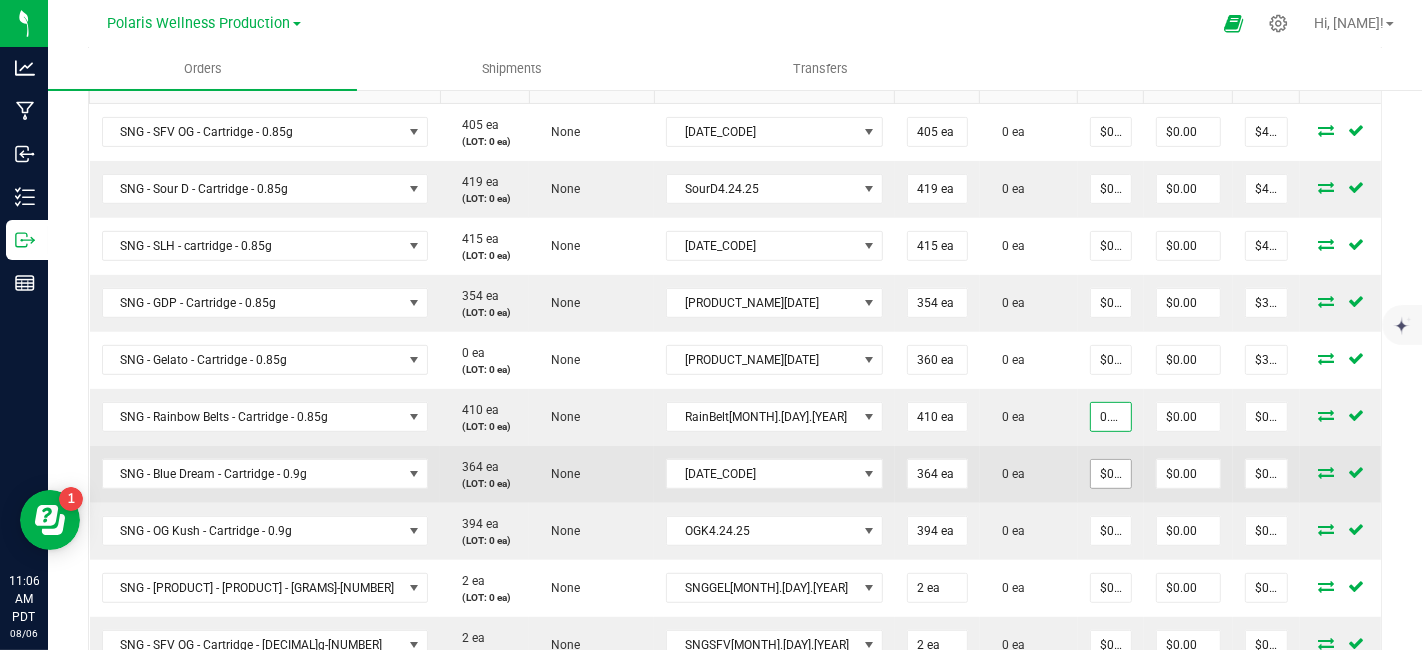 type on "$0.01000" 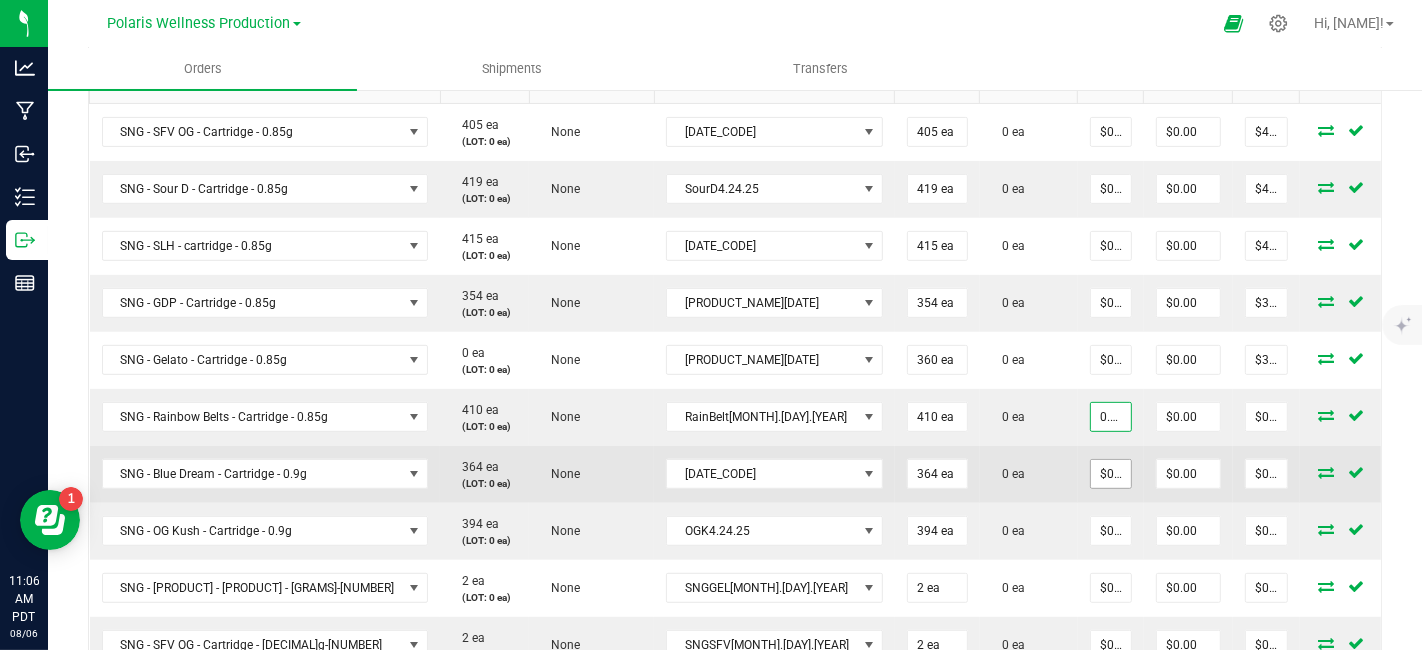 type on "$4.10" 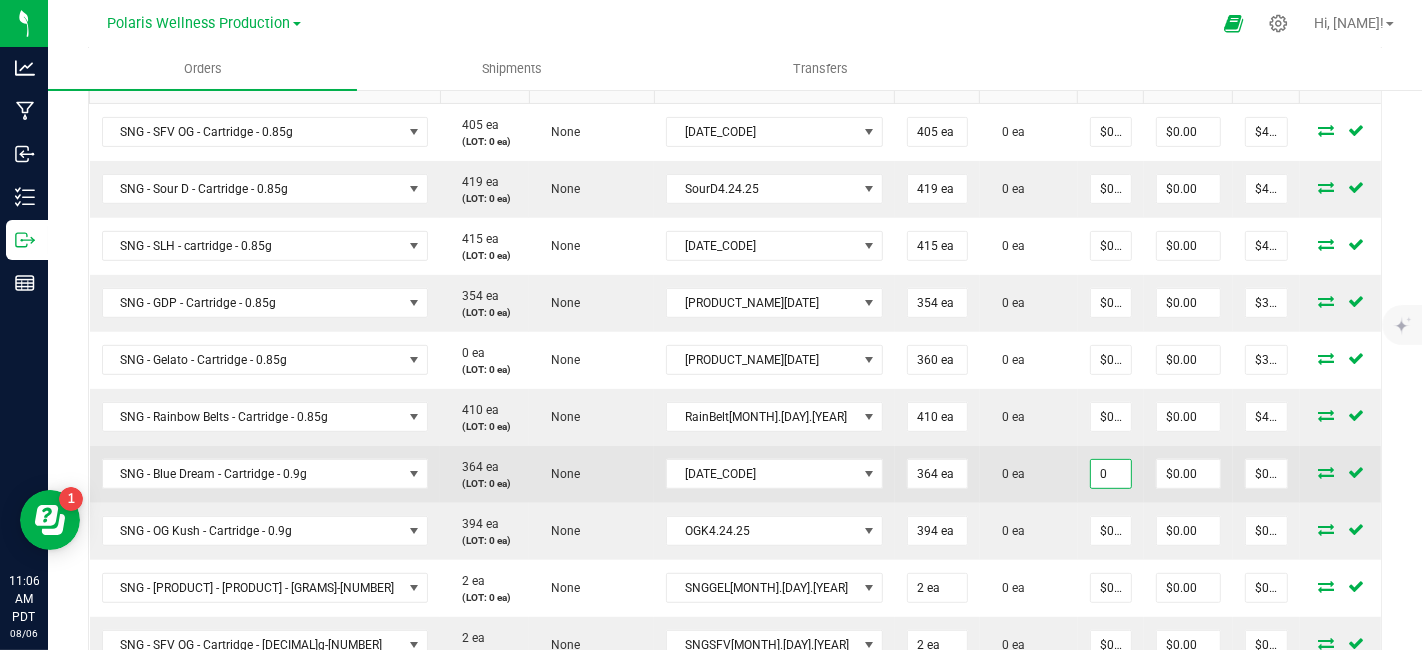 click on "0" at bounding box center [1111, 474] 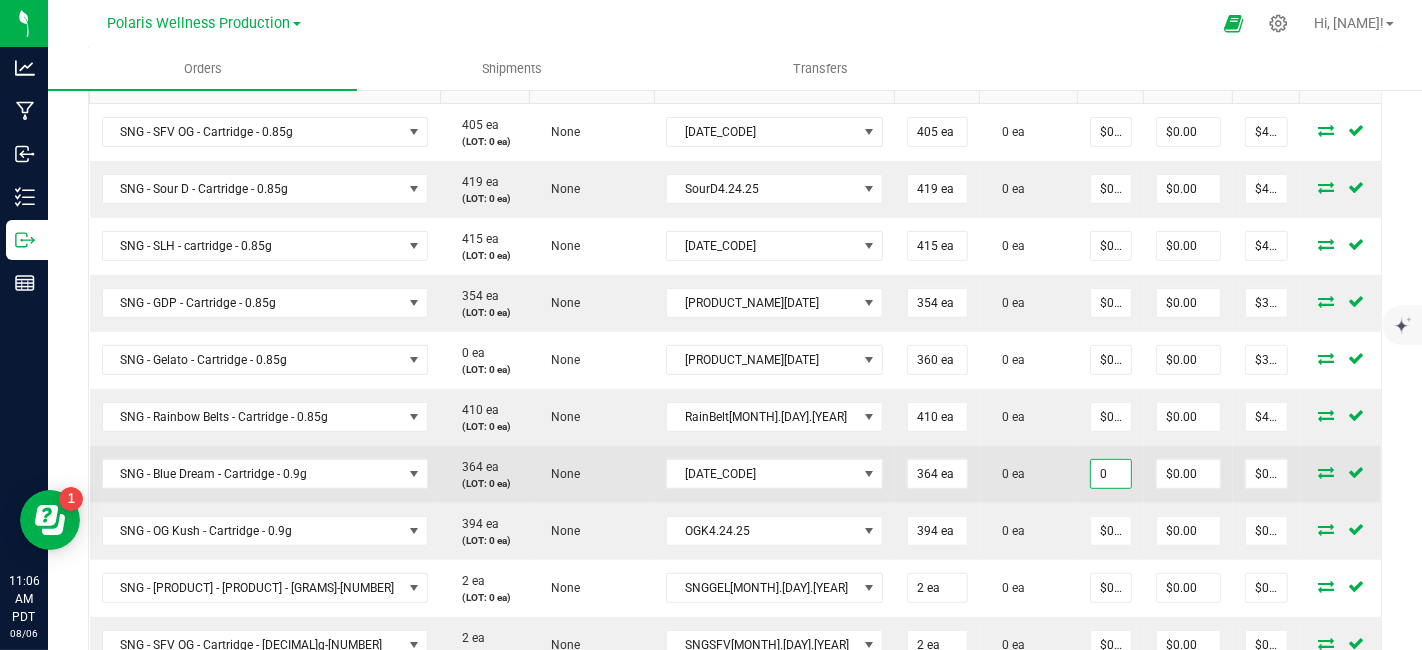paste on ".01" 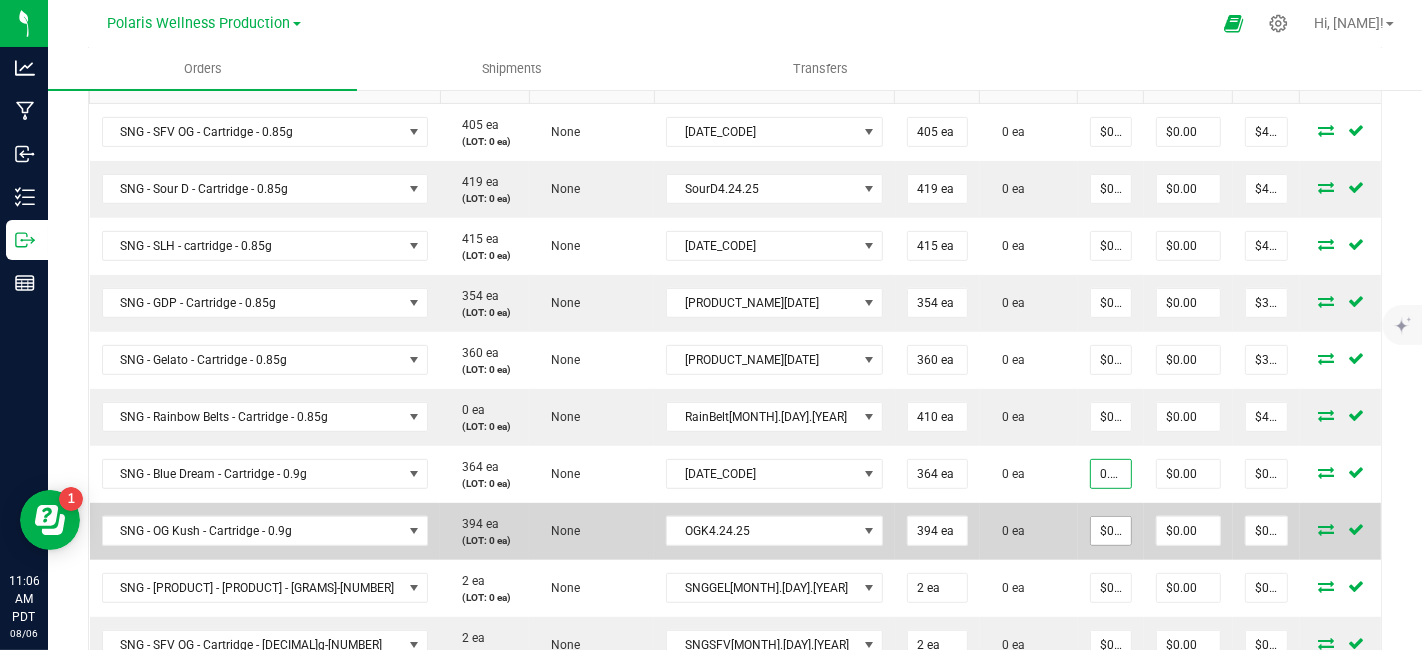 type on "$0.01000" 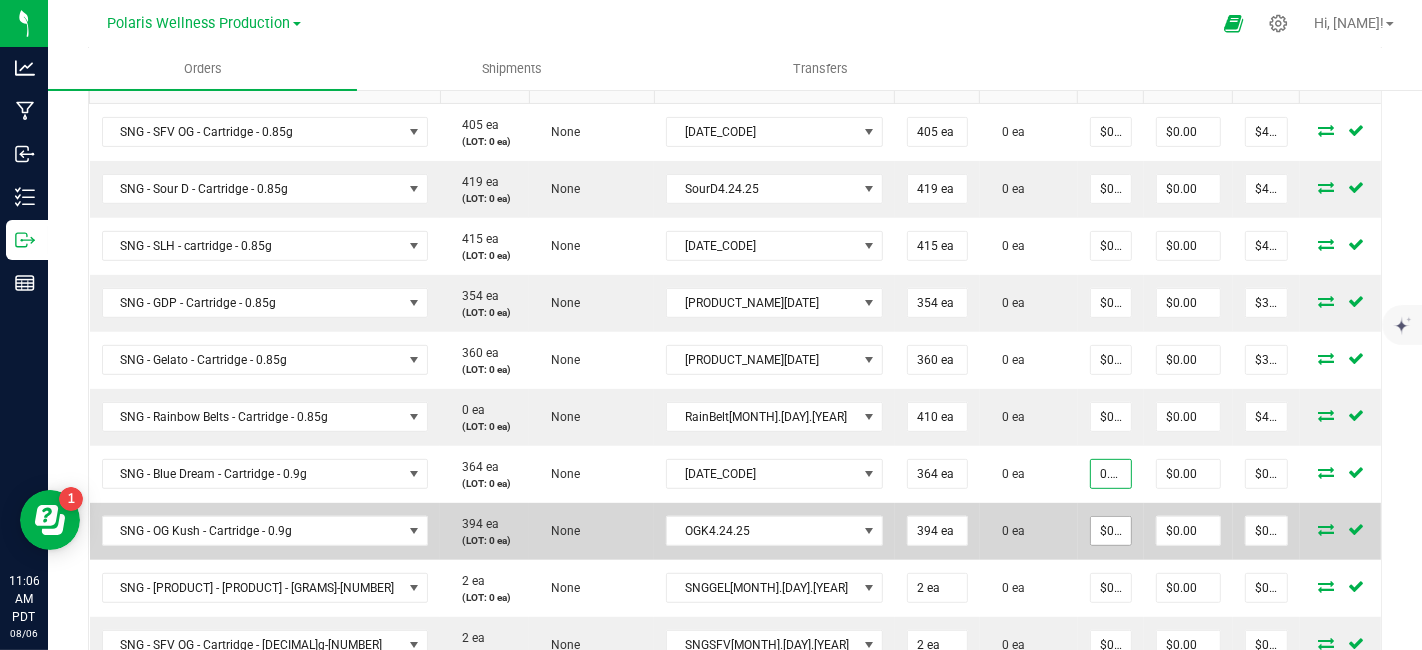 type on "$3.64" 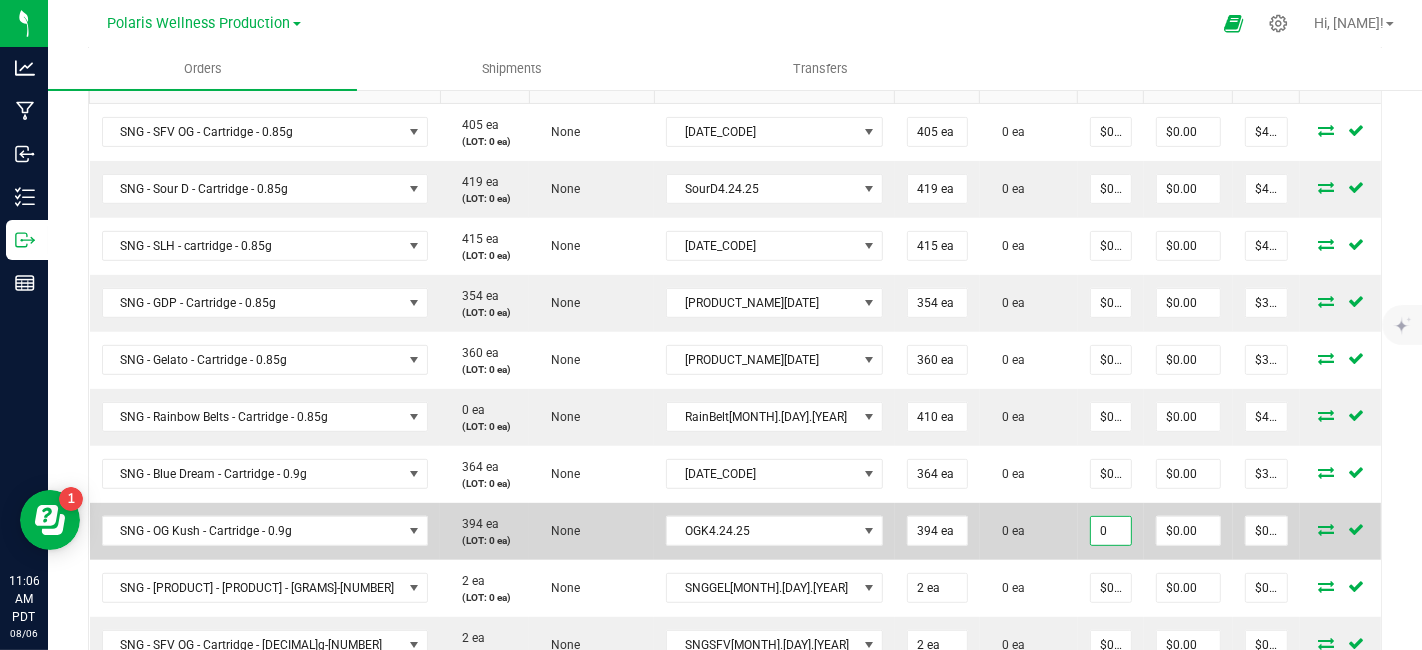 click on "0" at bounding box center [1111, 531] 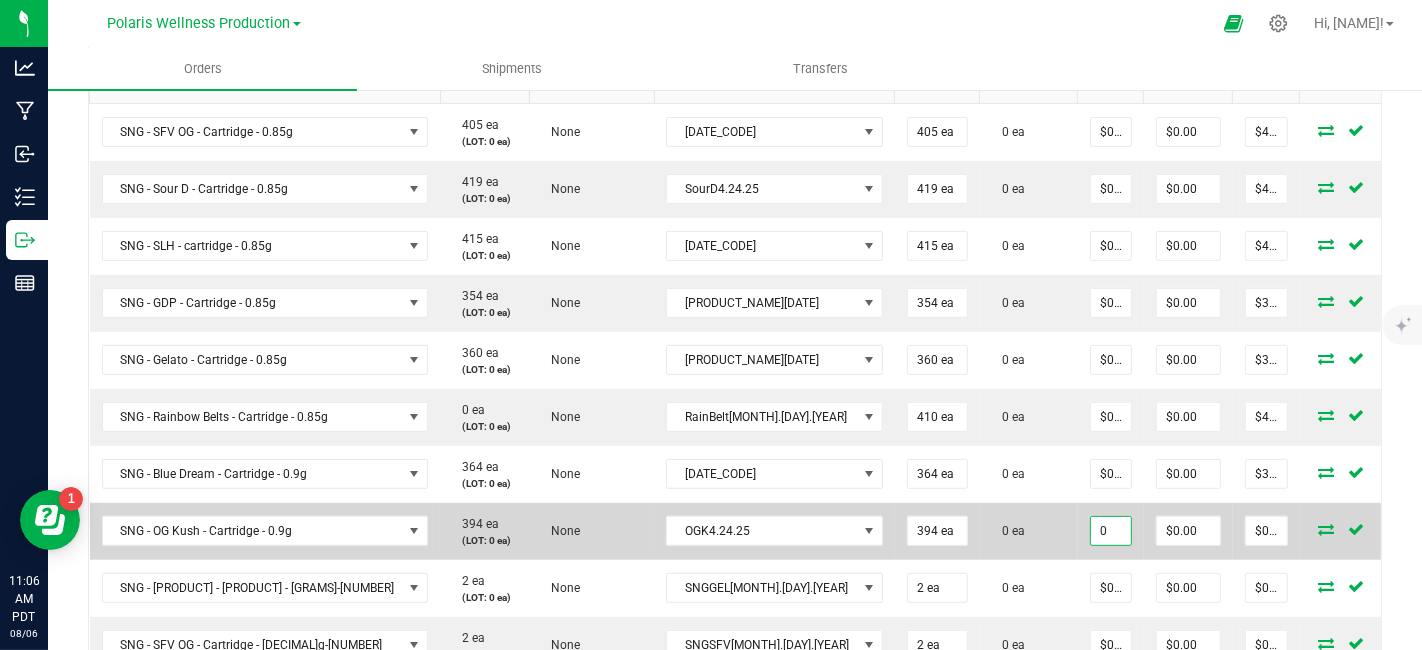 paste on ".01" 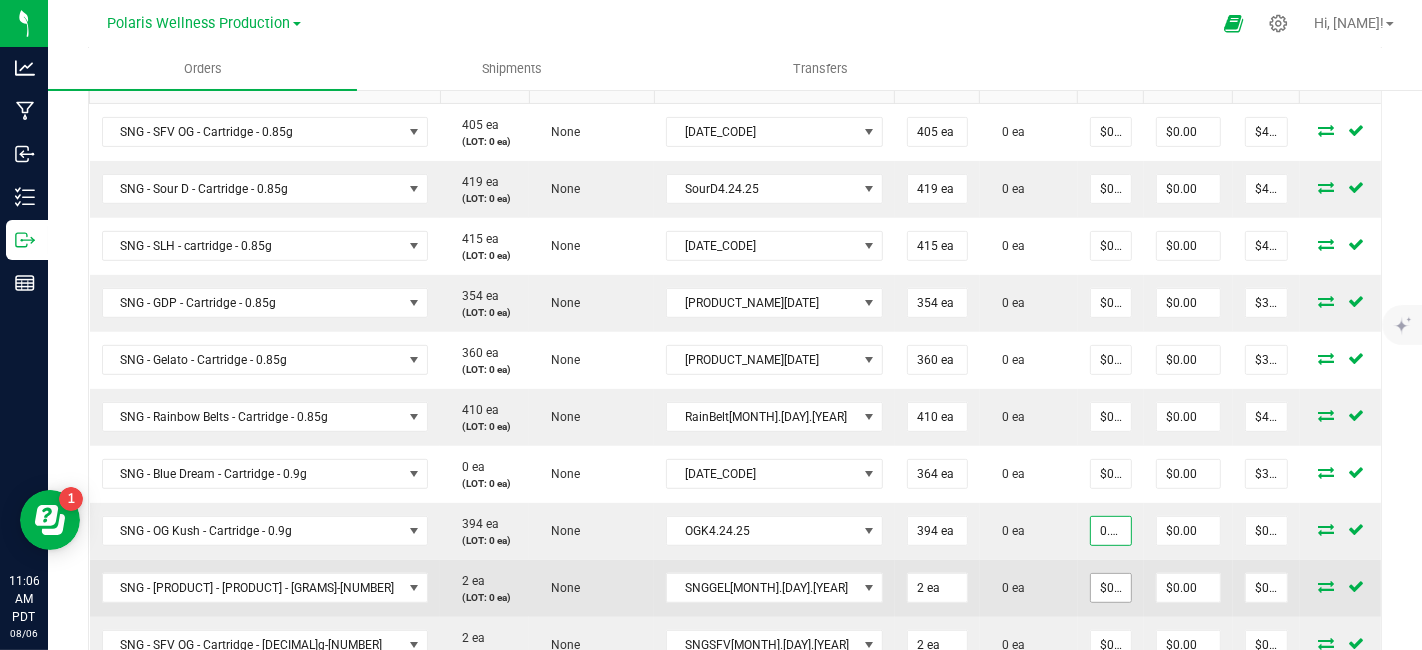 type on "$0.01000" 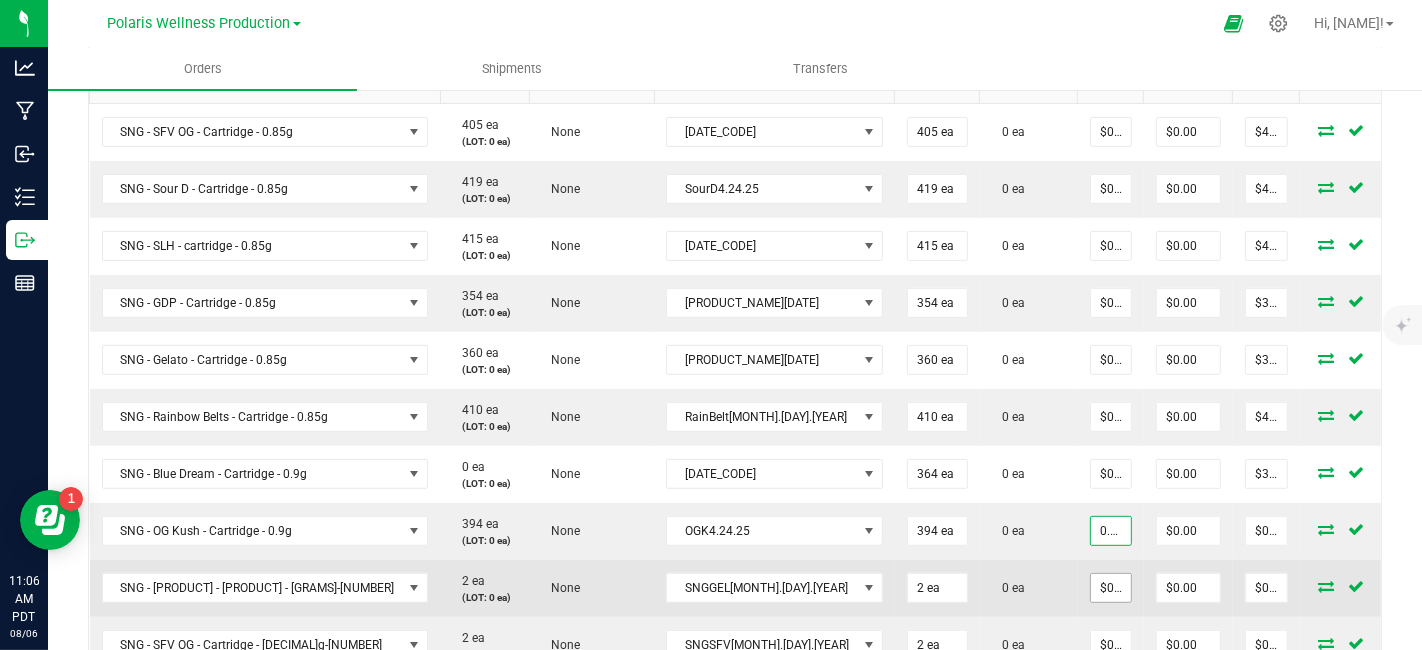 type on "$3.94" 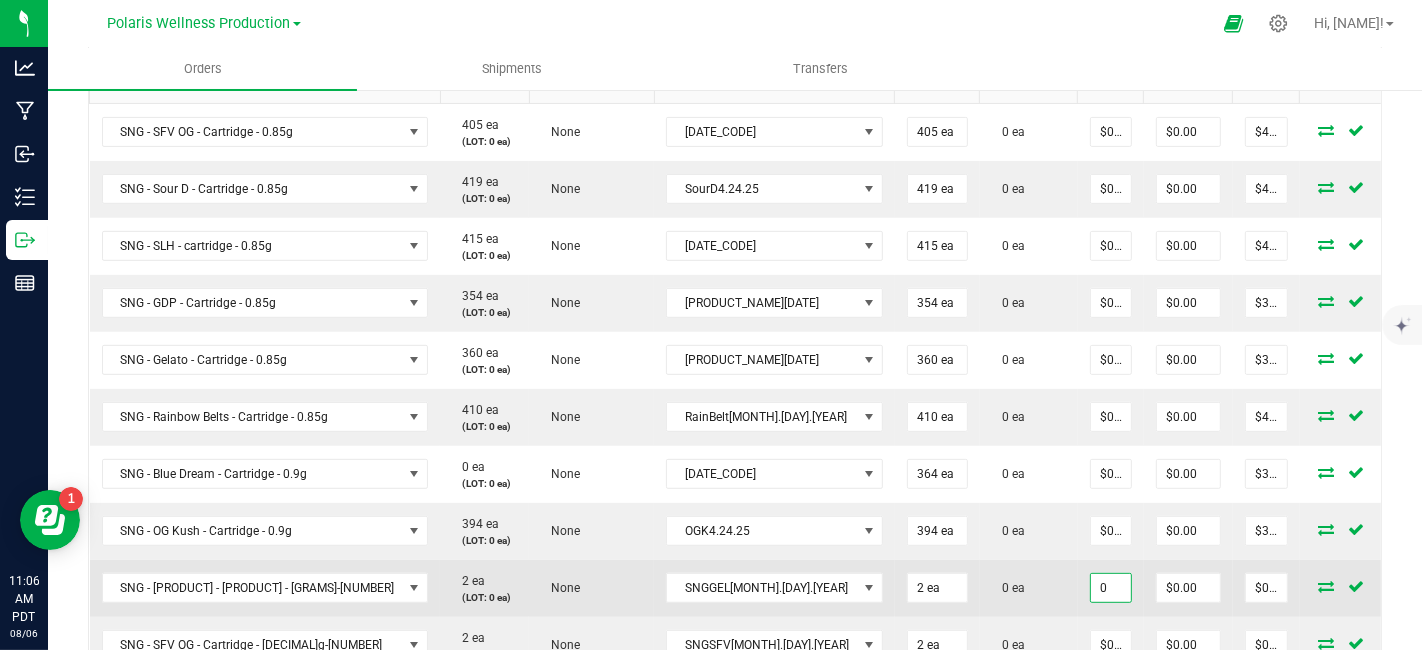 click on "0" at bounding box center (1111, 588) 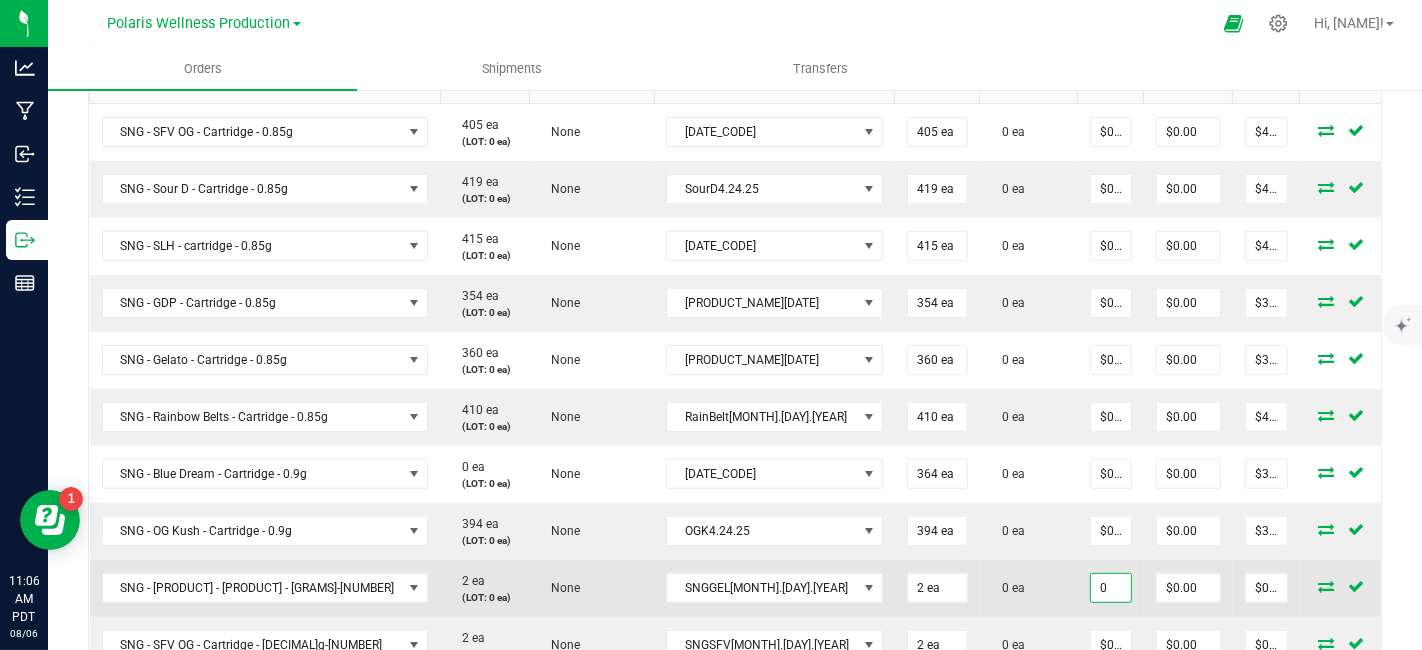 paste on ".01" 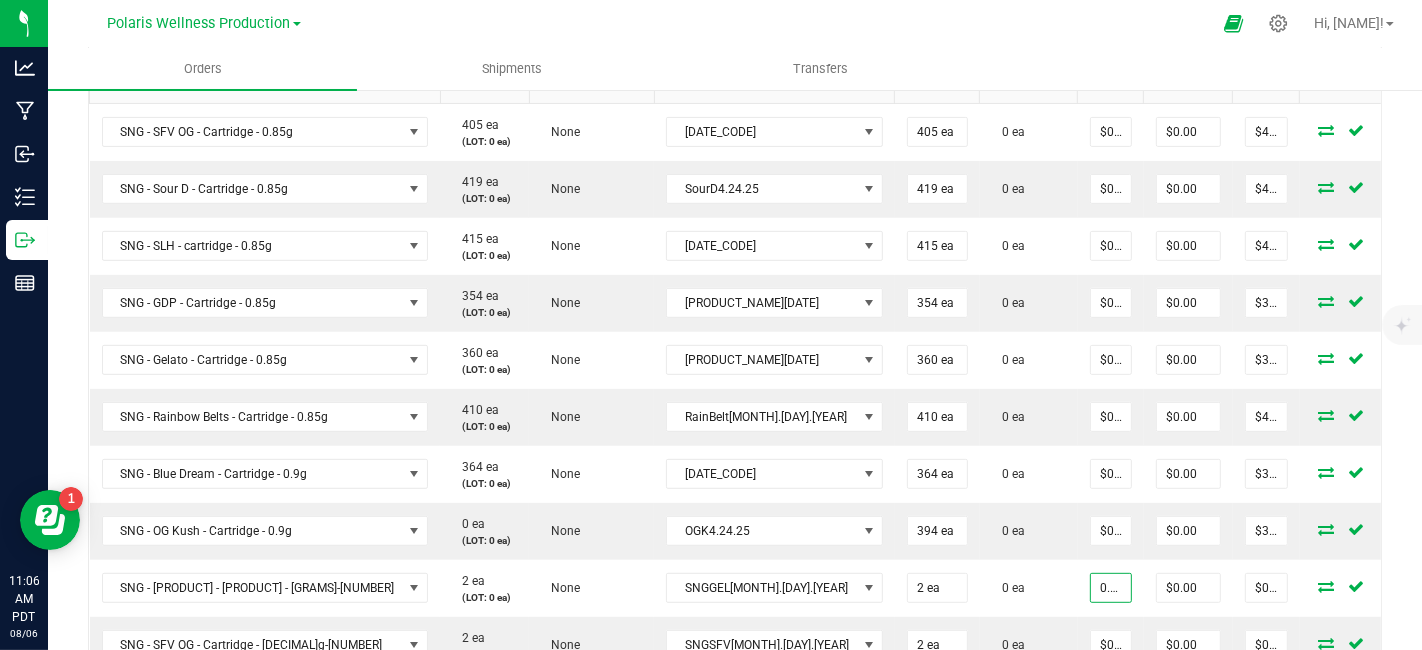 type on "$0.01000" 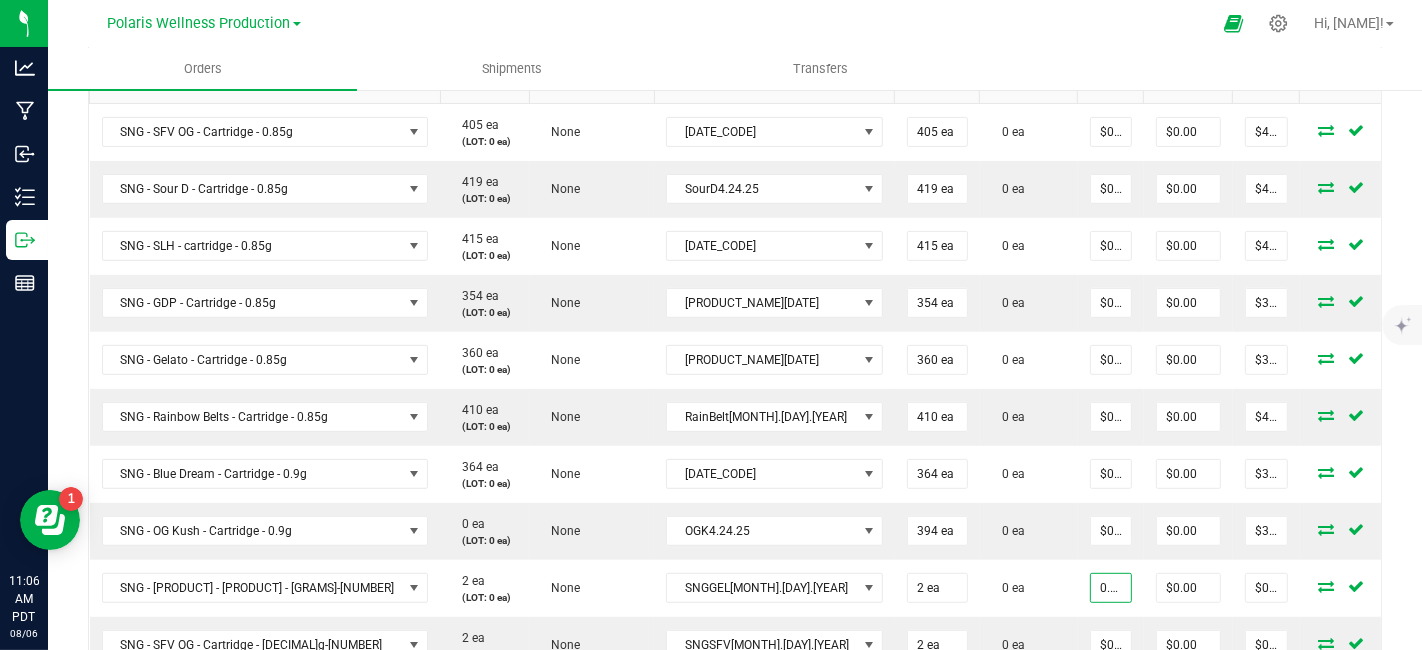 type on "$0.02" 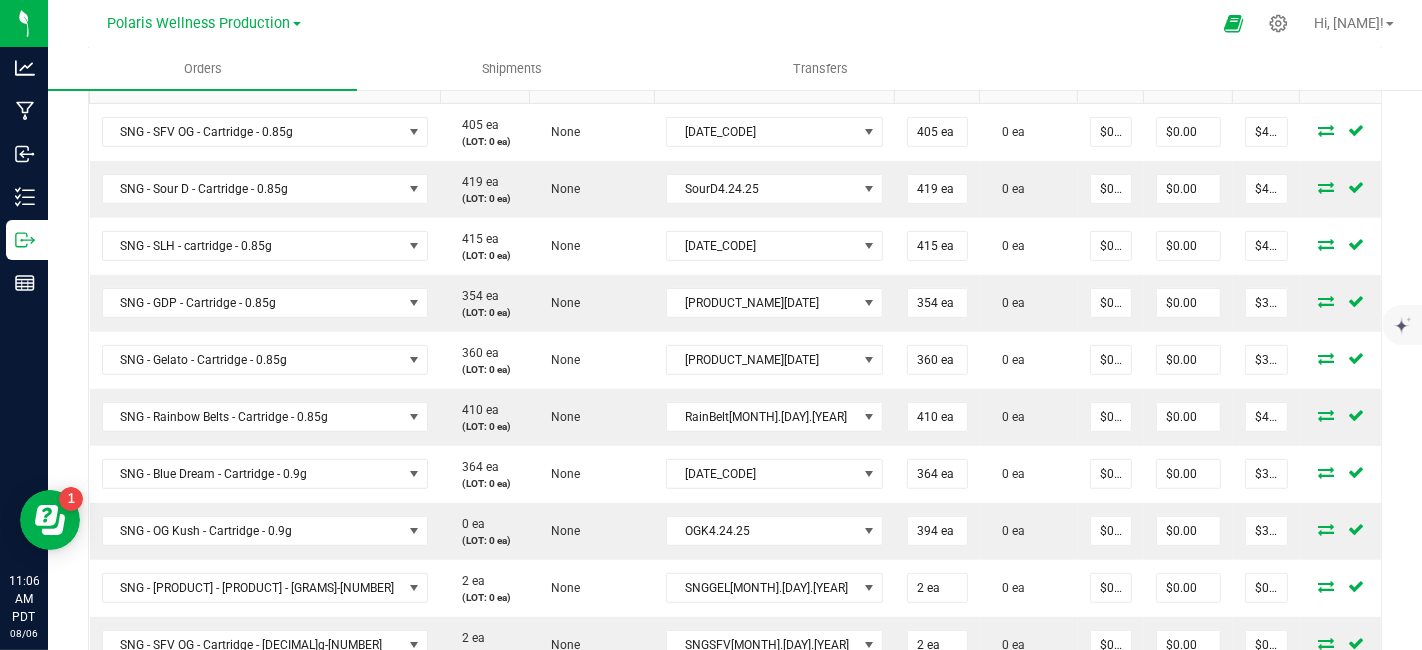 click on "Back to Orders
Order details   Export PDF   Done Editing   Order #   [ORDER_NUMBER]   Status   Created   Order Date   [MONTH] [DAY], [YEAR] [HOUR]:[MINUTE] [AM/PM] [TIMEZONE]   Payment Status   Awaiting Payment   Invoice Date  [MM]/[DD]/[YYYY]  Requested Delivery Date  [MM]/[DD]/[YYYY]  Payment Terms  None  Customer PO   Sales Rep   *  Polaris Sales *  Transfer Type  Wholesale Transfer-Subsequent  Destination DBA  * SNG Production ([NUMBER])  Edit   Order Total   $31.21   License #      License Expiration   Address  SNG Production ([NUMBER]) NV  Contact   Distributor  Select distributor  Ref Field 1   Ref Field 2   Ref Field 3
Order Details Print All Labels Item  Sellable  Strain  Lot Number  Qty Ordered Qty Allocated Unit Price Line Discount Total Actions SNG - SFV OG - Cartridge - 0.85g  405 ea   None  2 ea" at bounding box center (735, 298) 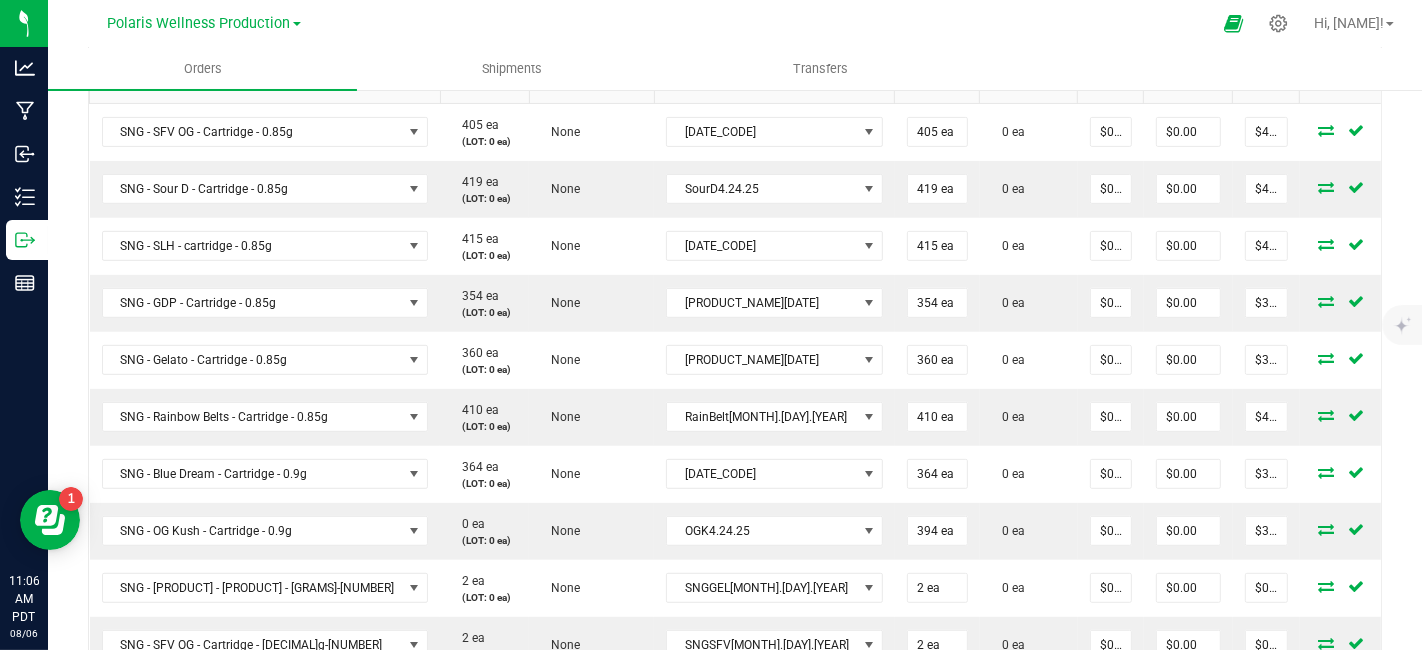 click on "Back to Orders
Order details   Export PDF   Done Editing   Order #   [ORDER_NUMBER]   Status   Created   Order Date   [MONTH] [DAY], [YEAR] [HOUR]:[MINUTE] [AM/PM] [TIMEZONE]   Payment Status   Awaiting Payment   Invoice Date  [MM]/[DD]/[YYYY]  Requested Delivery Date  [MM]/[DD]/[YYYY]  Payment Terms  None  Customer PO   Sales Rep   *  Polaris Sales *  Transfer Type  Wholesale Transfer-Subsequent  Destination DBA  * SNG Production ([NUMBER])  Edit   Order Total   $31.21   License #      License Expiration   Address  SNG Production ([NUMBER]) NV  Contact   Distributor  Select distributor  Ref Field 1   Ref Field 2   Ref Field 3
Order Details Print All Labels Item  Sellable  Strain  Lot Number  Qty Ordered Qty Allocated Unit Price Line Discount Total Actions SNG - SFV OG - Cartridge - 0.85g  405 ea   None  2 ea" at bounding box center [735, 298] 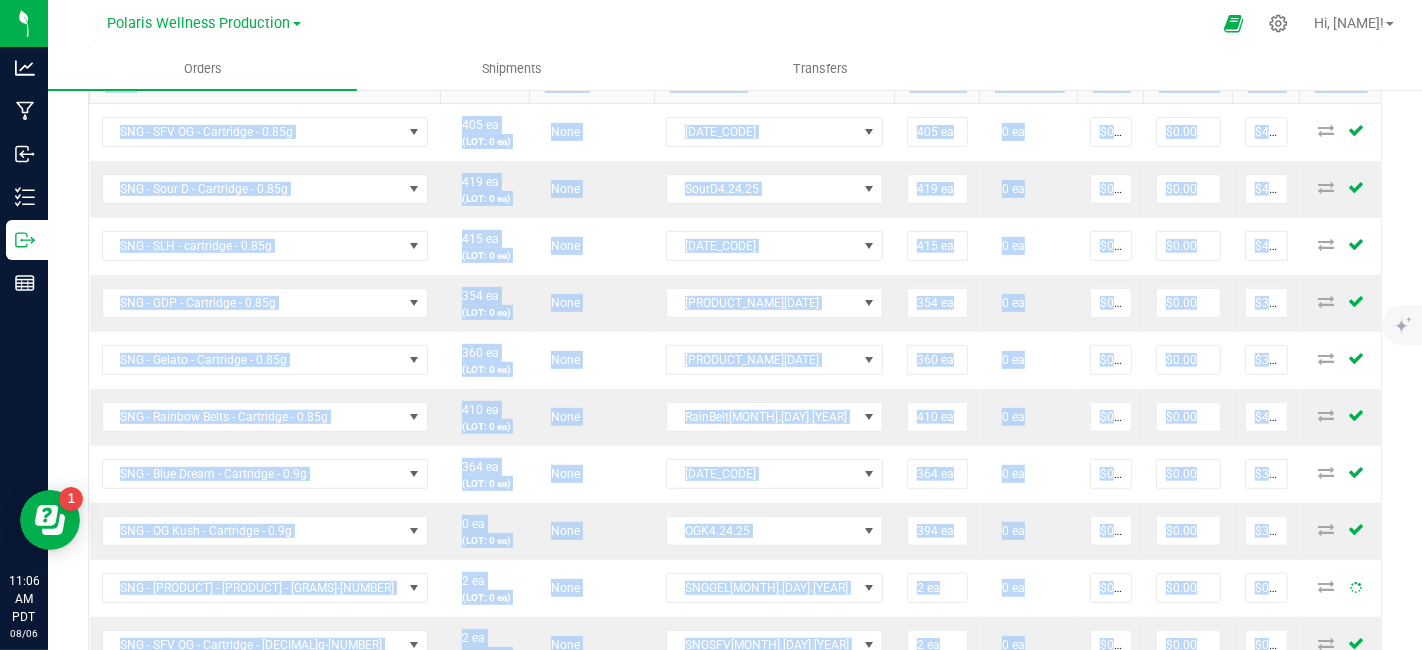 click on "Back to Orders
Order details   Export PDF   Done Editing   Order #   [ORDER_NUMBER]   Status   Created   Order Date   [MONTH] [DAY], [YEAR] [HOUR]:[MINUTE] [AM/PM] [TIMEZONE]   Payment Status   Awaiting Payment   Invoice Date  [MM]/[DD]/[YYYY]  Requested Delivery Date  [MM]/[DD]/[YYYY]  Payment Terms  None  Customer PO   Sales Rep   *  Polaris Sales *  Transfer Type  Wholesale Transfer-Subsequent  Destination DBA  * SNG Production ([NUMBER])  Edit   Order Total   $31.21   License #      License Expiration   Address  SNG Production ([NUMBER]) NV  Contact   Distributor  Select distributor  Ref Field 1   Ref Field 2   Ref Field 3
Order Details Print All Labels Item  Sellable  Strain  Lot Number  Qty Ordered Qty Allocated Unit Price Line Discount Total Actions SNG - SFV OG - Cartridge - 0.85g  405 ea   None  2 ea" at bounding box center [735, 298] 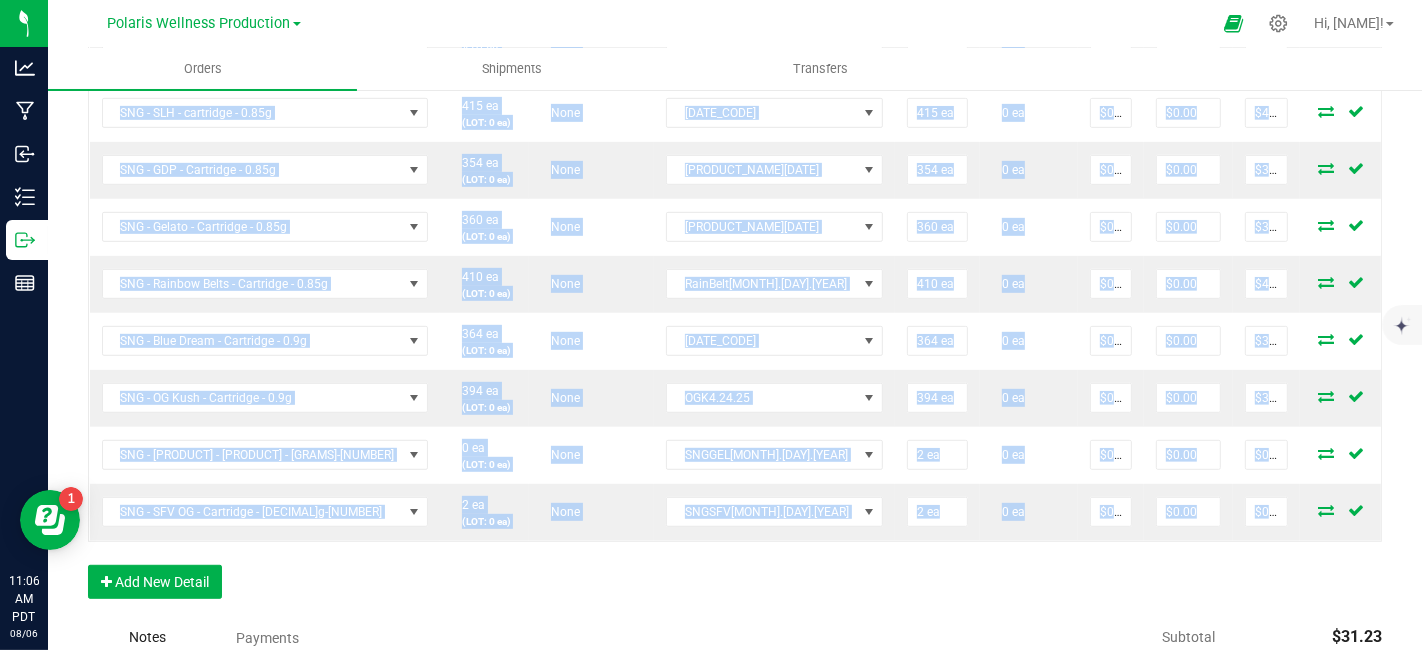 scroll, scrollTop: 845, scrollLeft: 0, axis: vertical 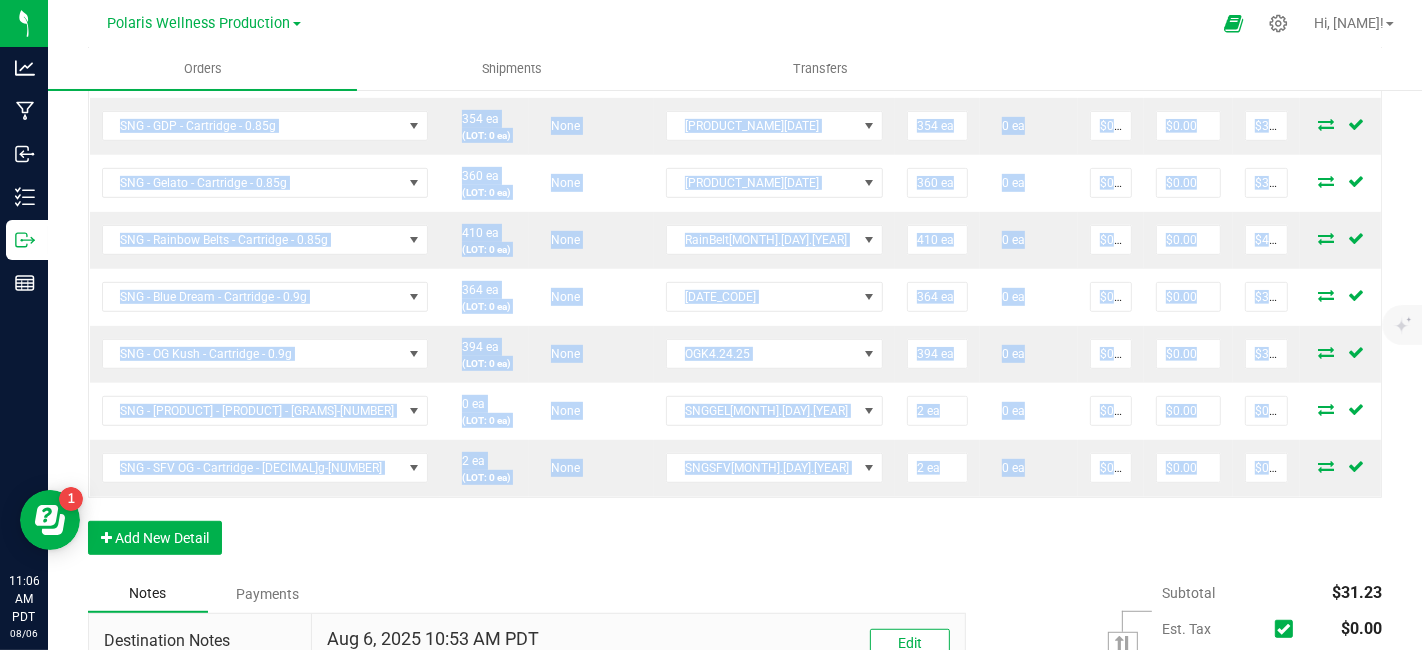 click on "Order Details Print All Labels Item  Sellable  Strain  Lot Number  Qty Ordered Qty Allocated Unit Price Line Discount Total Actions SNG - SFV OG - Cartridge - 0.85g  405 ea   (LOT: 0 ea)   None  SFV4.24.25 405 ea  0 ea  $0.01000 $0.00 $4.05 SNG - Sour D - Cartridge - 0.85g  419 ea   (LOT: 0 ea)   None  SourD4.24.25 419 ea  0 ea  $0.01000 $0.00 $4.19 SNG - SLH - cartridge - 0.85g  415 ea   (LOT: 0 ea)   None  ETOHDist4.24.25 415 ea  0 ea  $0.01000 $0.00 $4.15 SNG - GDP - Cartridge - 0.85g  354 ea   (LOT: 0 ea)   None  GDP4.24.25 354 ea  0 ea  $0.01000 $0.00 $3.54 SNG - Gelato - Cartridge - 0.85g  360 ea   (LOT: 0 ea)   None  Gelato4.24.25 360 ea  0 ea  $0.01000 $0.00 $3.60 SNG - Rainbow Belts - Cartridge - 0.85g  410 ea   (LOT: 0 ea)   None  RainBelt4.24.25 410 ea  0 ea  $0.01000 $0.00 $4.10 SNG - Blue Dream - Cartridge - 0.9g  364 ea   (LOT: 0 ea)   None  BD4.24.25 364 ea  0 ea  $0.01000 $0.00 $3.64 SNG - OG Kush - Cartridge - 0.9g  394 ea   (LOT: 0 ea)   None  OGK4.24.25" at bounding box center (735, 198) 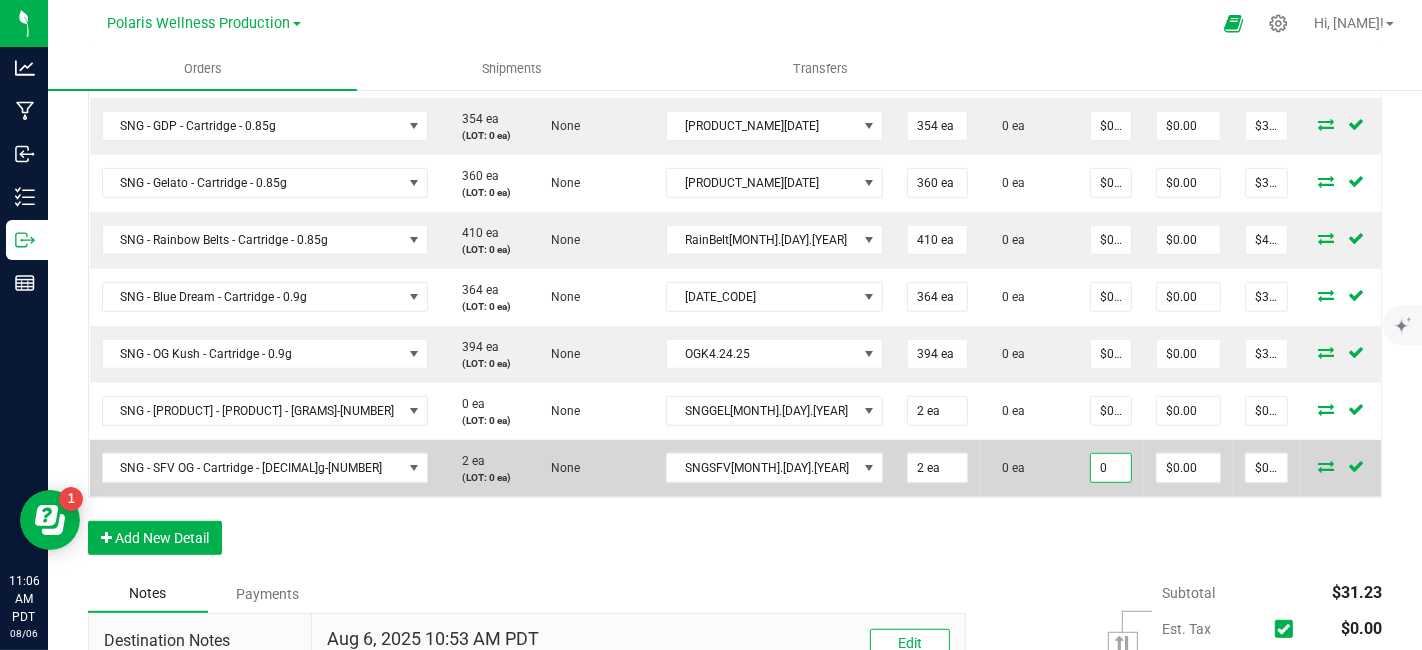 click on "0" at bounding box center [1111, 468] 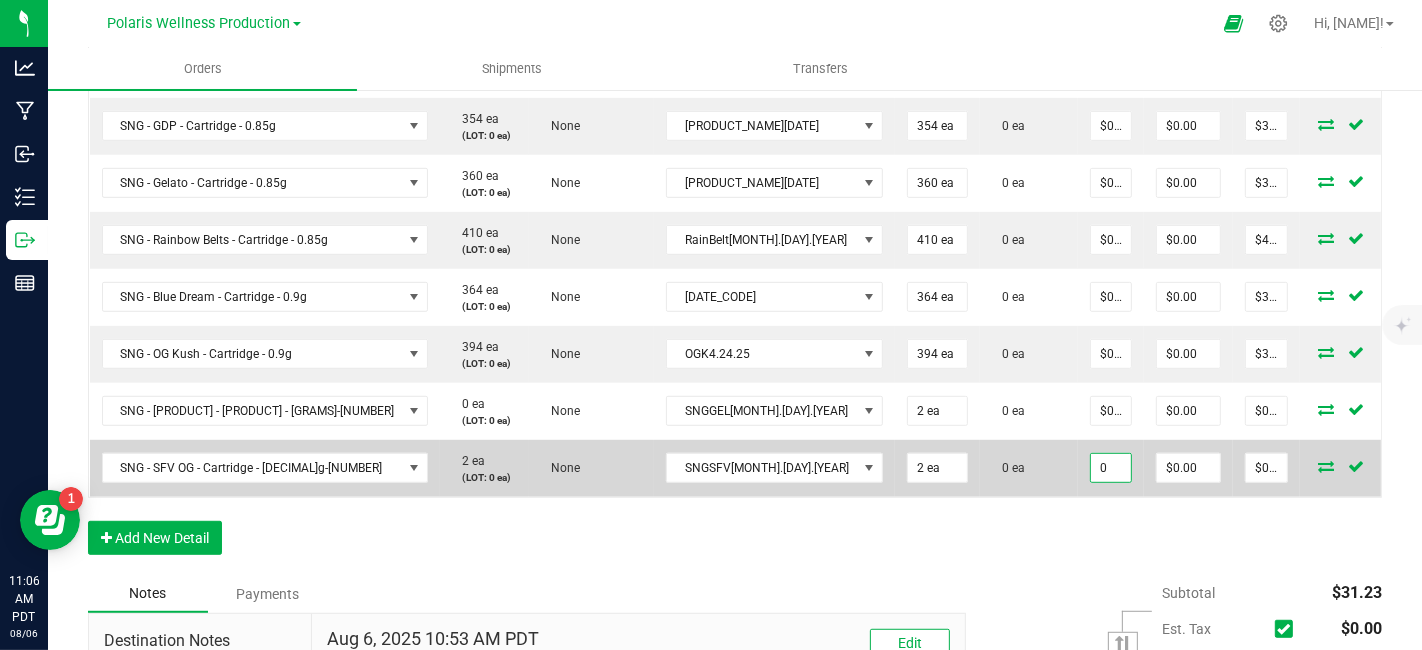 paste on ".01" 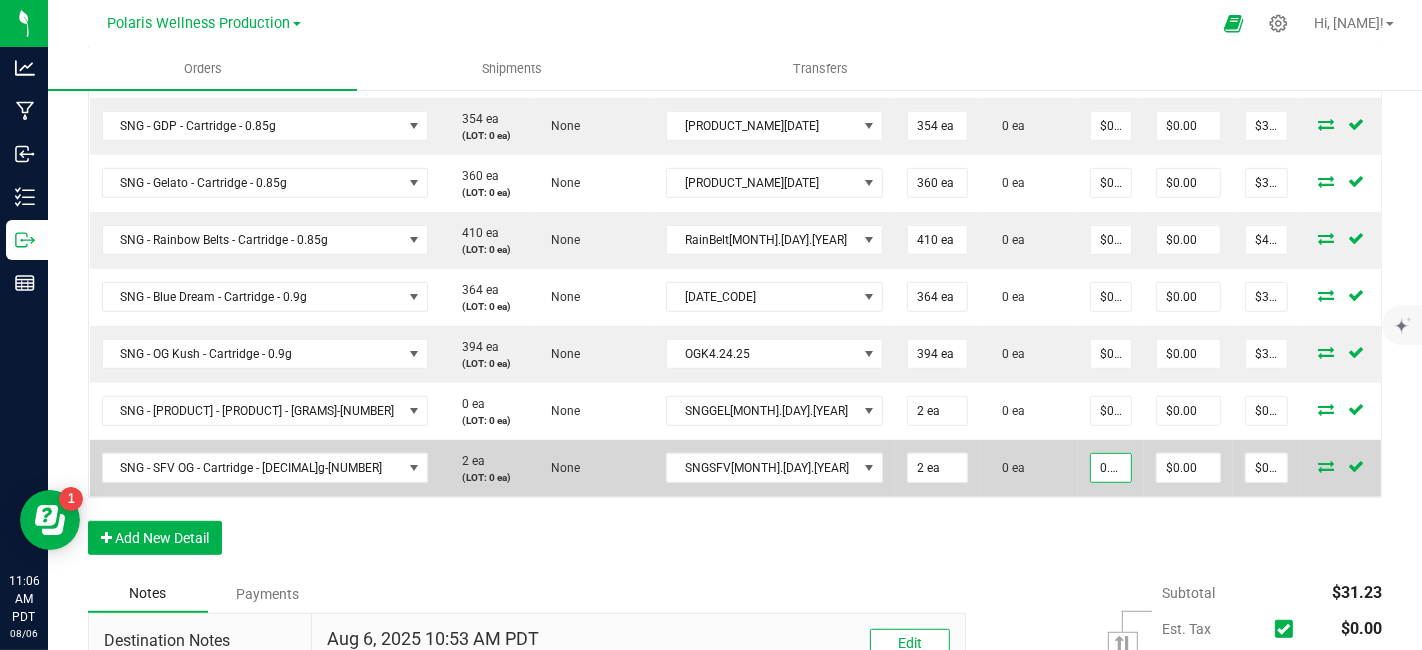 type on "$0.01000" 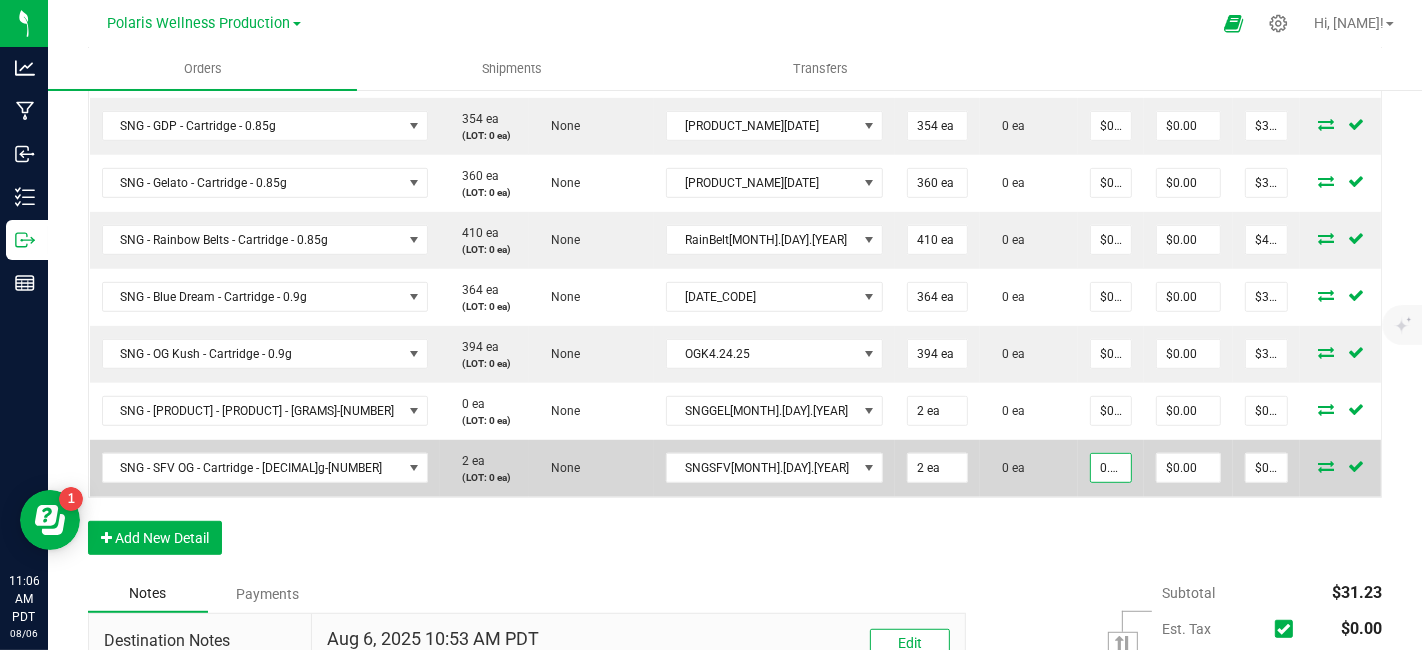 type on "0" 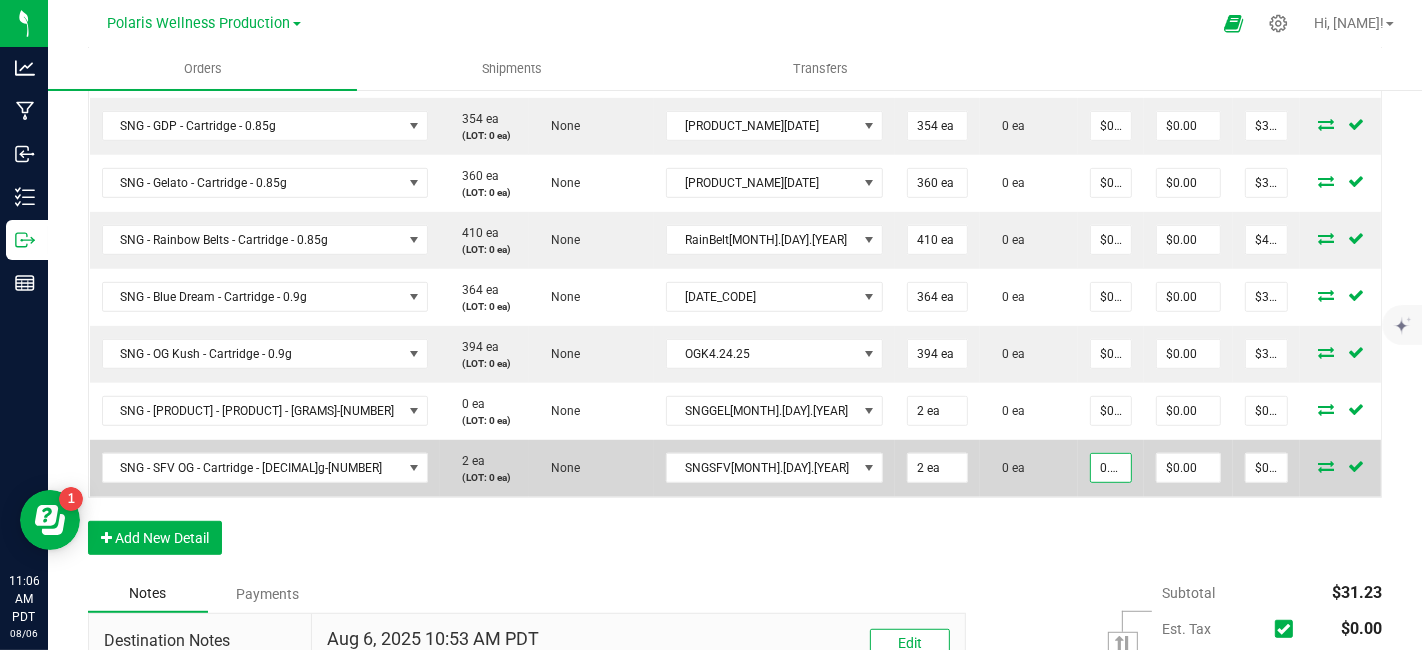type on "$0.02" 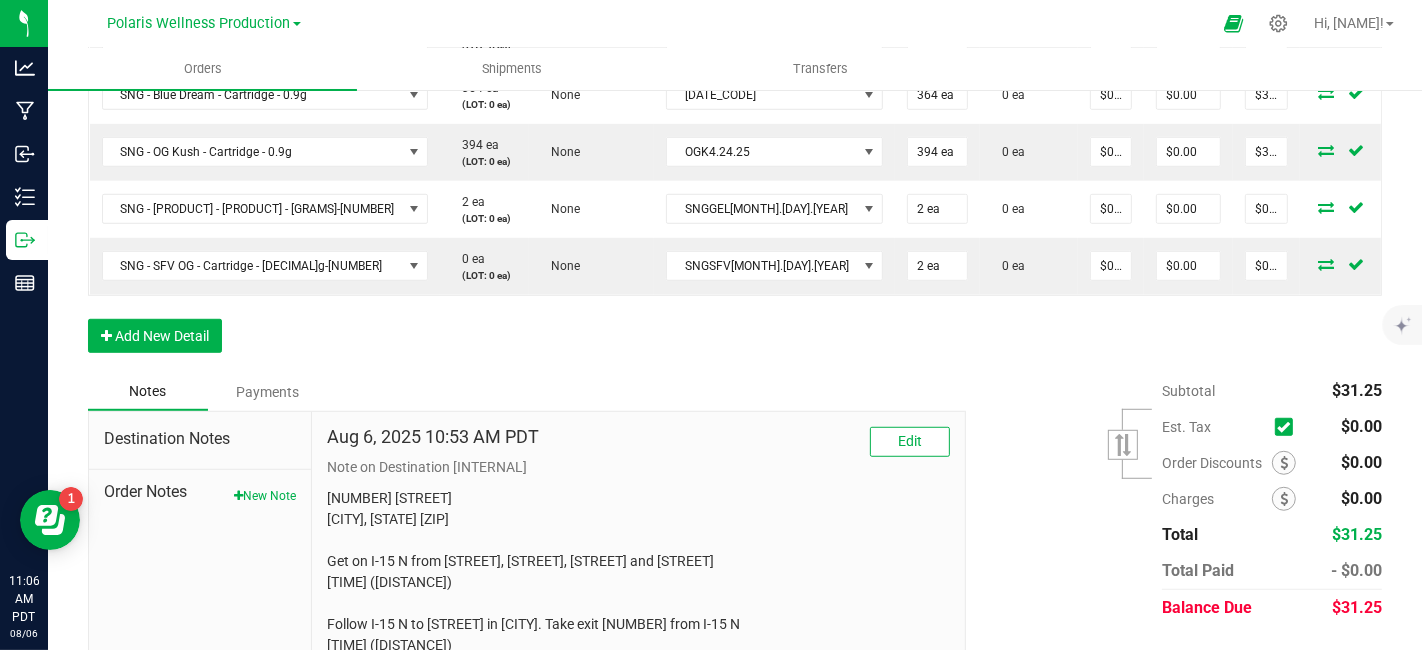 scroll, scrollTop: 1099, scrollLeft: 0, axis: vertical 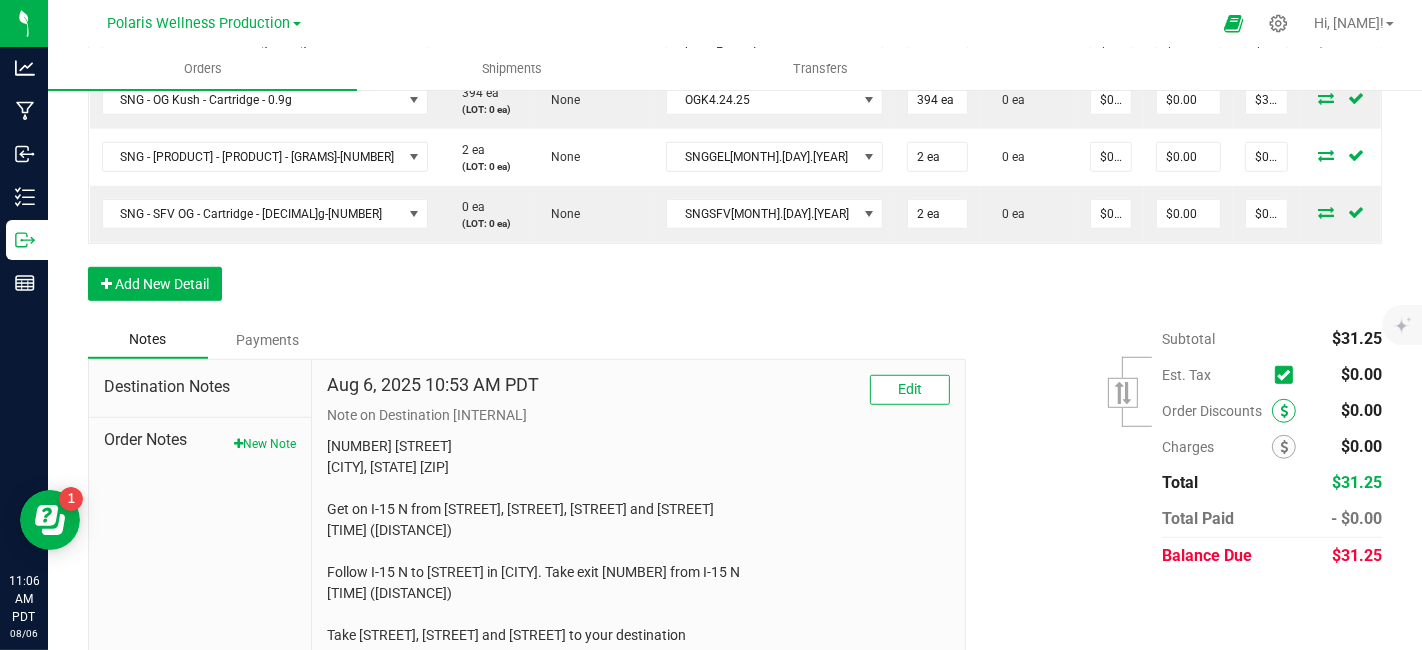 click at bounding box center [1284, 411] 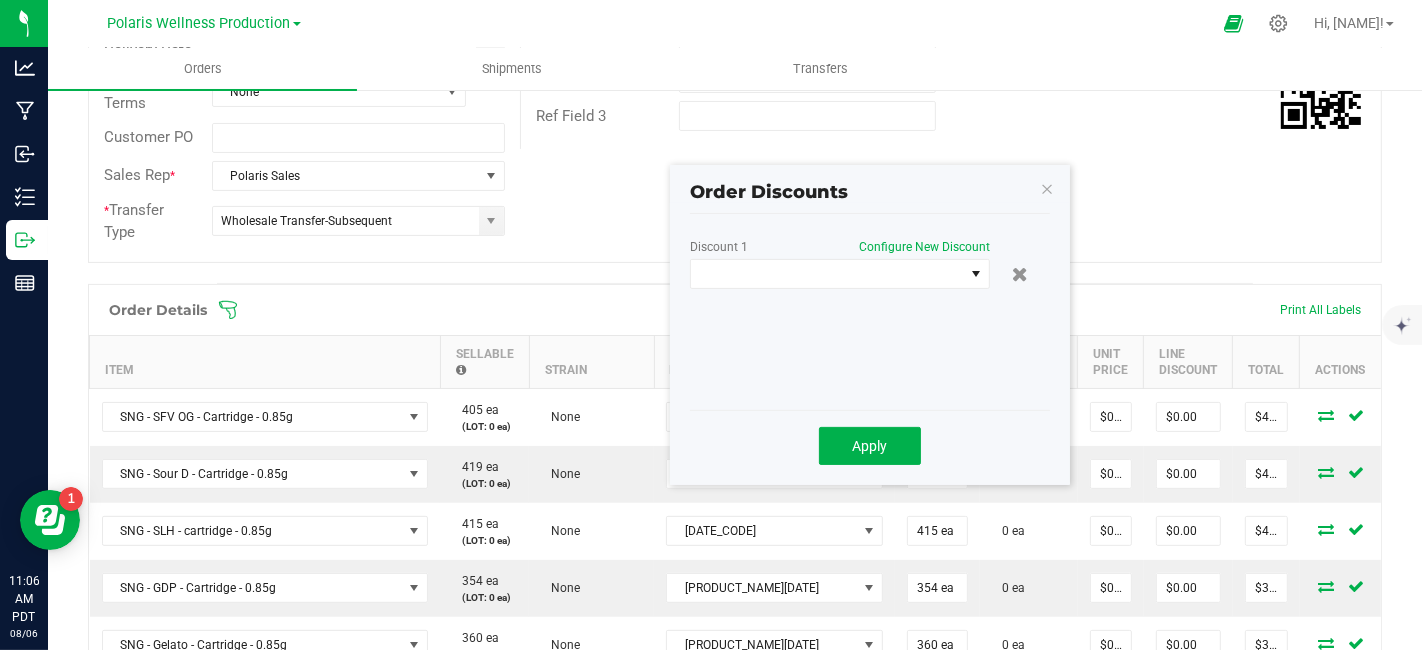 scroll, scrollTop: 374, scrollLeft: 0, axis: vertical 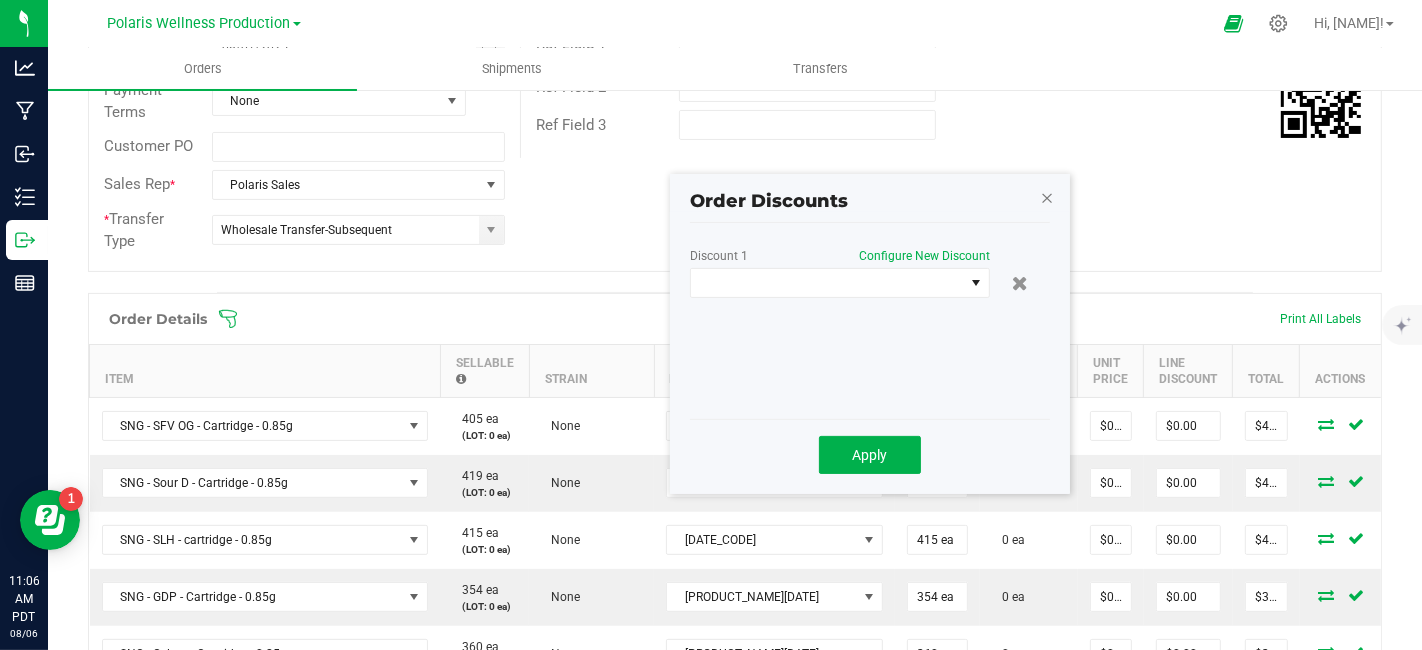 click at bounding box center (1047, 197) 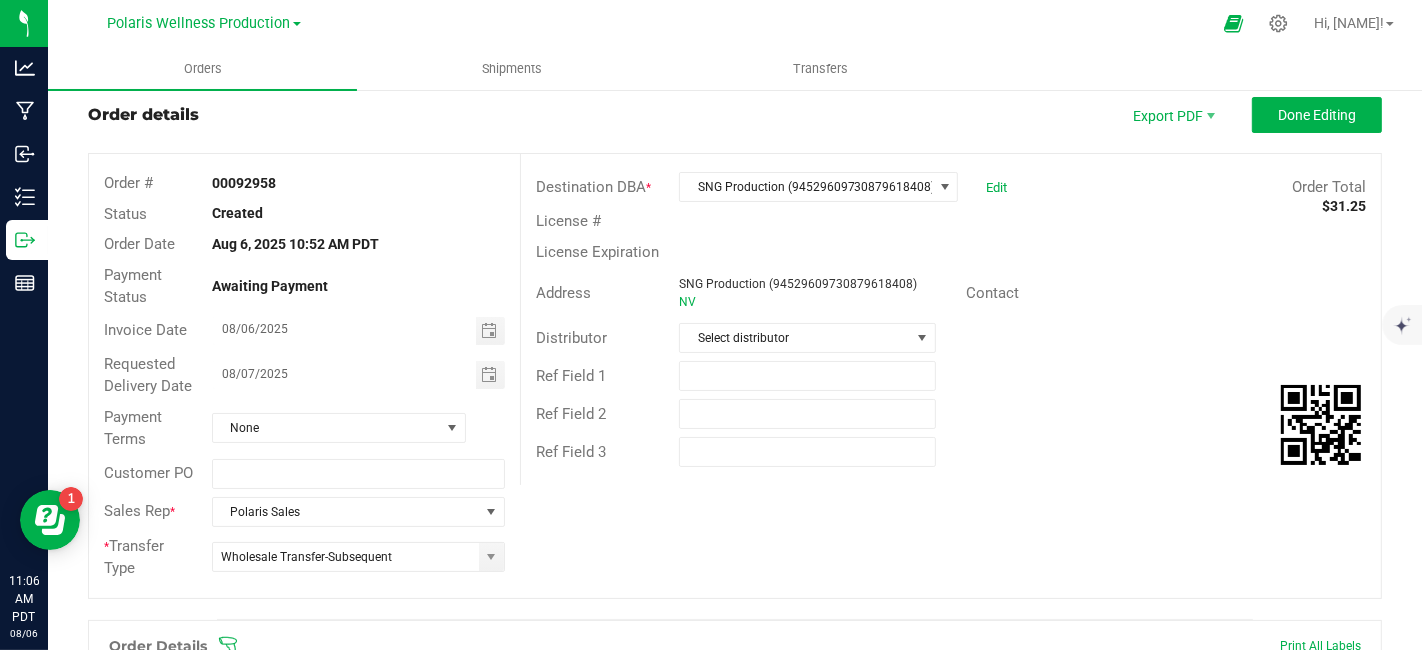 scroll, scrollTop: 0, scrollLeft: 0, axis: both 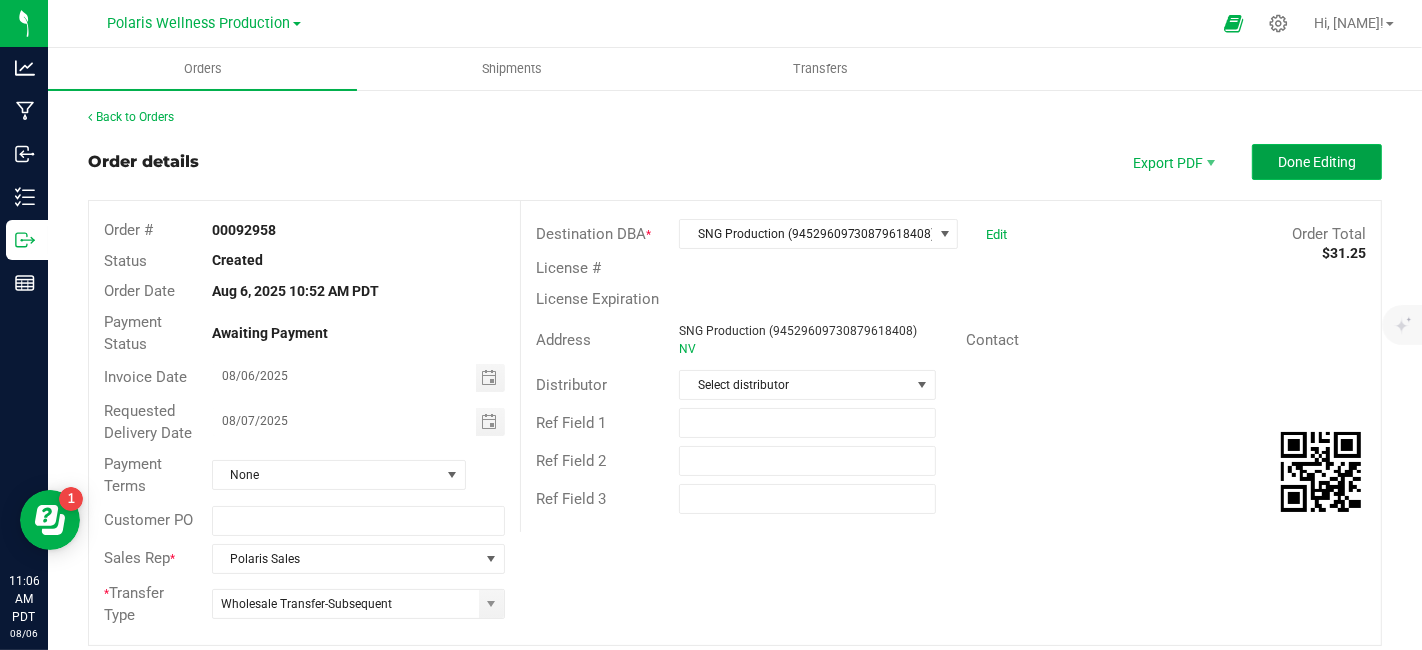 click on "Done Editing" at bounding box center [1317, 162] 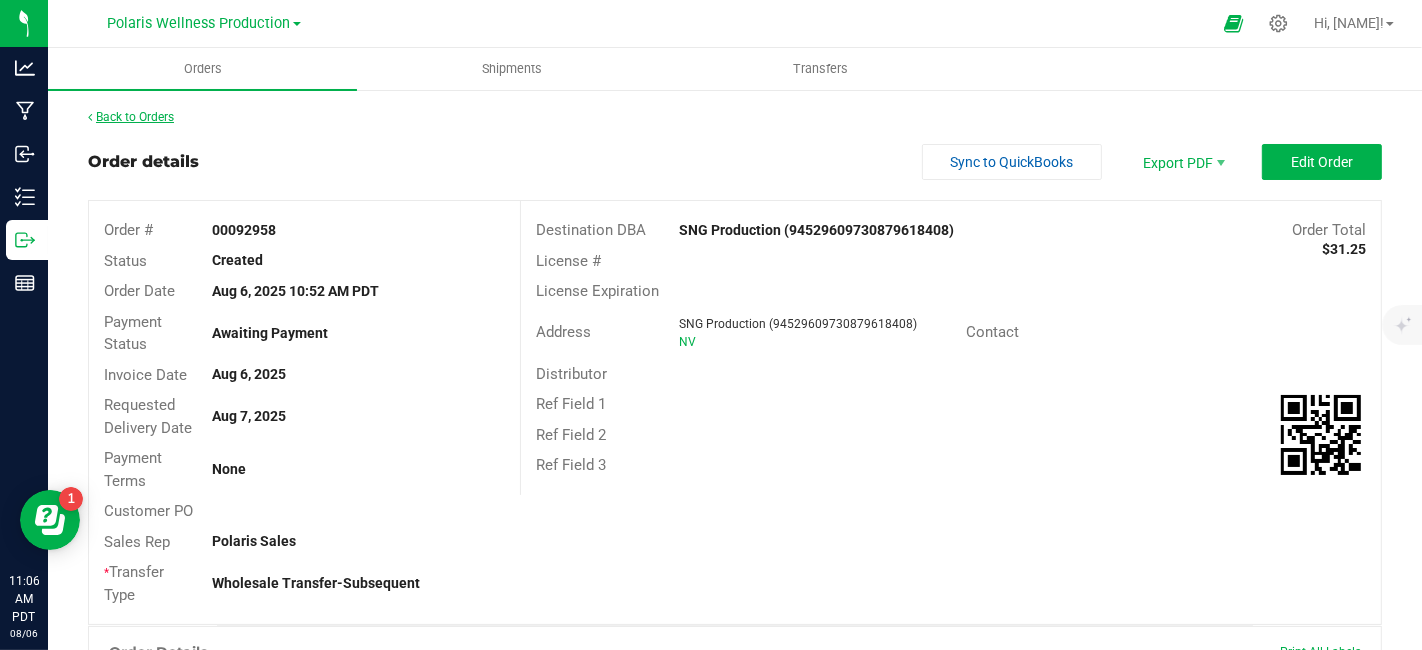 click on "Back to Orders" at bounding box center (131, 117) 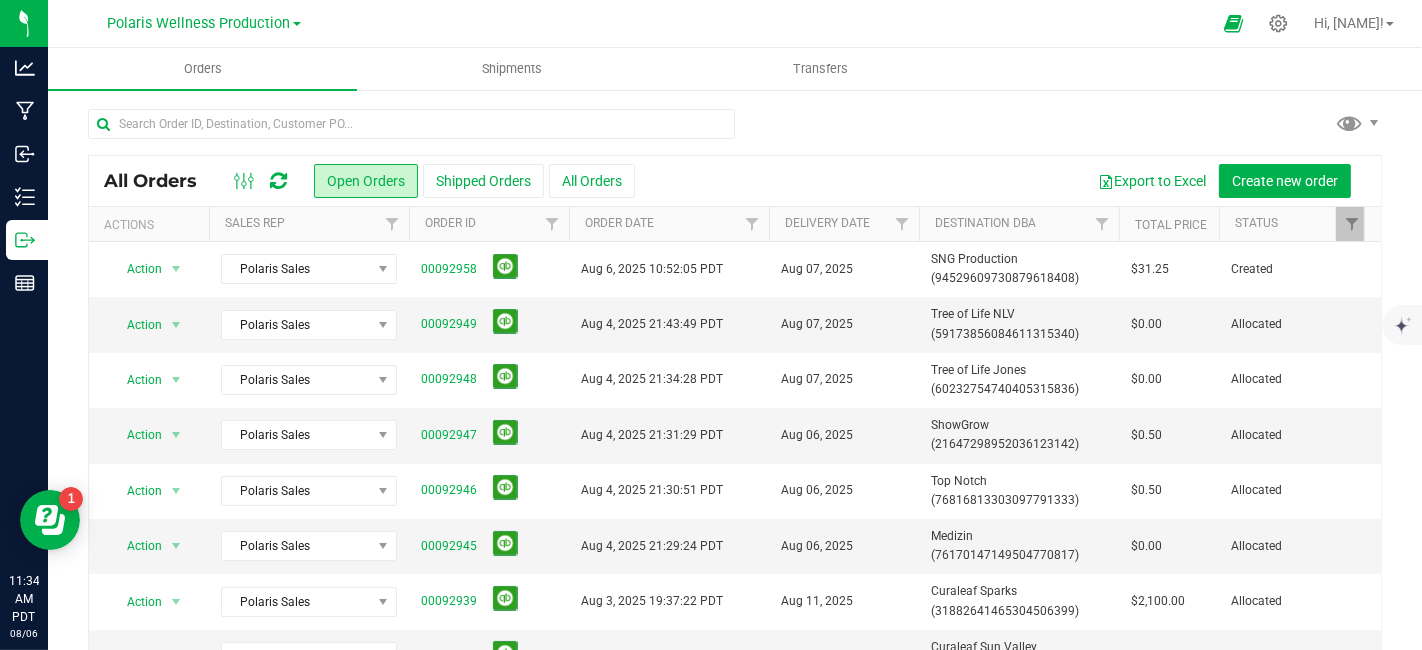 click on "Polaris Wellness Production" at bounding box center (204, 22) 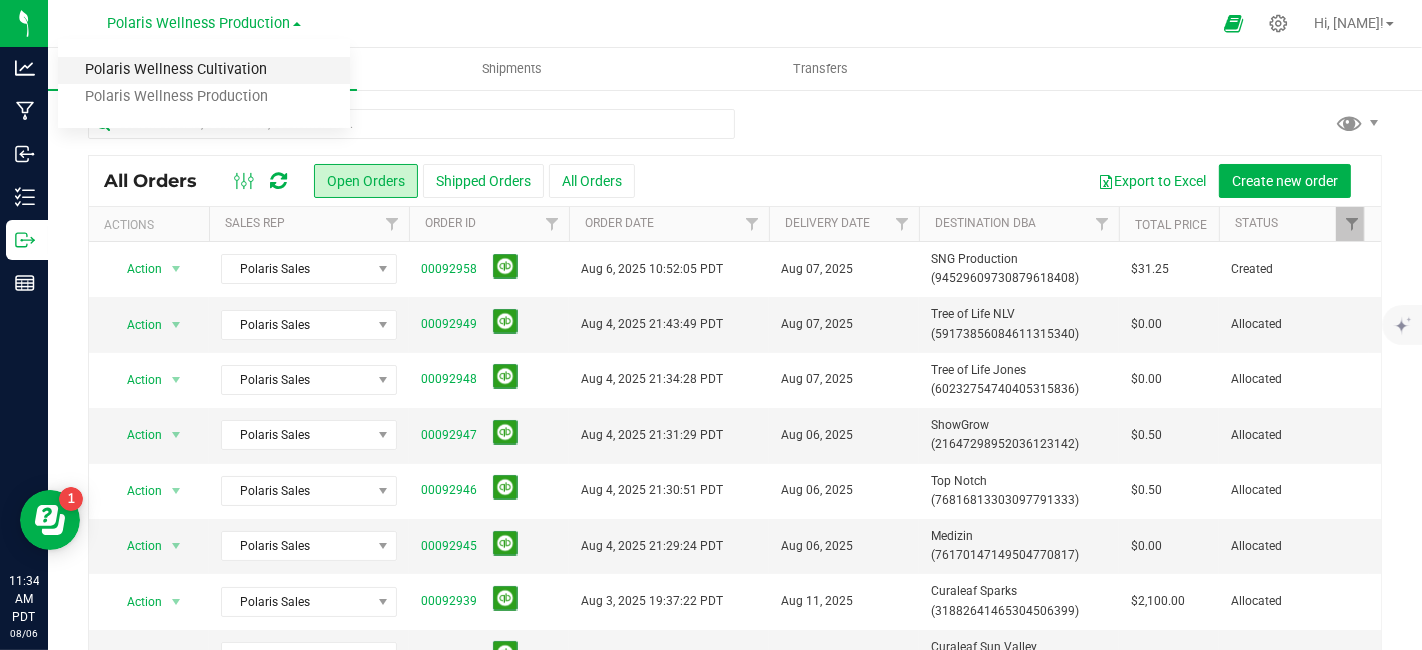 click on "Polaris Wellness Cultivation" at bounding box center (204, 70) 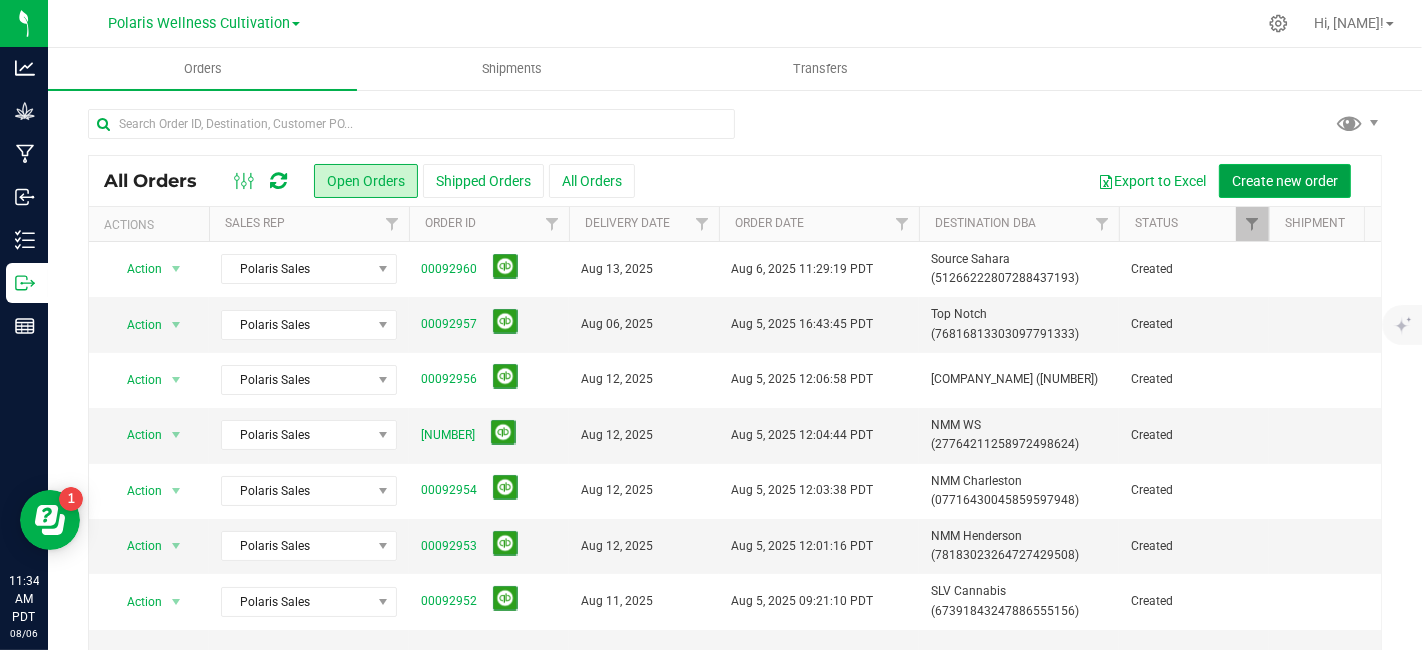 click on "Create new order" at bounding box center (1285, 181) 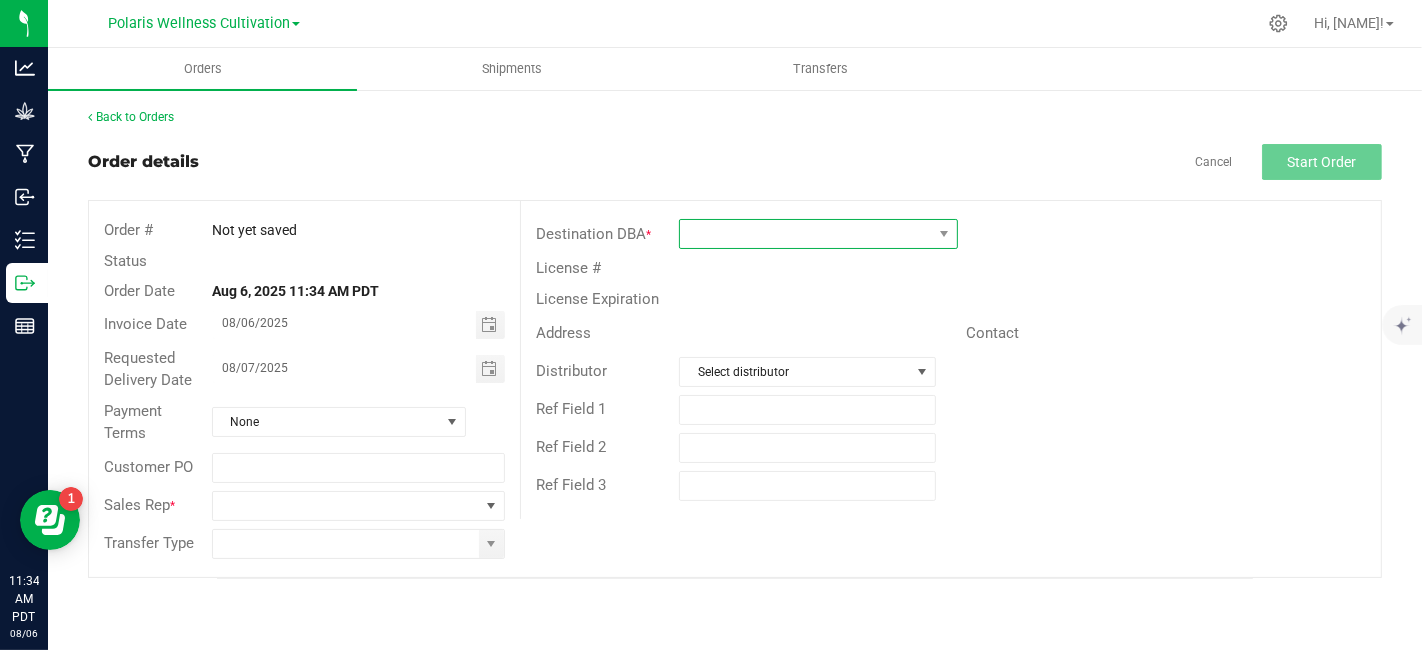 click at bounding box center (806, 234) 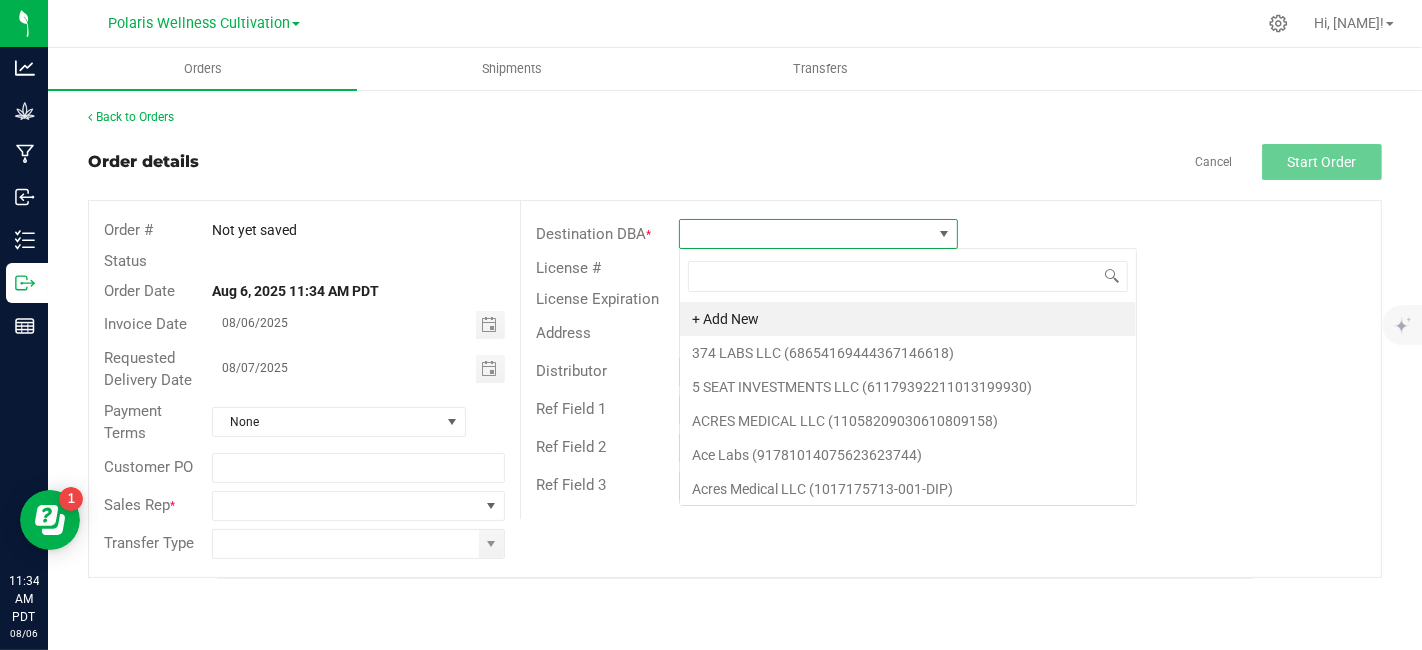 scroll, scrollTop: 99970, scrollLeft: 99720, axis: both 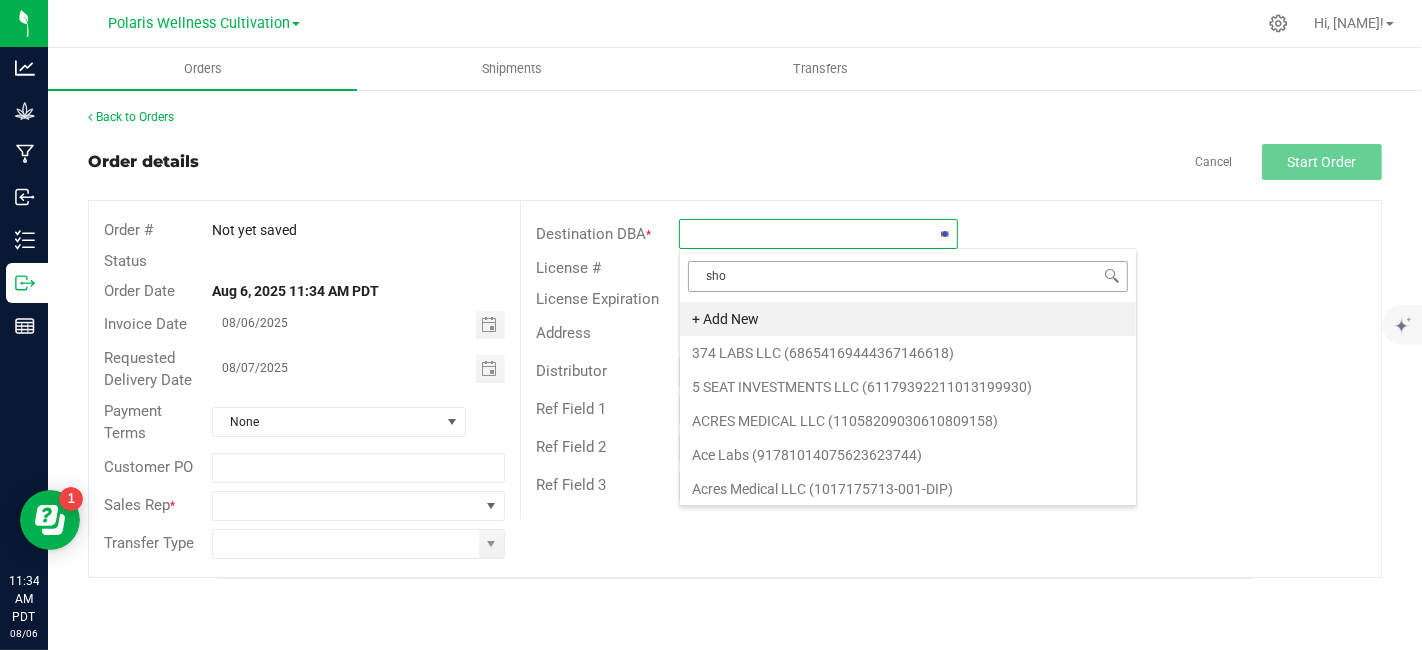 type on "show" 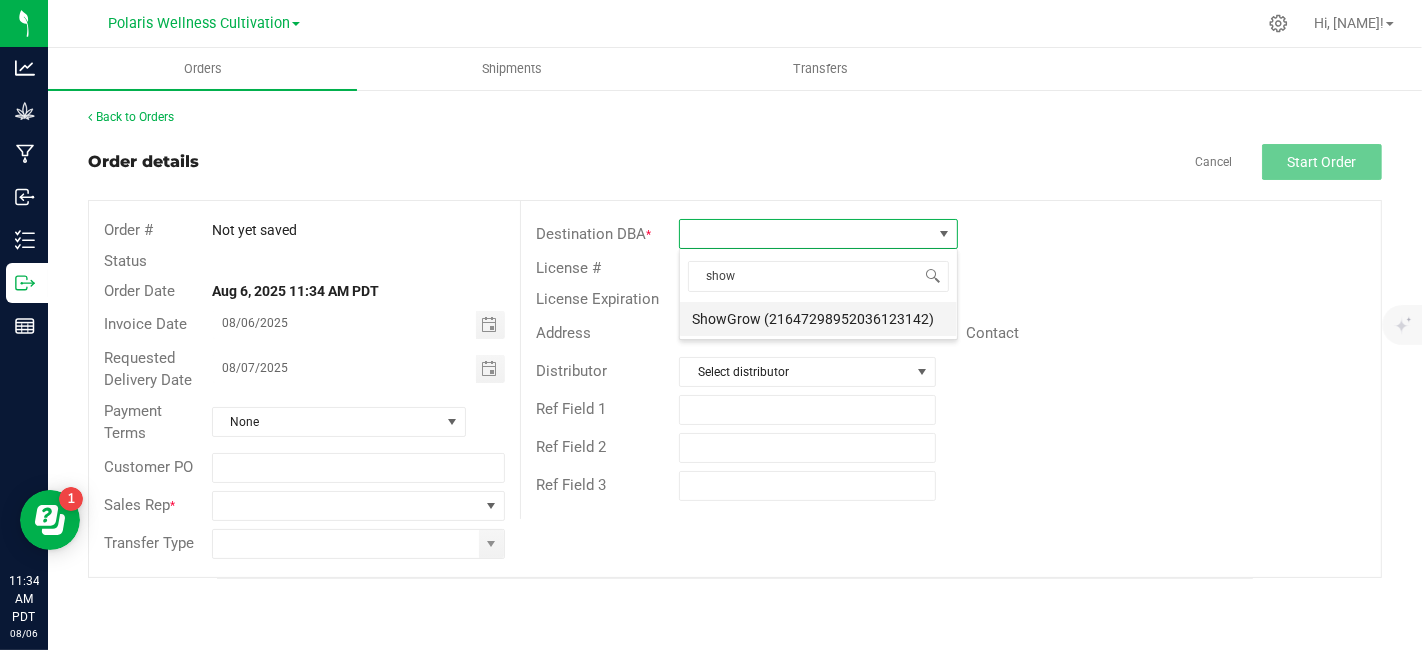 click on "ShowGrow (21647298952036123142)" at bounding box center (818, 319) 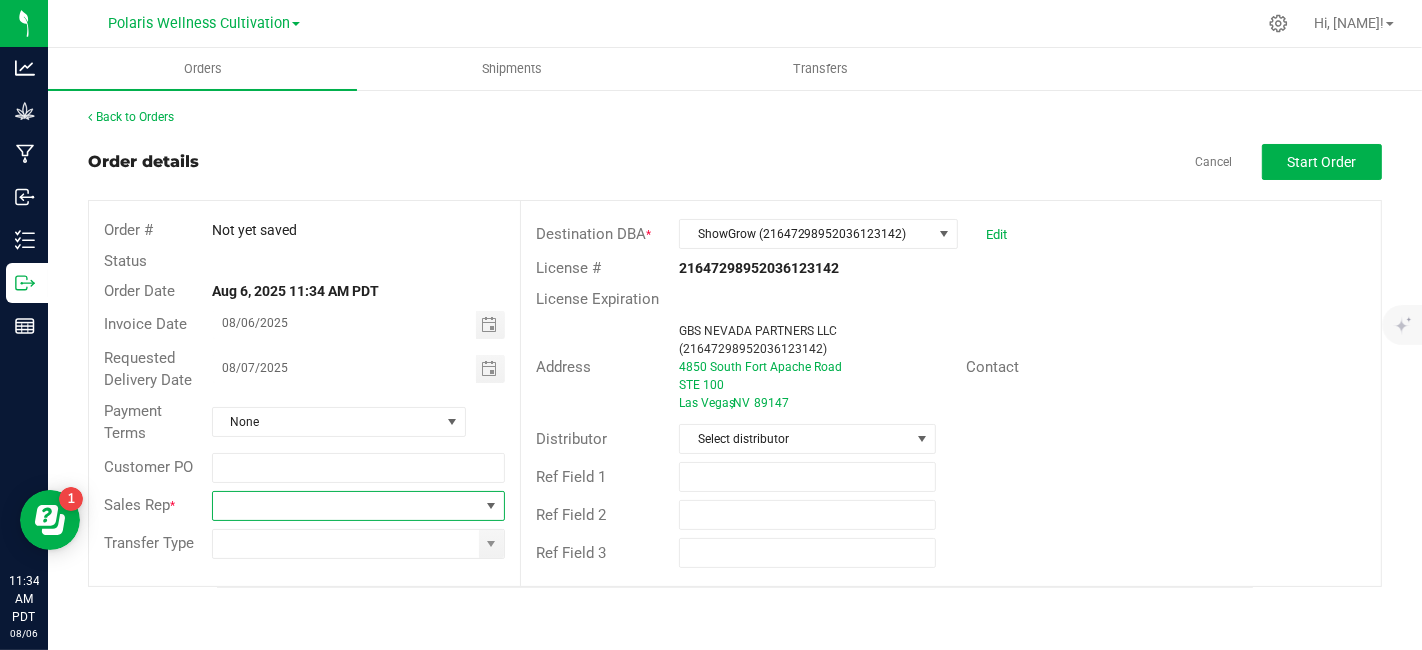 click at bounding box center [491, 506] 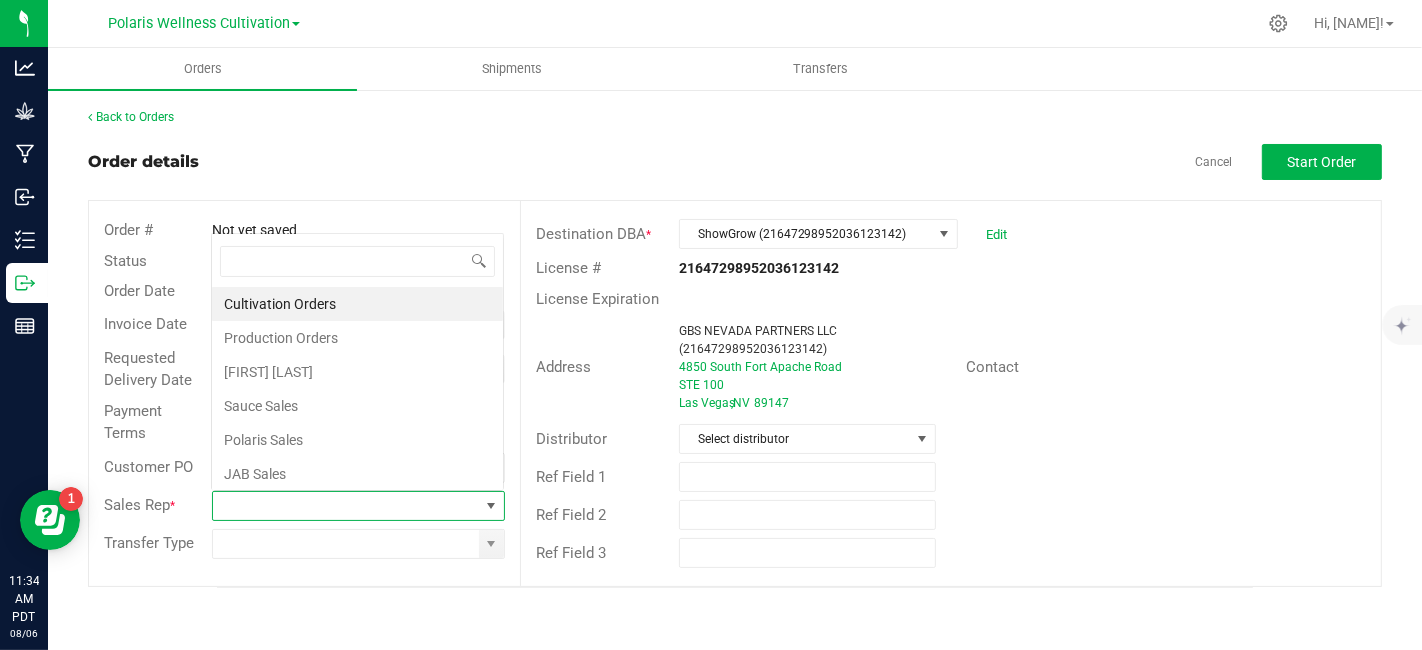 scroll, scrollTop: 0, scrollLeft: 0, axis: both 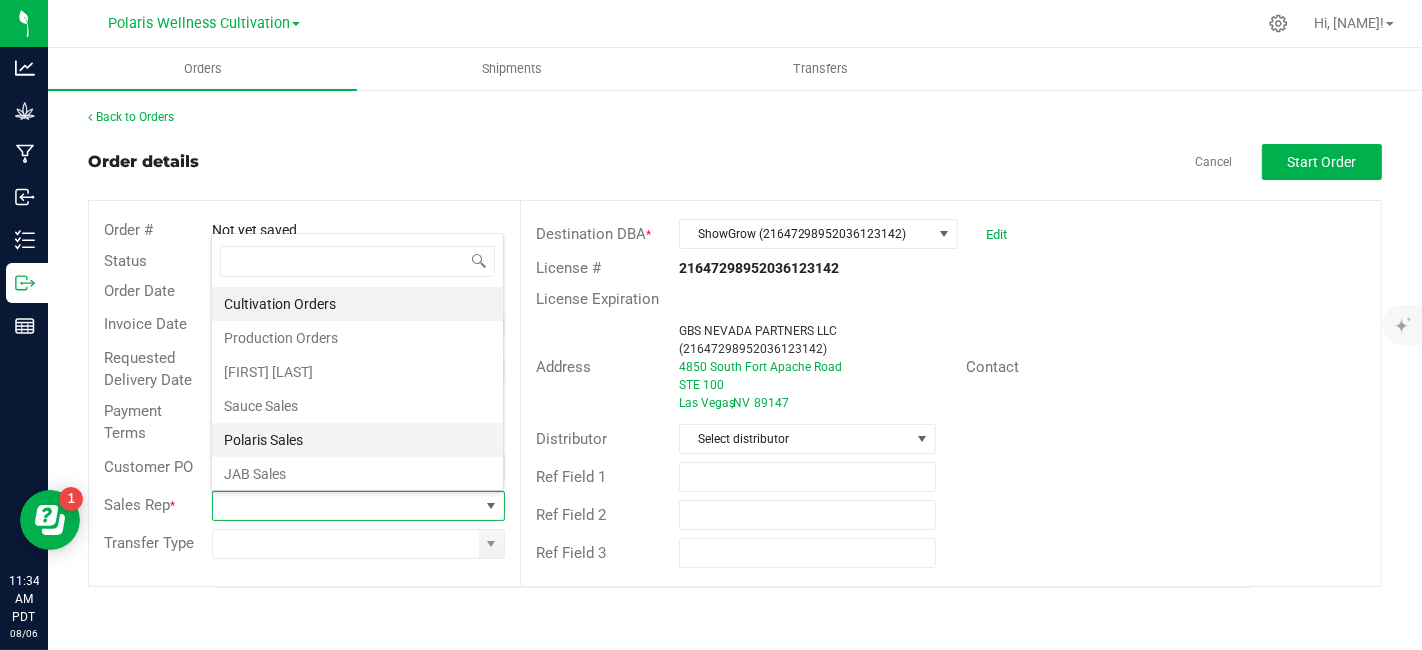 click on "Polaris Sales" at bounding box center [357, 440] 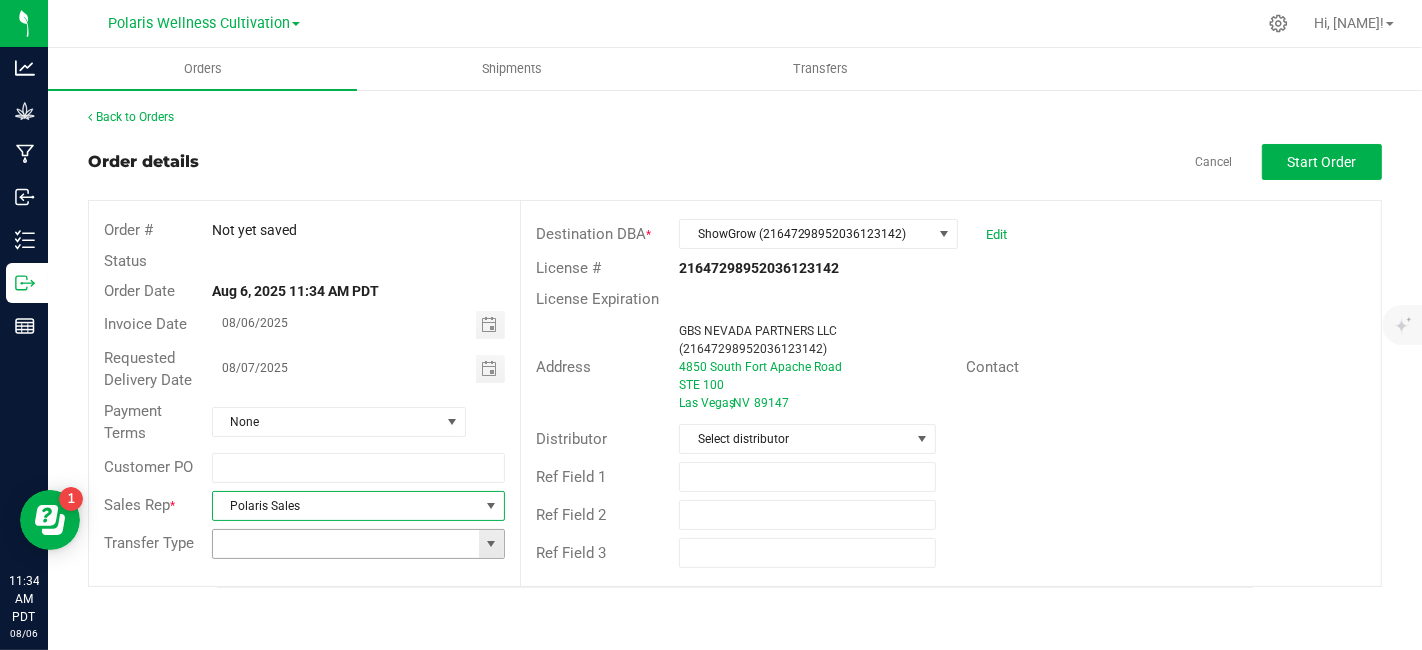 click at bounding box center (491, 544) 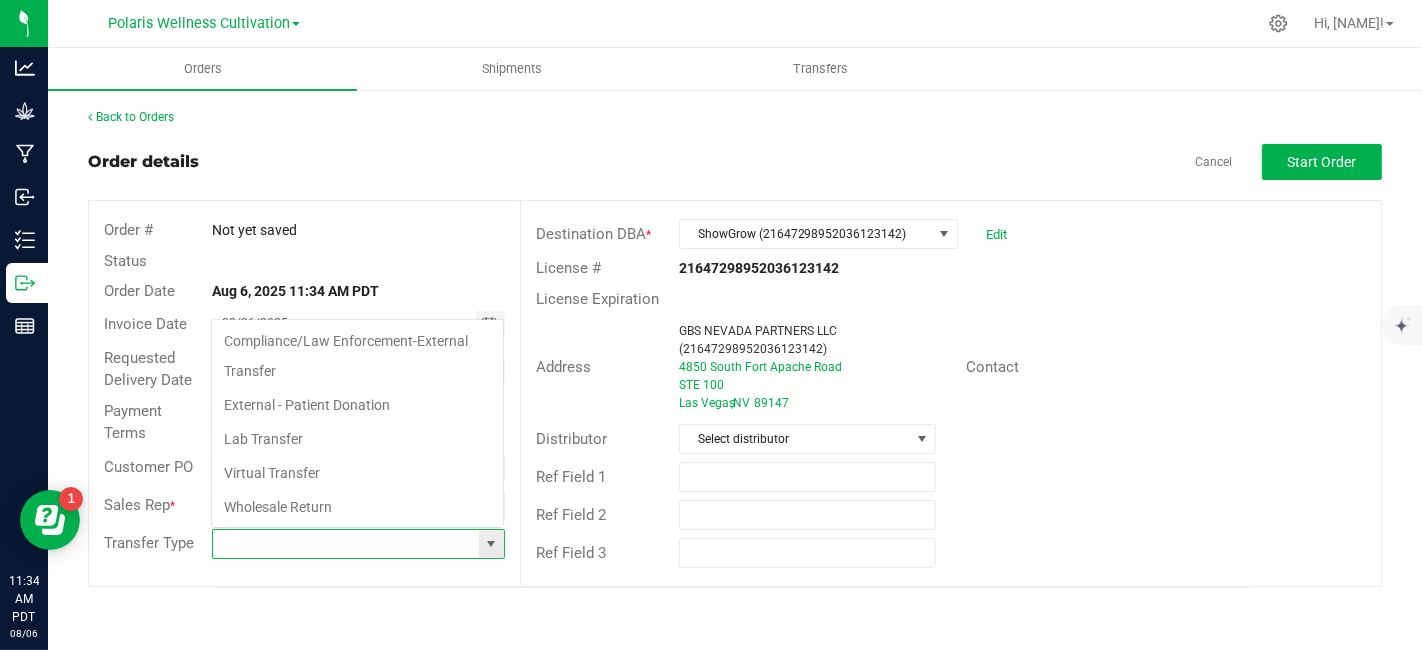 scroll, scrollTop: 99970, scrollLeft: 99706, axis: both 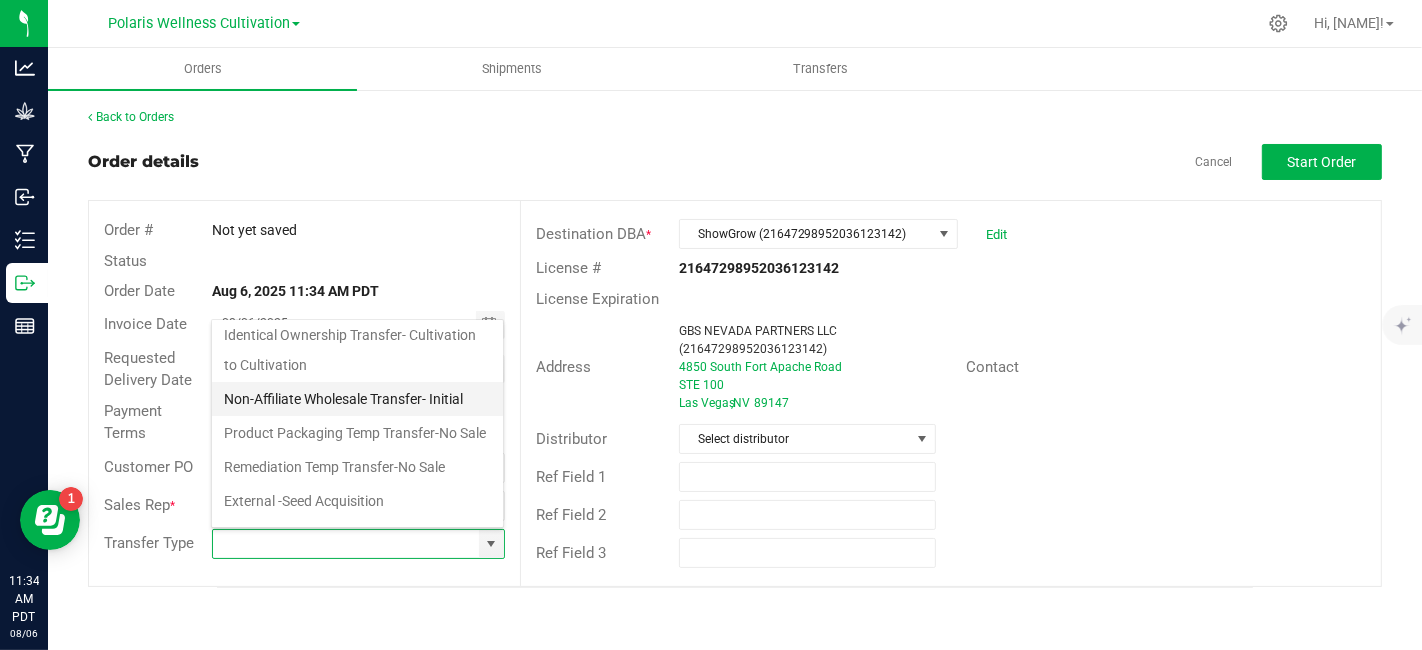 click on "Non-Affiliate Wholesale Transfer- Initial" at bounding box center [357, 399] 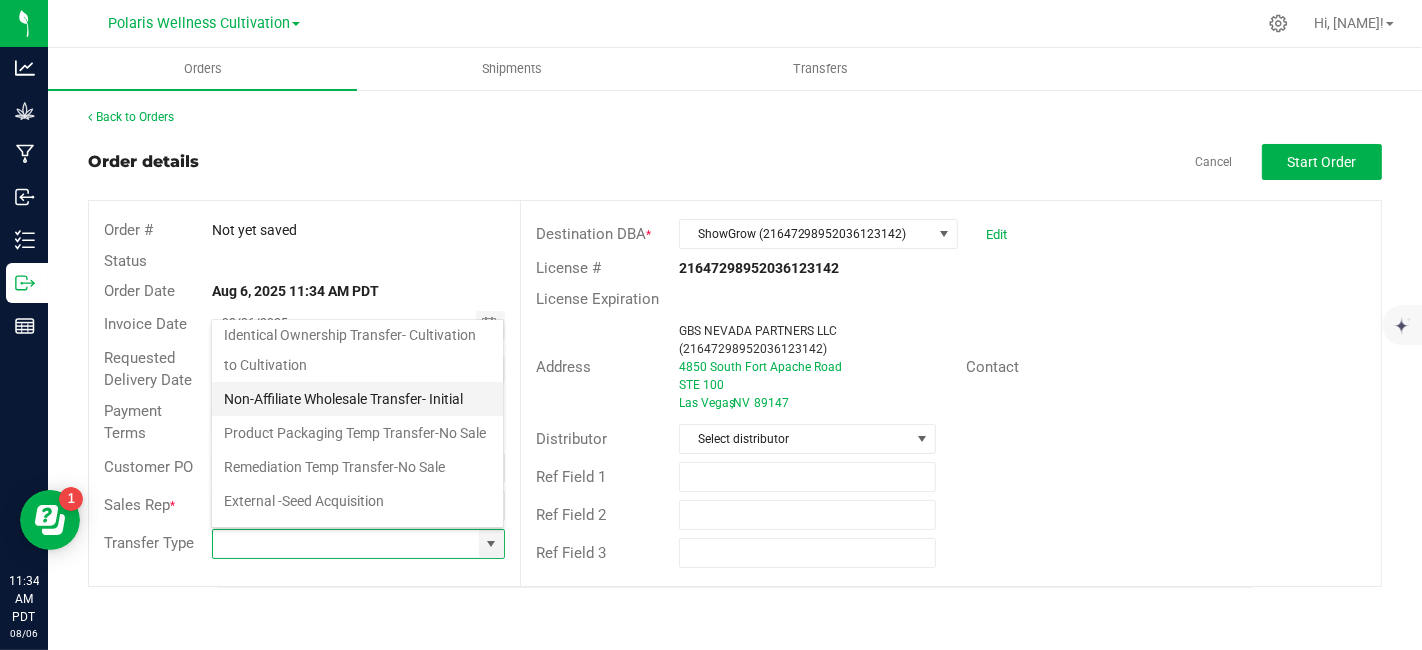 type on "Non-Affiliate Wholesale Transfer- Initial" 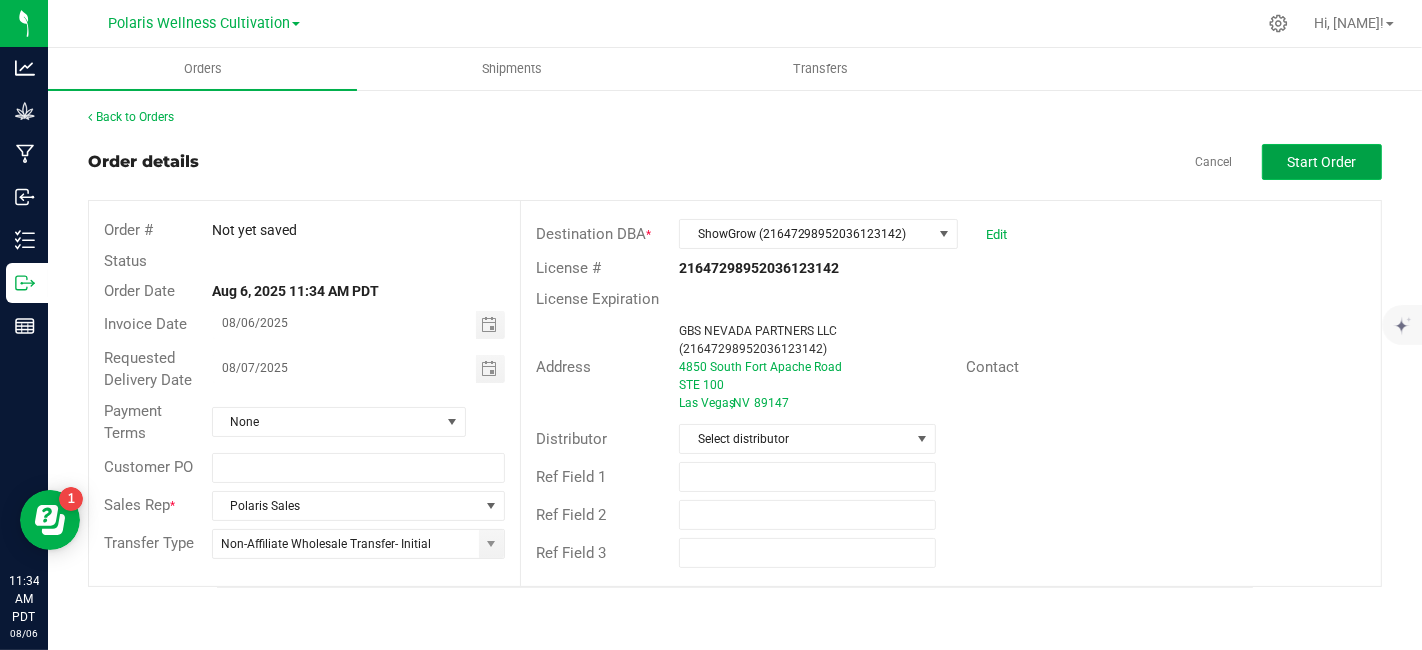 click on "Start Order" at bounding box center [1322, 162] 